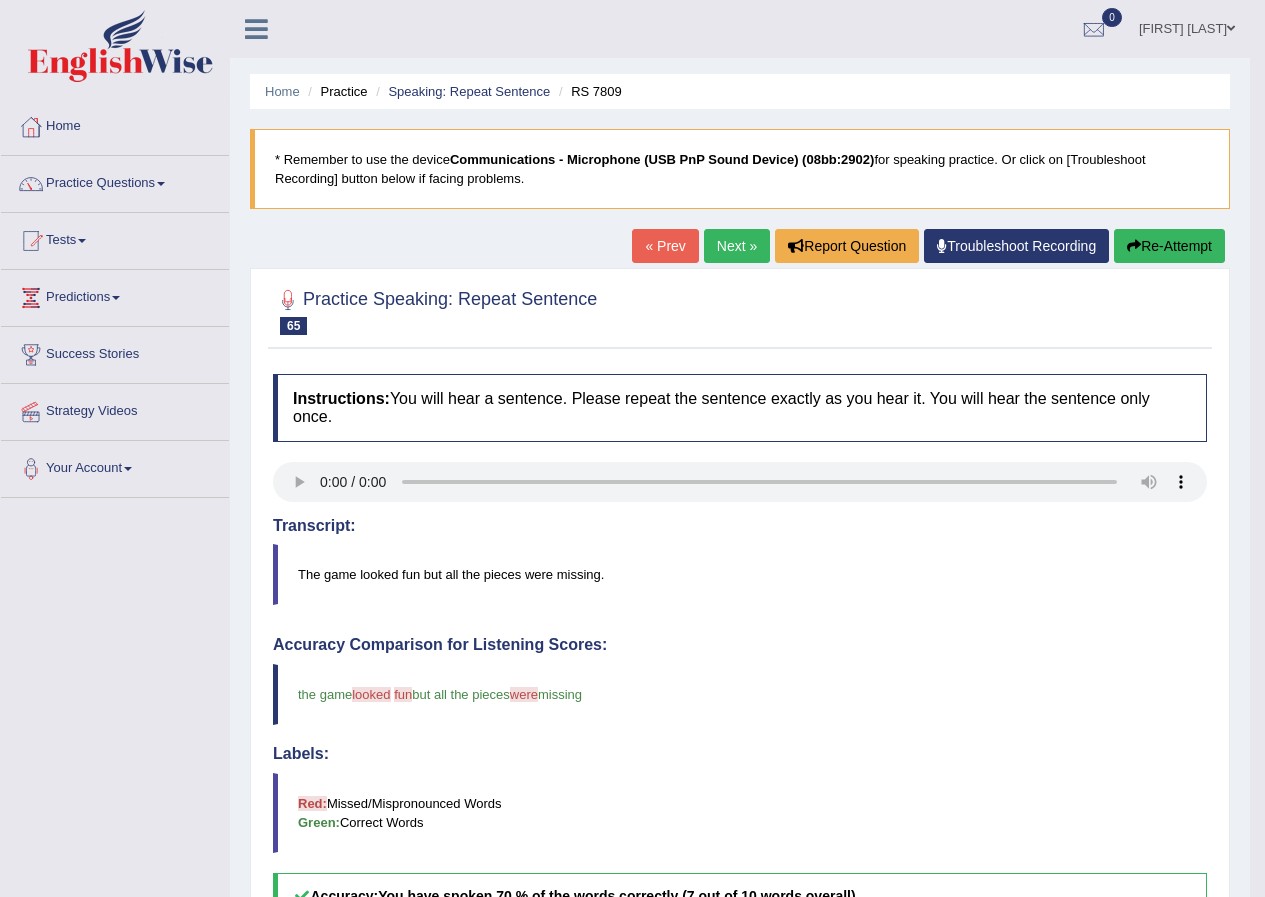 scroll, scrollTop: 491, scrollLeft: 0, axis: vertical 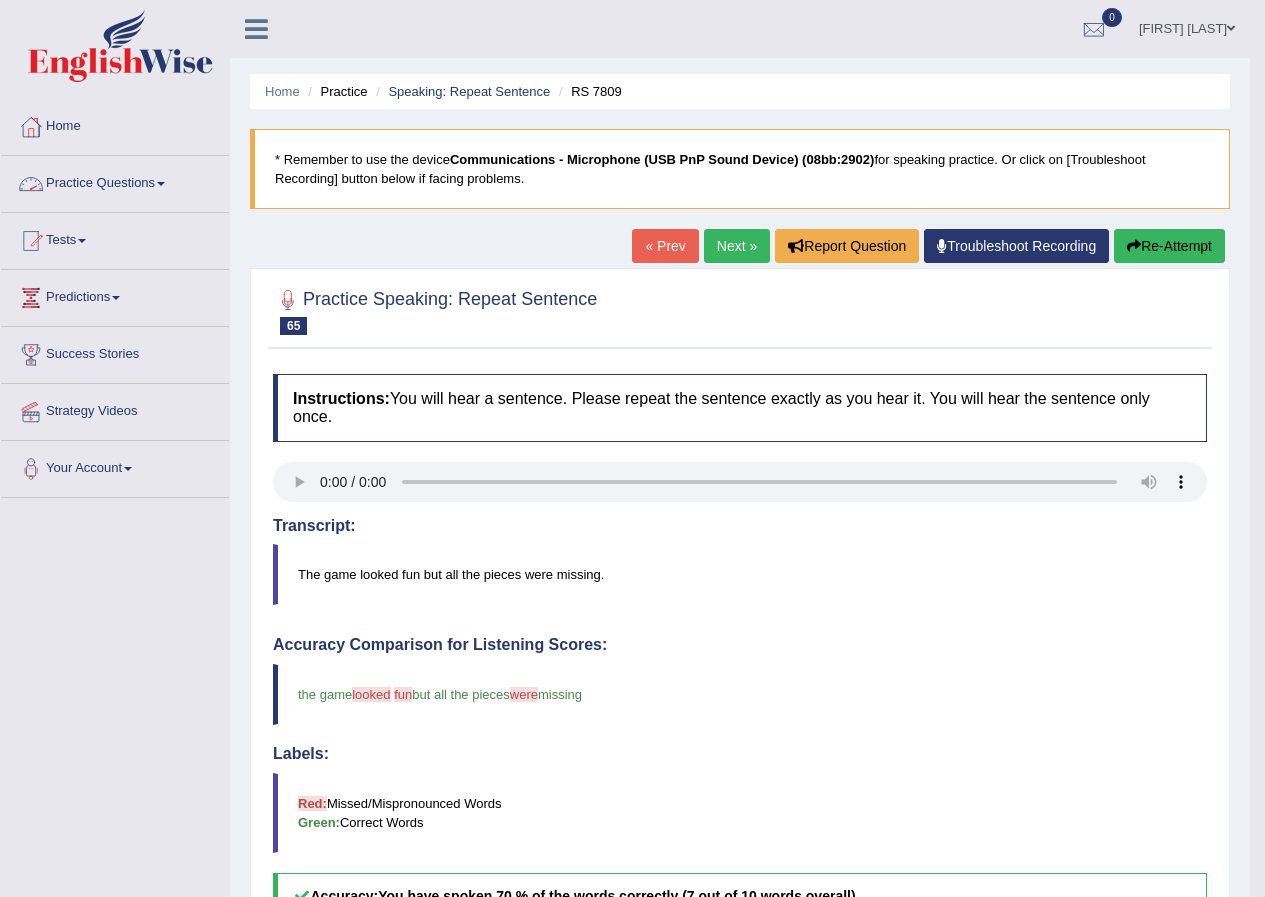 click at bounding box center (161, 184) 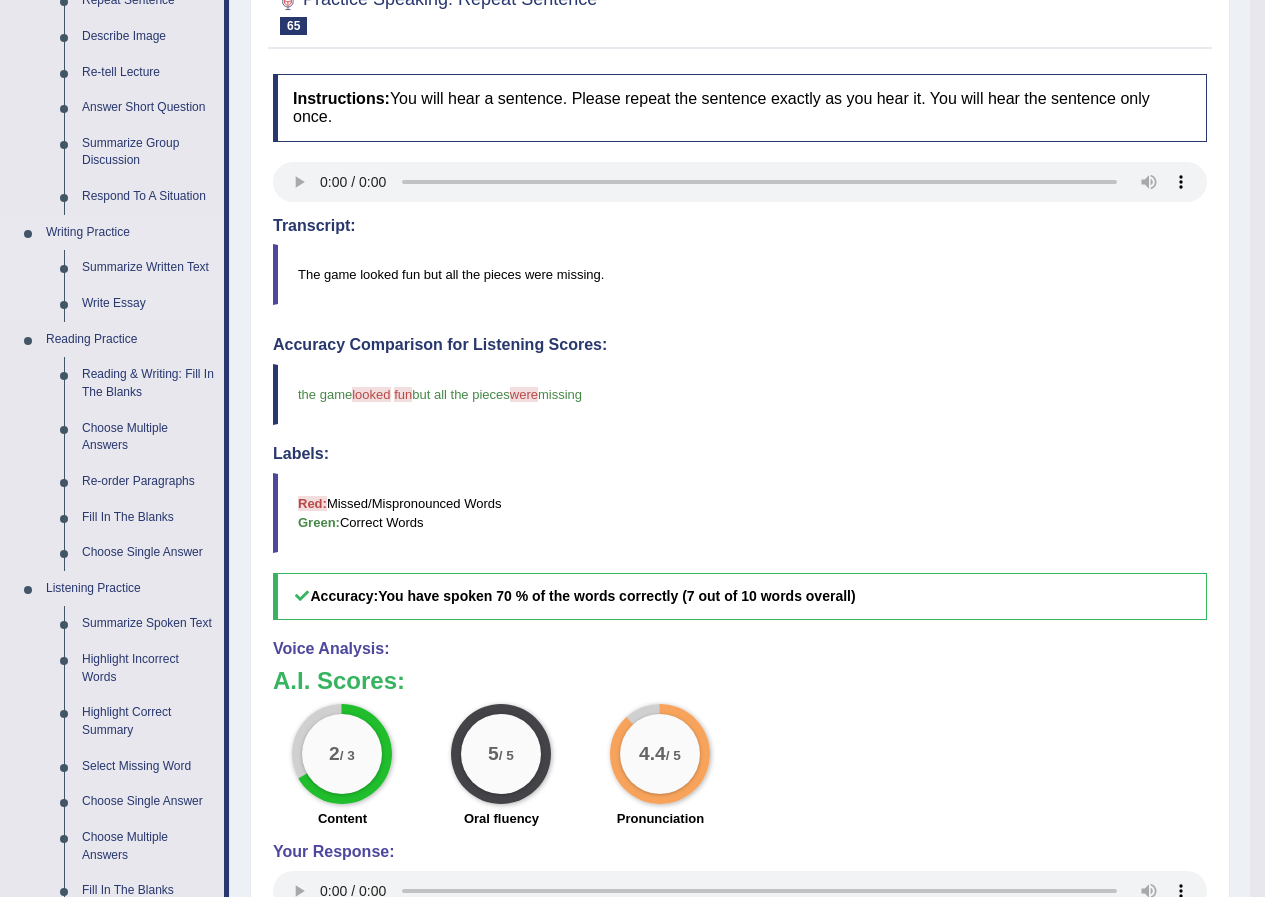 scroll, scrollTop: 100, scrollLeft: 0, axis: vertical 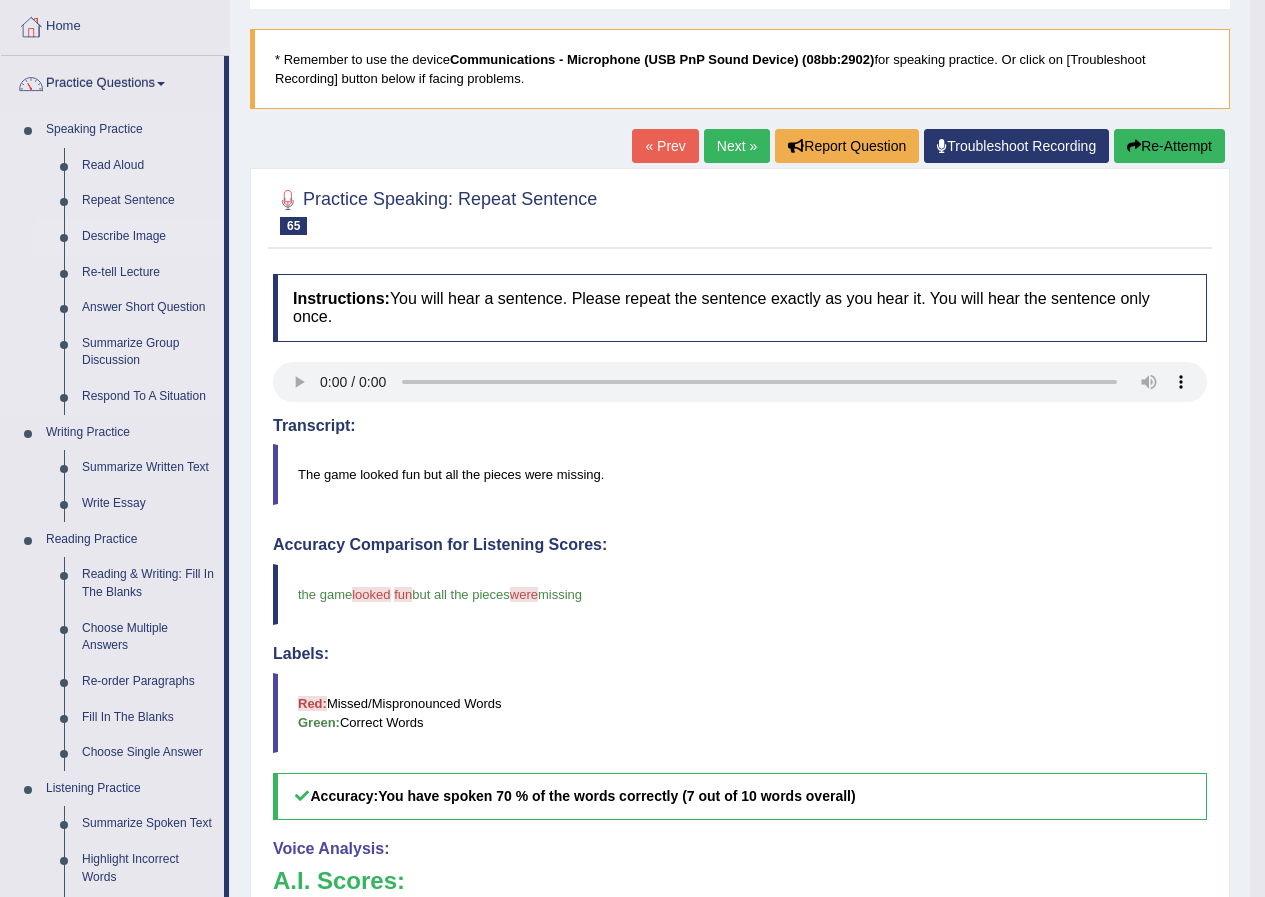 click on "Describe Image" at bounding box center (148, 237) 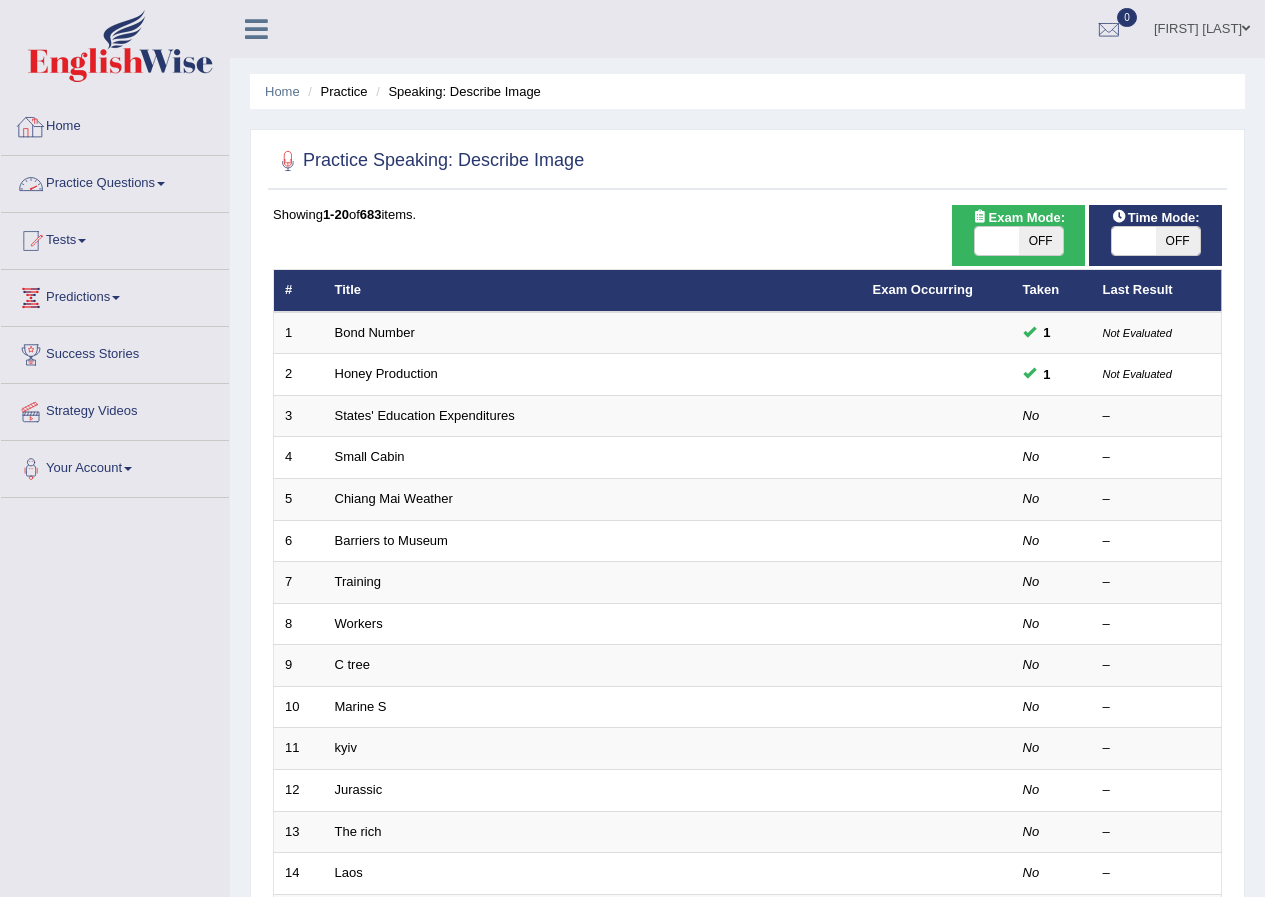 scroll, scrollTop: 0, scrollLeft: 0, axis: both 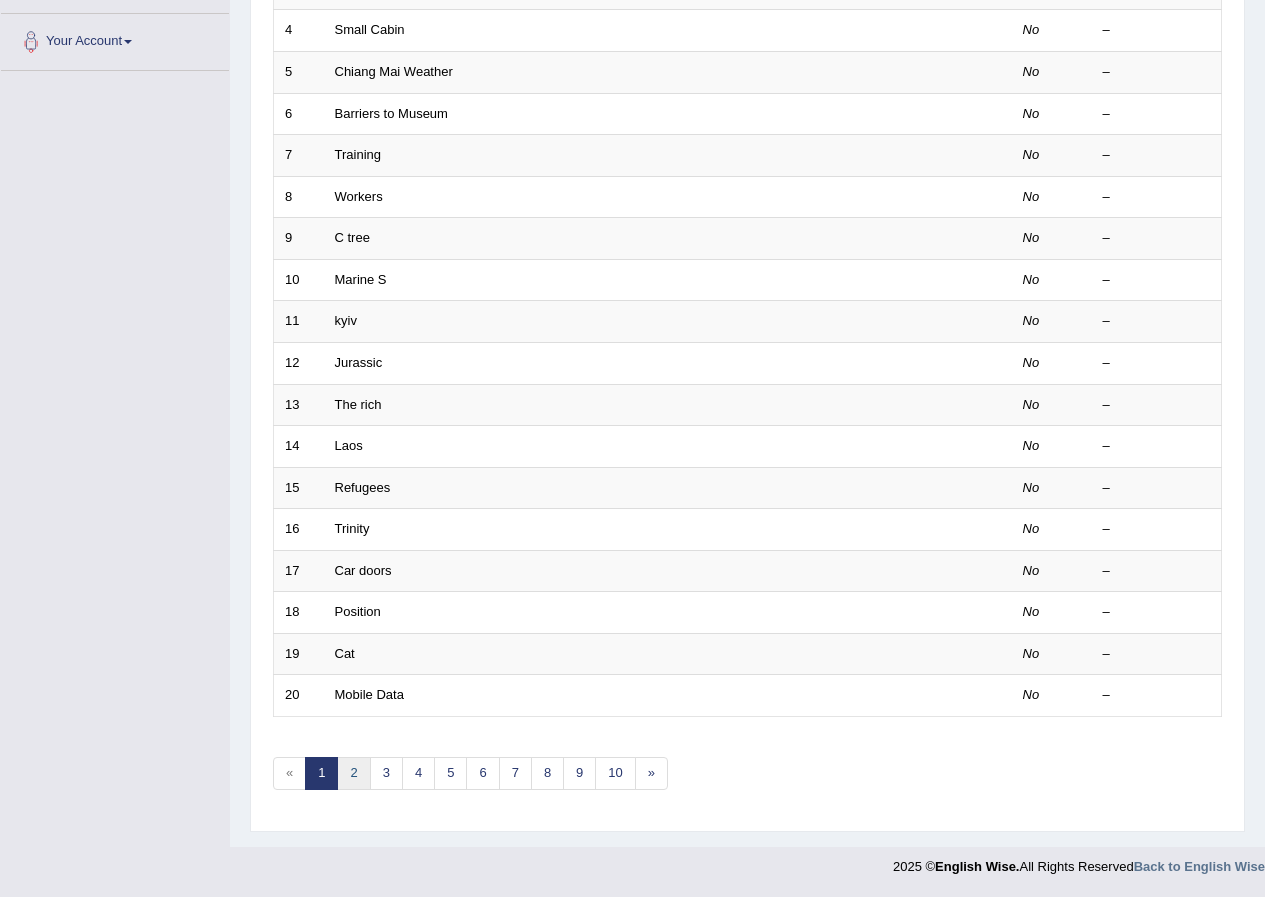 click on "2" at bounding box center [353, 773] 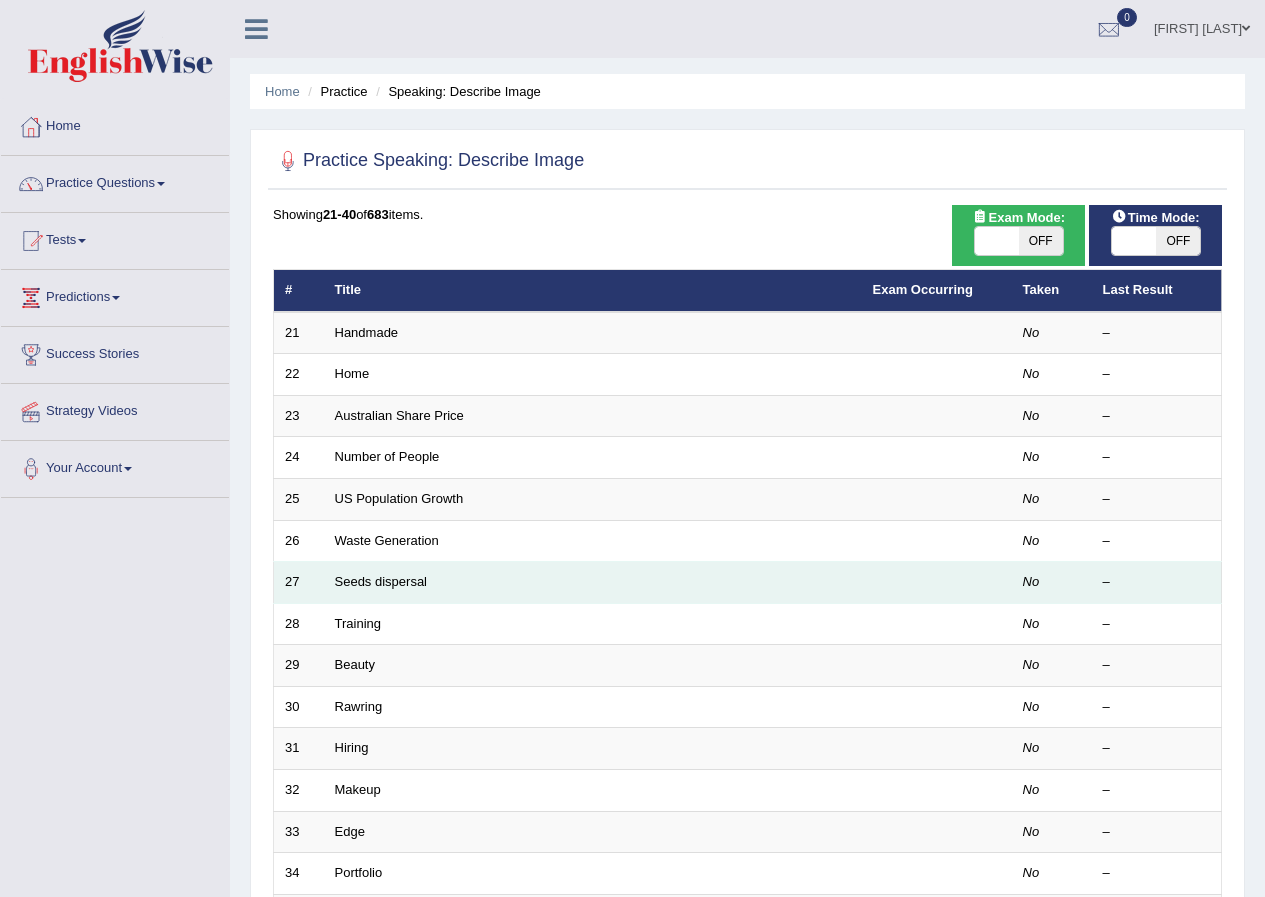 scroll, scrollTop: 0, scrollLeft: 0, axis: both 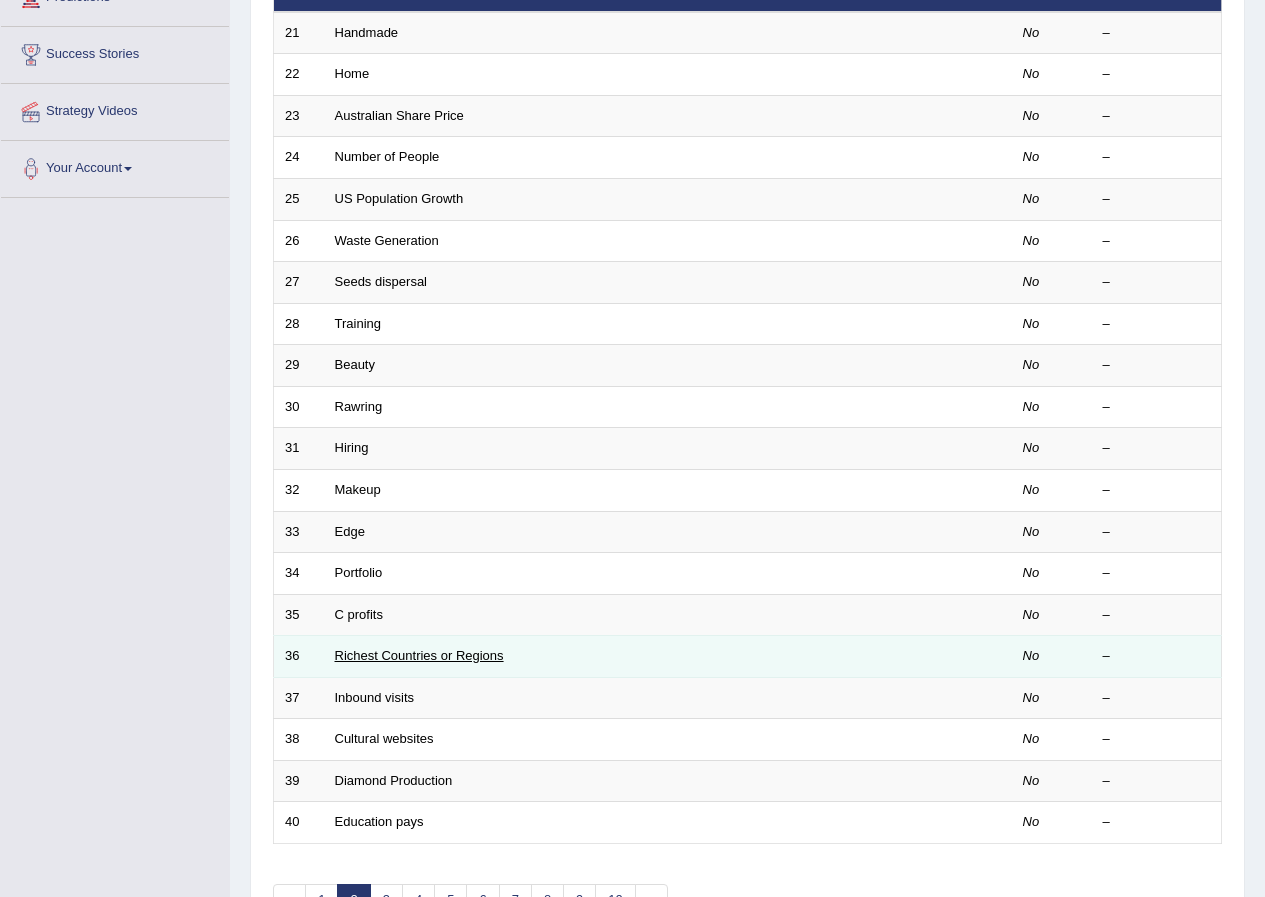 click on "Richest Countries or Regions" at bounding box center [419, 655] 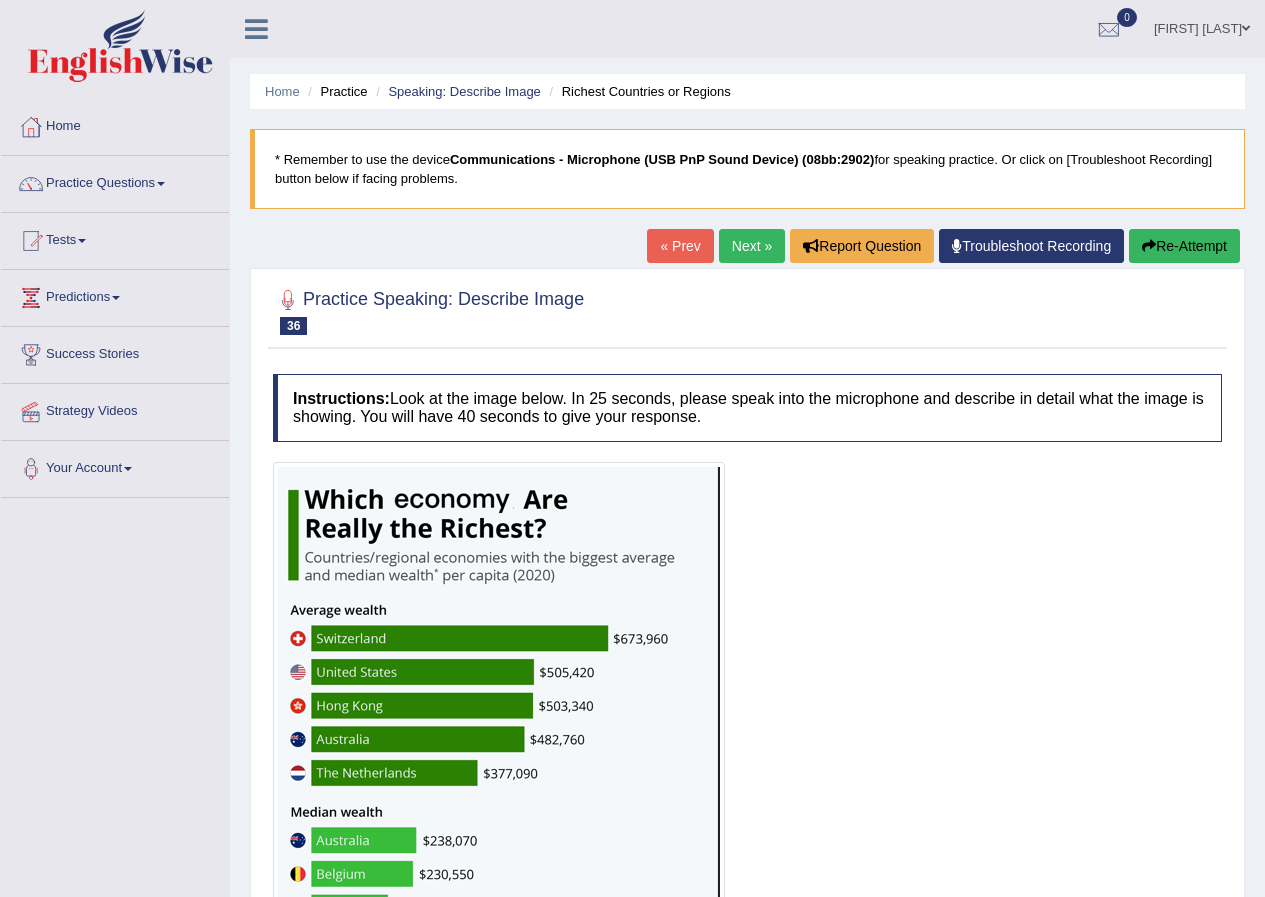 scroll, scrollTop: 0, scrollLeft: 0, axis: both 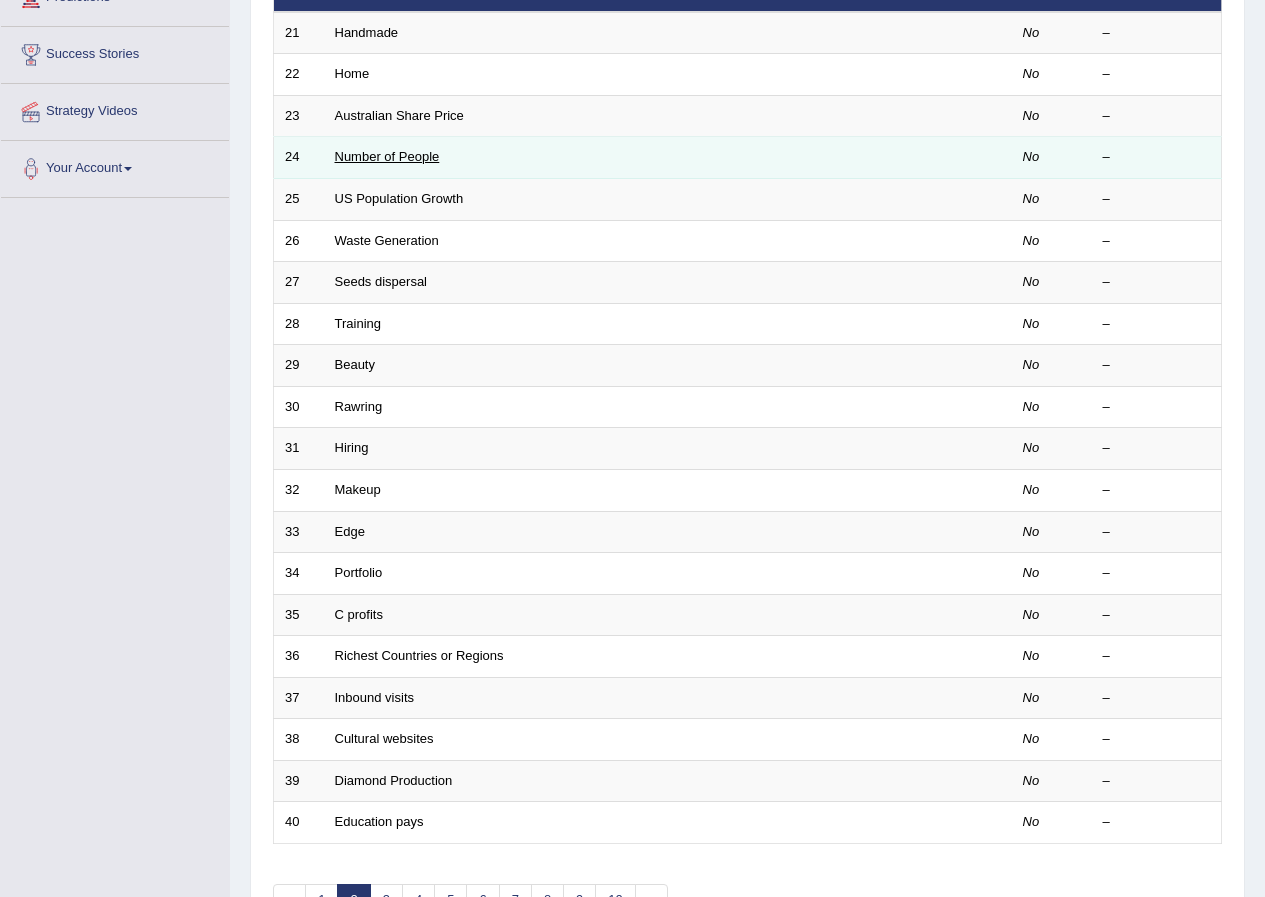 click on "Number of People" at bounding box center [387, 156] 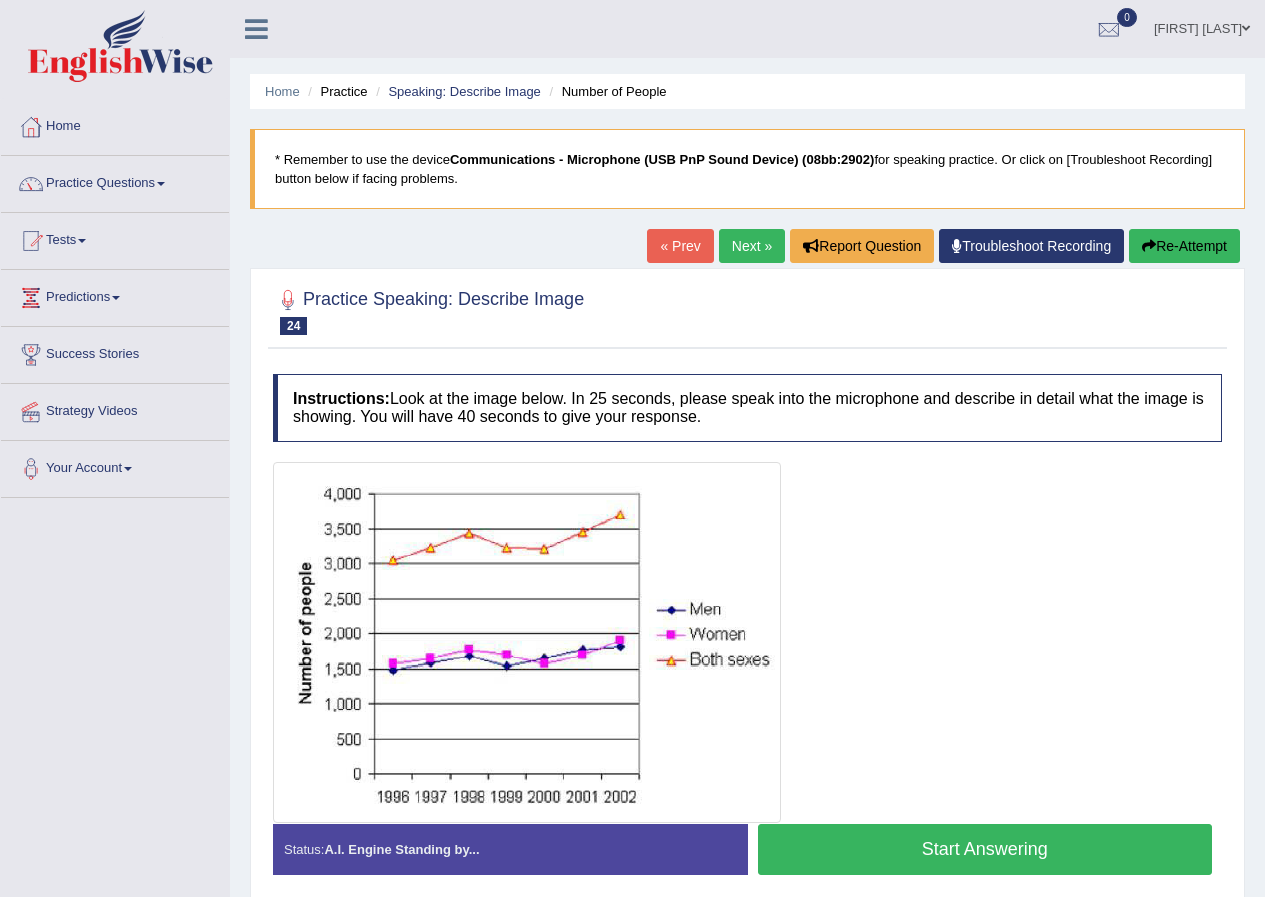 scroll, scrollTop: 0, scrollLeft: 0, axis: both 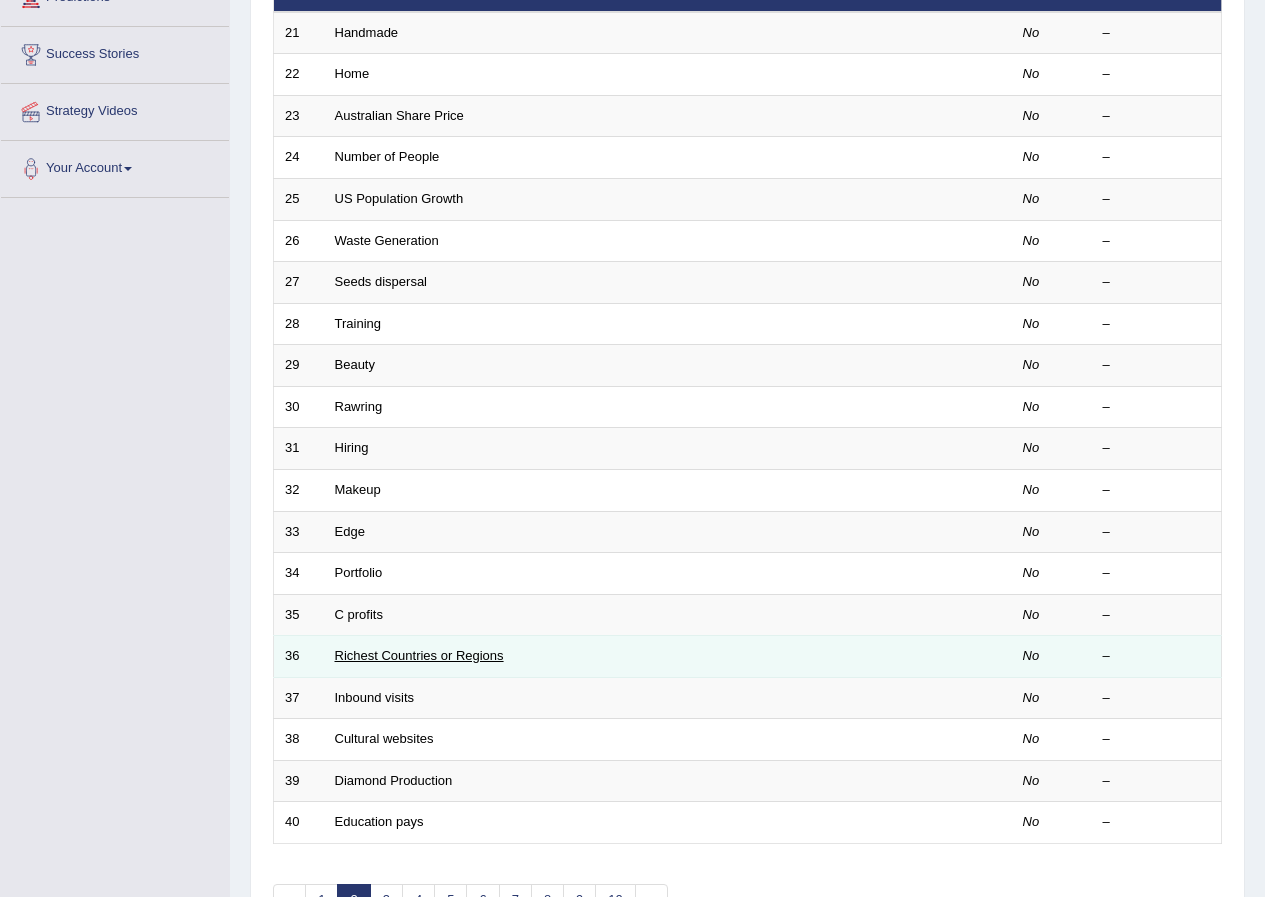 click on "Richest Countries or Regions" at bounding box center [419, 655] 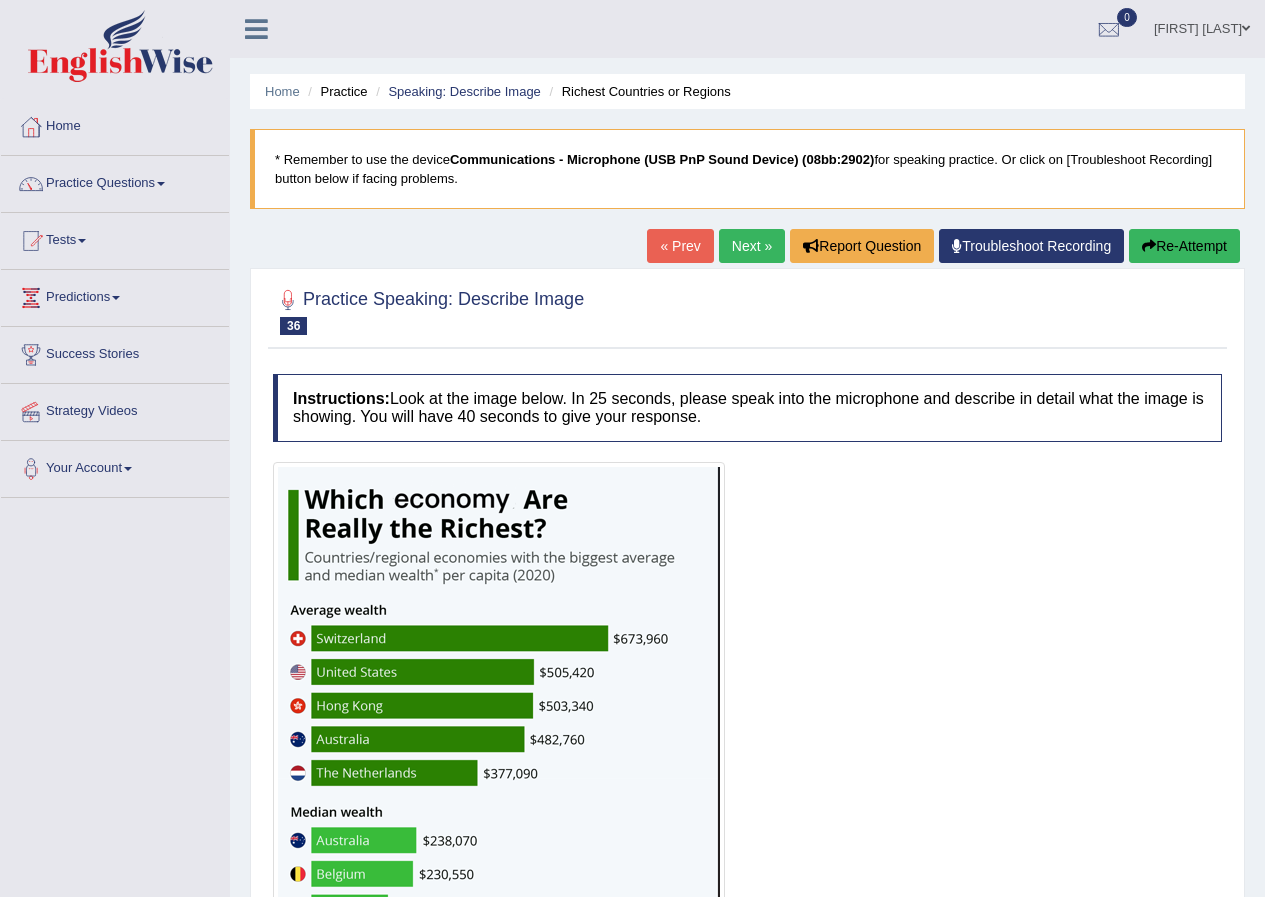 scroll, scrollTop: 0, scrollLeft: 0, axis: both 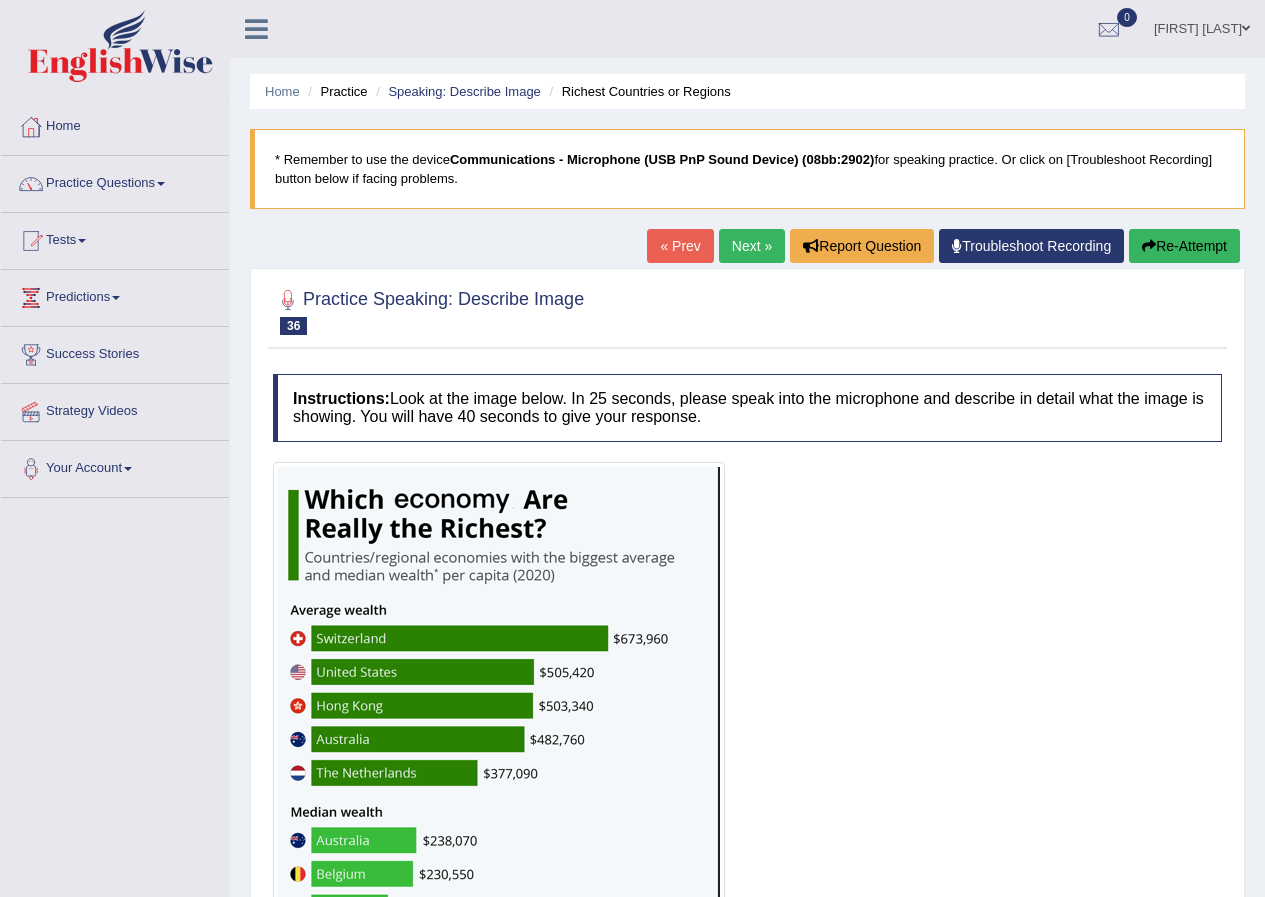 click on "Next »" at bounding box center (752, 246) 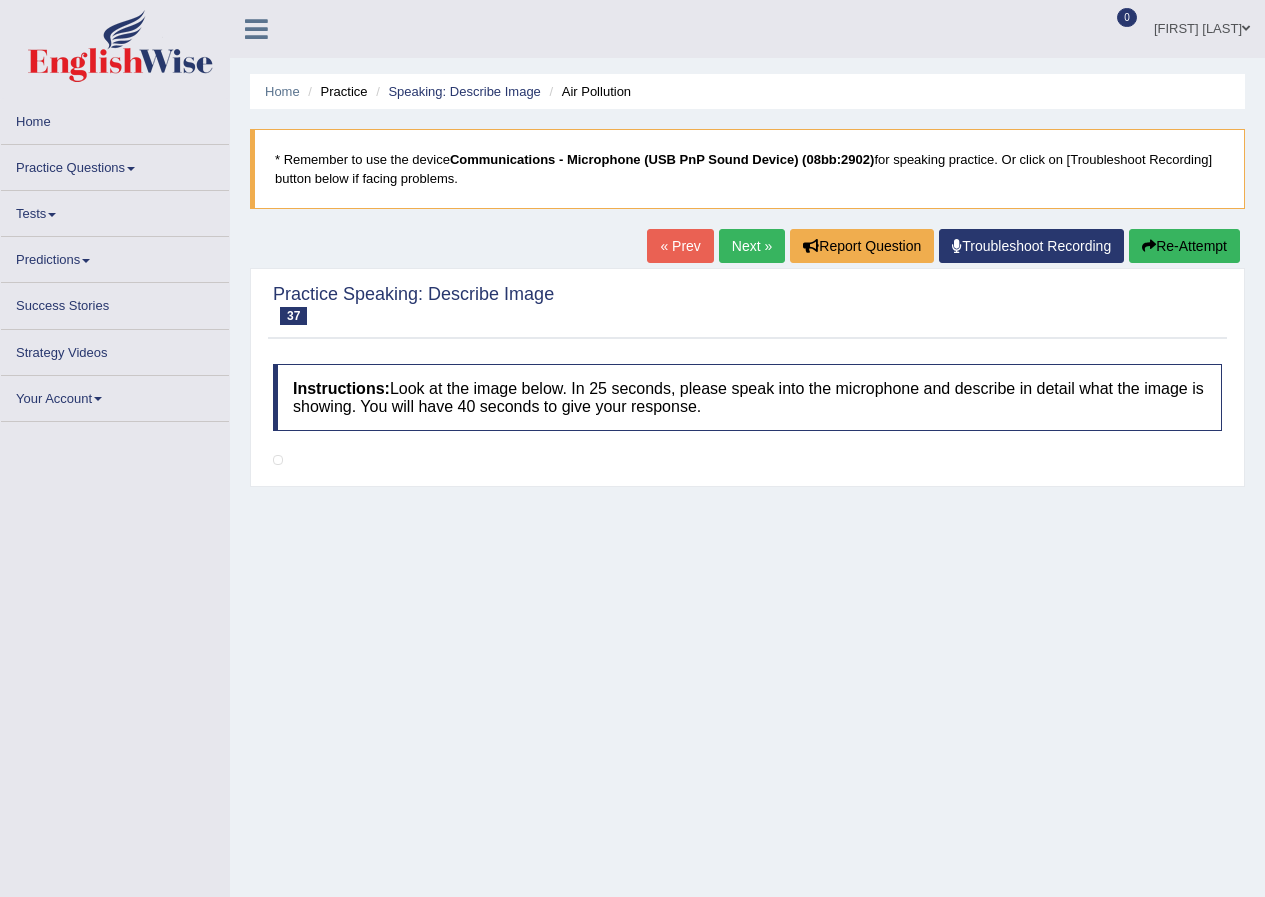 scroll, scrollTop: 0, scrollLeft: 0, axis: both 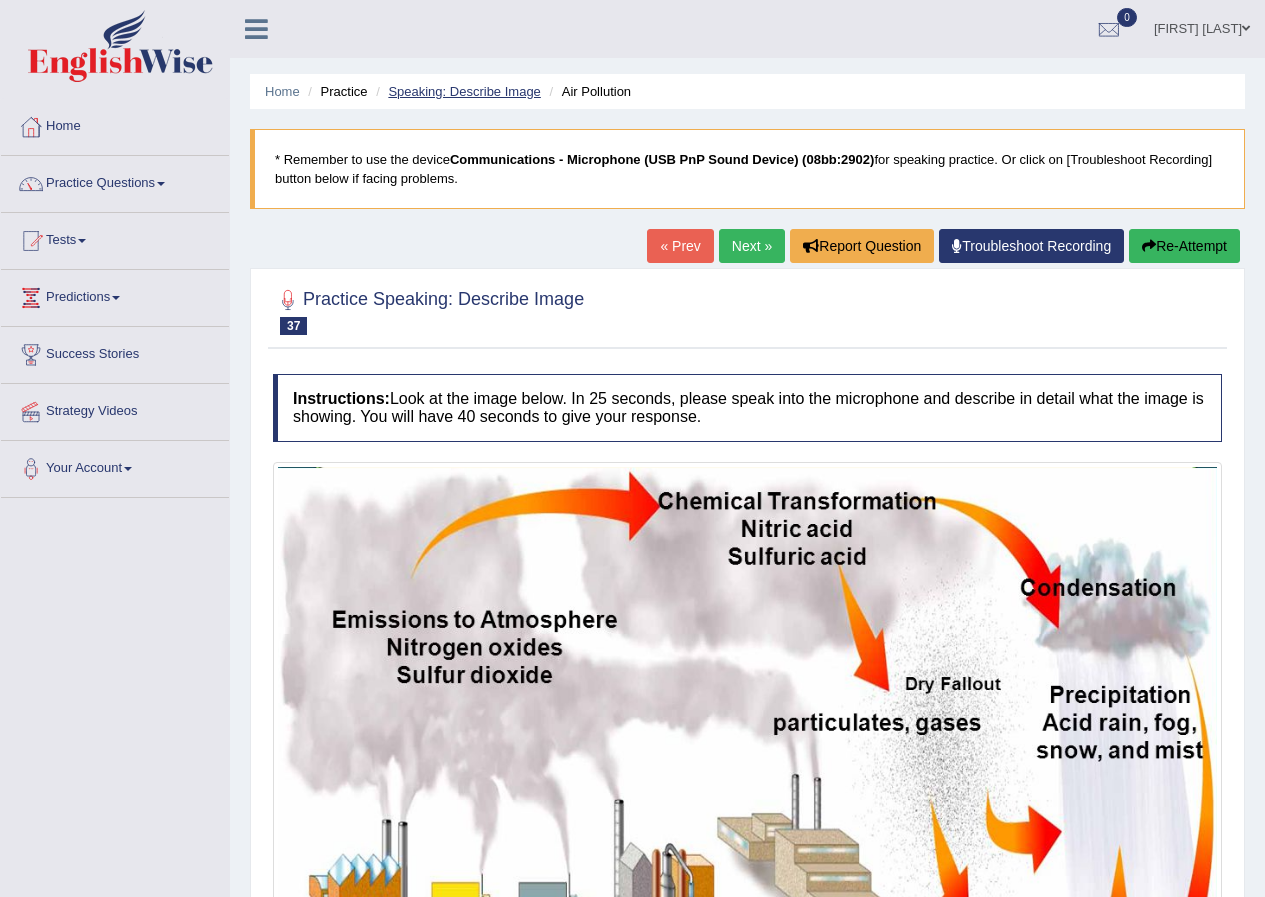 click on "Speaking: Describe Image" at bounding box center (464, 91) 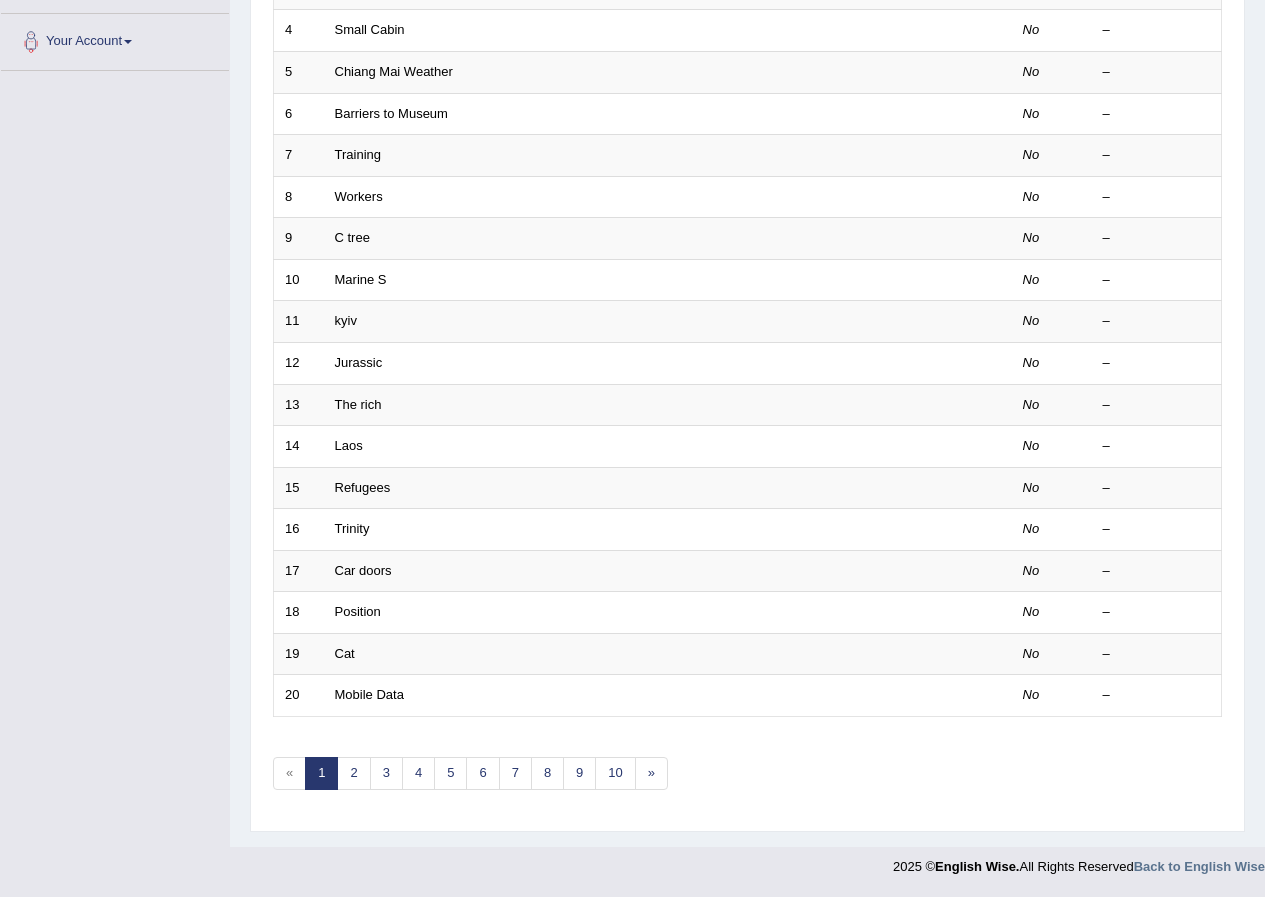 scroll, scrollTop: 427, scrollLeft: 0, axis: vertical 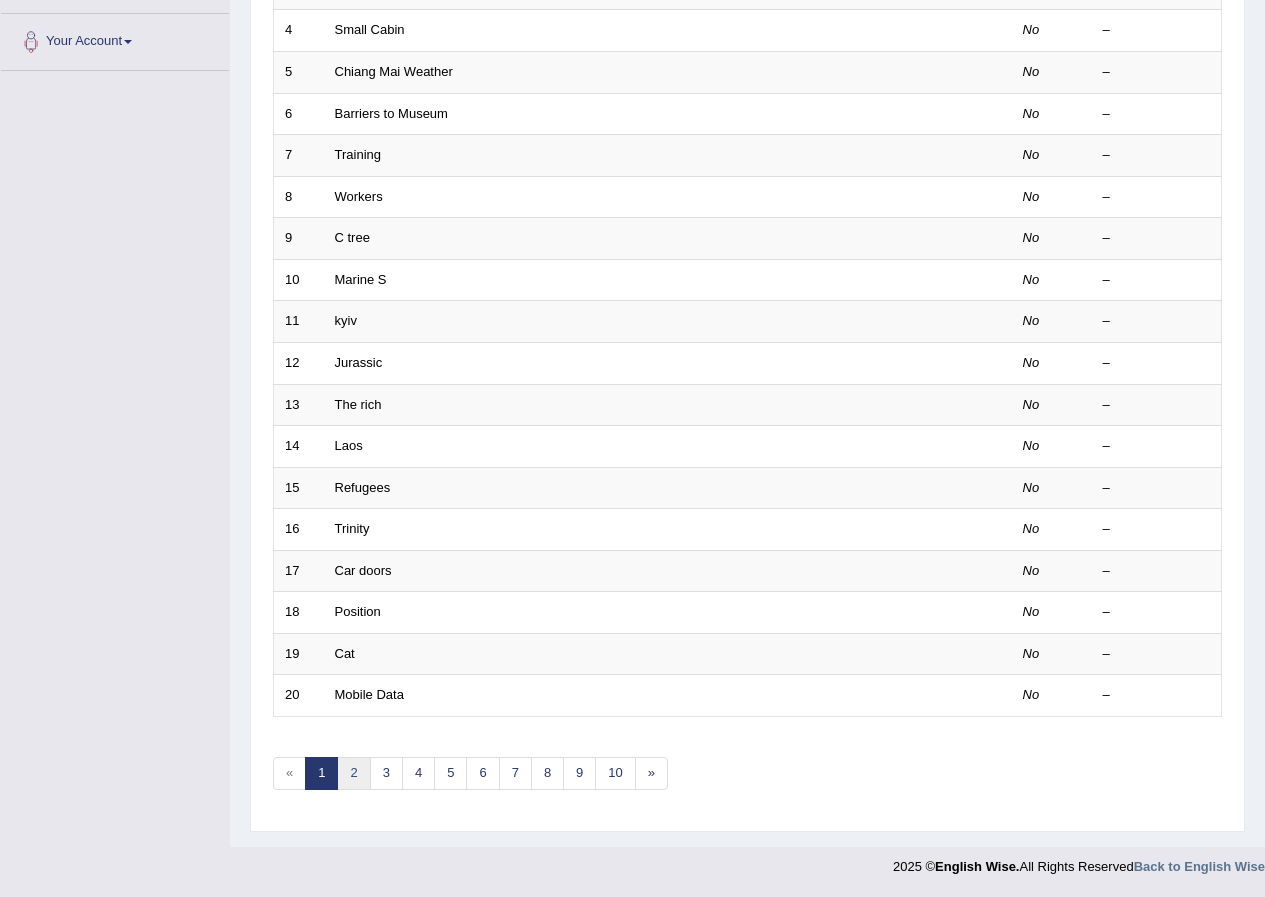 click on "2" at bounding box center (353, 773) 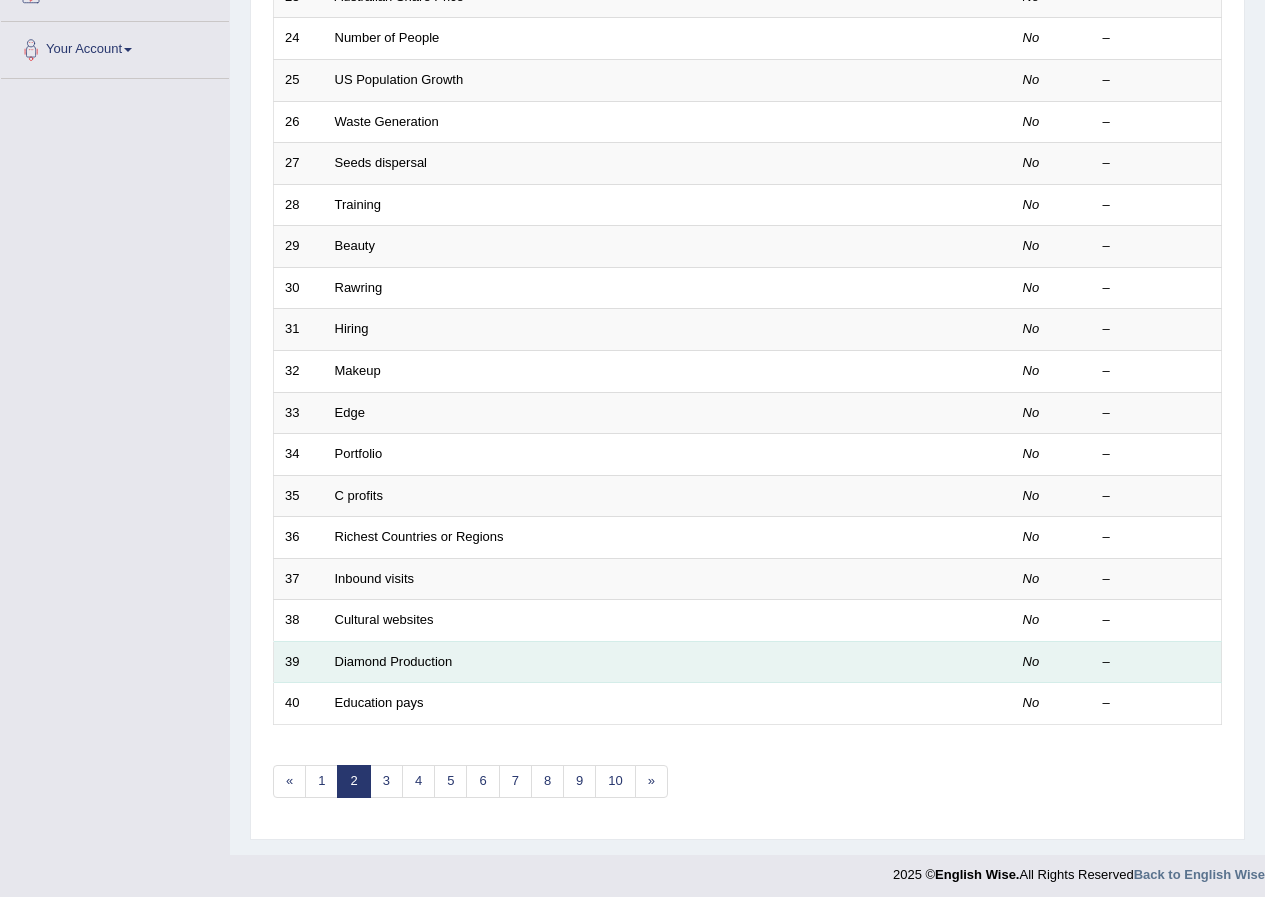 scroll, scrollTop: 419, scrollLeft: 0, axis: vertical 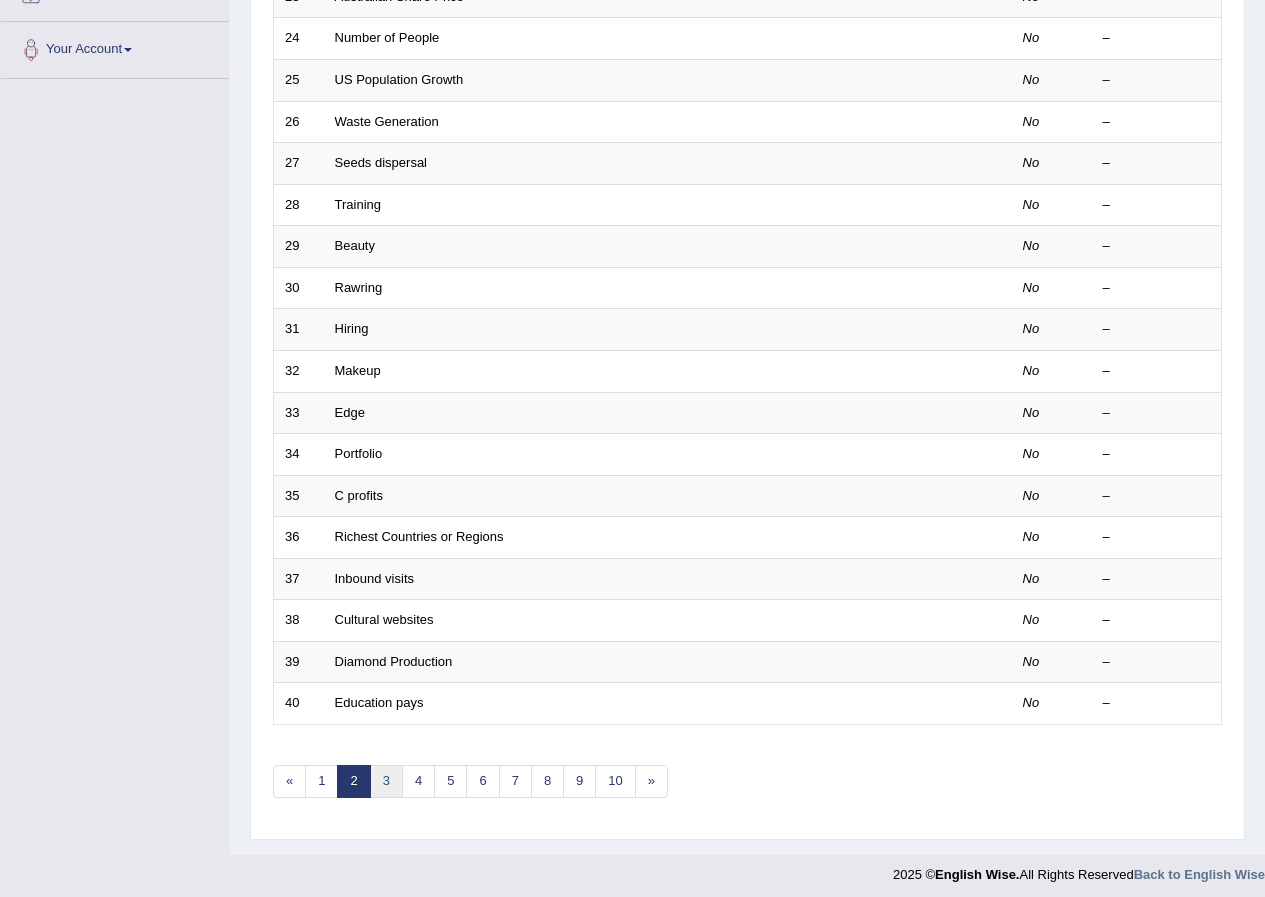 drag, startPoint x: 393, startPoint y: 780, endPoint x: 422, endPoint y: 612, distance: 170.4846 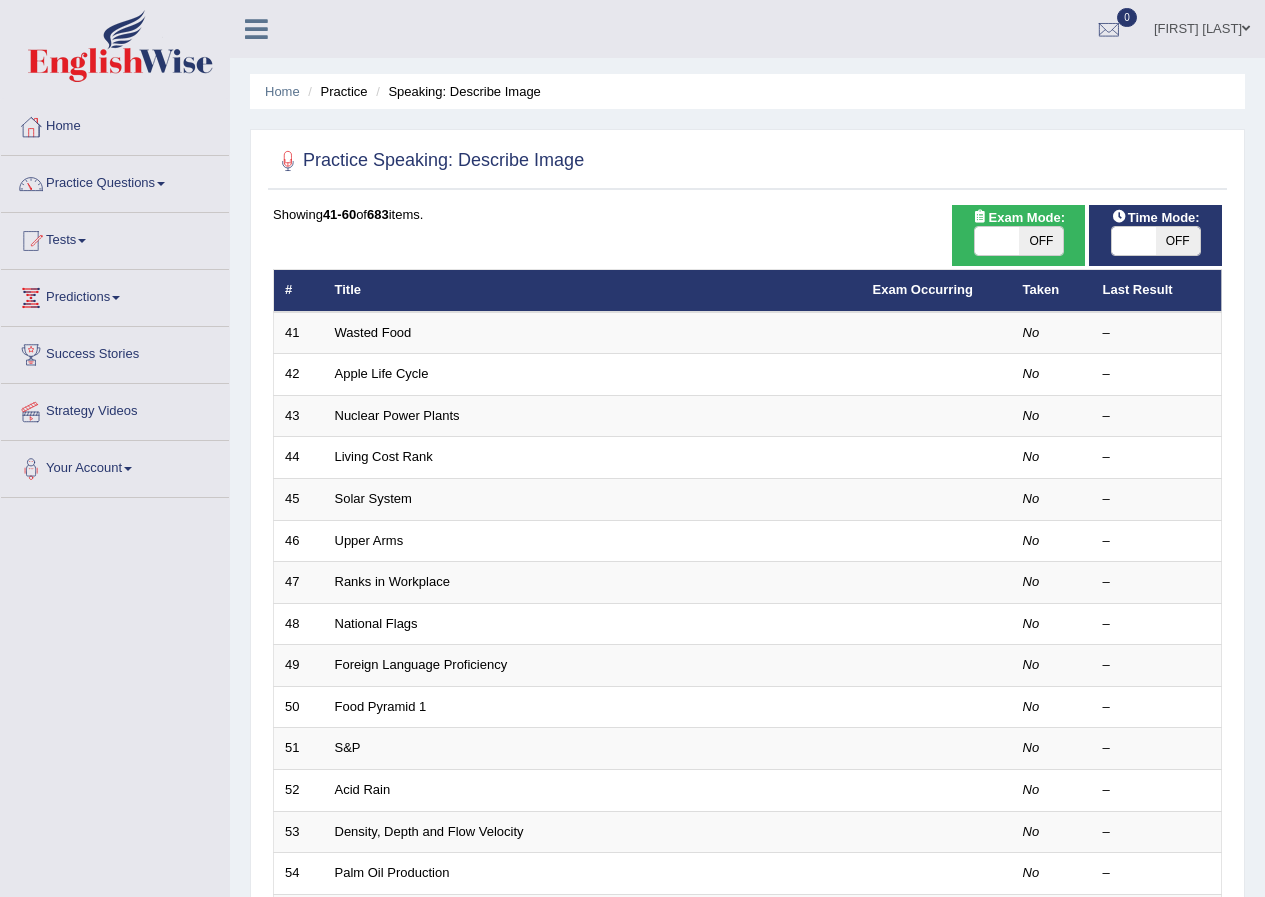 scroll, scrollTop: 300, scrollLeft: 0, axis: vertical 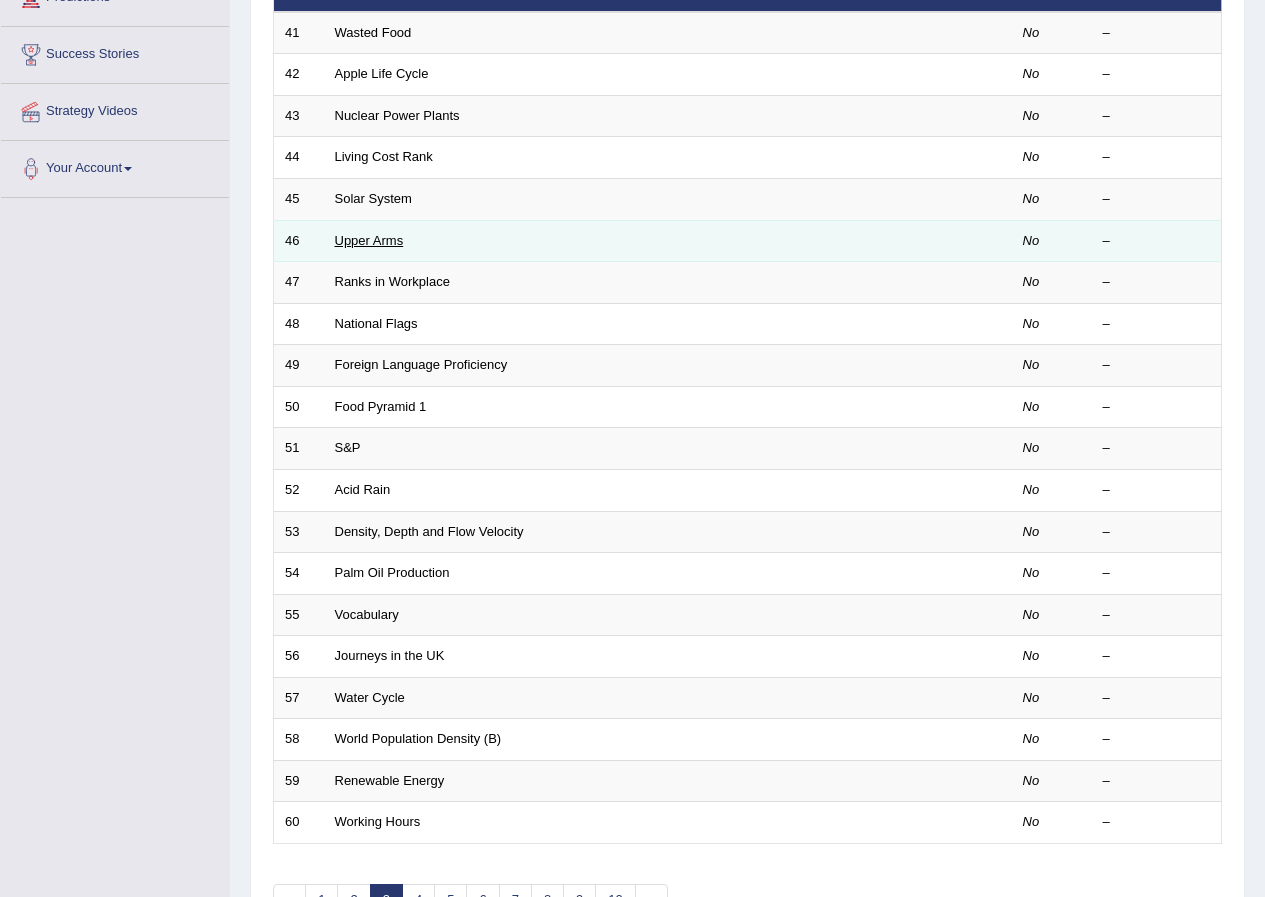click on "Upper Arms" at bounding box center (369, 240) 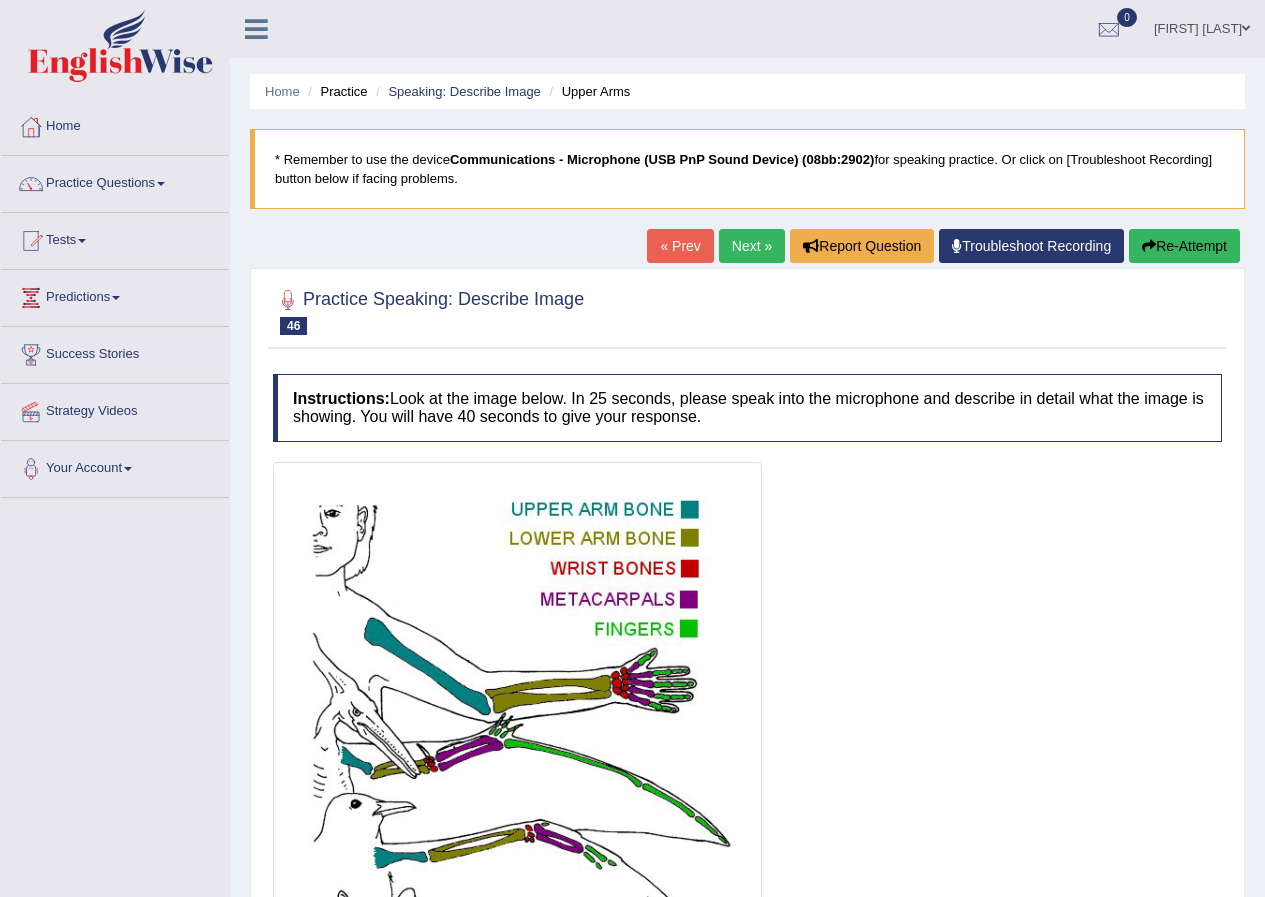 scroll, scrollTop: 0, scrollLeft: 0, axis: both 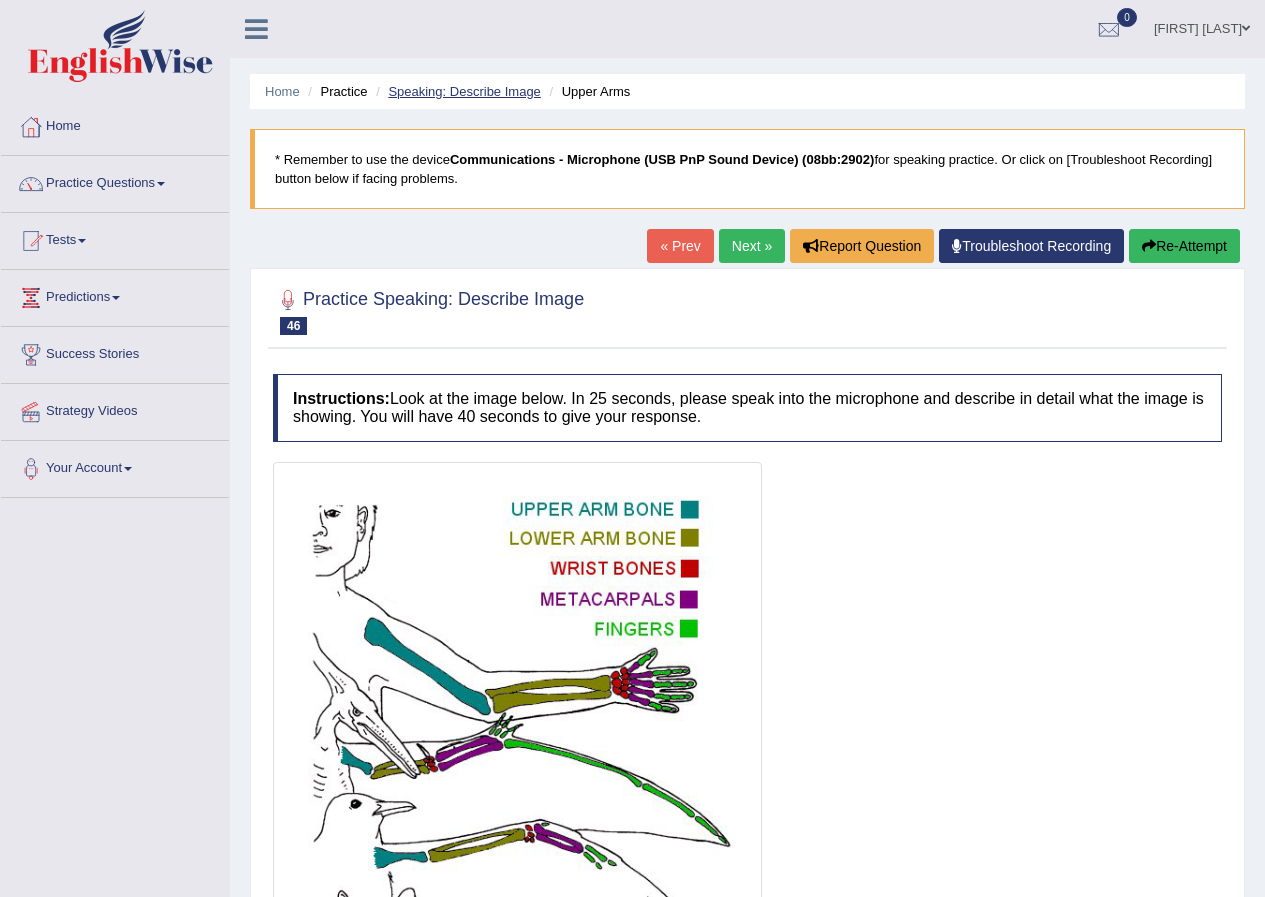 click on "Speaking: Describe Image" at bounding box center [464, 91] 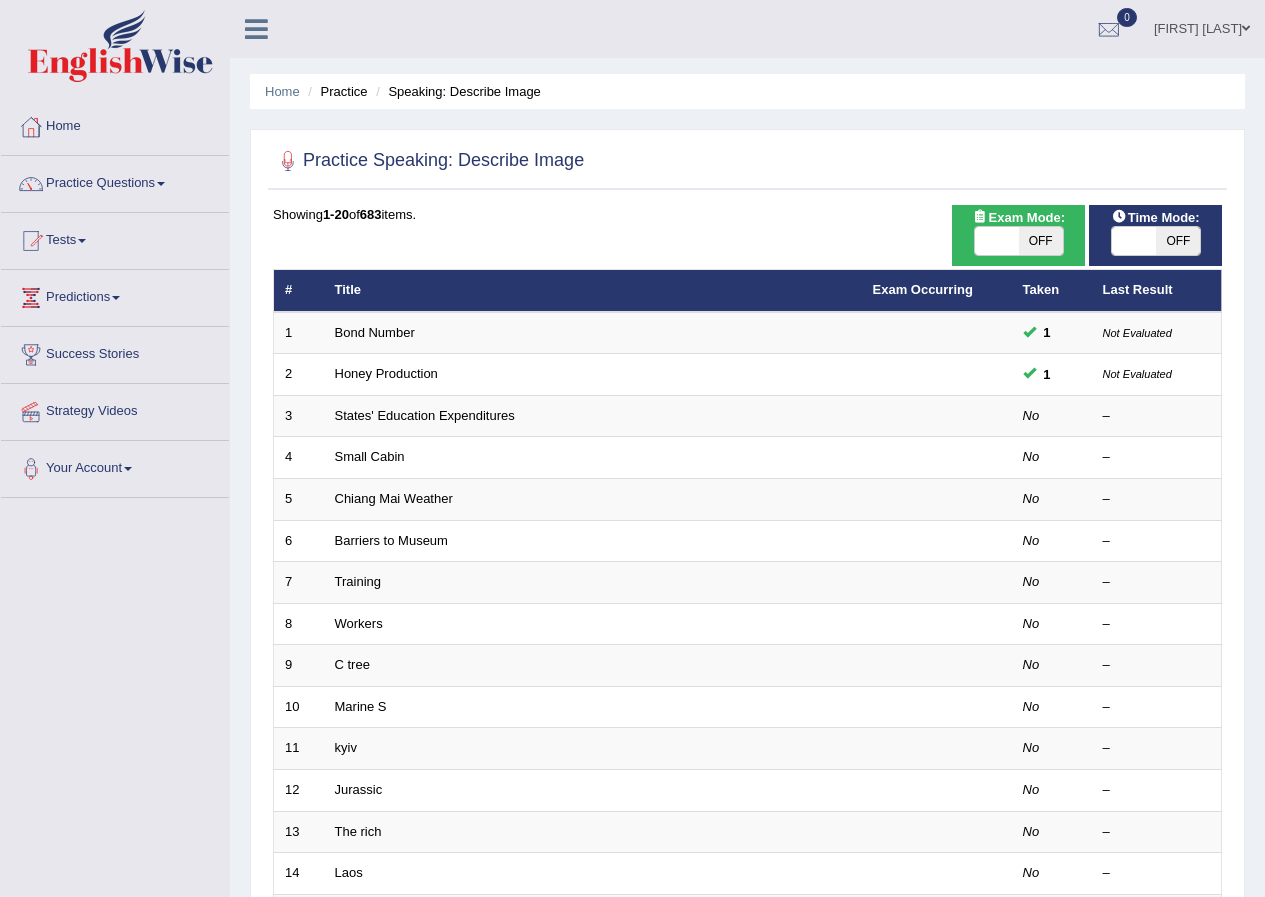 scroll, scrollTop: 0, scrollLeft: 0, axis: both 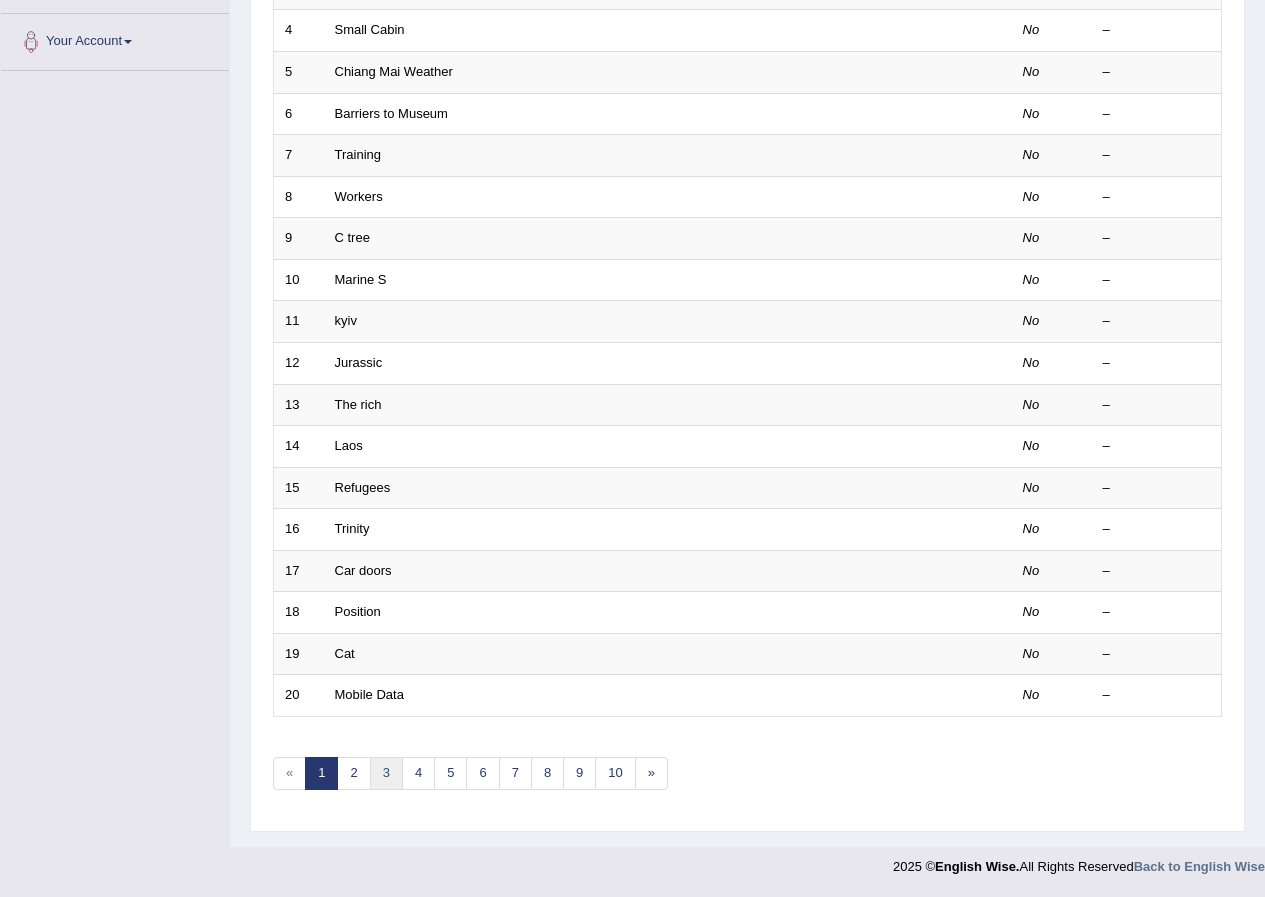 click on "3" at bounding box center (386, 773) 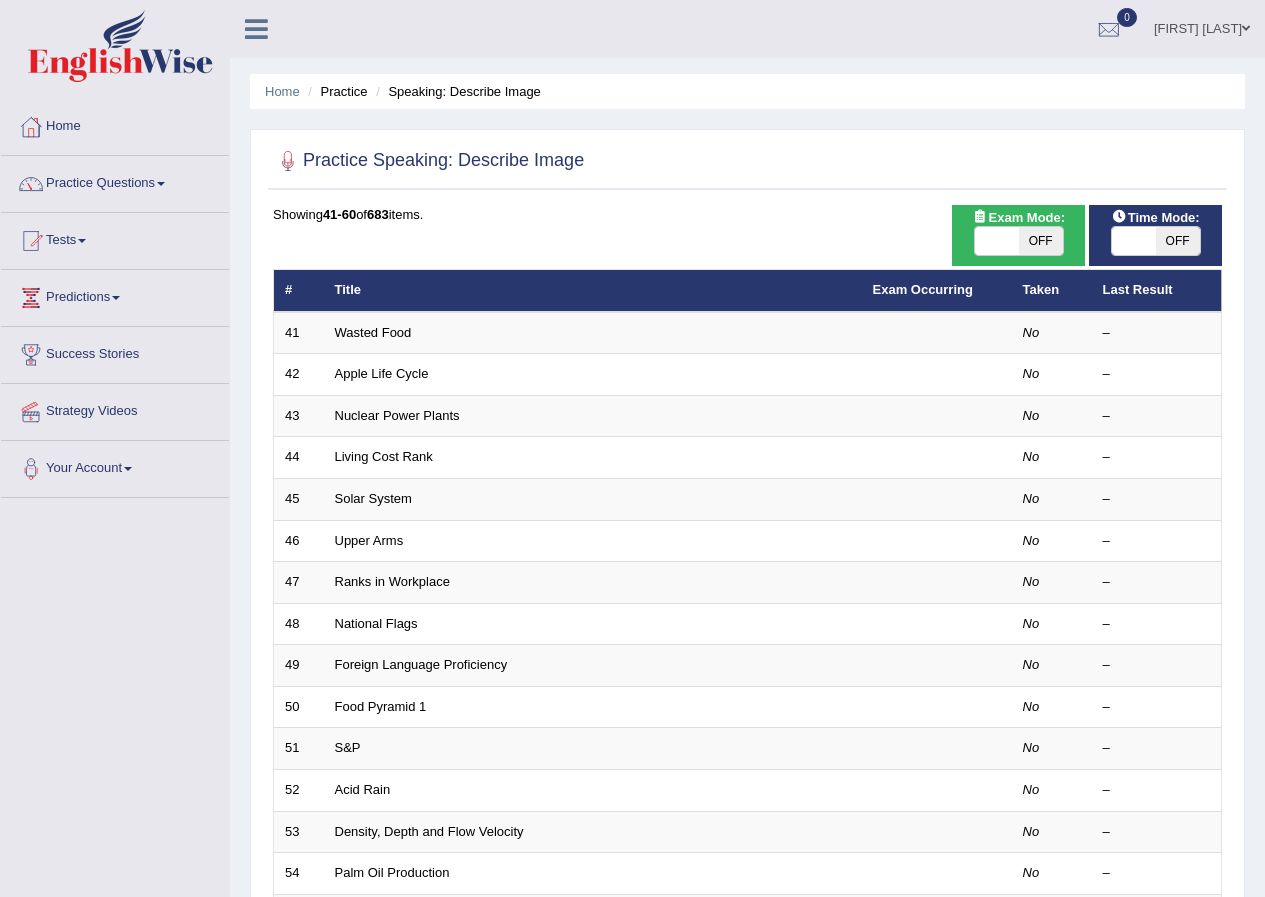 scroll, scrollTop: 0, scrollLeft: 0, axis: both 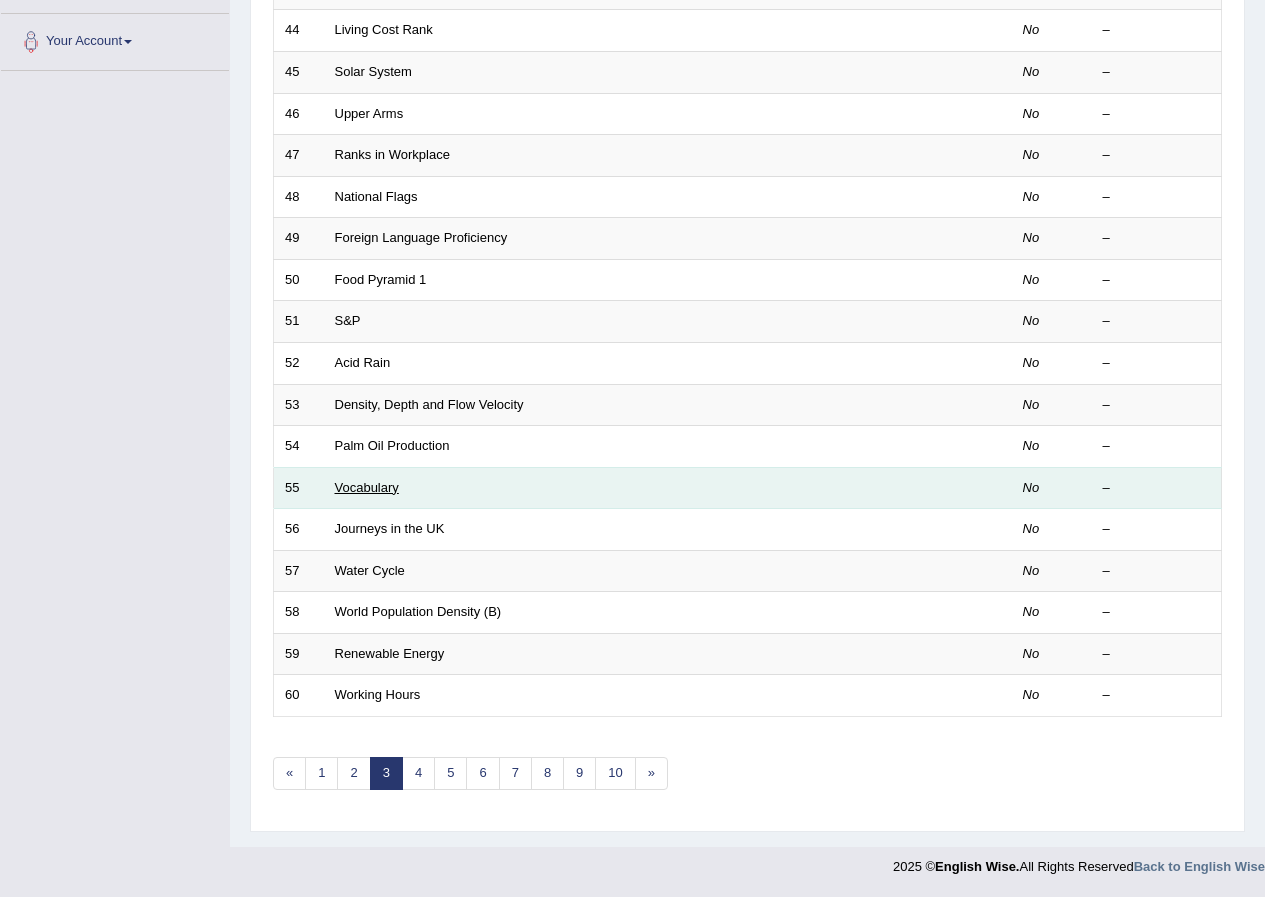 click on "Vocabulary" at bounding box center [367, 487] 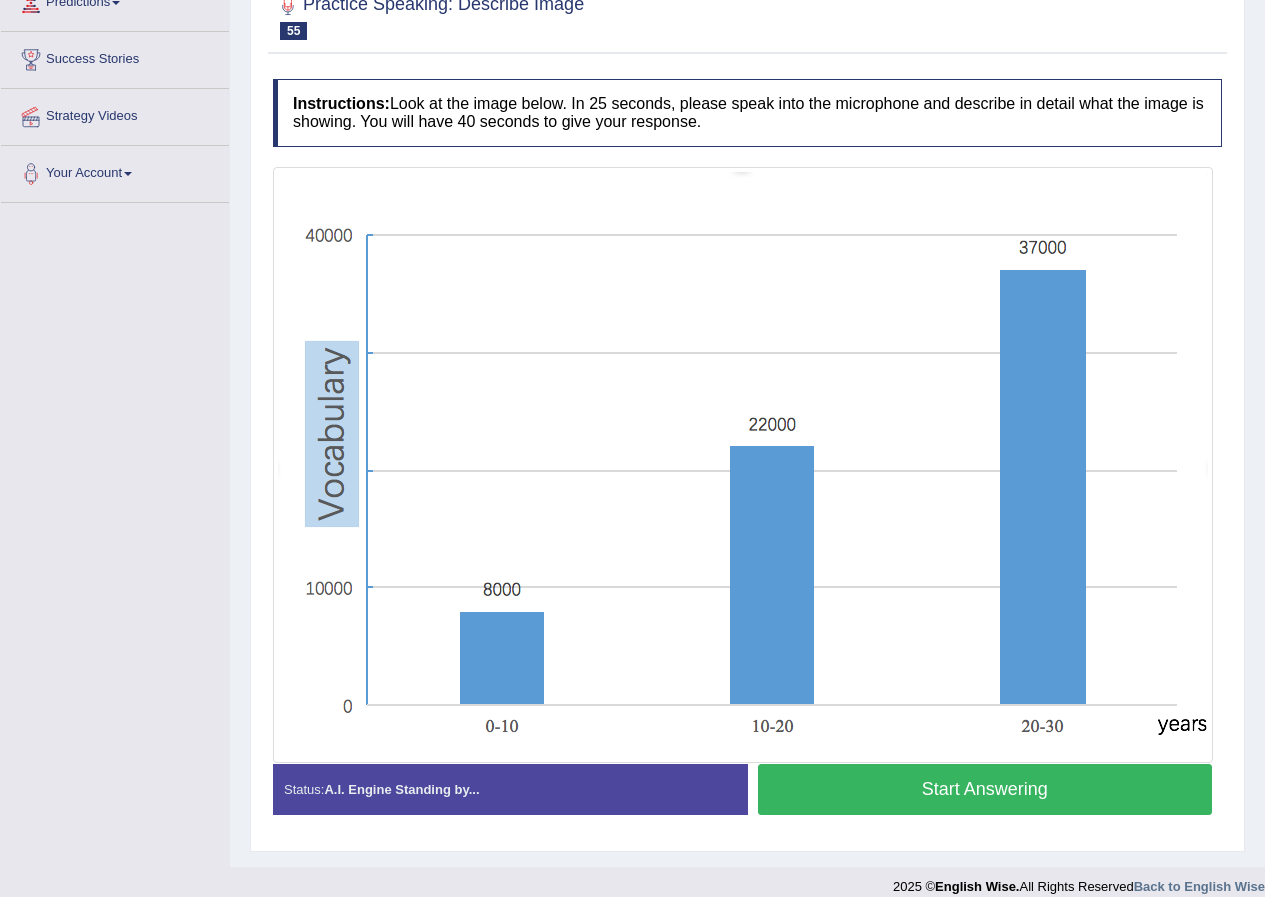 scroll, scrollTop: 207, scrollLeft: 0, axis: vertical 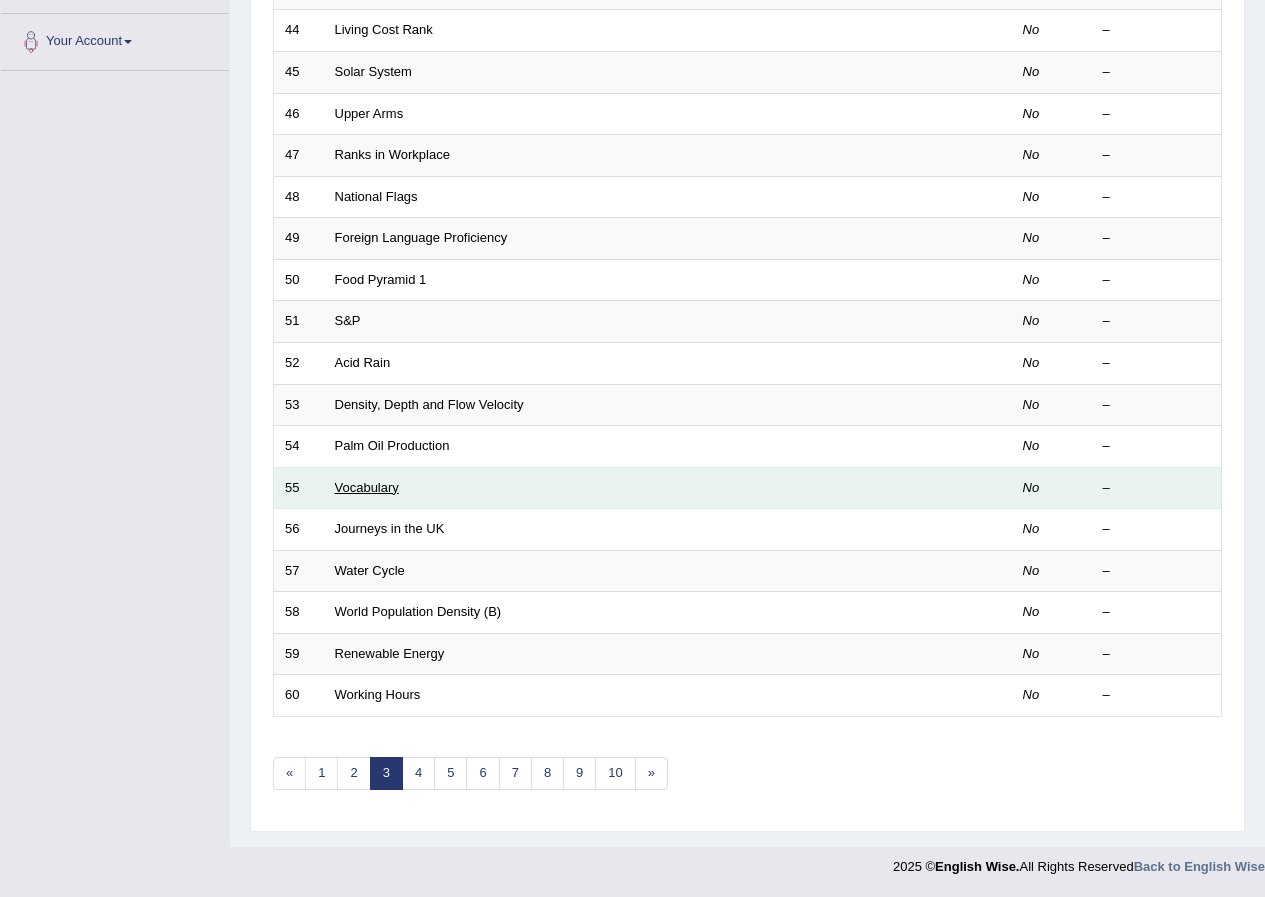 click on "Vocabulary" at bounding box center (367, 487) 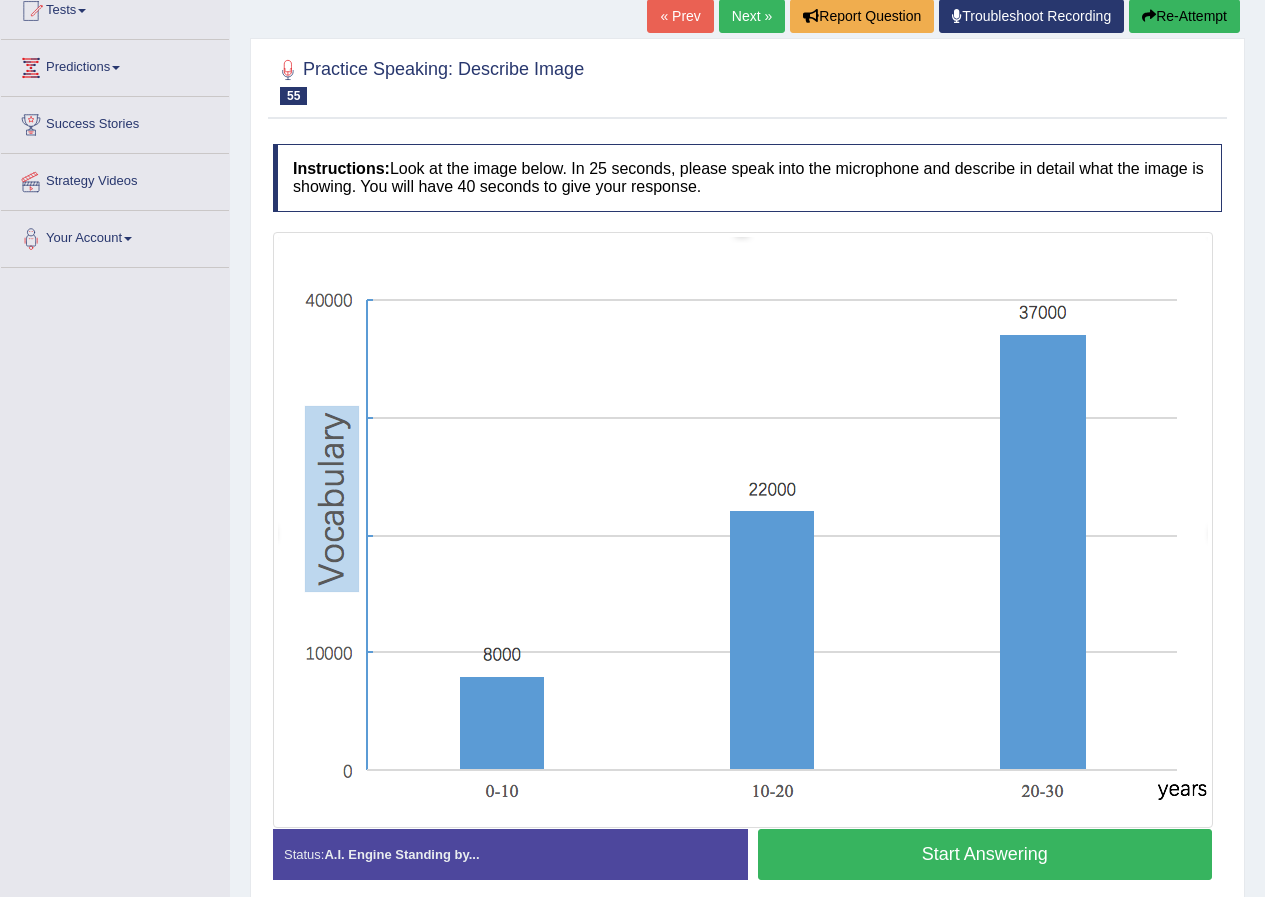 scroll, scrollTop: 0, scrollLeft: 0, axis: both 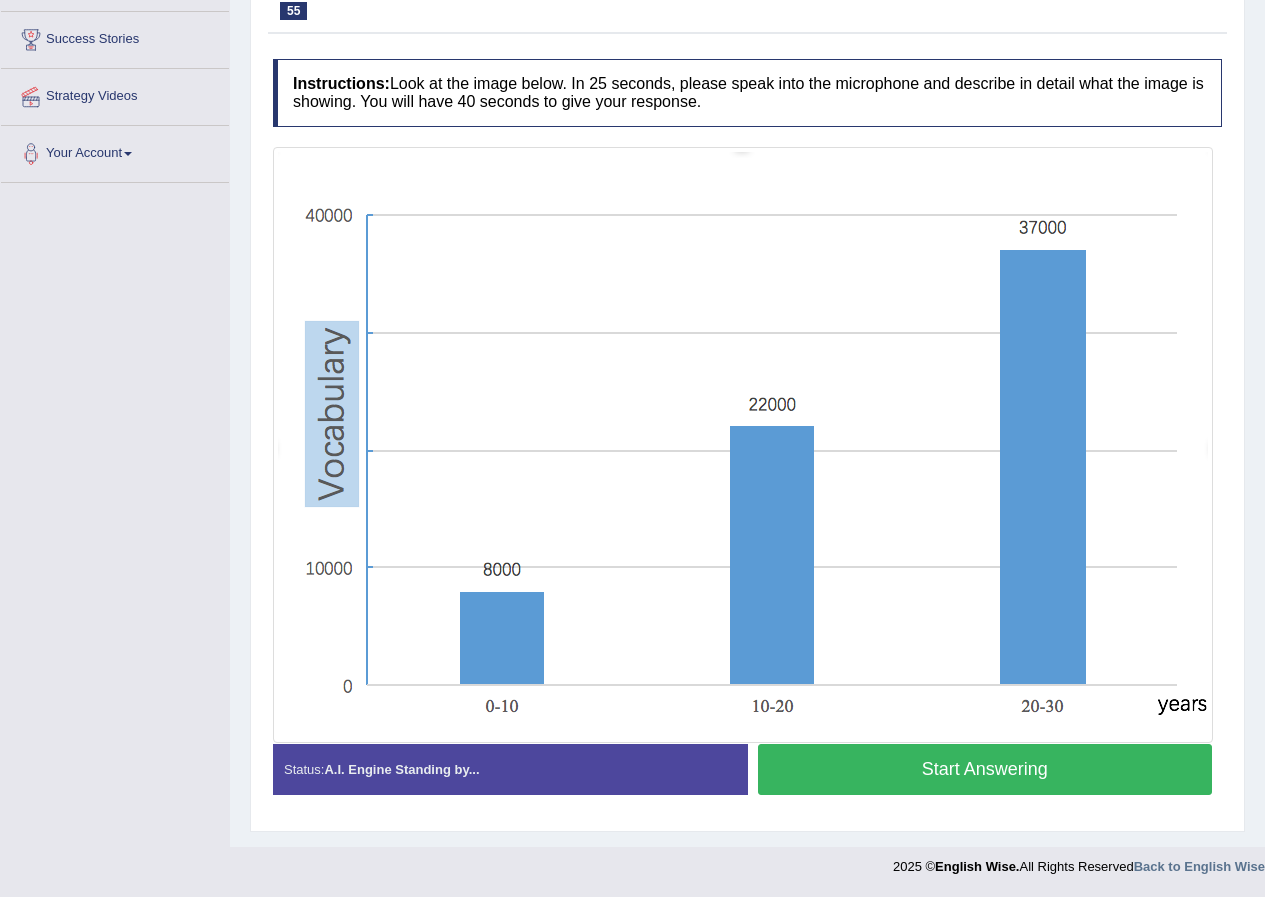 click on "Start Answering" at bounding box center (985, 769) 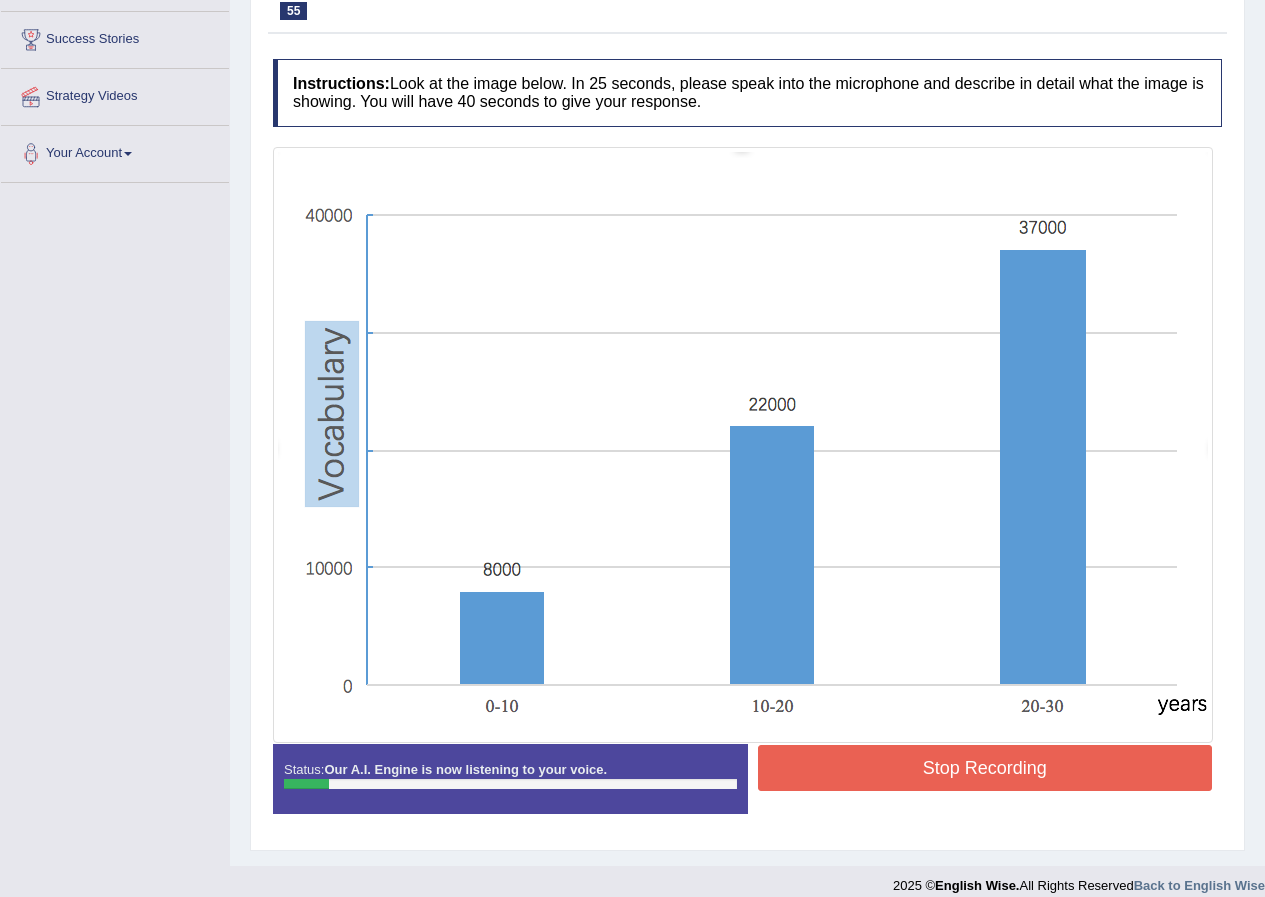 click at bounding box center [743, 445] 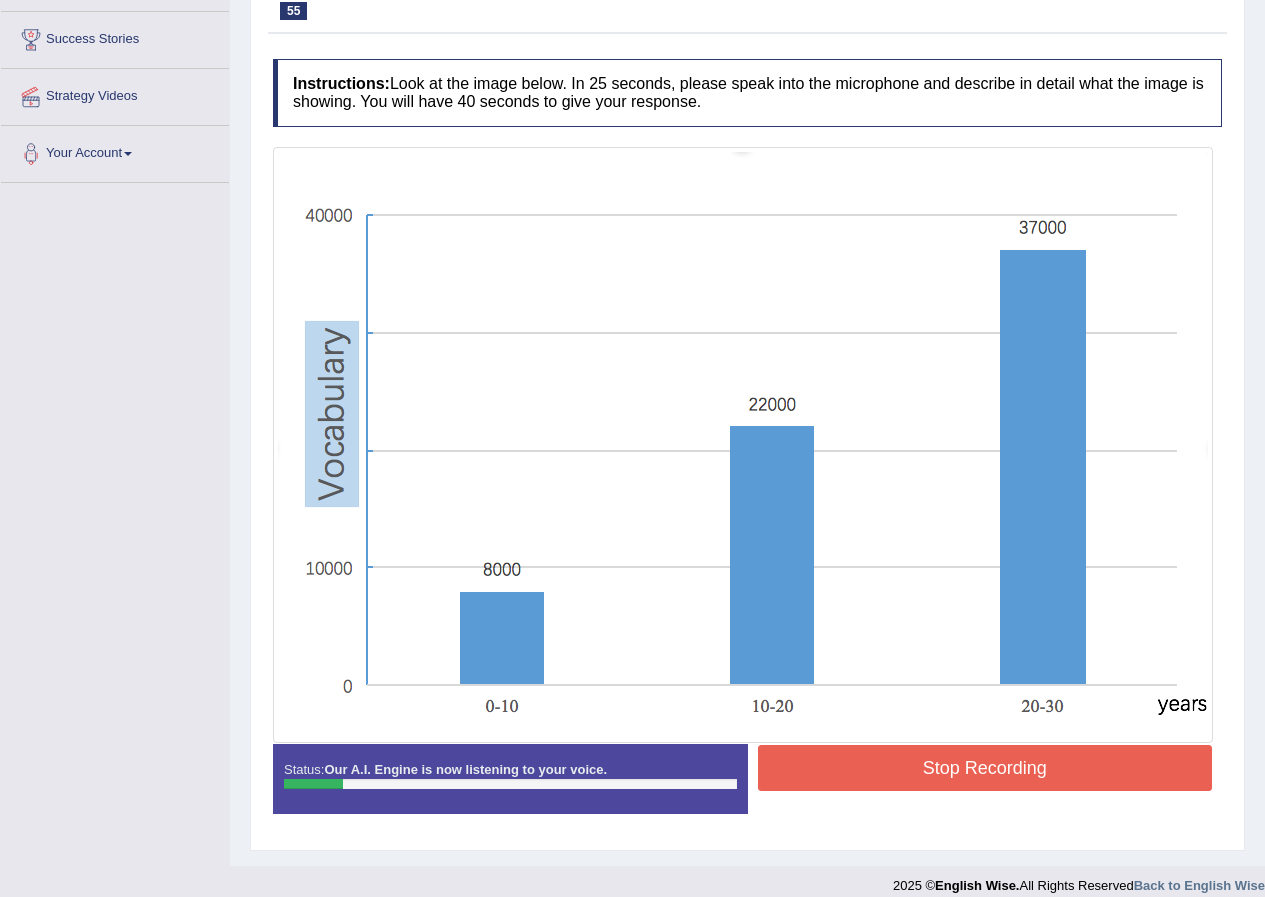 click on "Stop Recording" at bounding box center [985, 768] 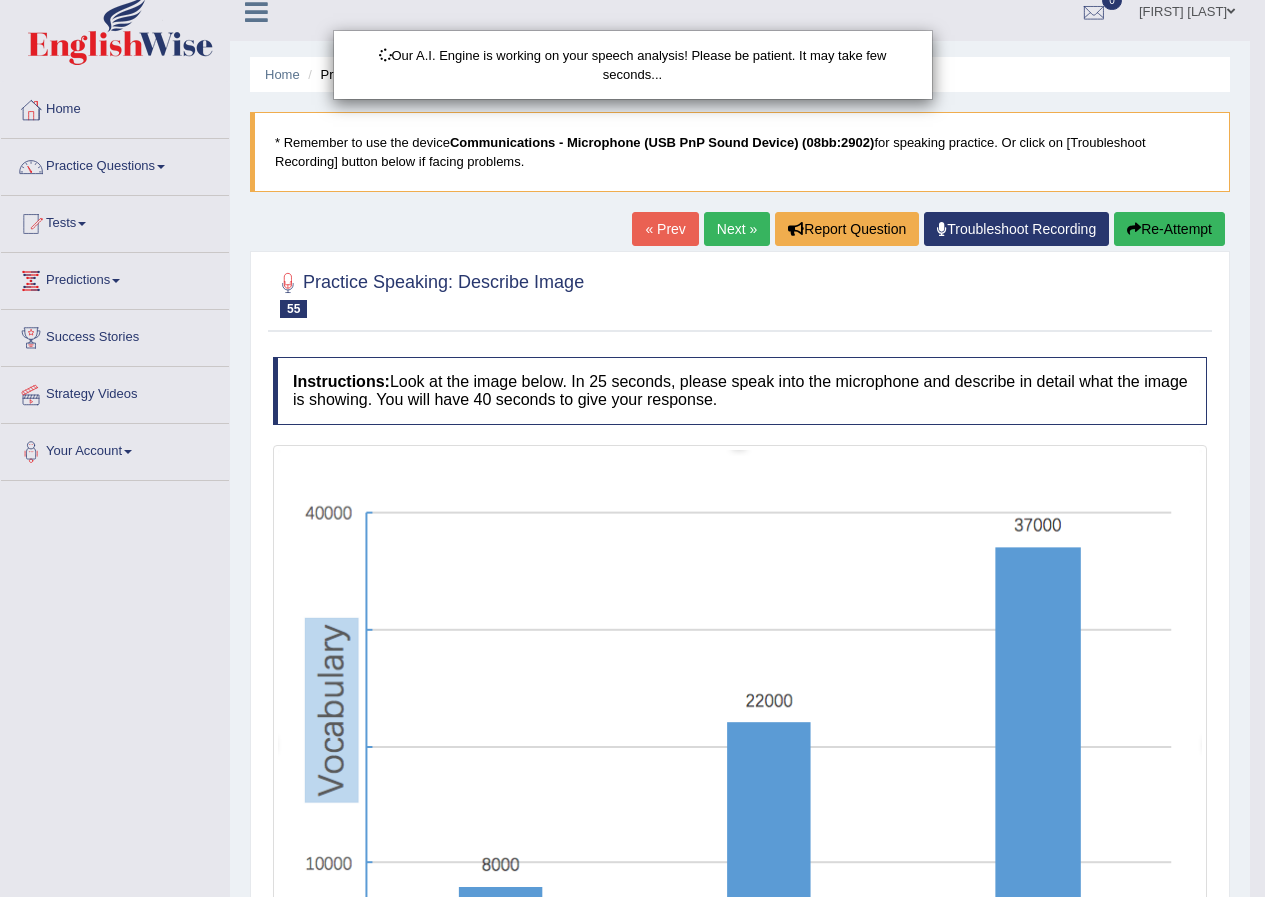 scroll, scrollTop: 15, scrollLeft: 0, axis: vertical 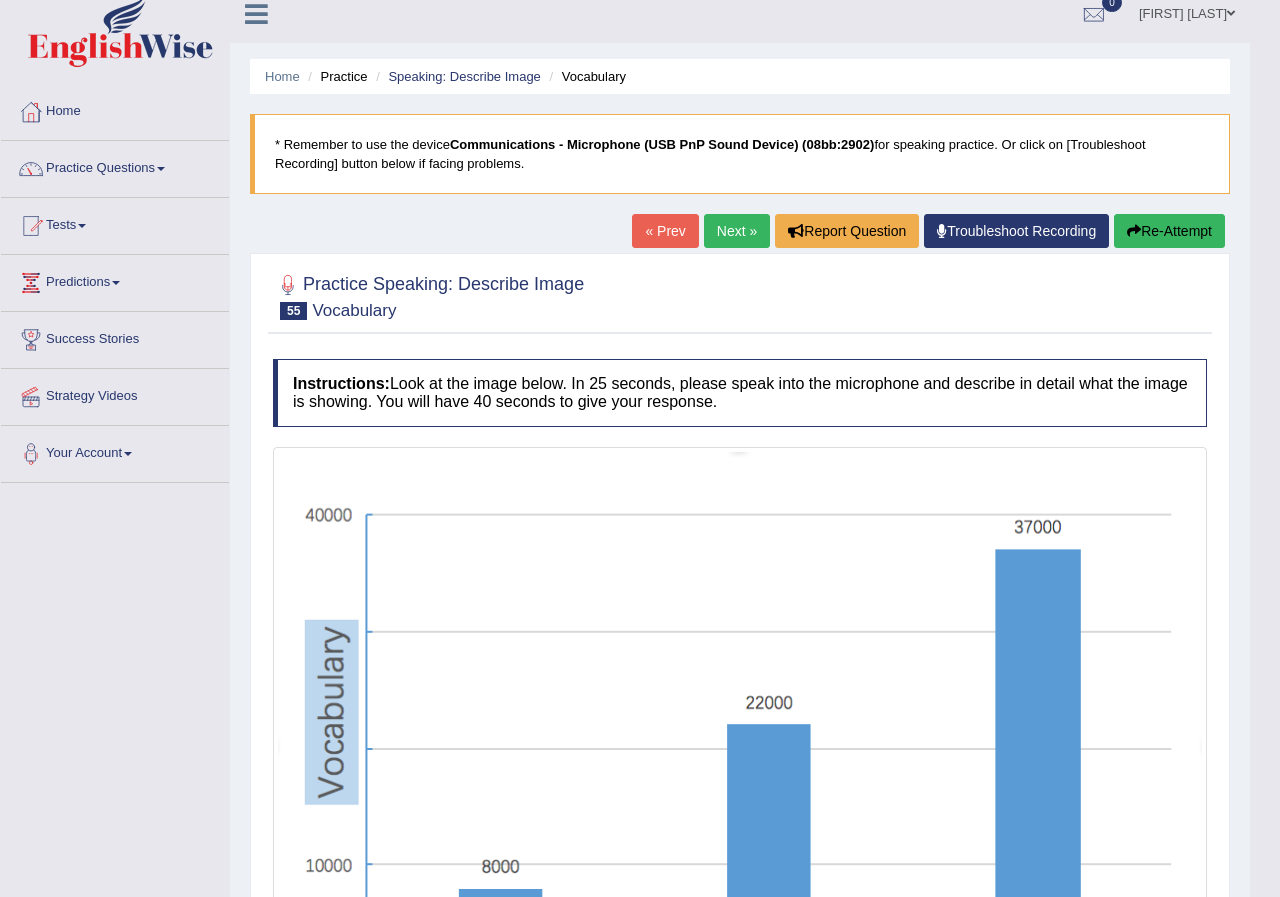 click on "Toggle navigation
Home
Practice Questions   Speaking Practice Read Aloud
Repeat Sentence
Describe Image
Re-tell Lecture
Answer Short Question
Summarize Group Discussion
Respond To A Situation
Writing Practice  Summarize Written Text
Write Essay
Reading Practice  Reading & Writing: Fill In The Blanks
Choose Multiple Answers
Re-order Paragraphs
Fill In The Blanks
Choose Single Answer
Listening Practice  Summarize Spoken Text
Highlight Incorrect Words
Highlight Correct Summary
Select Missing Word
Choose Single Answer
Choose Multiple Answers
Fill In The Blanks
Write From Dictation
Pronunciation
Tests  Take Practice Sectional Test" at bounding box center (640, 433) 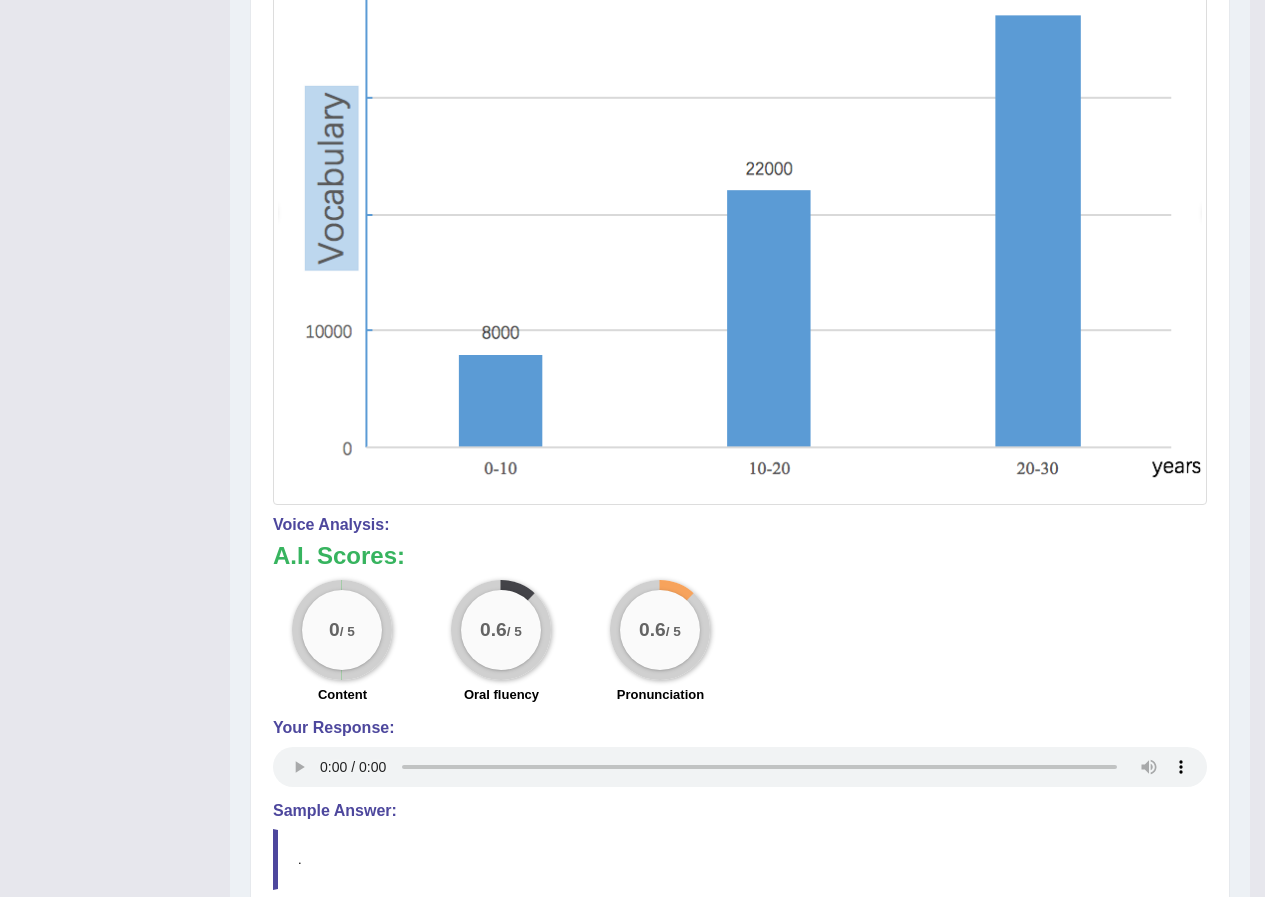 scroll, scrollTop: 135, scrollLeft: 0, axis: vertical 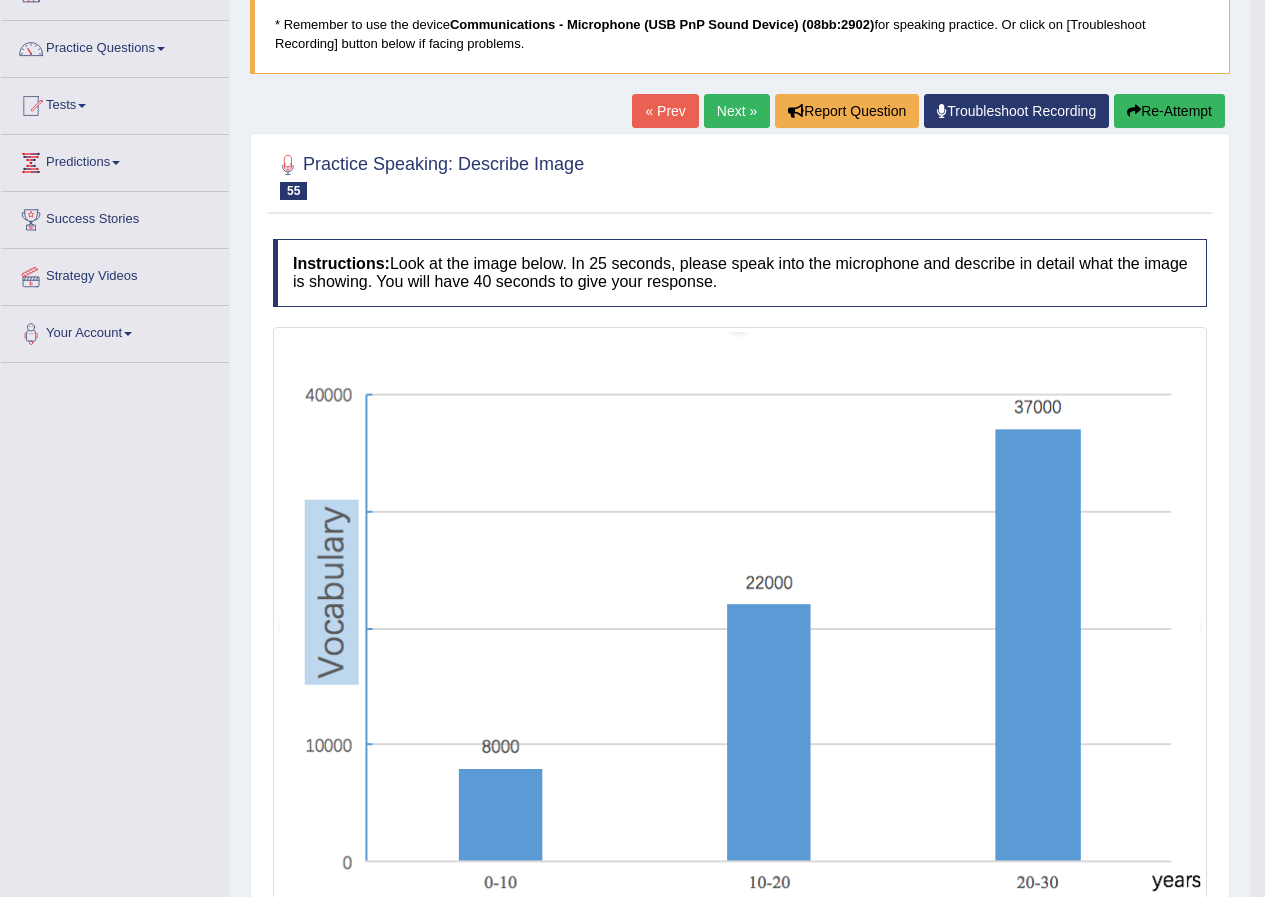 click on "Re-Attempt" at bounding box center (1169, 111) 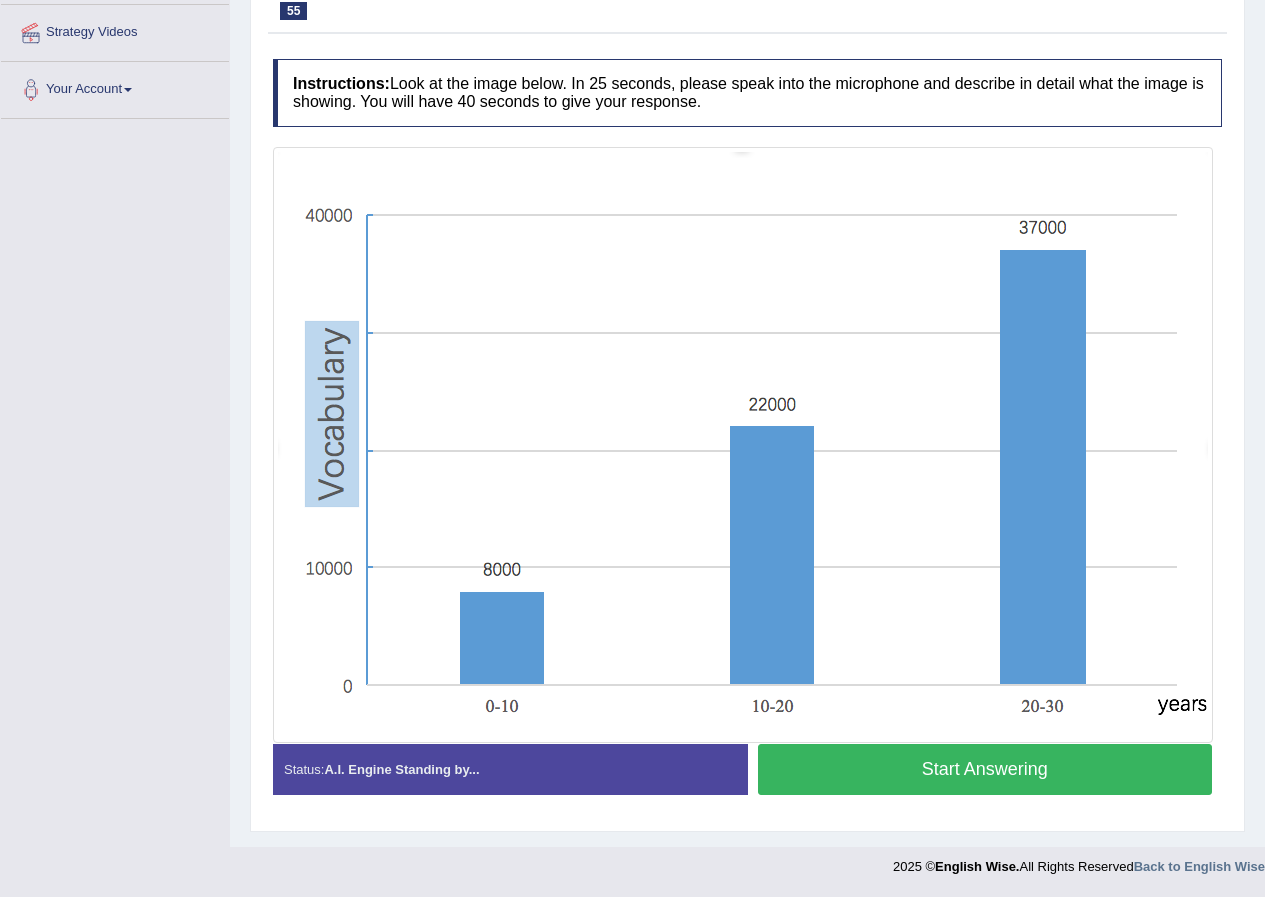 scroll, scrollTop: 379, scrollLeft: 0, axis: vertical 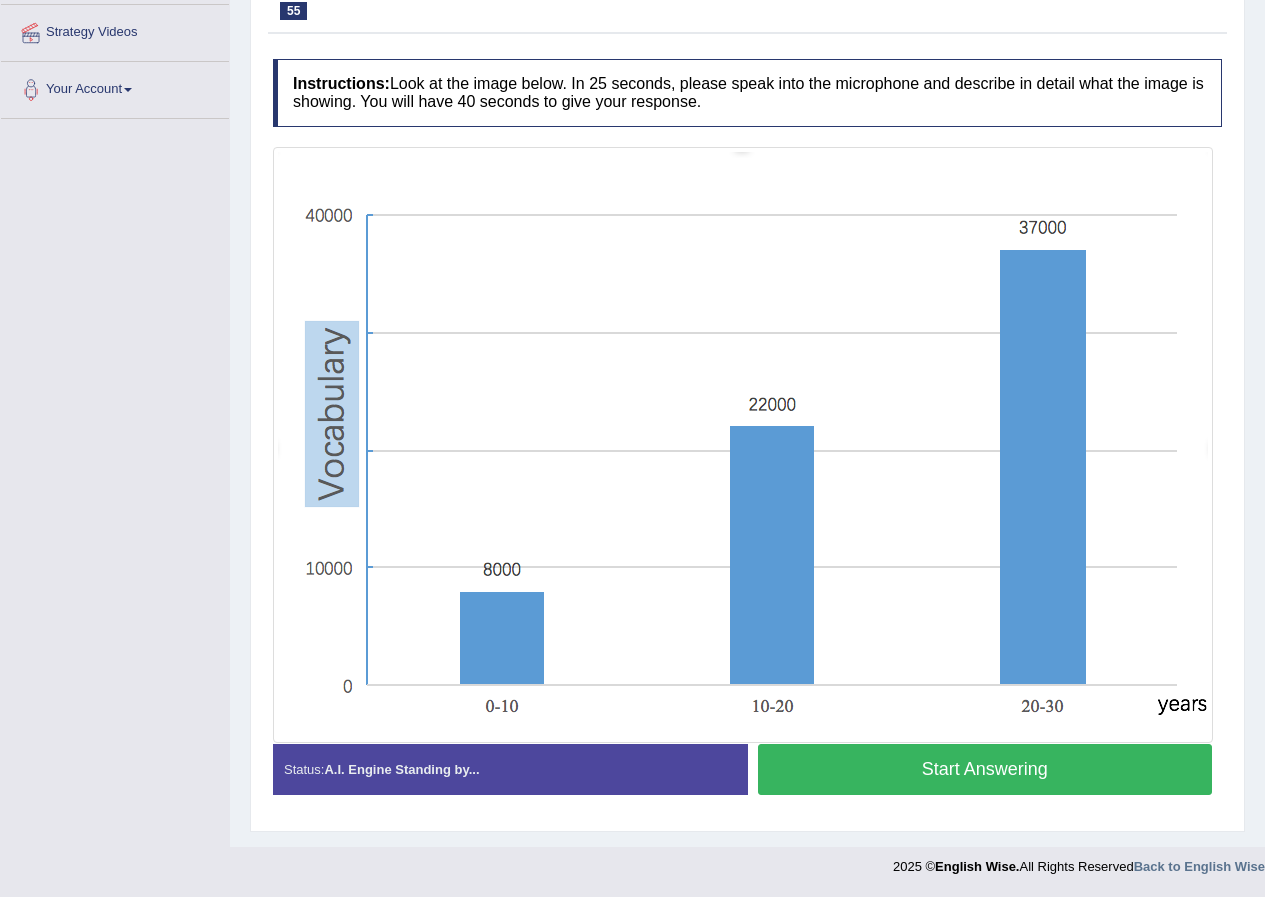 click on "Start Answering" at bounding box center [985, 769] 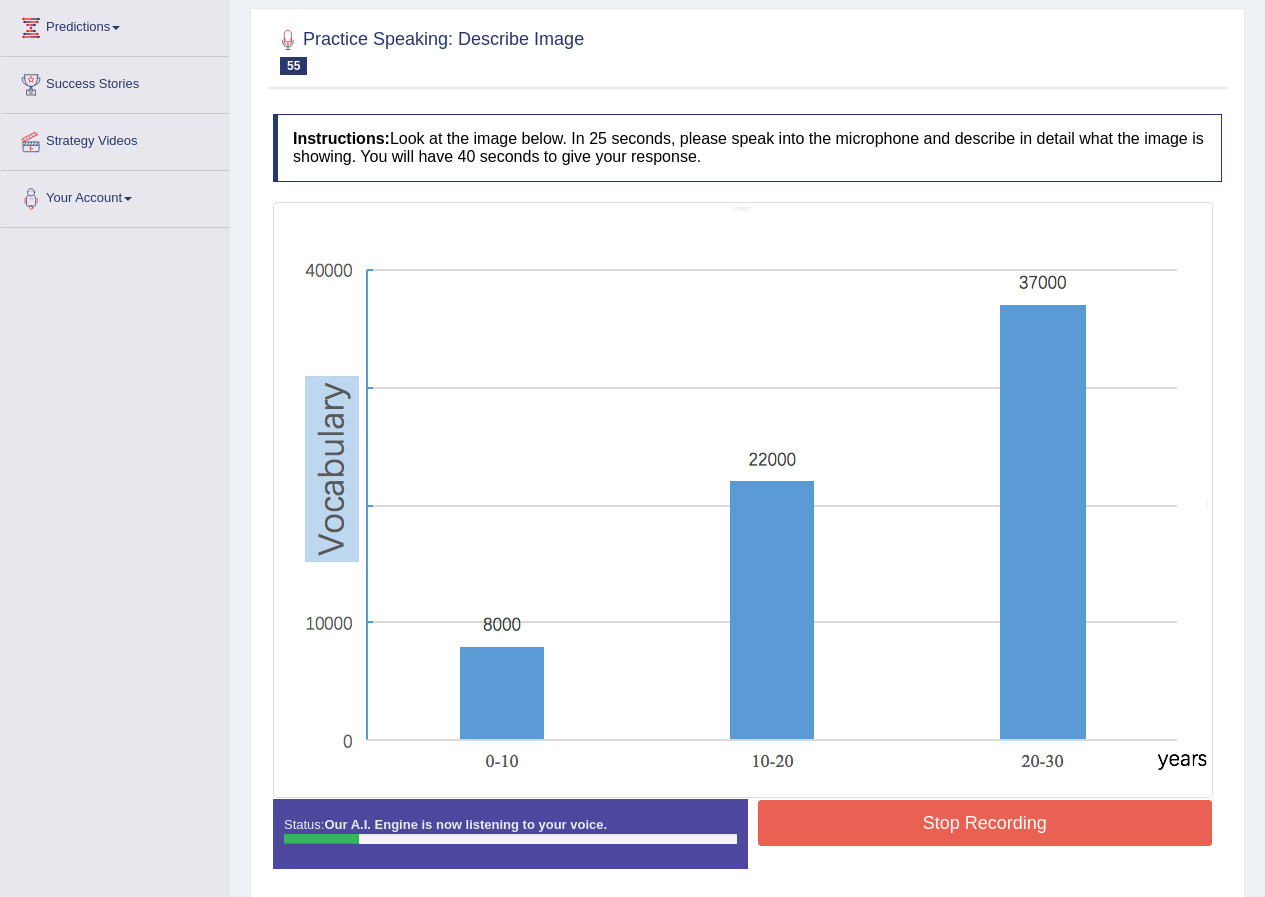 scroll, scrollTop: 344, scrollLeft: 0, axis: vertical 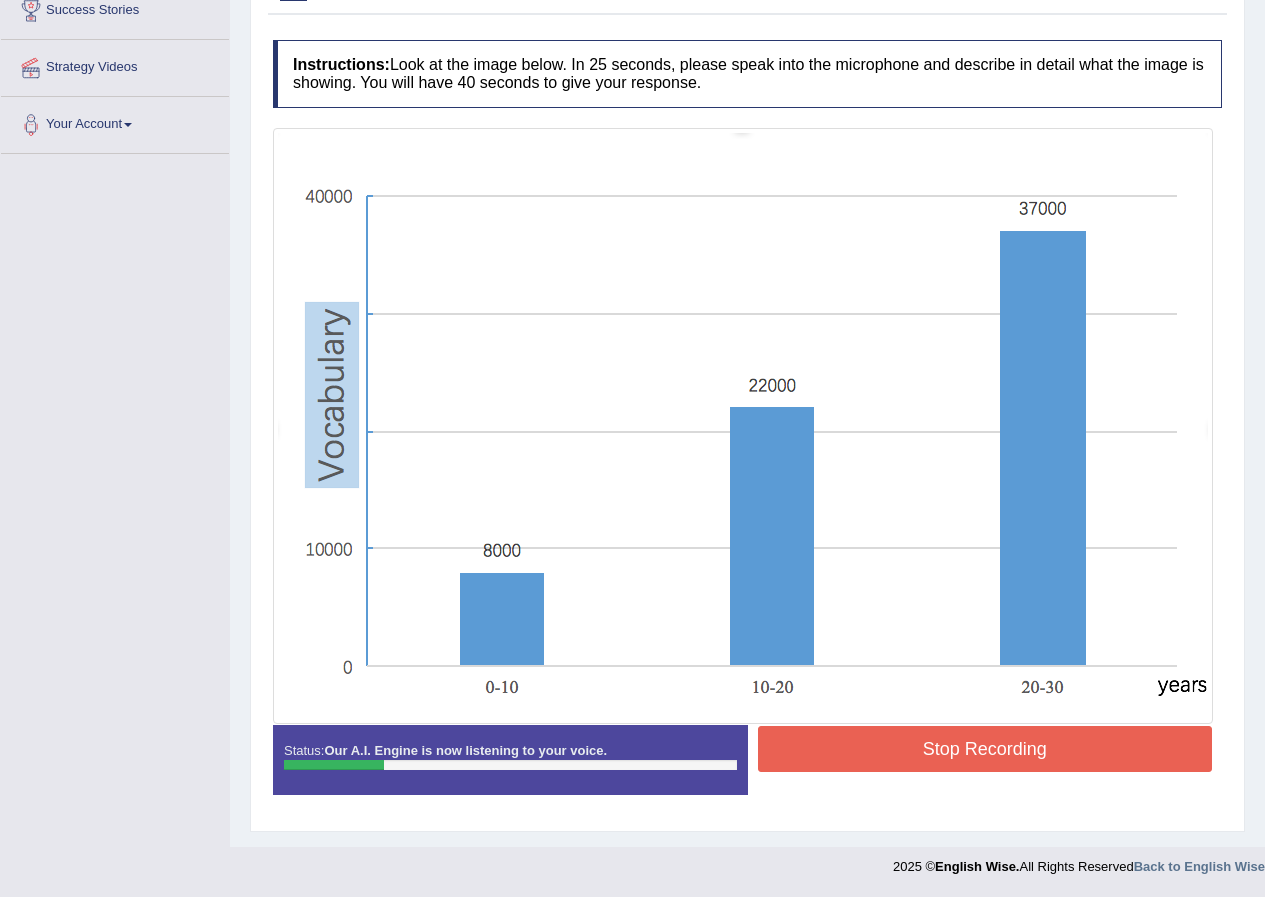 click on "Stop Recording" at bounding box center [985, 749] 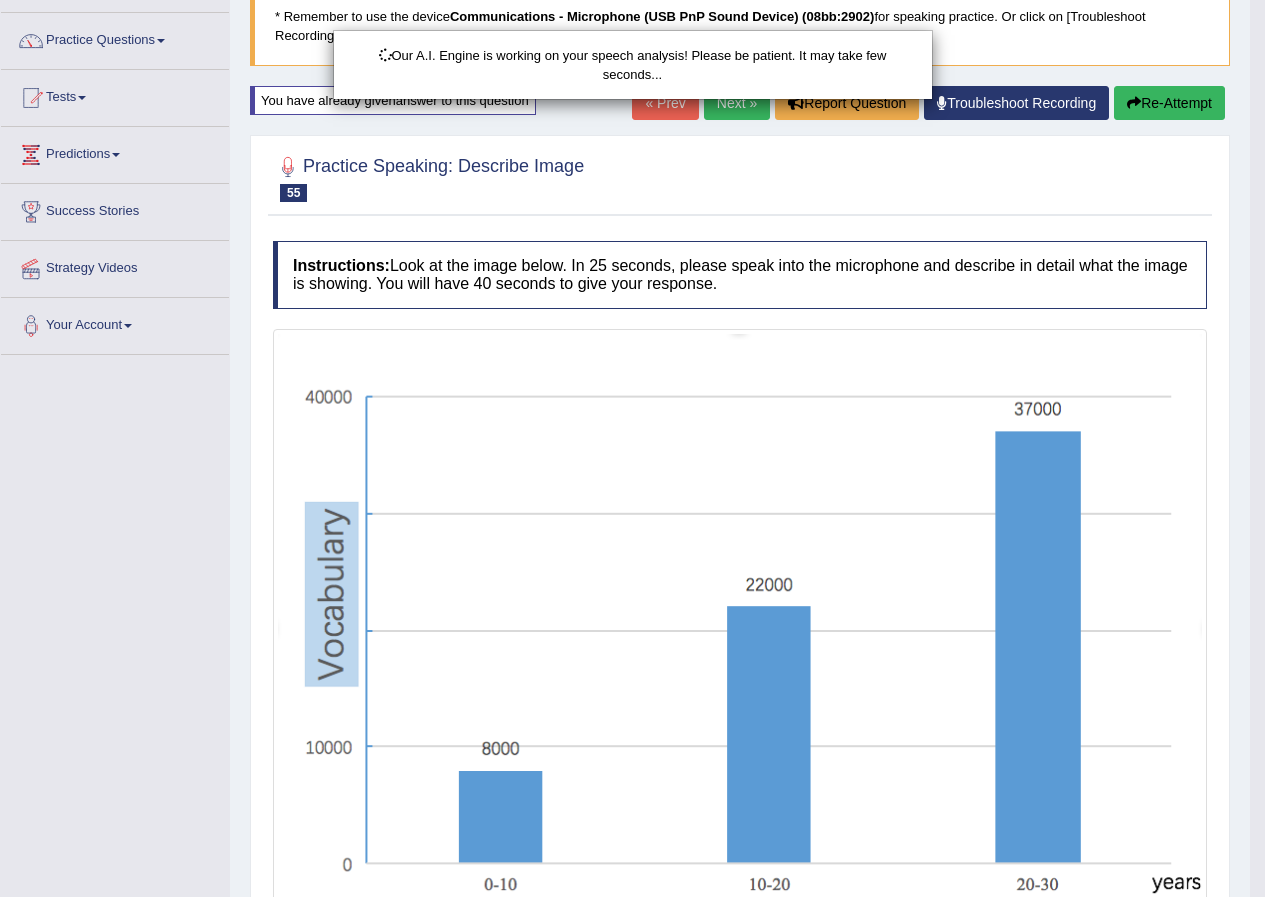 scroll, scrollTop: 0, scrollLeft: 0, axis: both 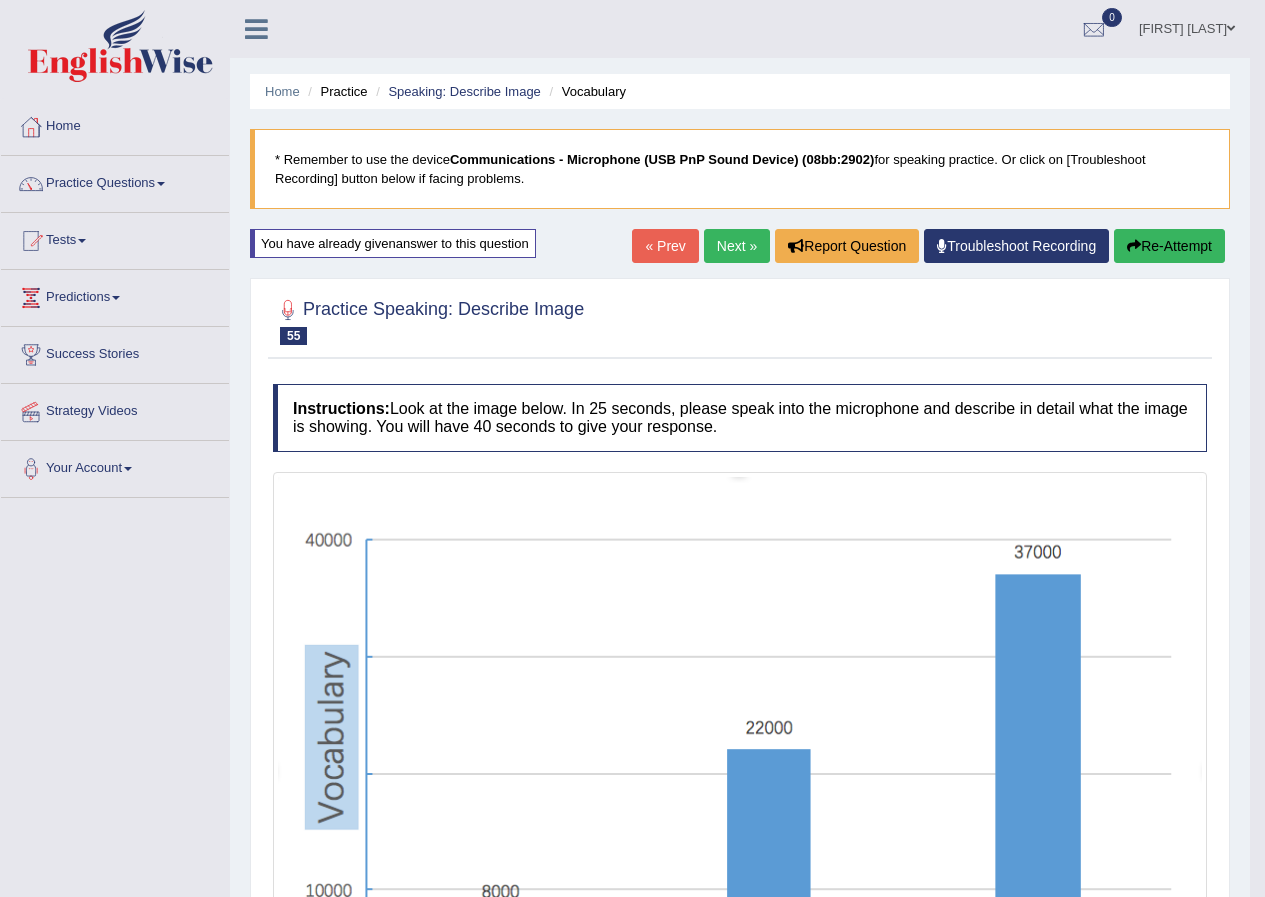 click on "Re-Attempt" at bounding box center (1169, 246) 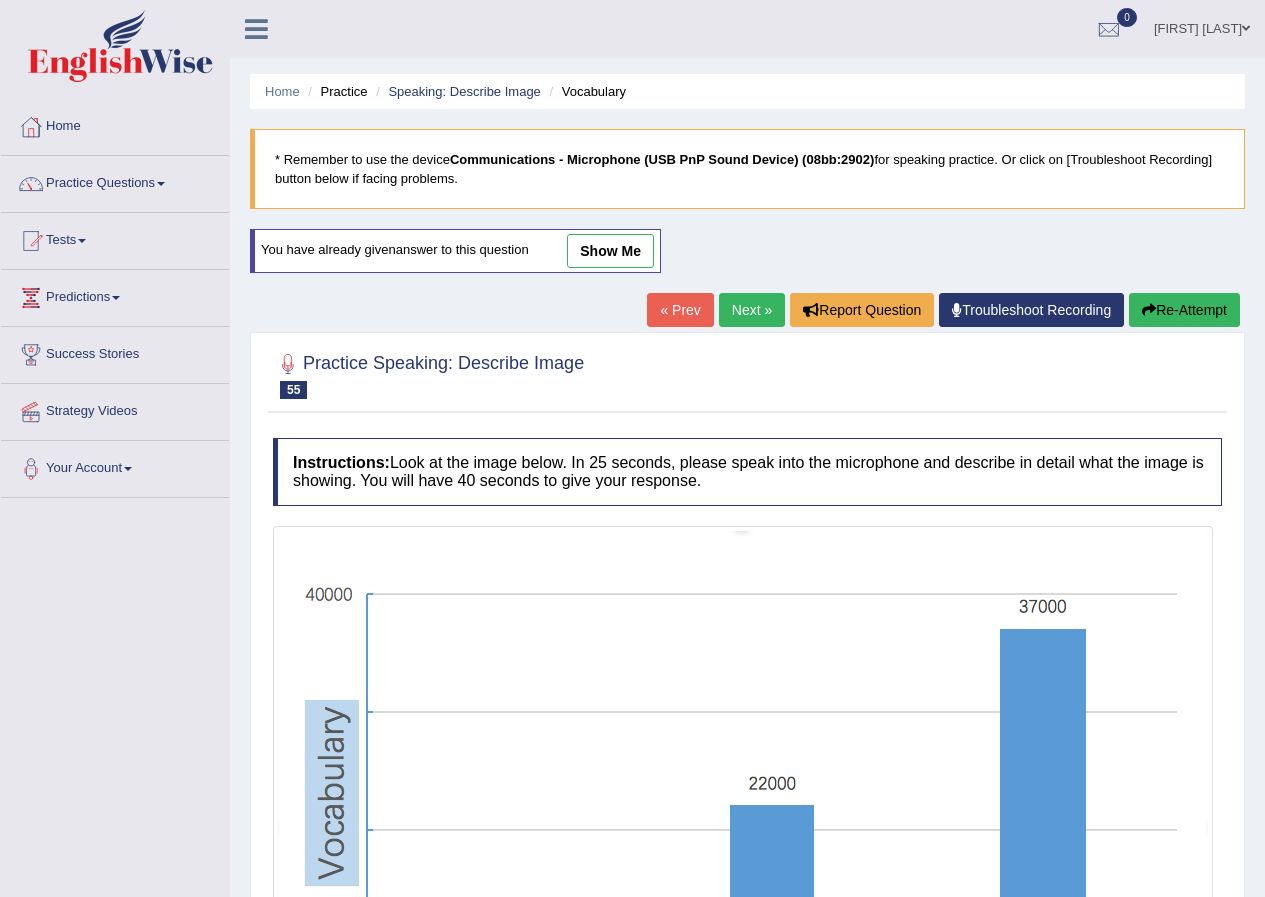 scroll, scrollTop: 0, scrollLeft: 0, axis: both 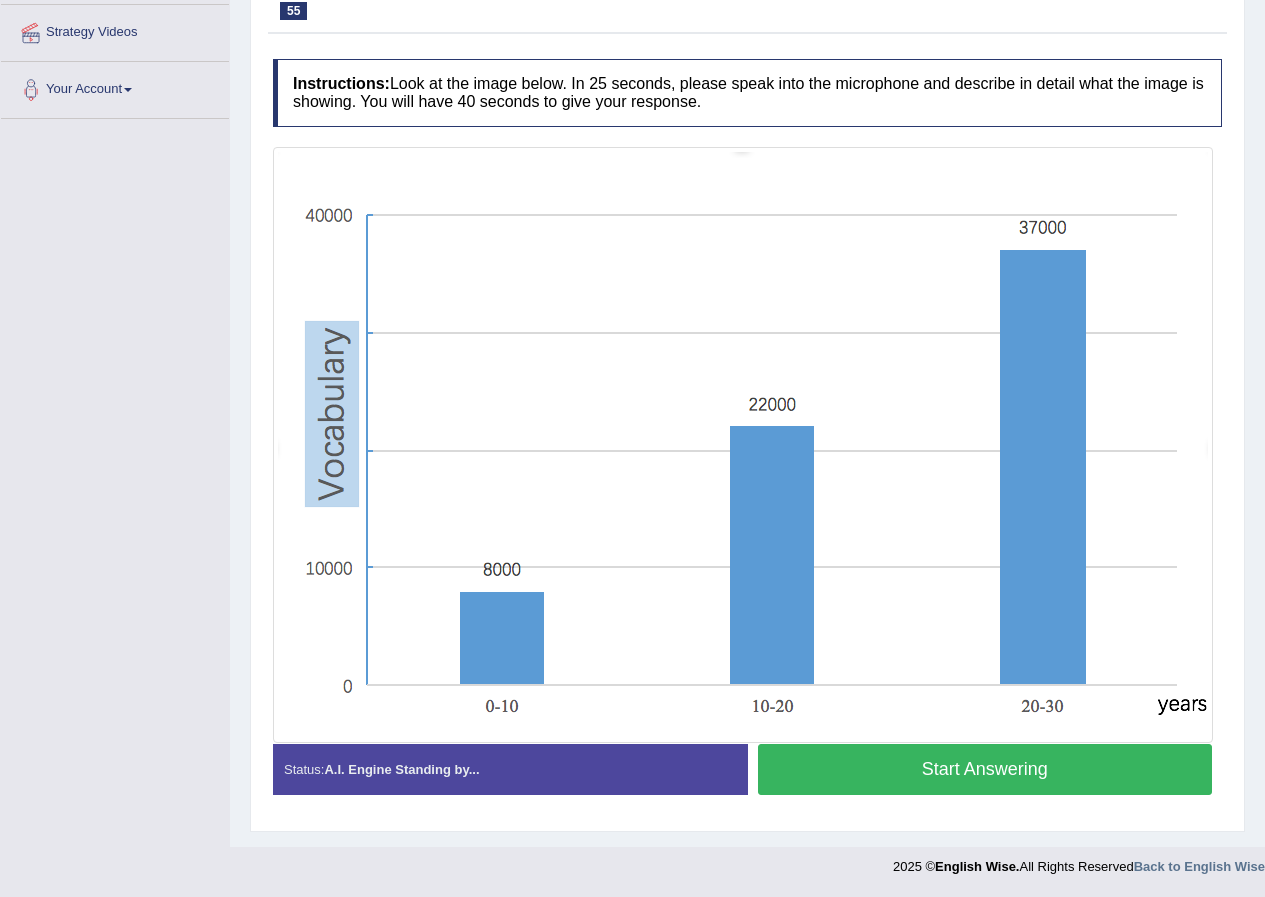 click on "Start Answering" at bounding box center (985, 769) 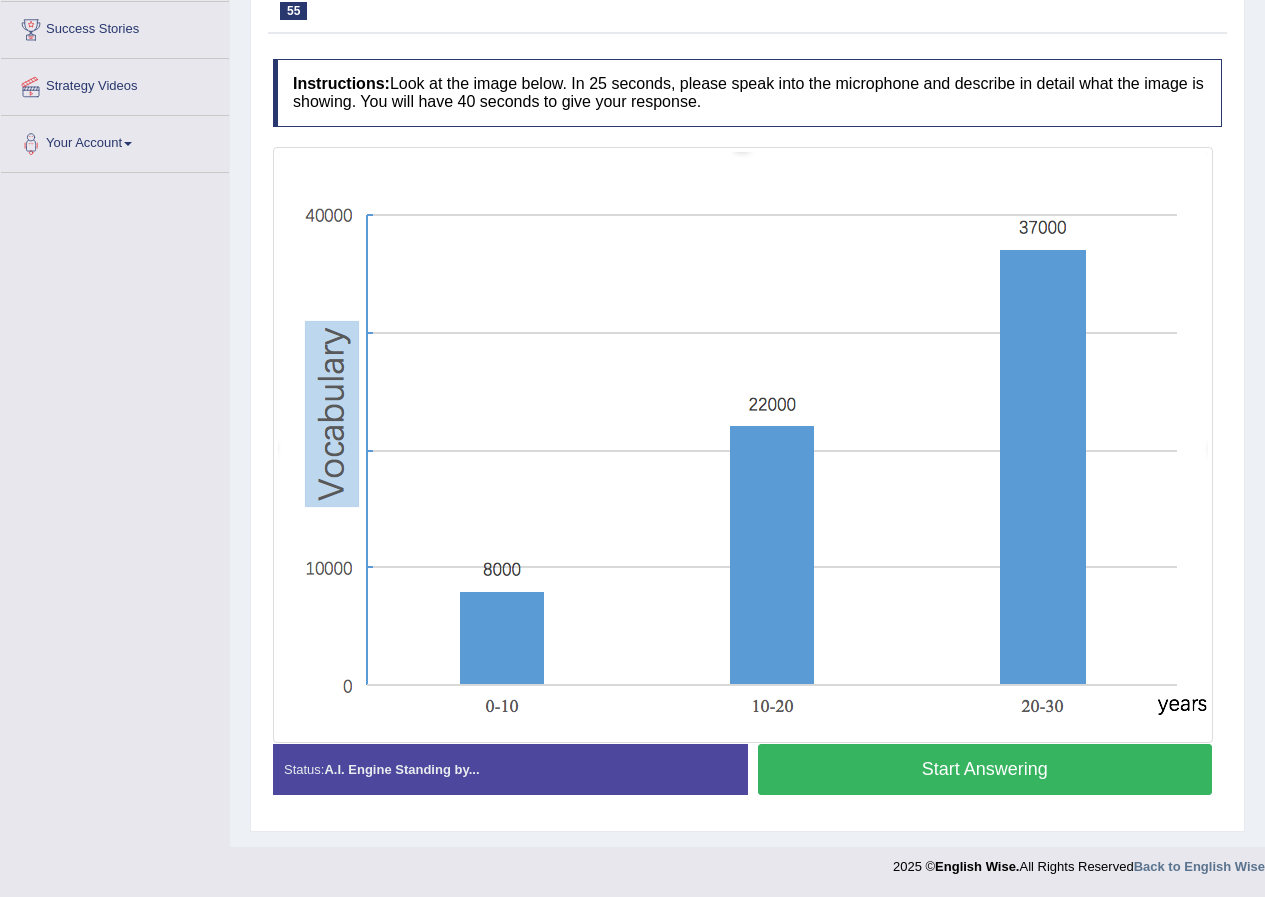 scroll, scrollTop: 344, scrollLeft: 0, axis: vertical 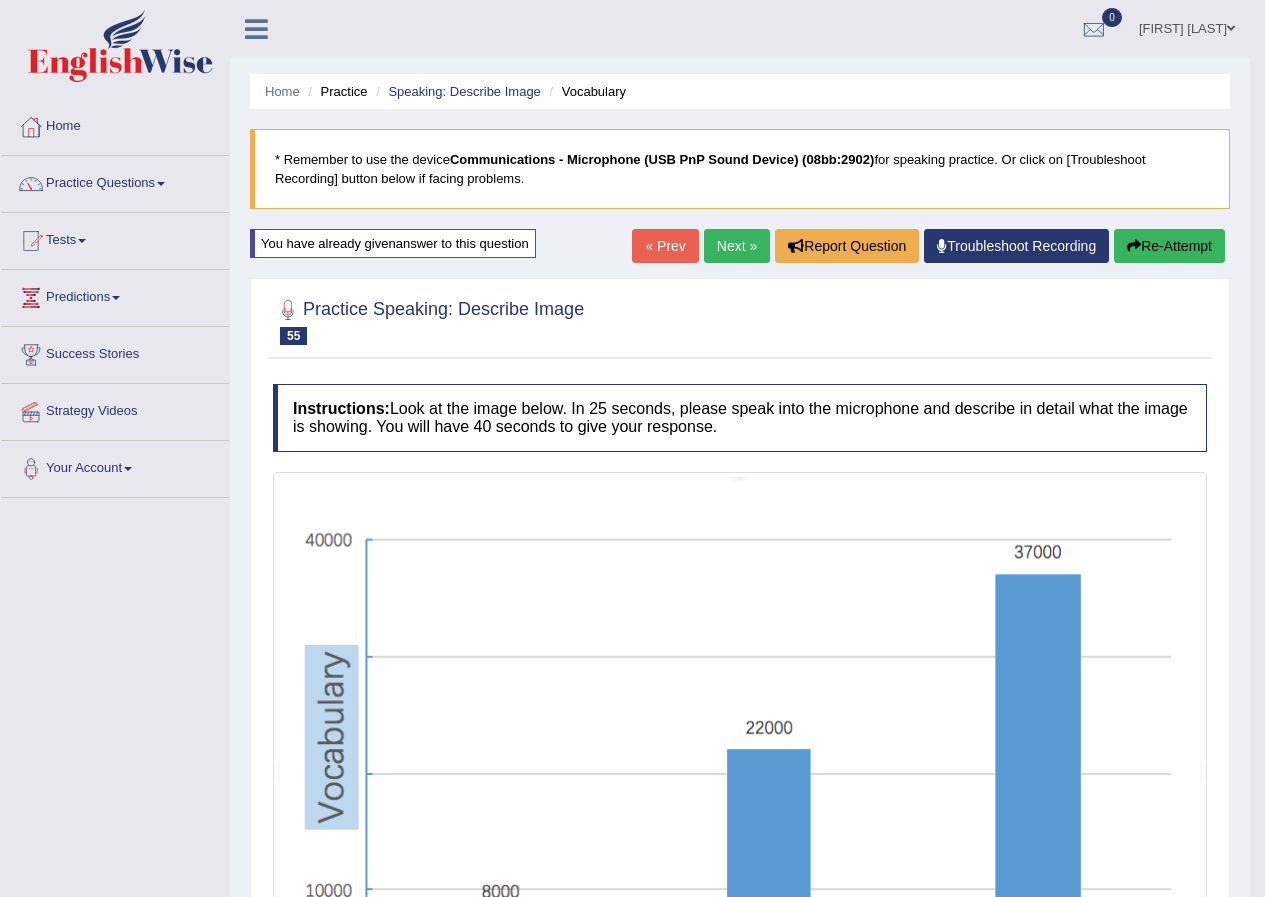 click on "Re-Attempt" at bounding box center (1169, 246) 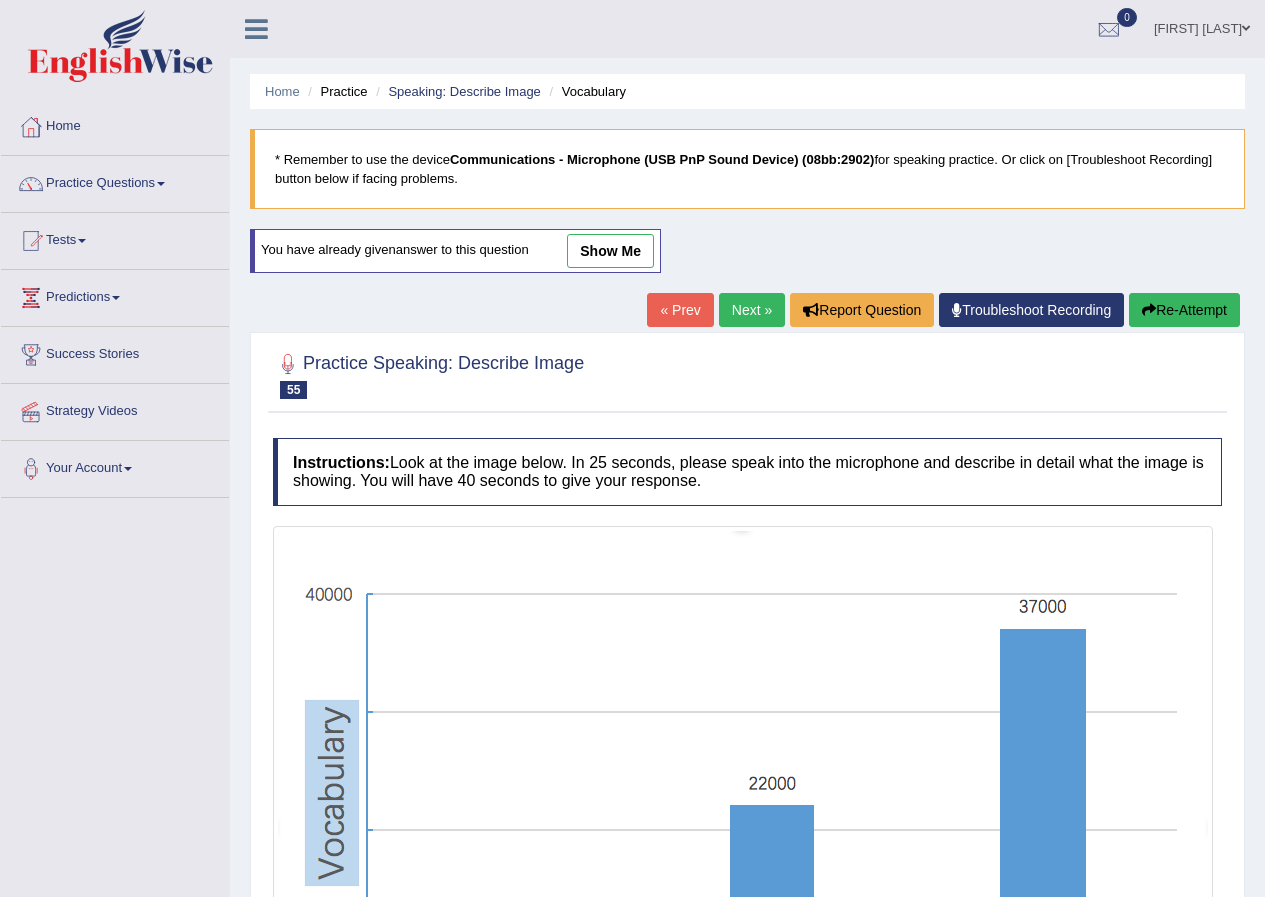 scroll, scrollTop: 200, scrollLeft: 0, axis: vertical 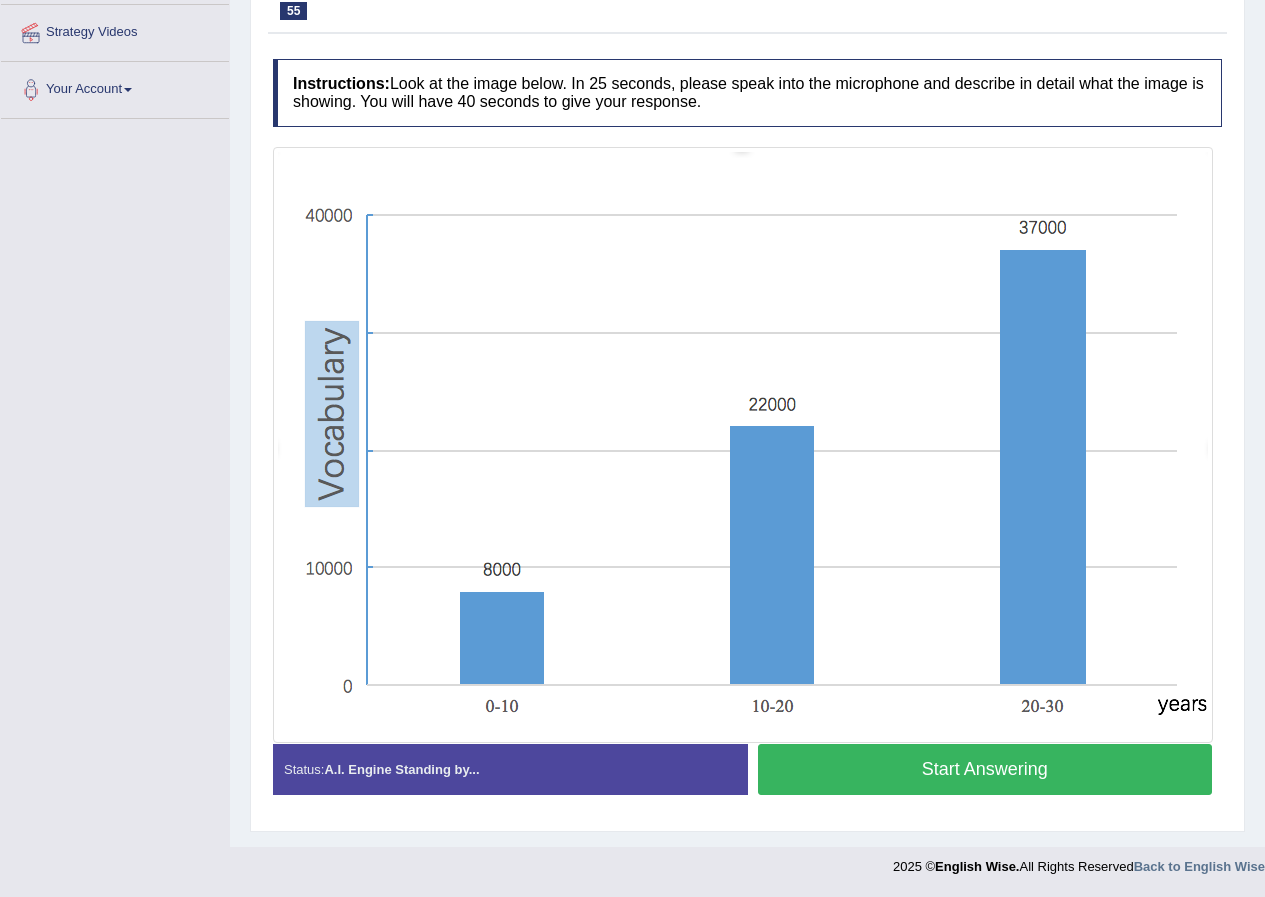 click on "Start Answering" at bounding box center [985, 769] 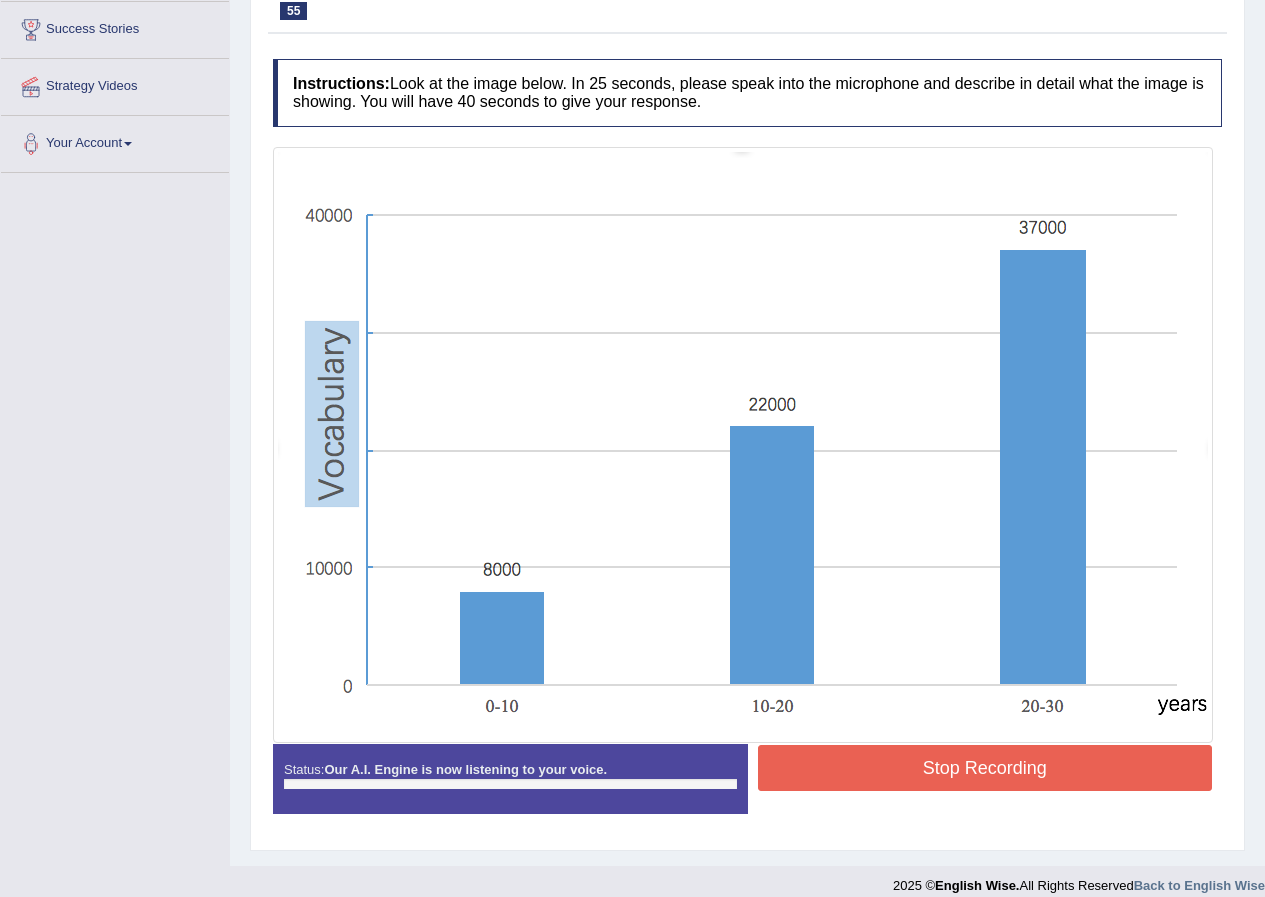 scroll, scrollTop: 344, scrollLeft: 0, axis: vertical 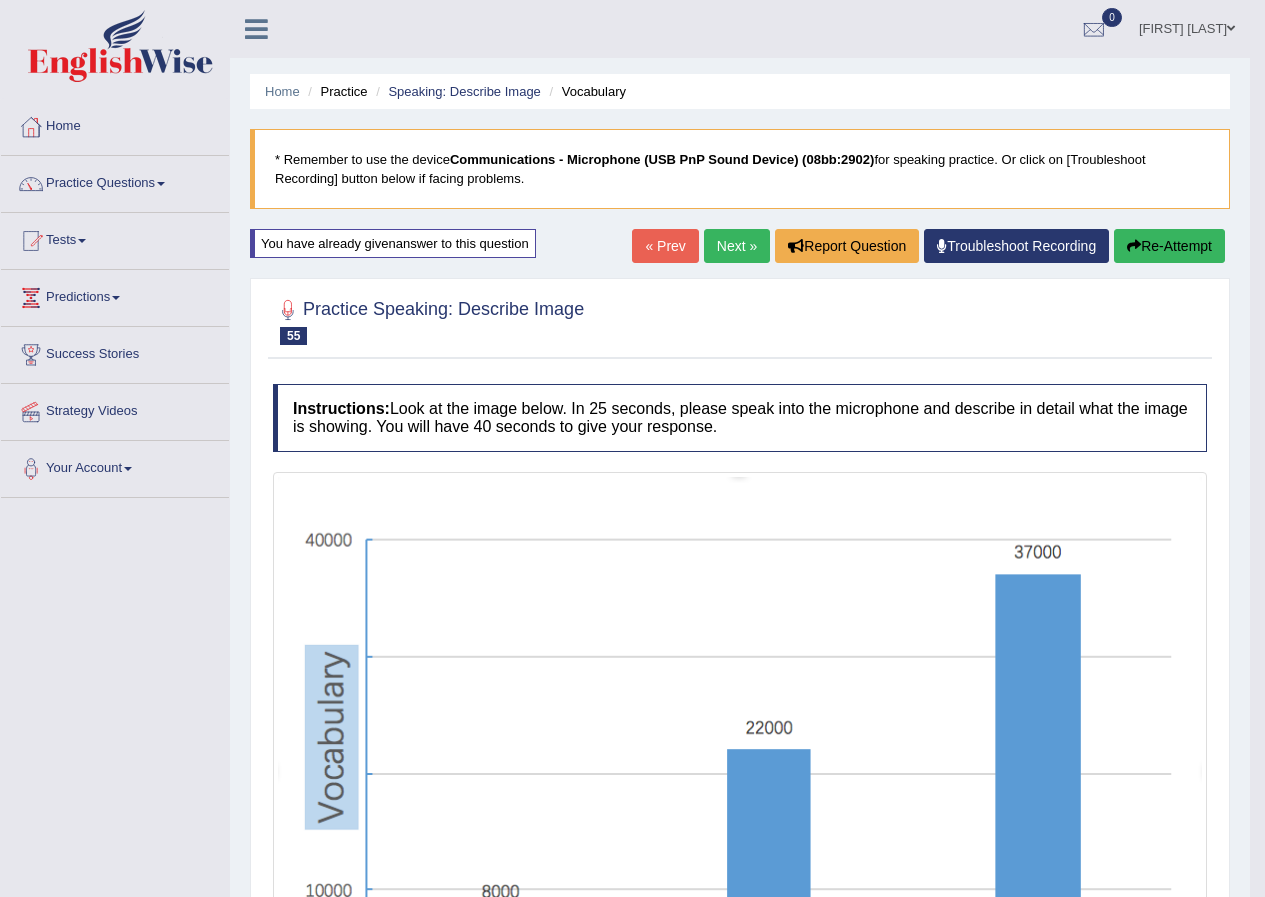 click on "Re-Attempt" at bounding box center [1169, 246] 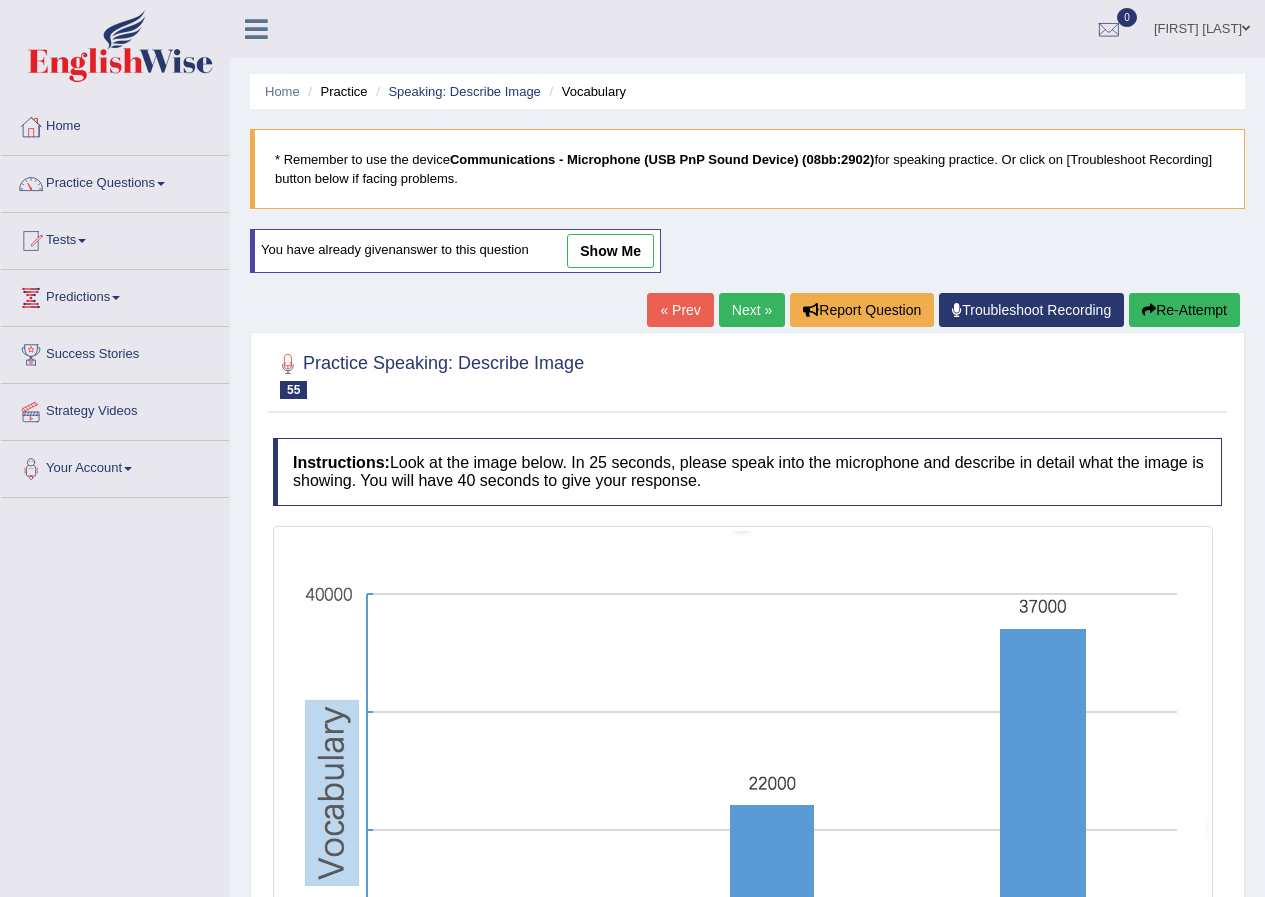 scroll, scrollTop: 0, scrollLeft: 0, axis: both 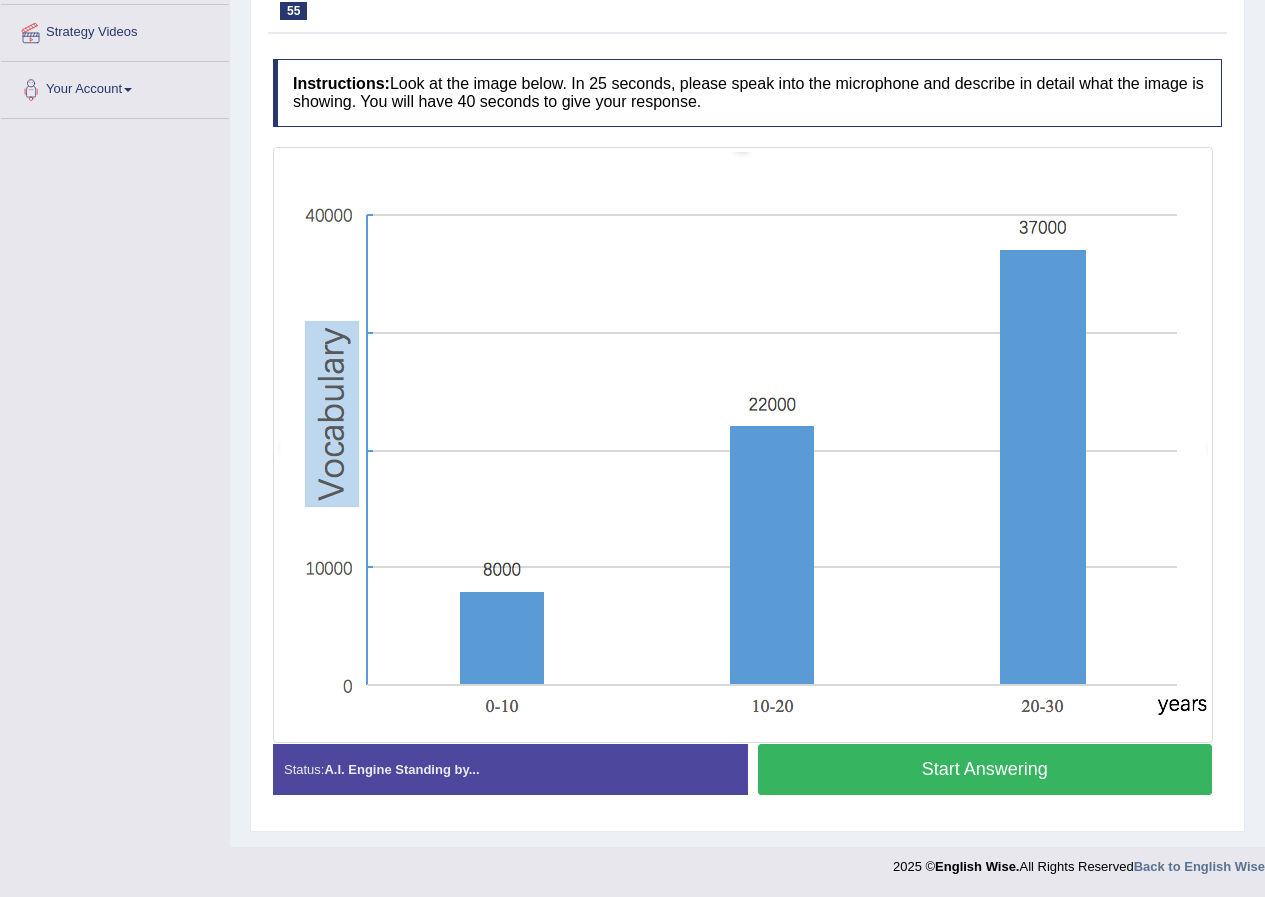 click on "Start Answering" at bounding box center [985, 769] 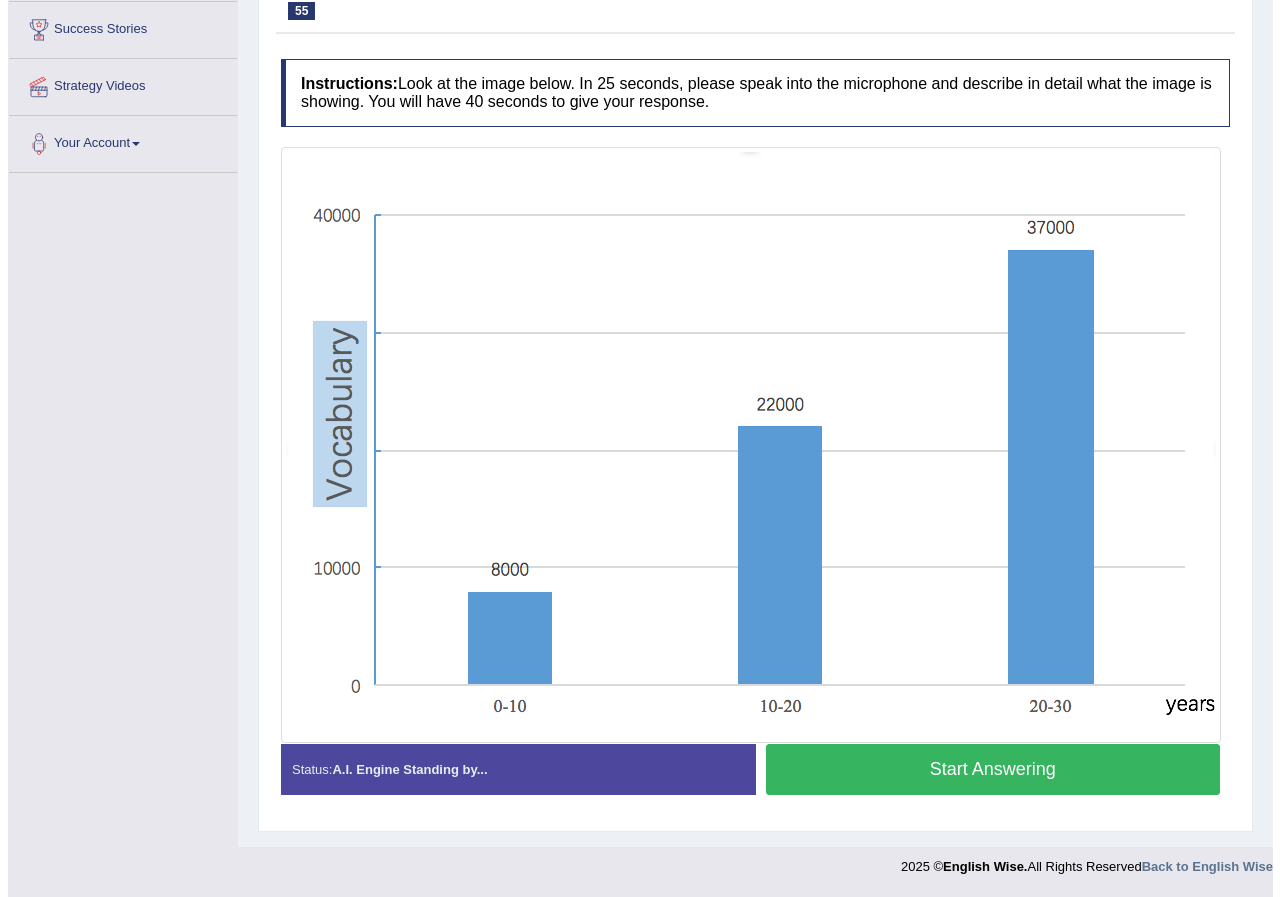 scroll, scrollTop: 325, scrollLeft: 0, axis: vertical 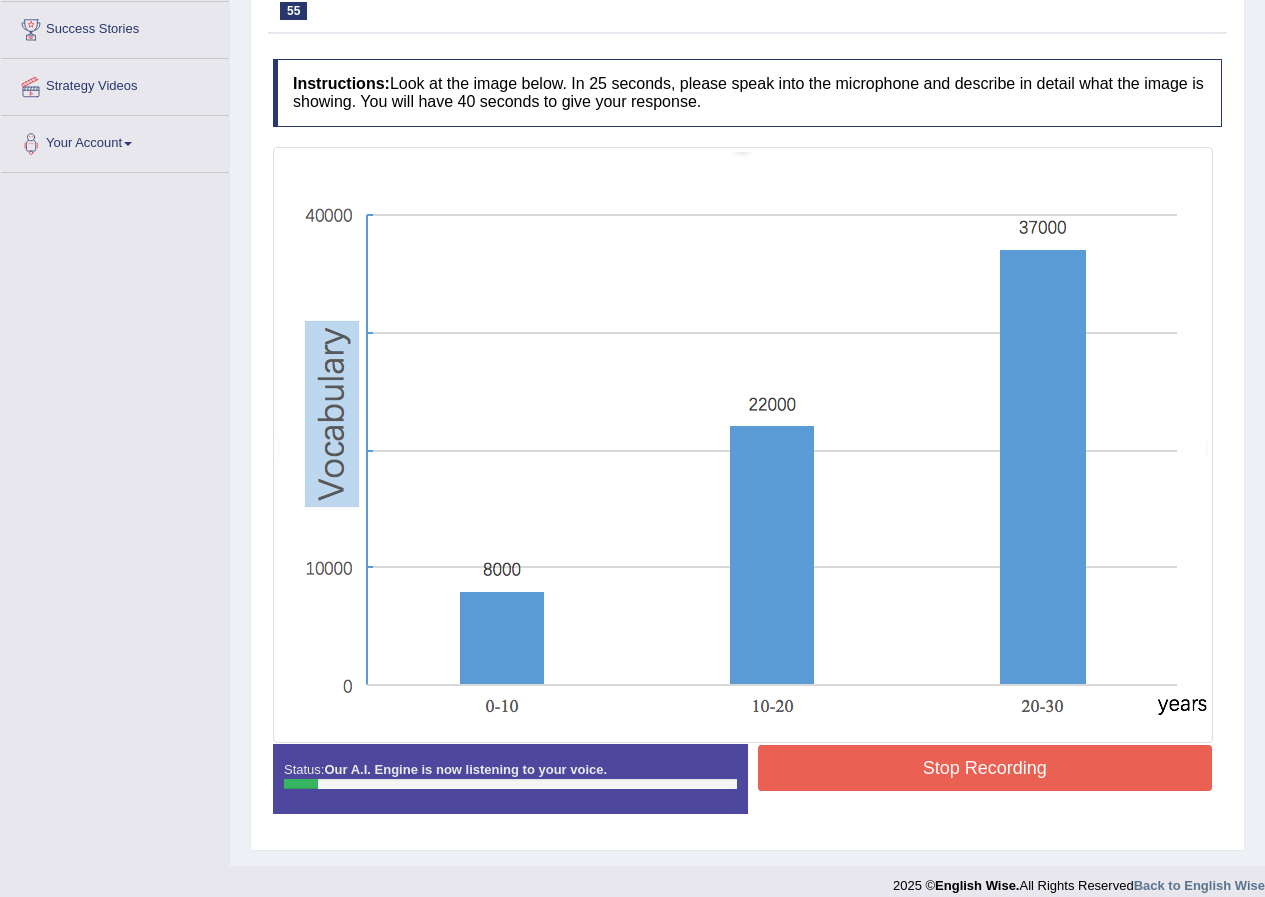 click on "Stop Recording" at bounding box center (985, 768) 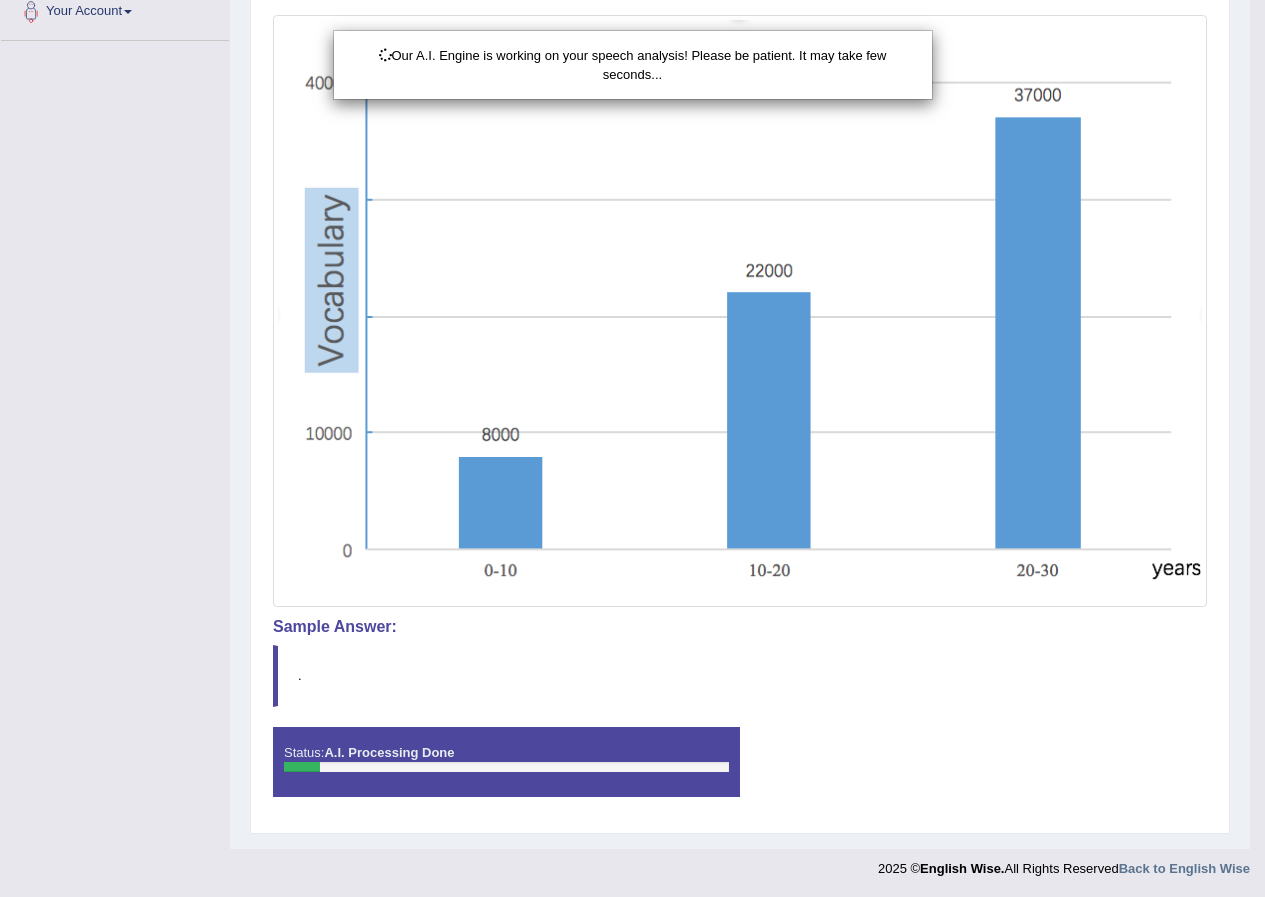 scroll, scrollTop: 459, scrollLeft: 0, axis: vertical 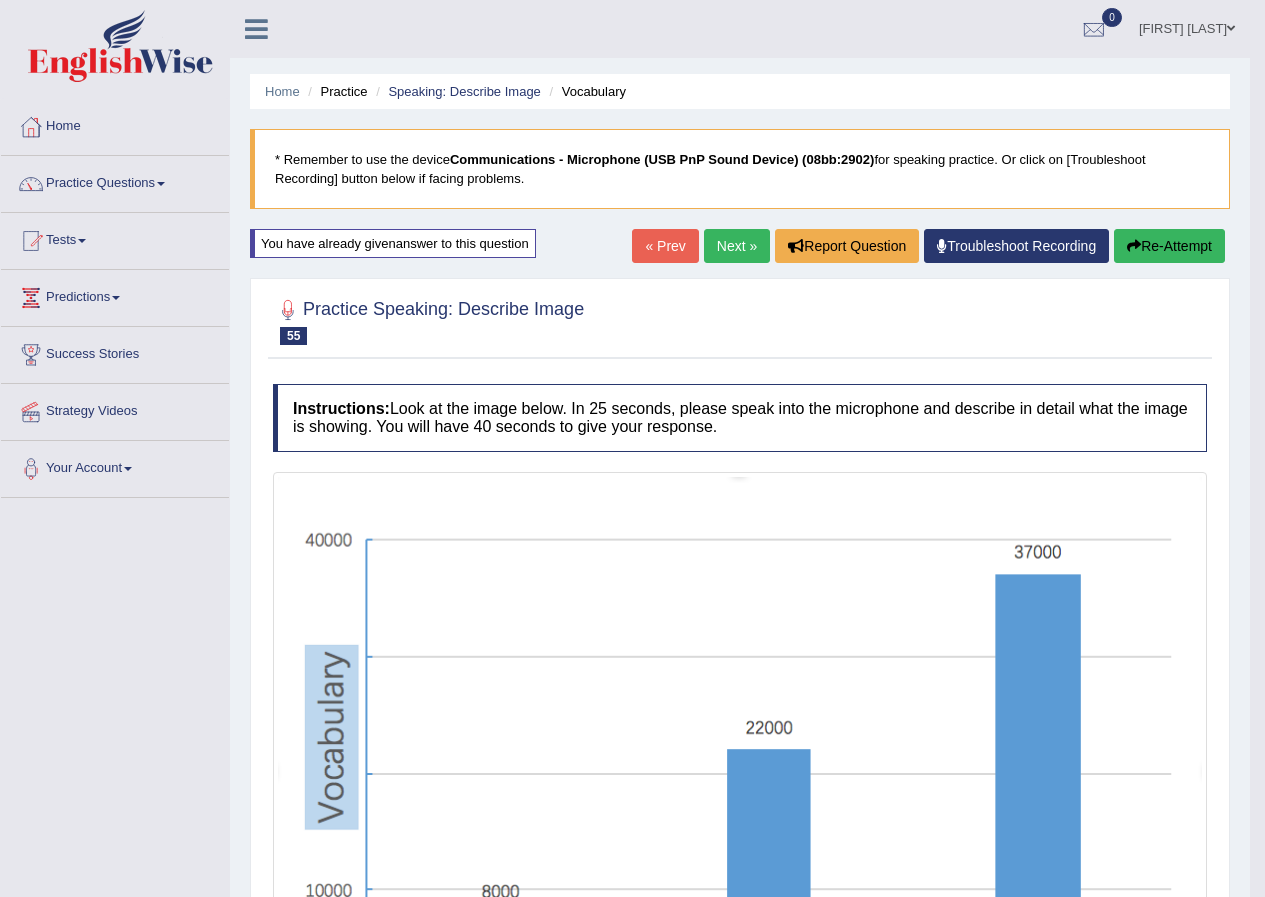 click on "Re-Attempt" at bounding box center [1169, 246] 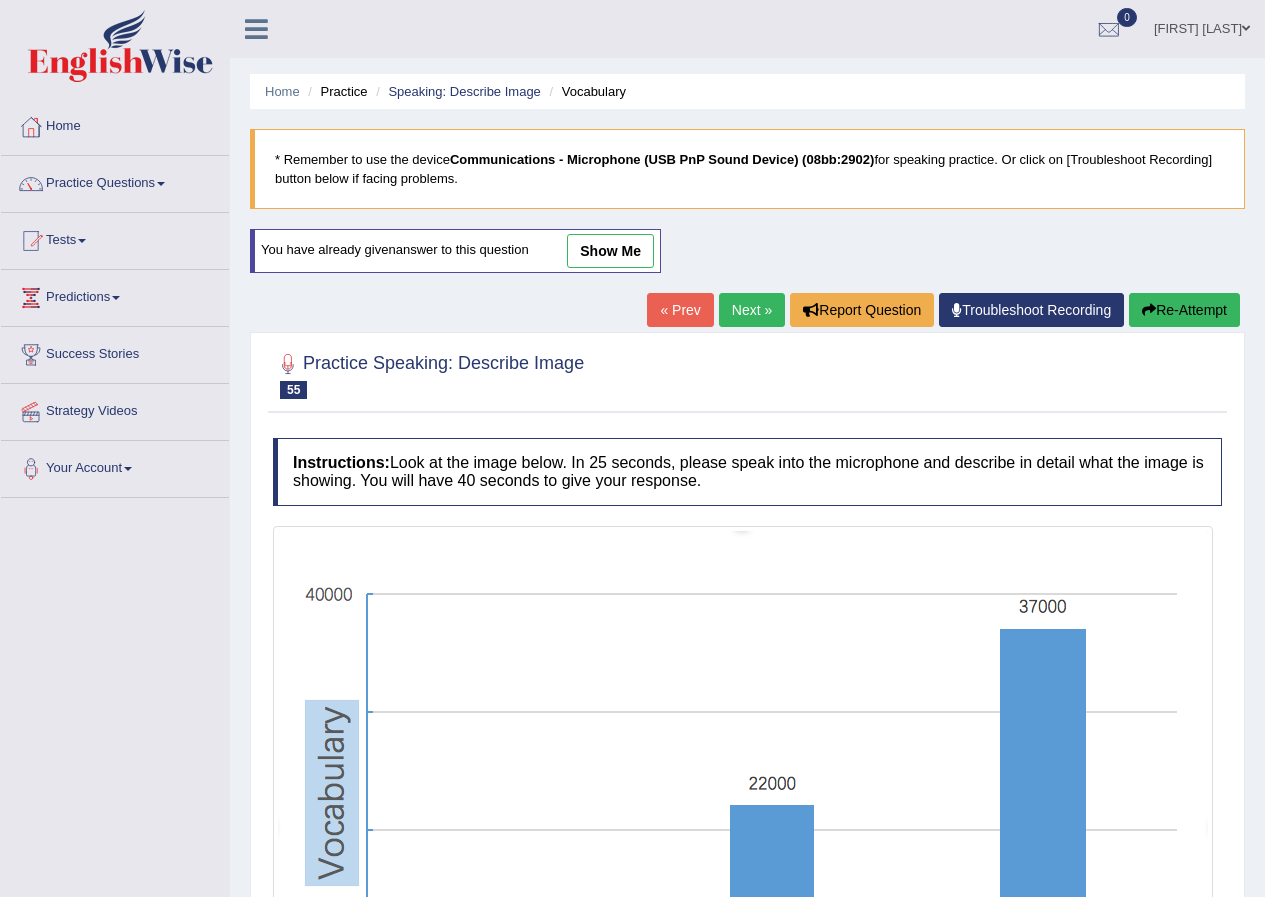 scroll, scrollTop: 379, scrollLeft: 0, axis: vertical 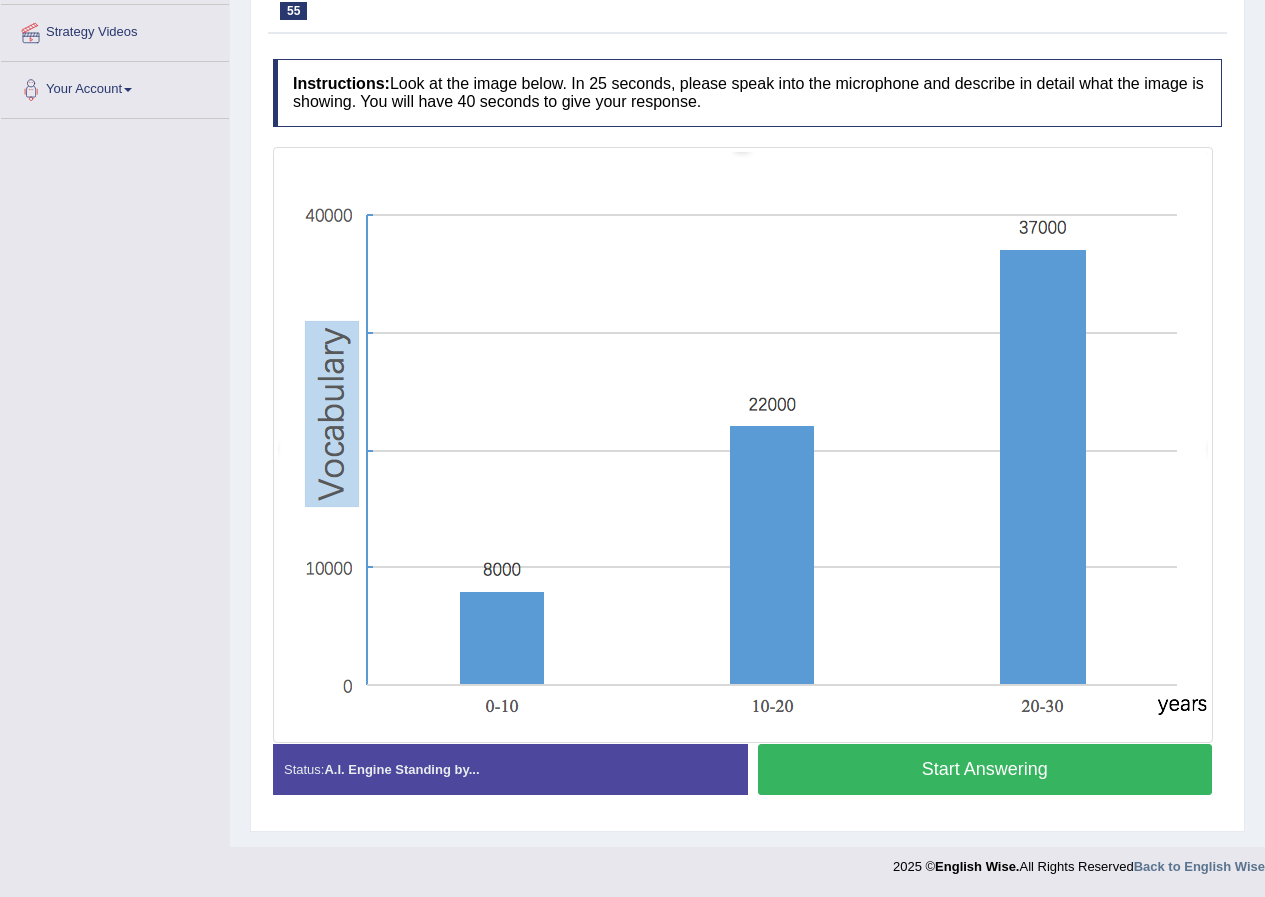 click on "Start Answering" at bounding box center (985, 769) 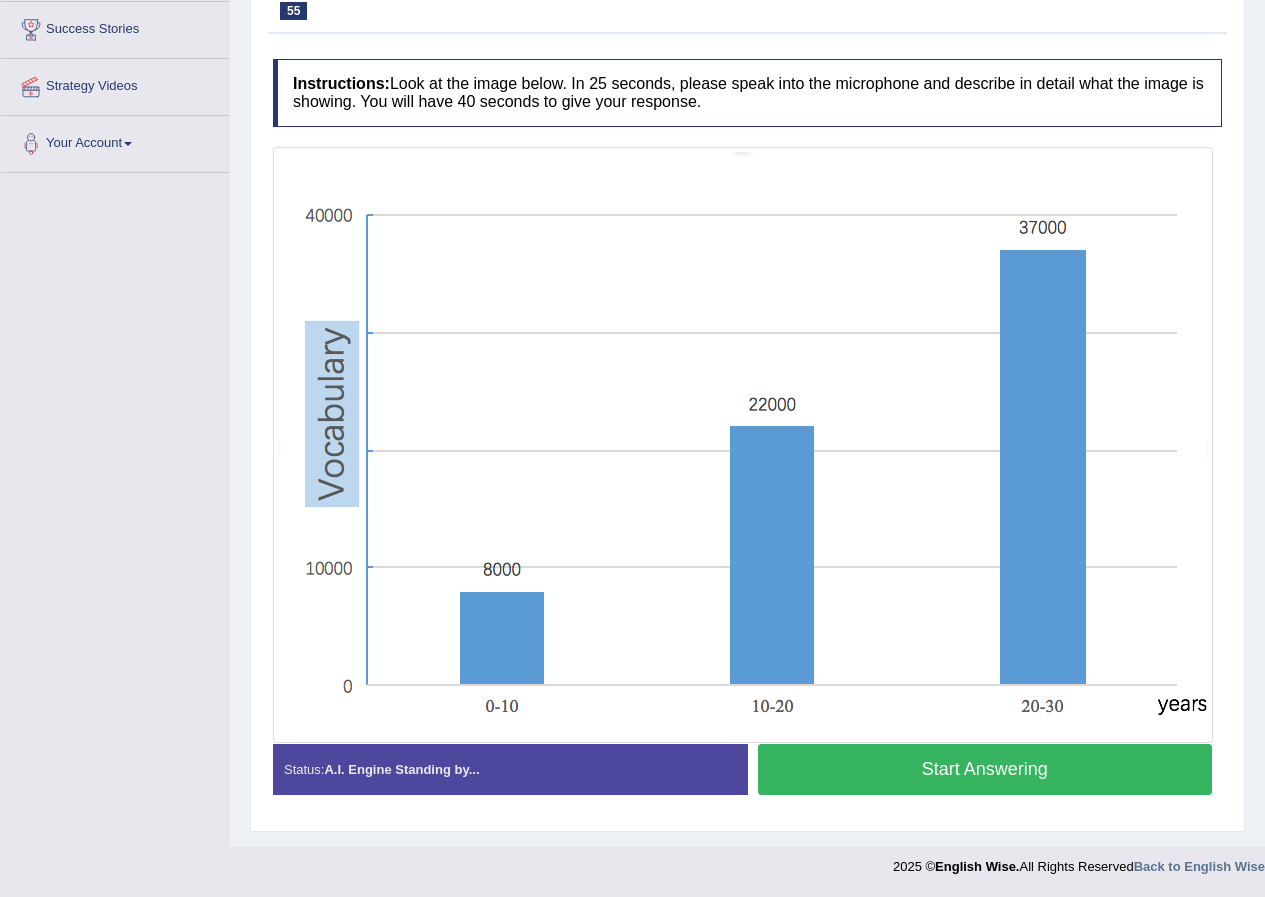 scroll, scrollTop: 344, scrollLeft: 0, axis: vertical 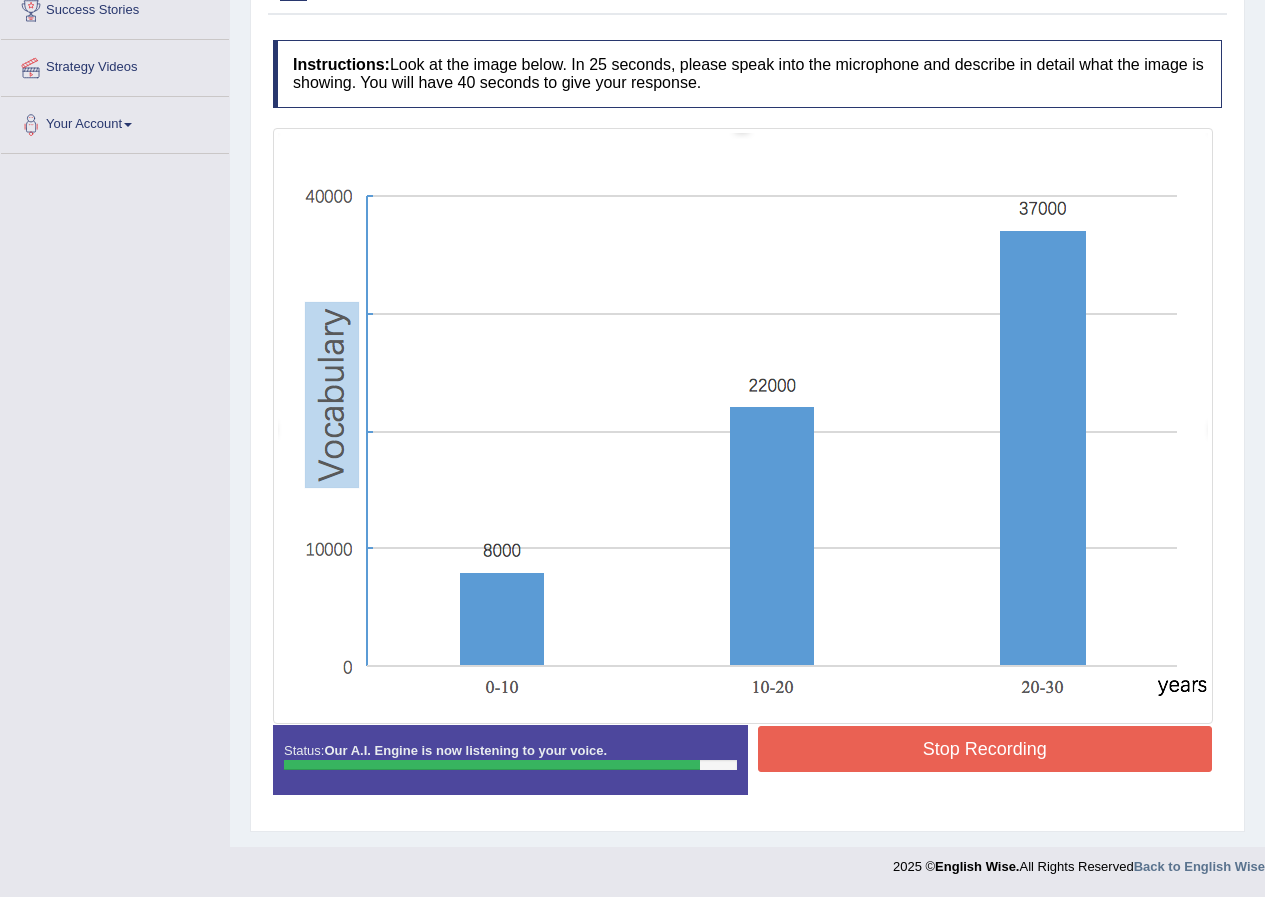 click on "Stop Recording" at bounding box center (985, 749) 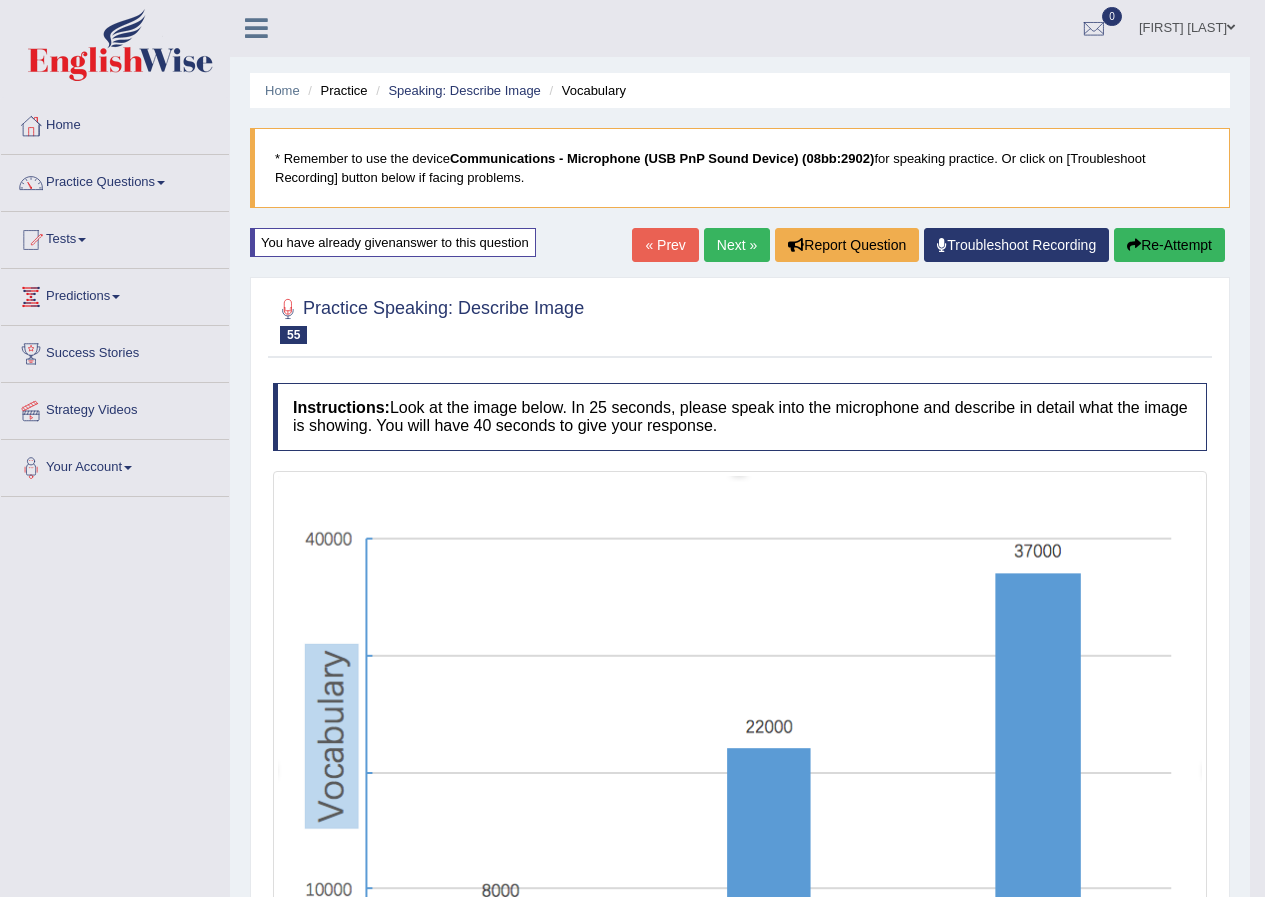 scroll, scrollTop: 0, scrollLeft: 0, axis: both 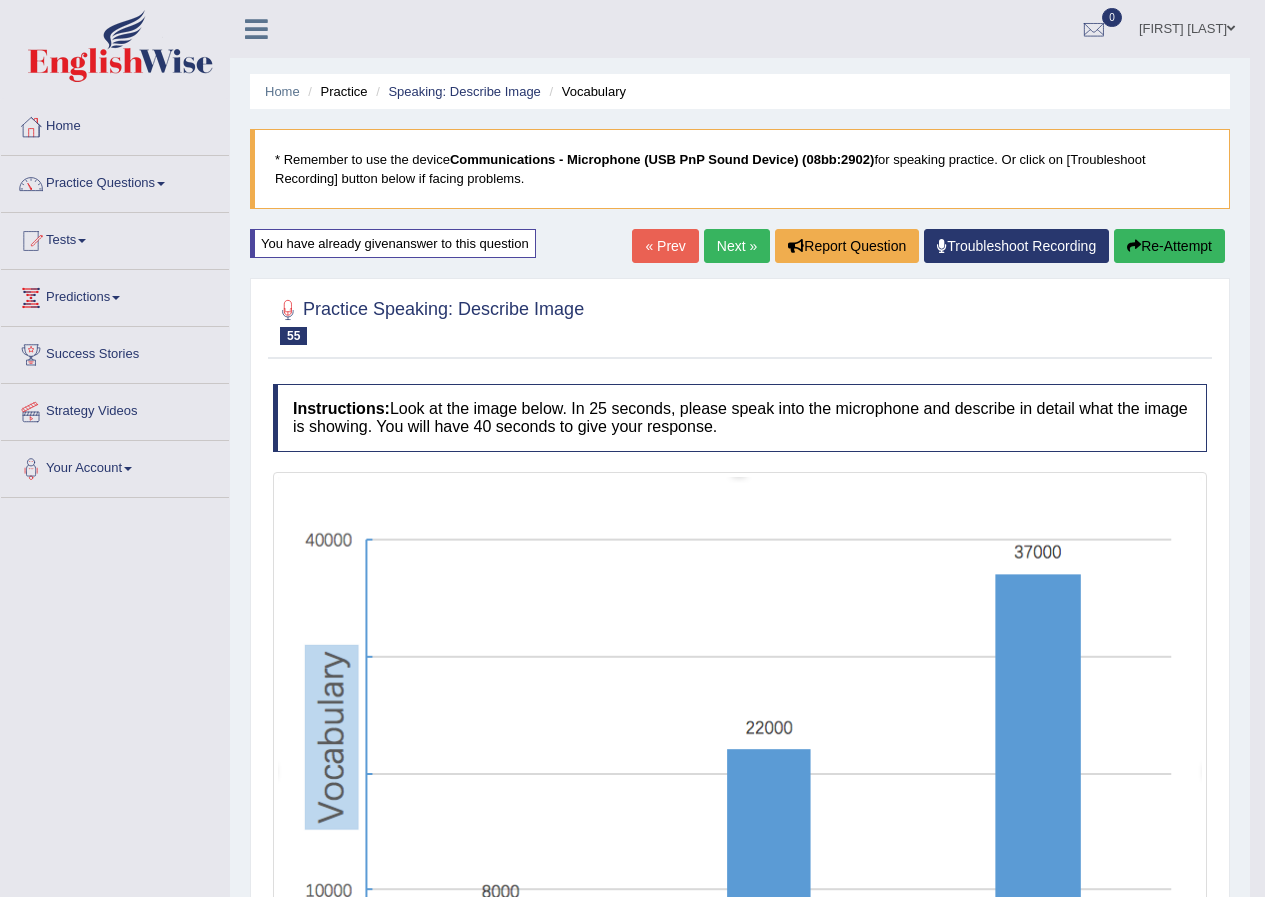 click on "Re-Attempt" at bounding box center (1169, 246) 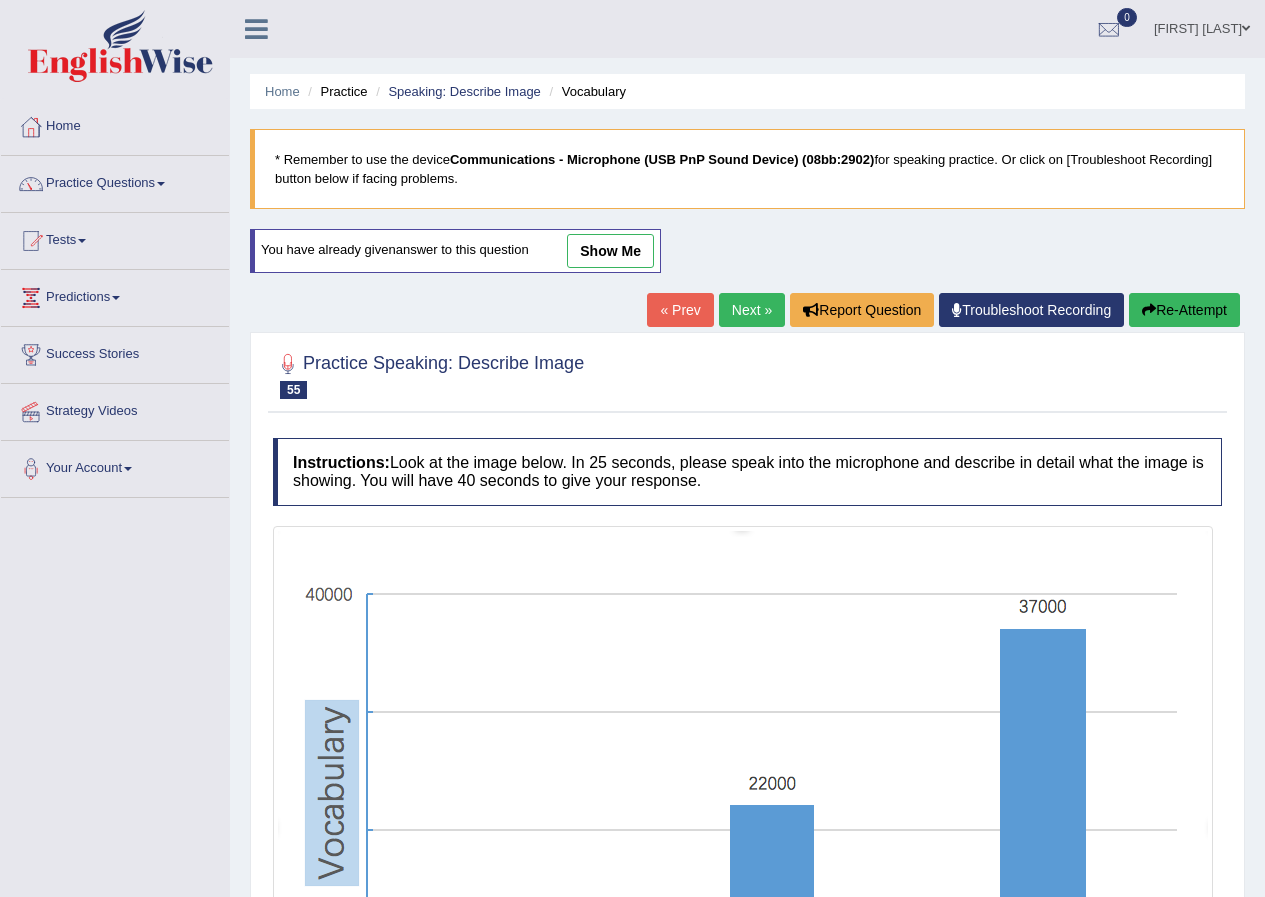 scroll, scrollTop: 0, scrollLeft: 0, axis: both 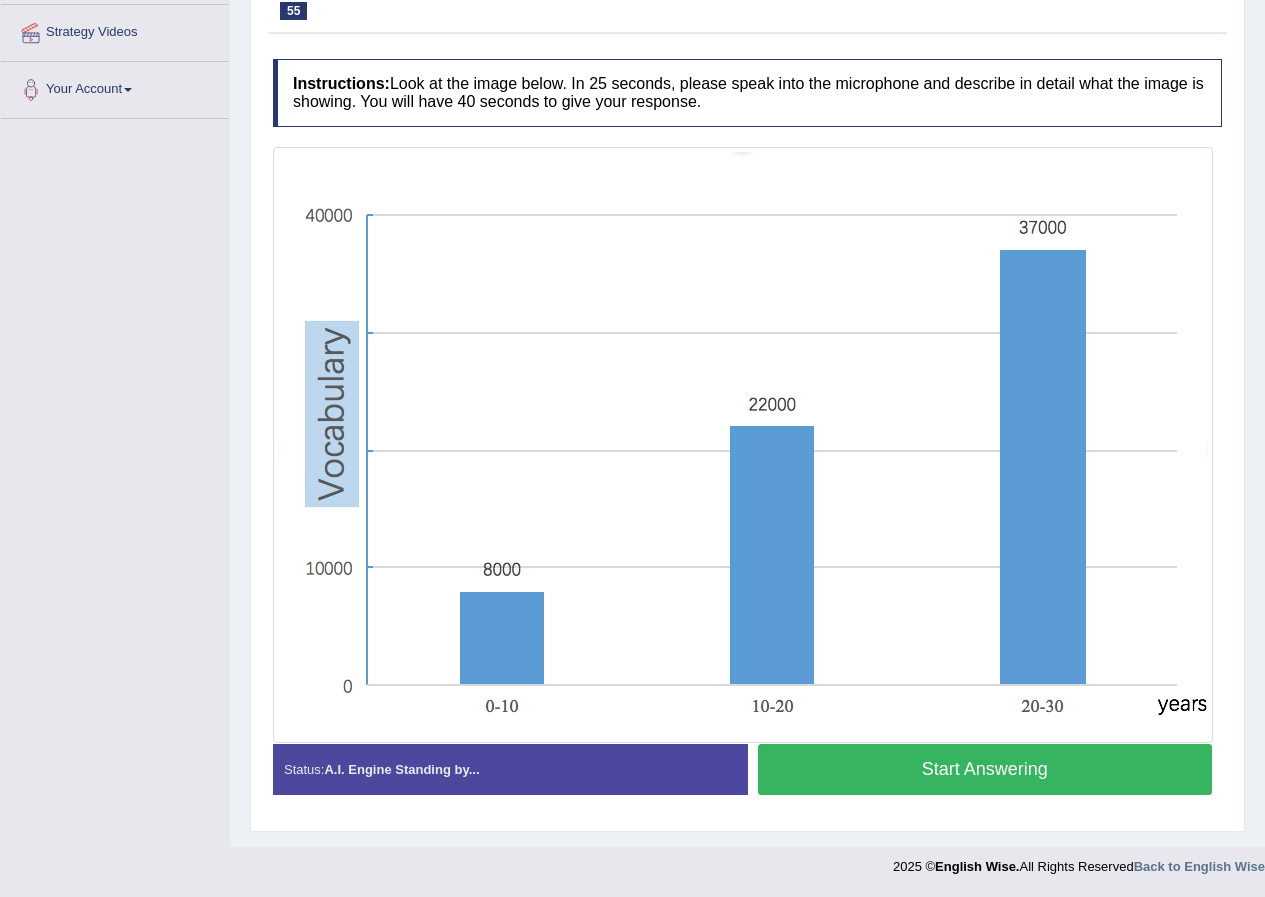 click on "Start Answering" at bounding box center (985, 769) 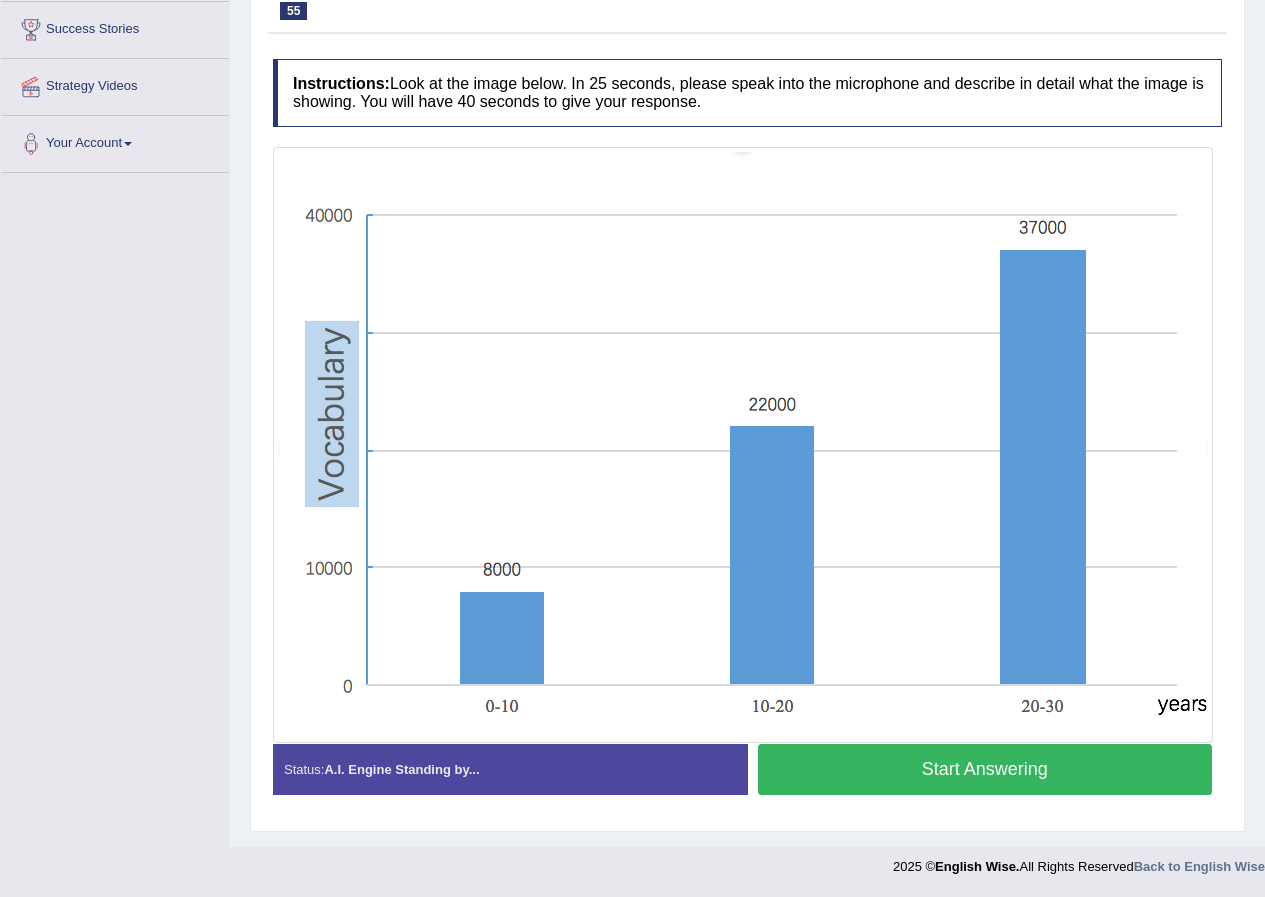 scroll, scrollTop: 344, scrollLeft: 0, axis: vertical 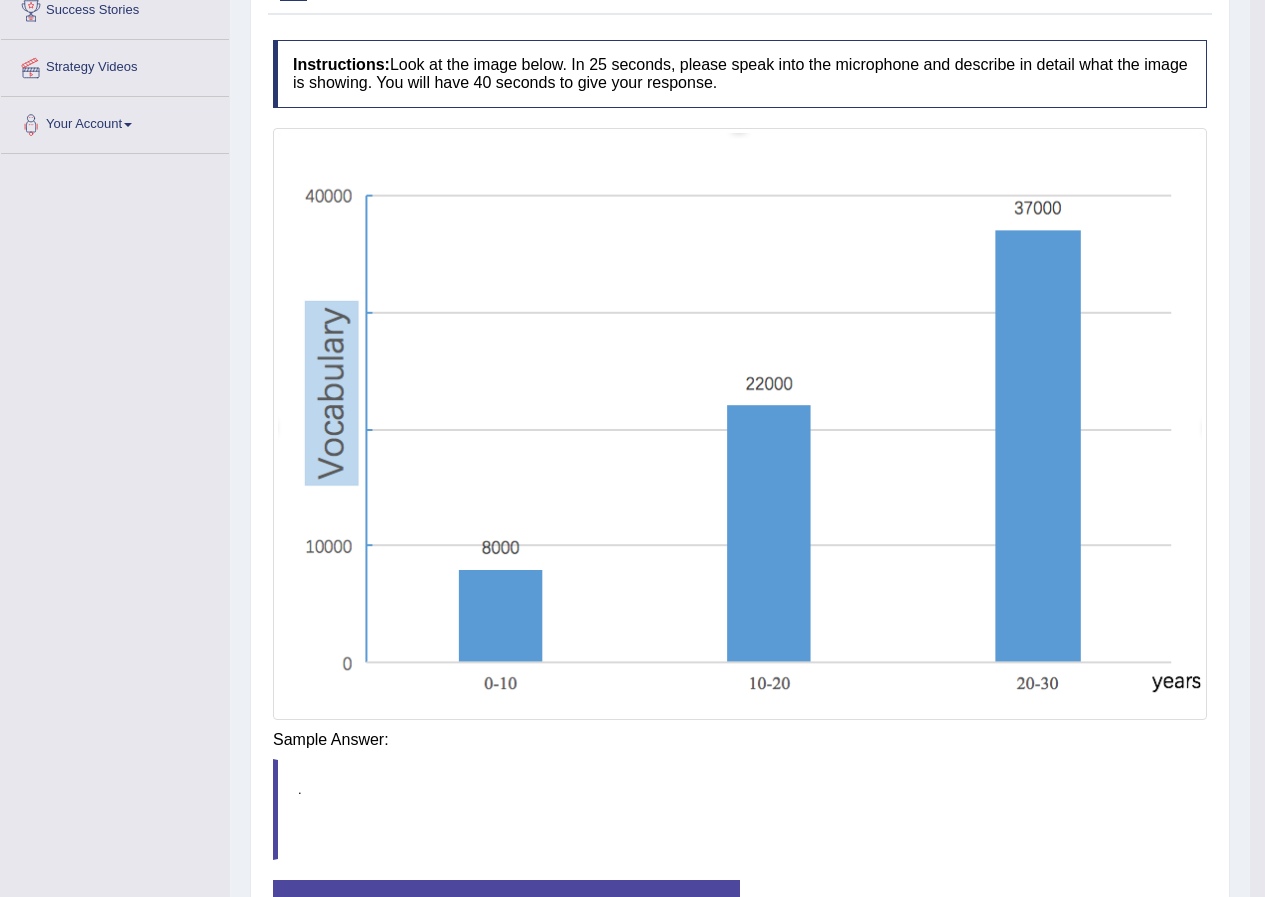 click on "Instructions:  Look at the image below. In 25 seconds, please speak into the microphone and describe in detail what the image is showing. You will have 40 seconds to give your response.
Created with Highcharts 7.1.2 Too low Too high Time Pitch meter: 0 10 20 30 40 Created with Highcharts 7.1.2 Great Too slow Too fast Time Speech pace meter: 0 10 20 30 40 Spoken Keywords: Voice Analysis: A.I. Scores:
5  / 5              Content
3.4  / 5              Oral fluency
3.3  / 5              Pronunciation
Your Response: Sample Answer: . Status:  A.I. Processing Done Start Answering Stop Recording" at bounding box center [740, 503] 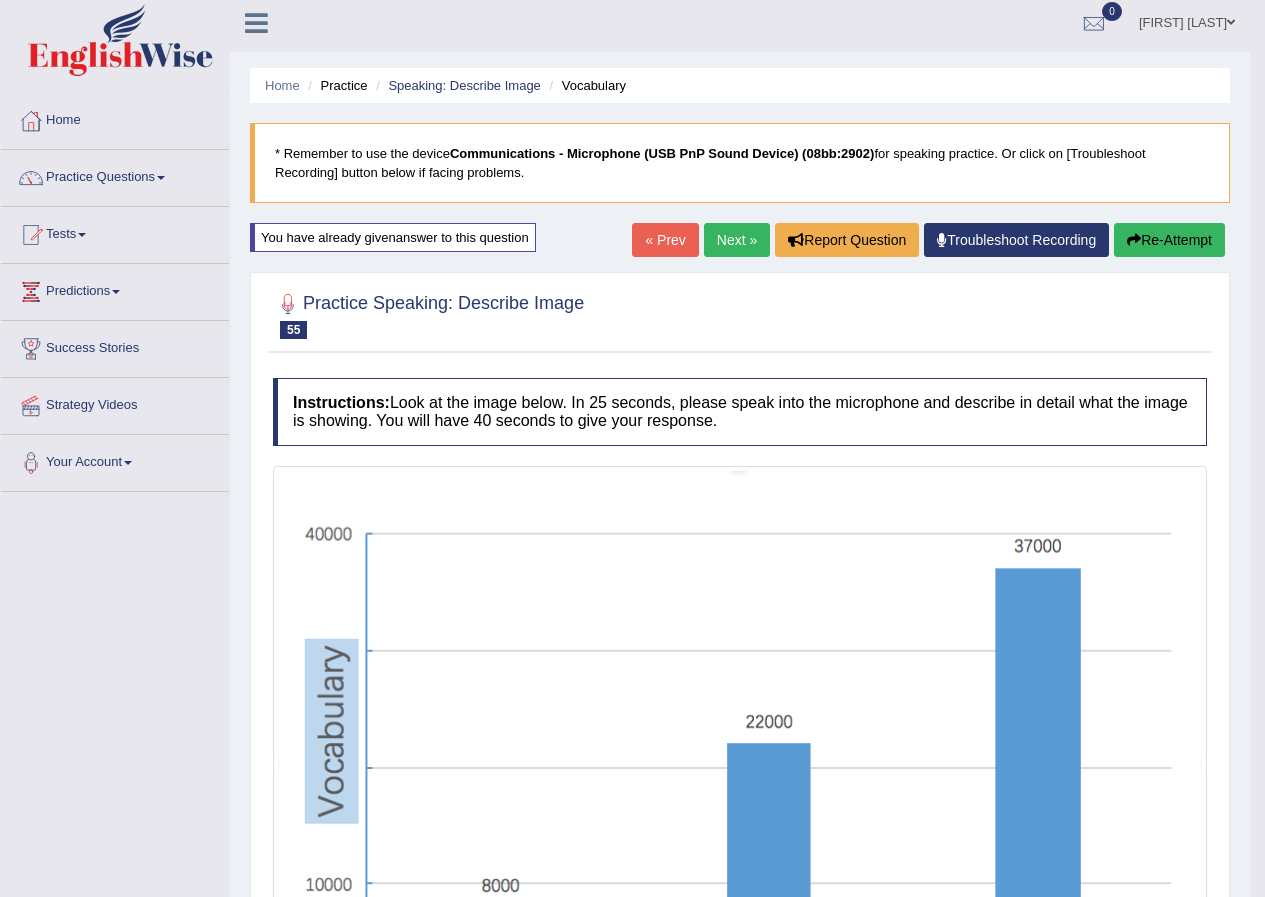 scroll, scrollTop: 0, scrollLeft: 0, axis: both 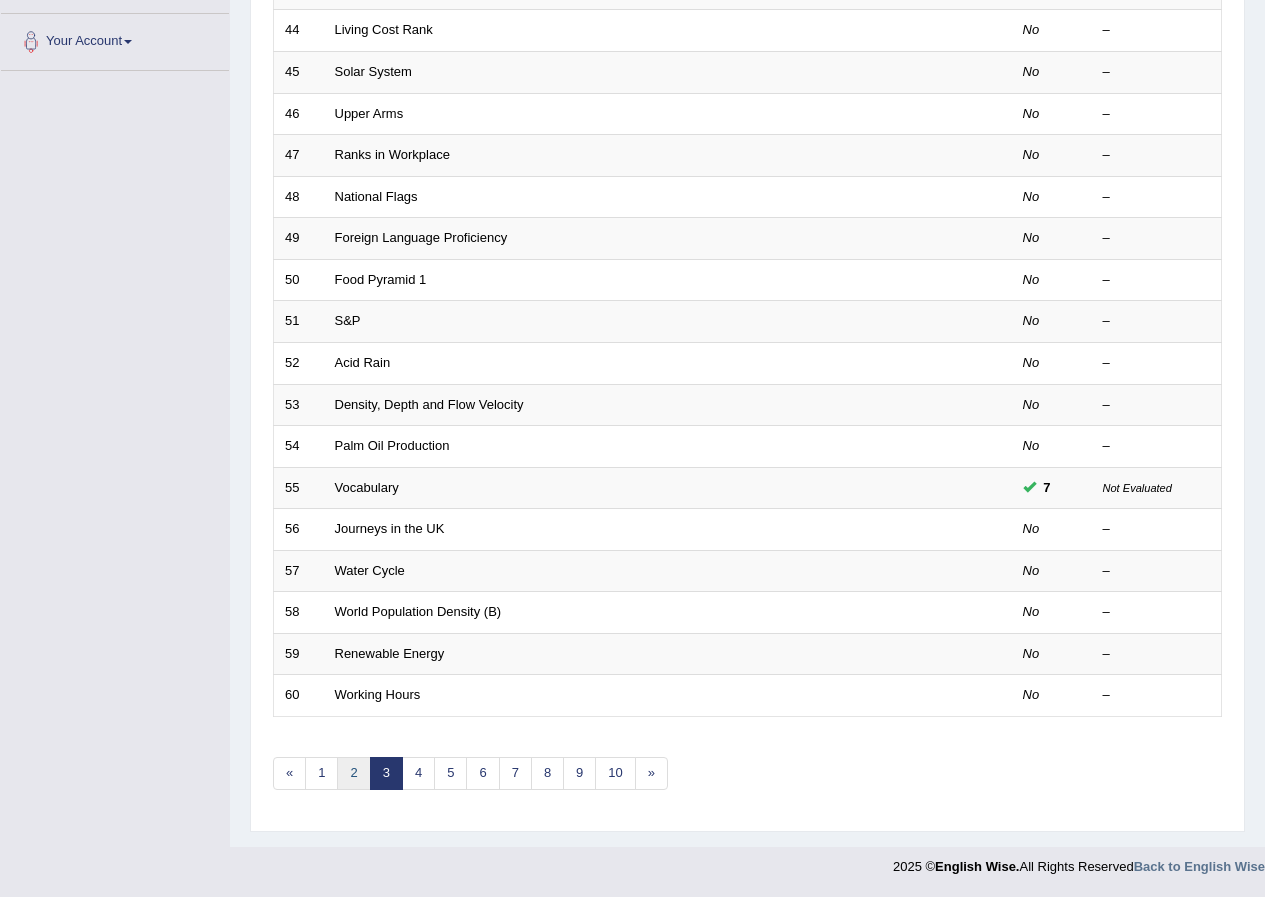 click on "2" at bounding box center [353, 773] 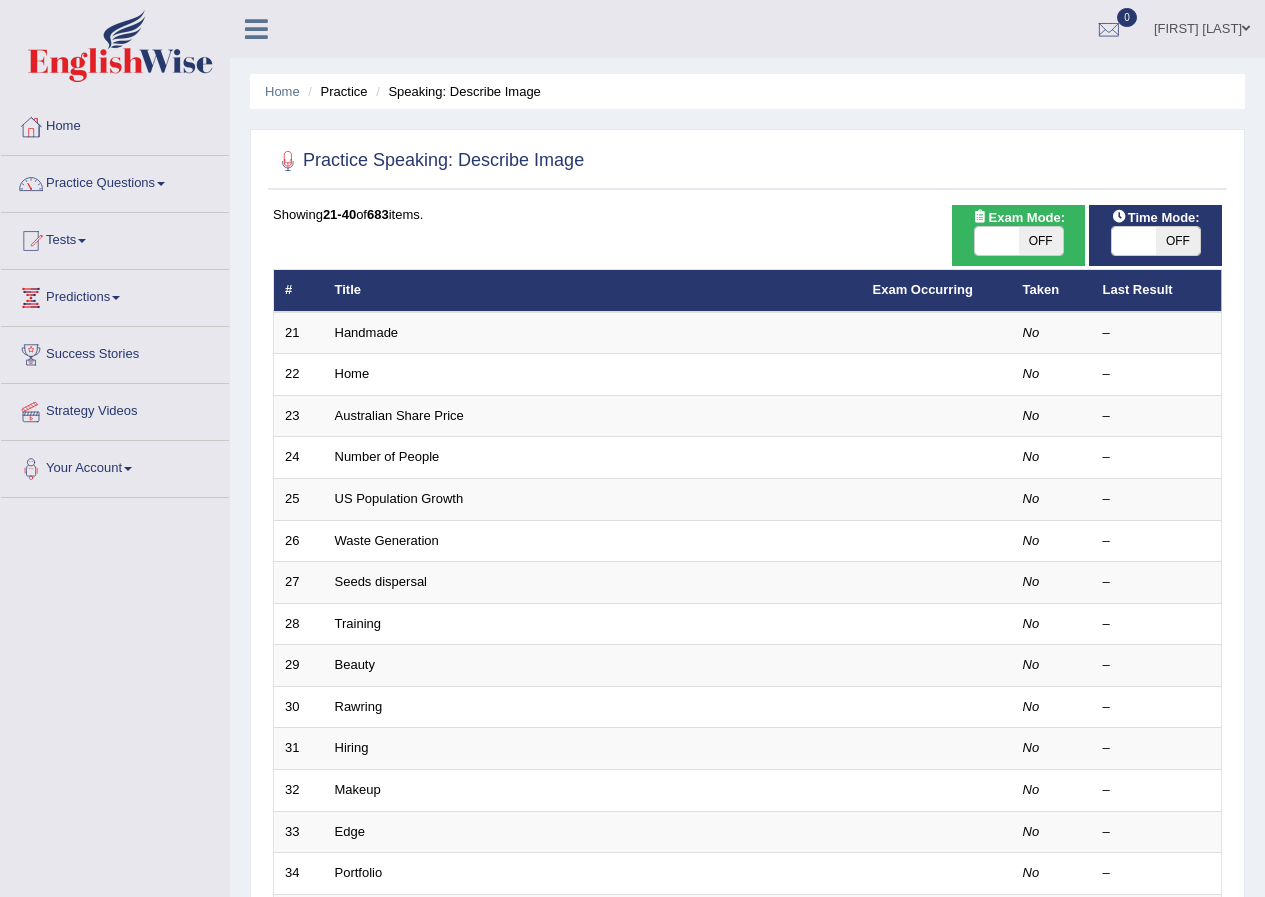scroll, scrollTop: 0, scrollLeft: 0, axis: both 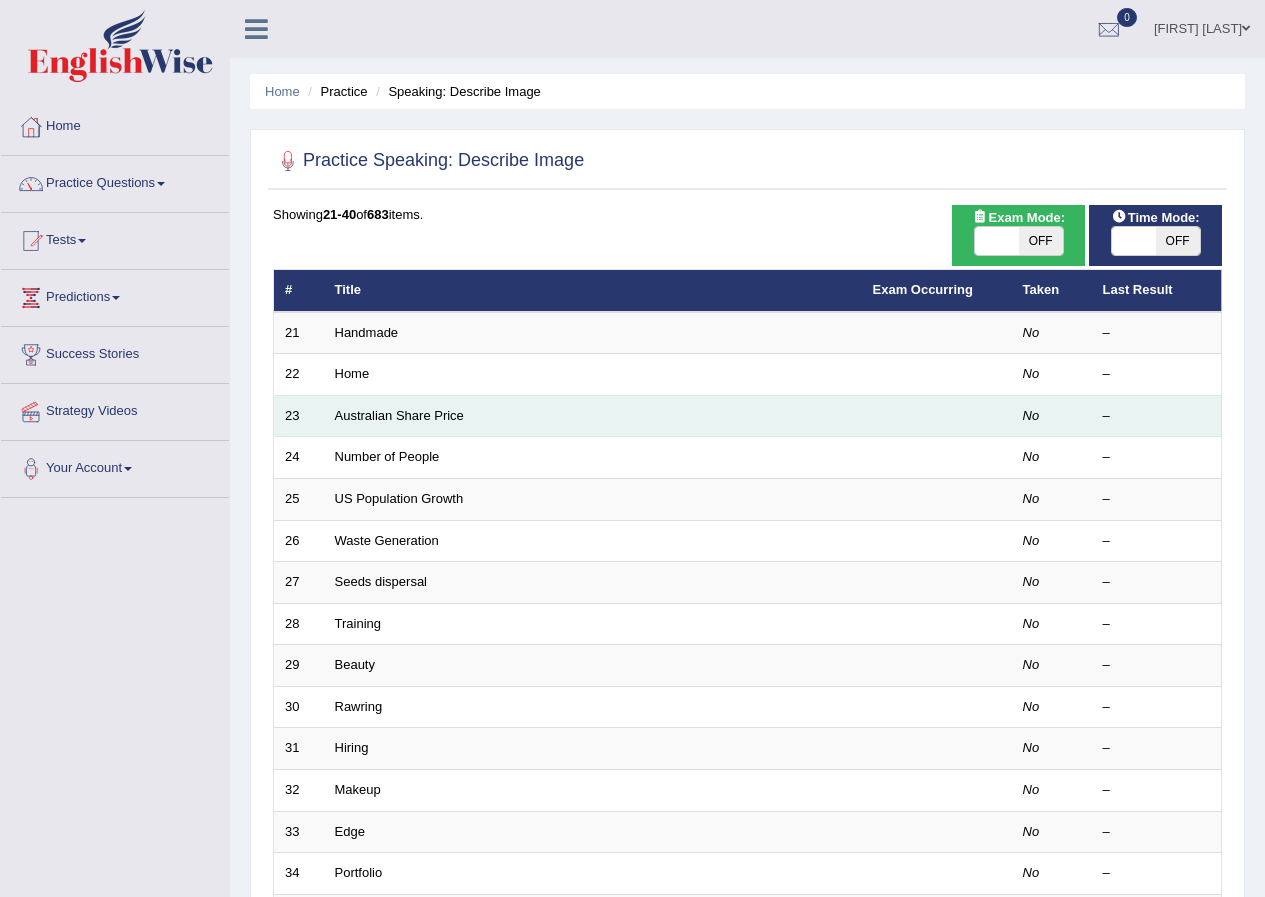 click on "Australian Share Price" at bounding box center (593, 416) 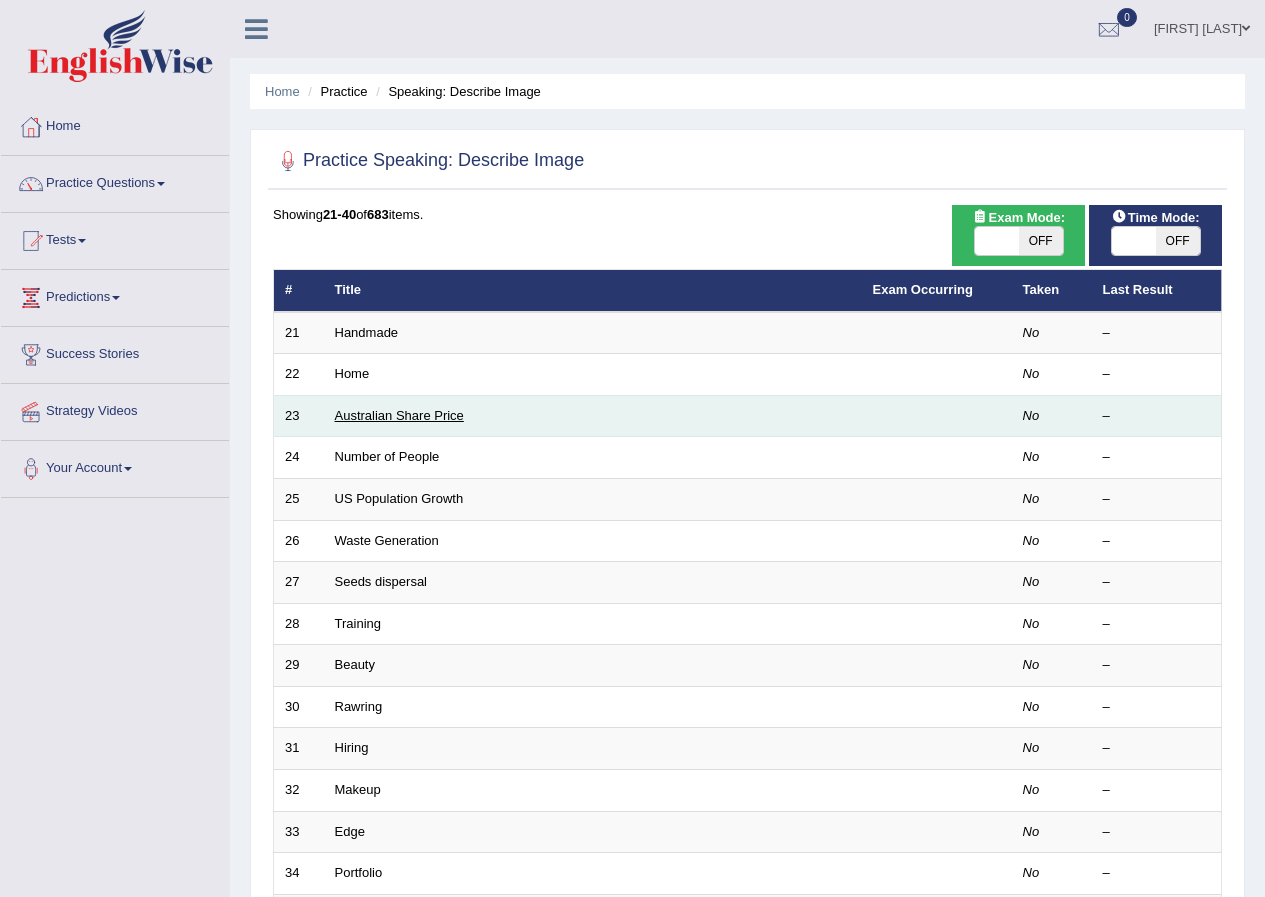 click on "Australian Share Price" at bounding box center [399, 415] 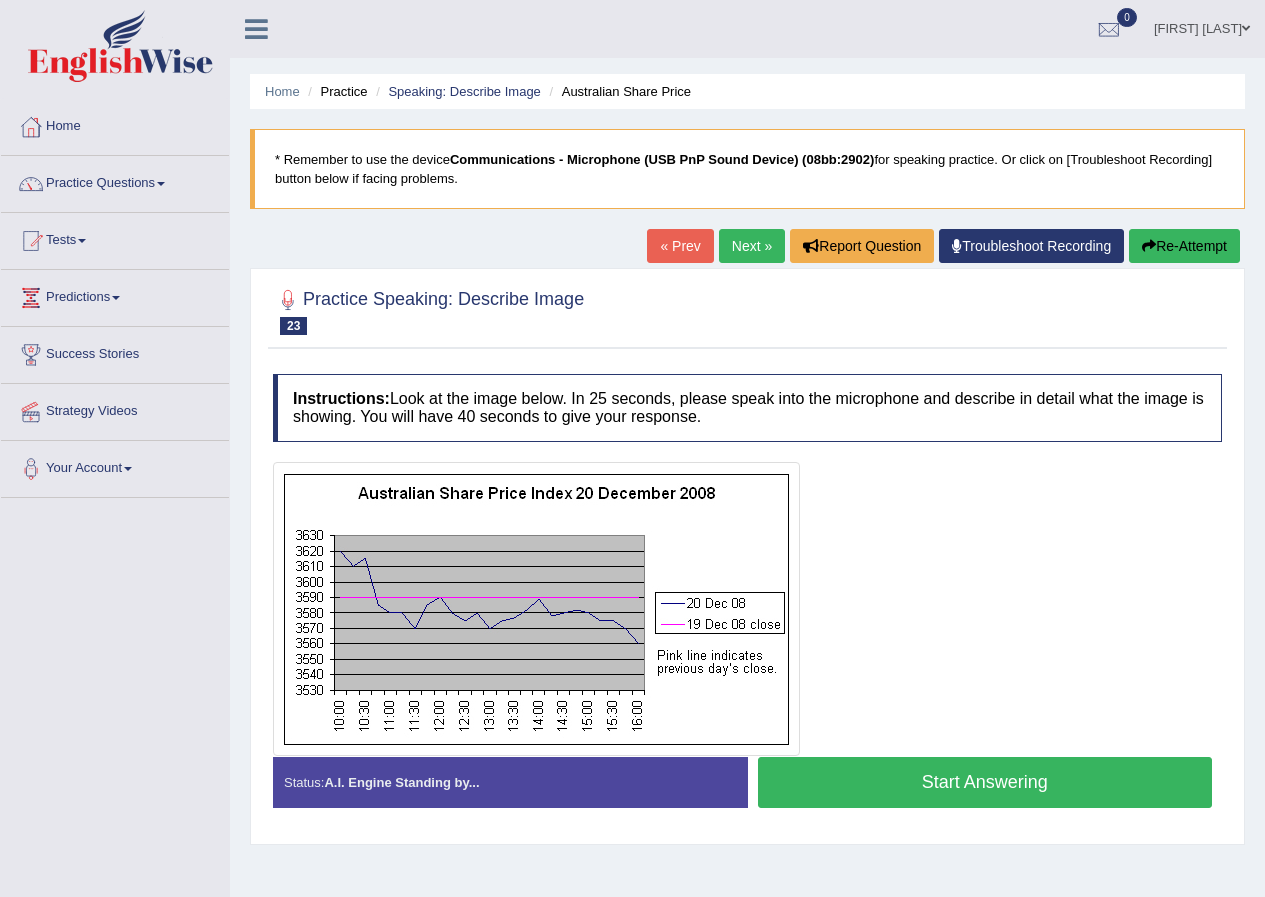 scroll, scrollTop: 0, scrollLeft: 0, axis: both 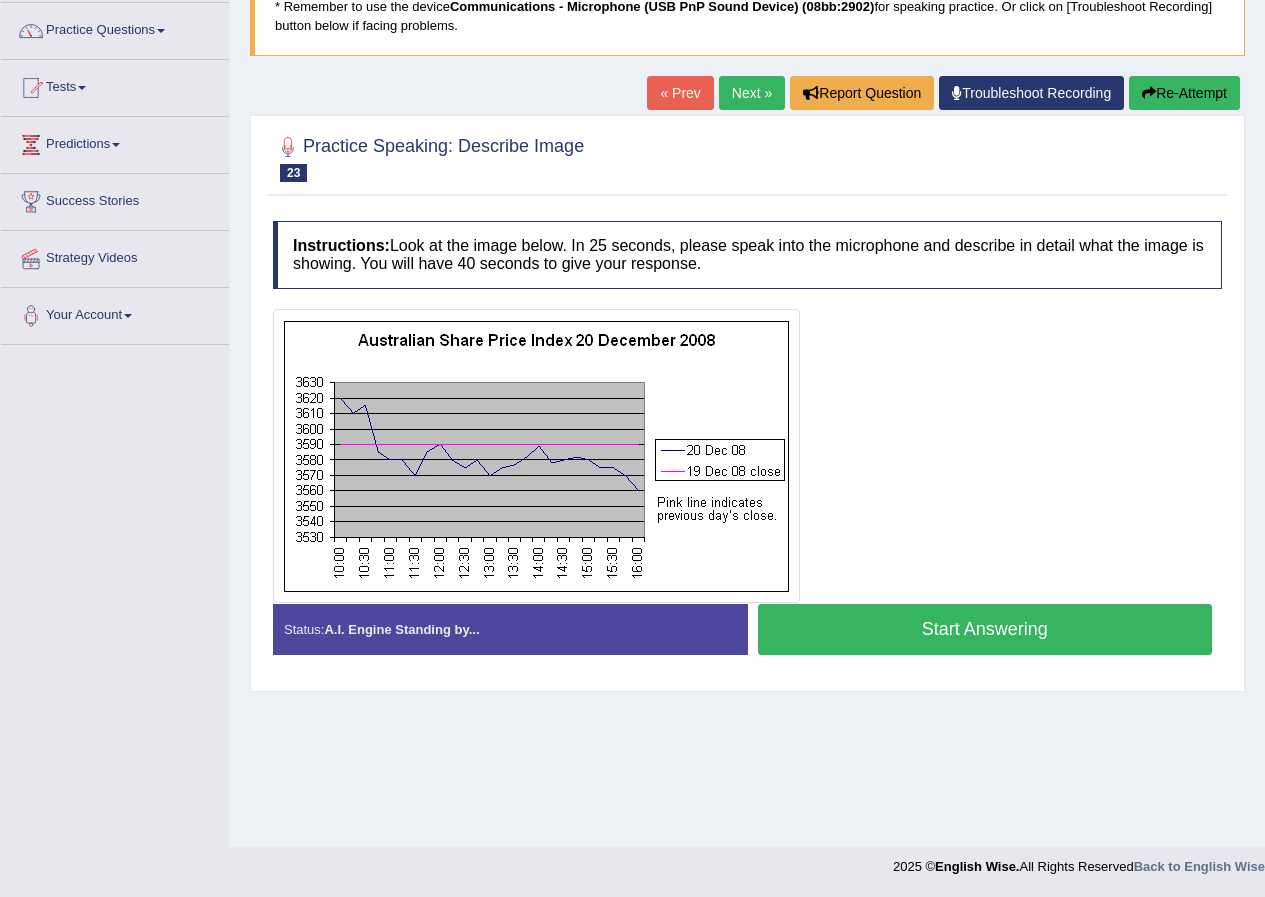 click on "Next »" at bounding box center [752, 93] 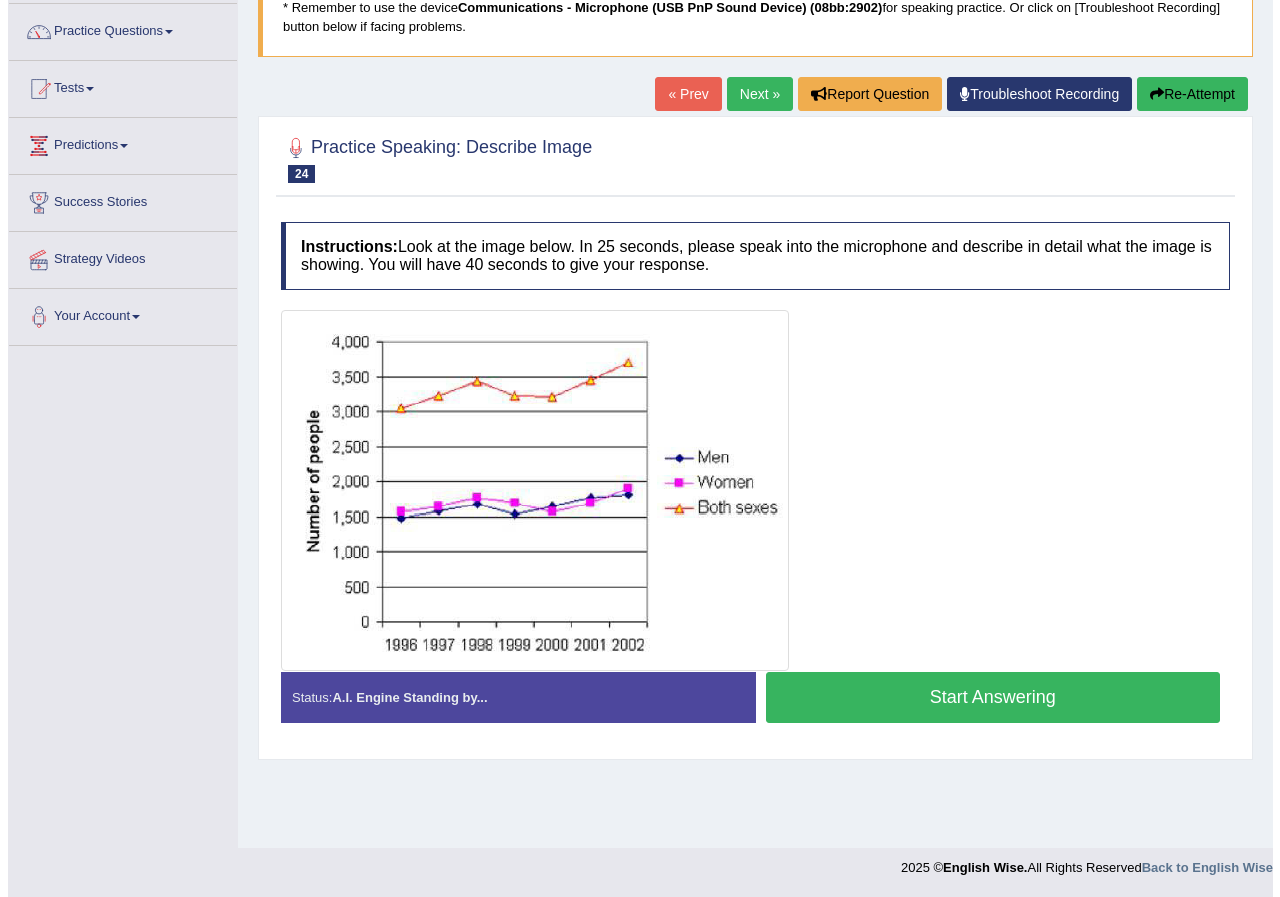 scroll, scrollTop: 0, scrollLeft: 0, axis: both 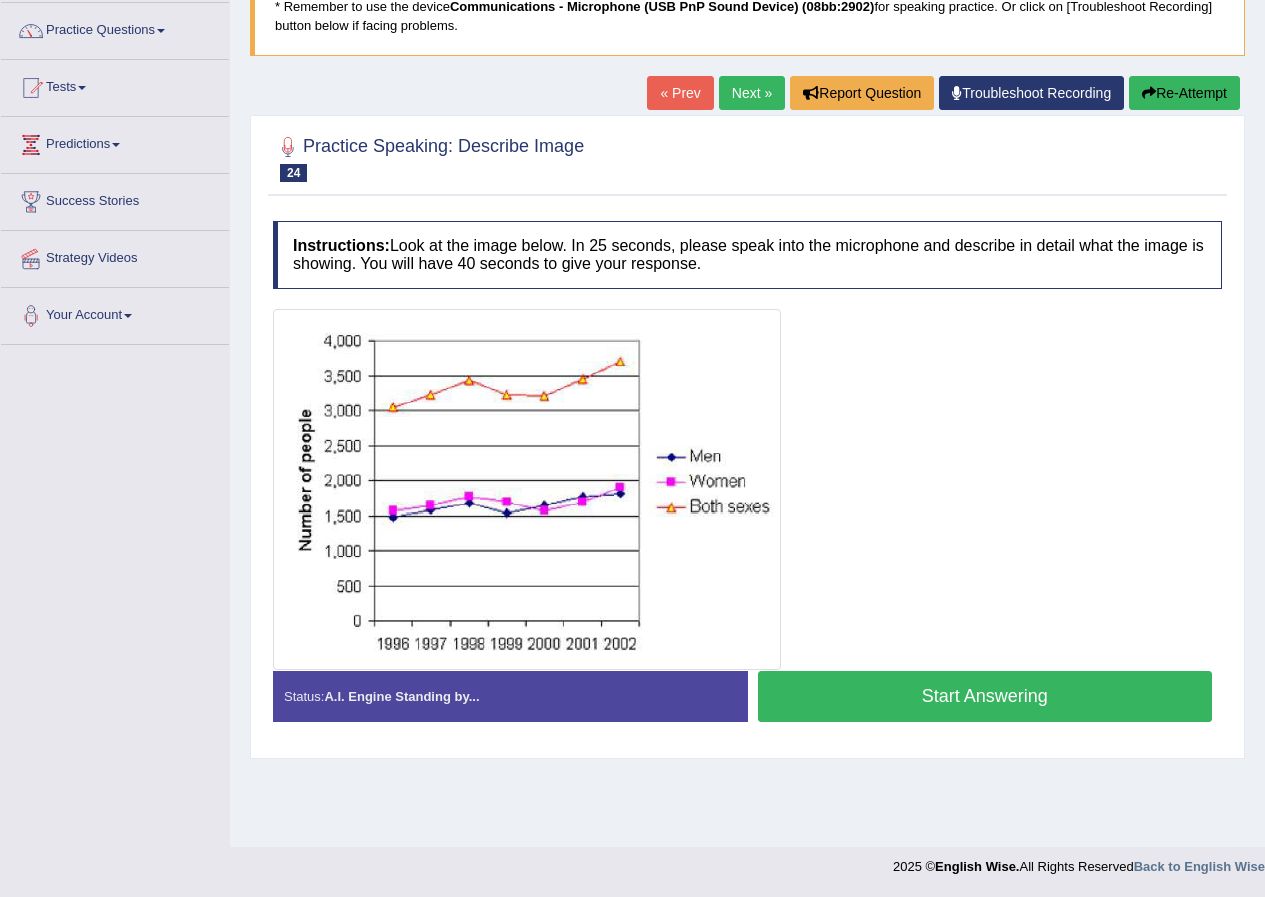 click on "Start Answering" at bounding box center [985, 696] 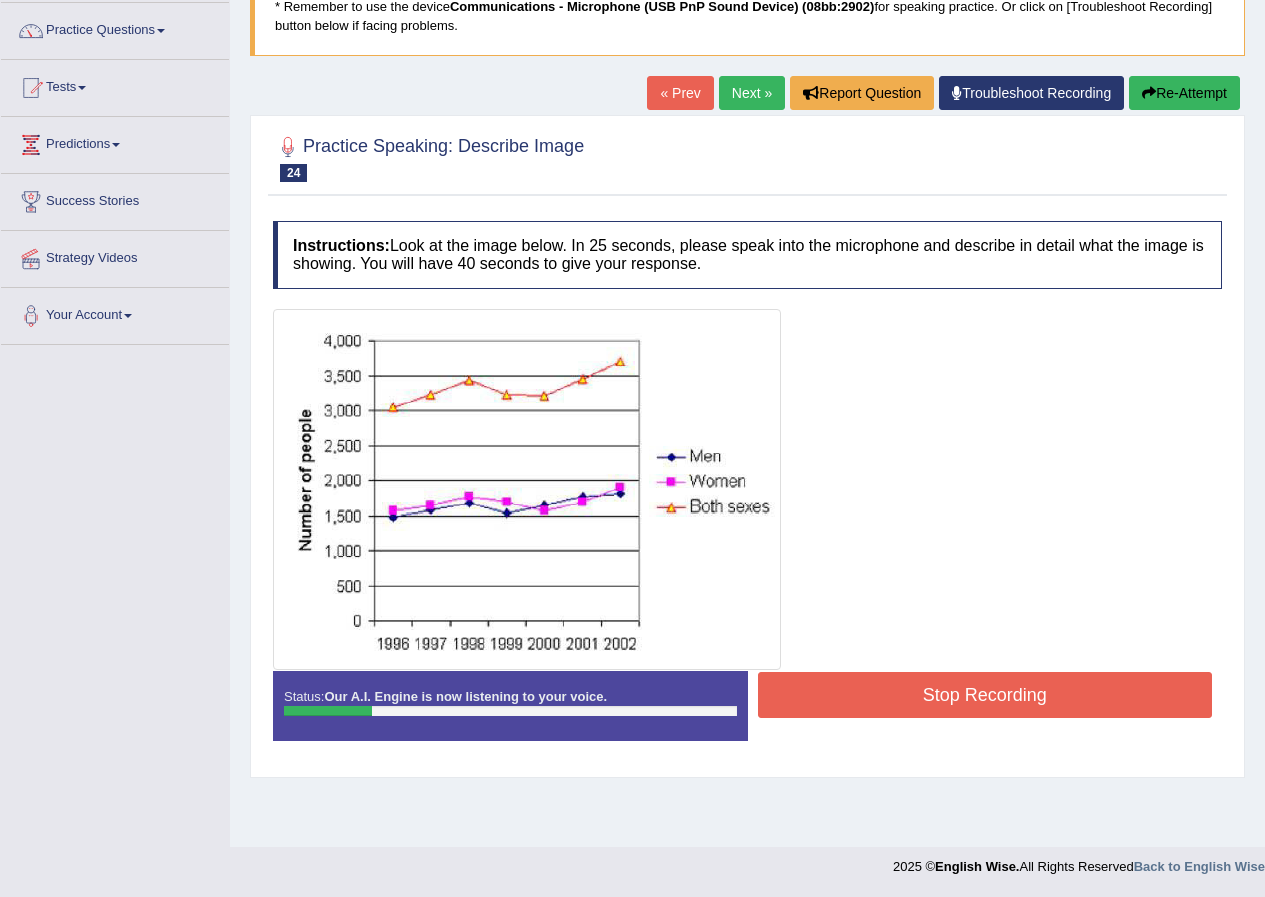 click on "Stop Recording" at bounding box center [985, 695] 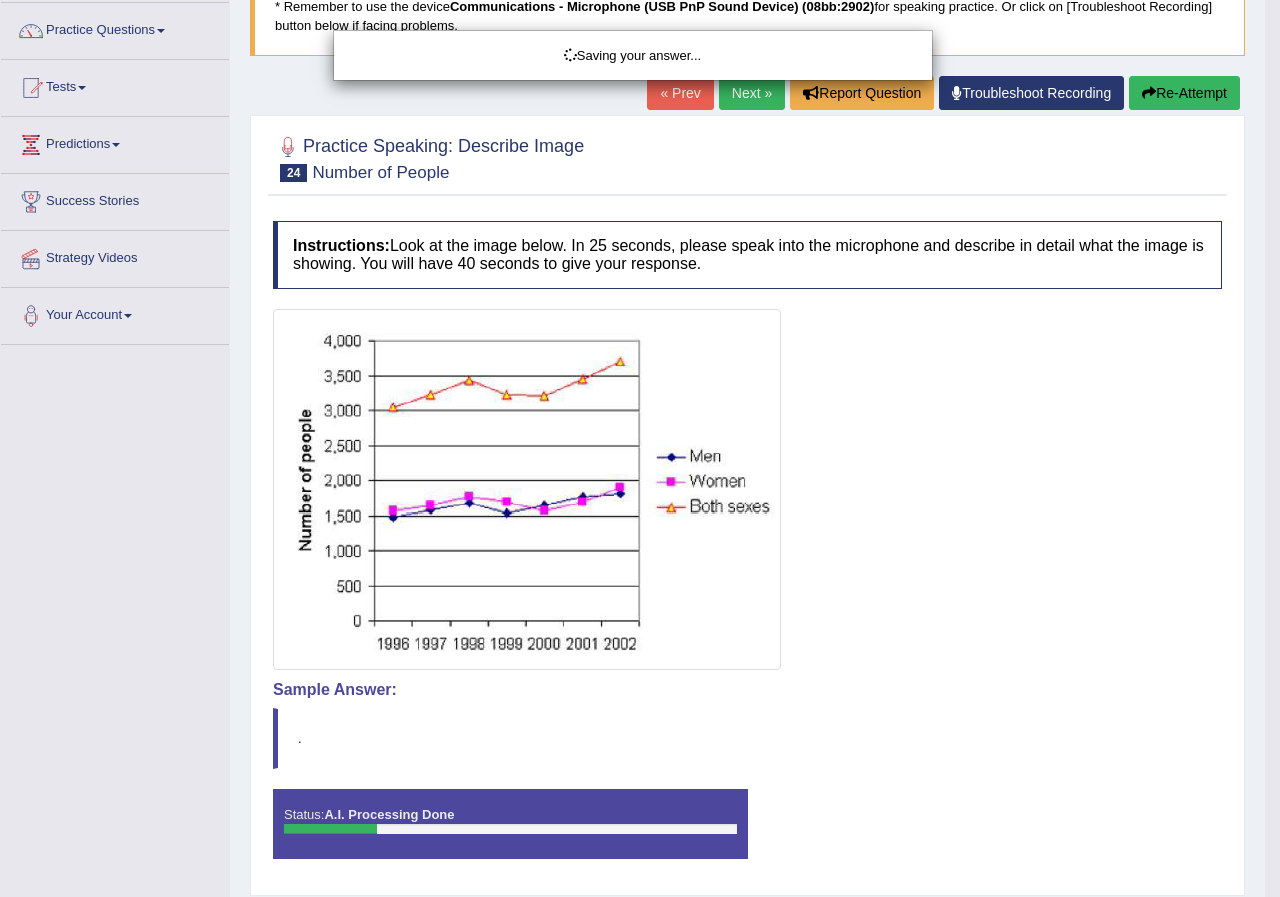 click on "Saving your answer..." at bounding box center [640, 448] 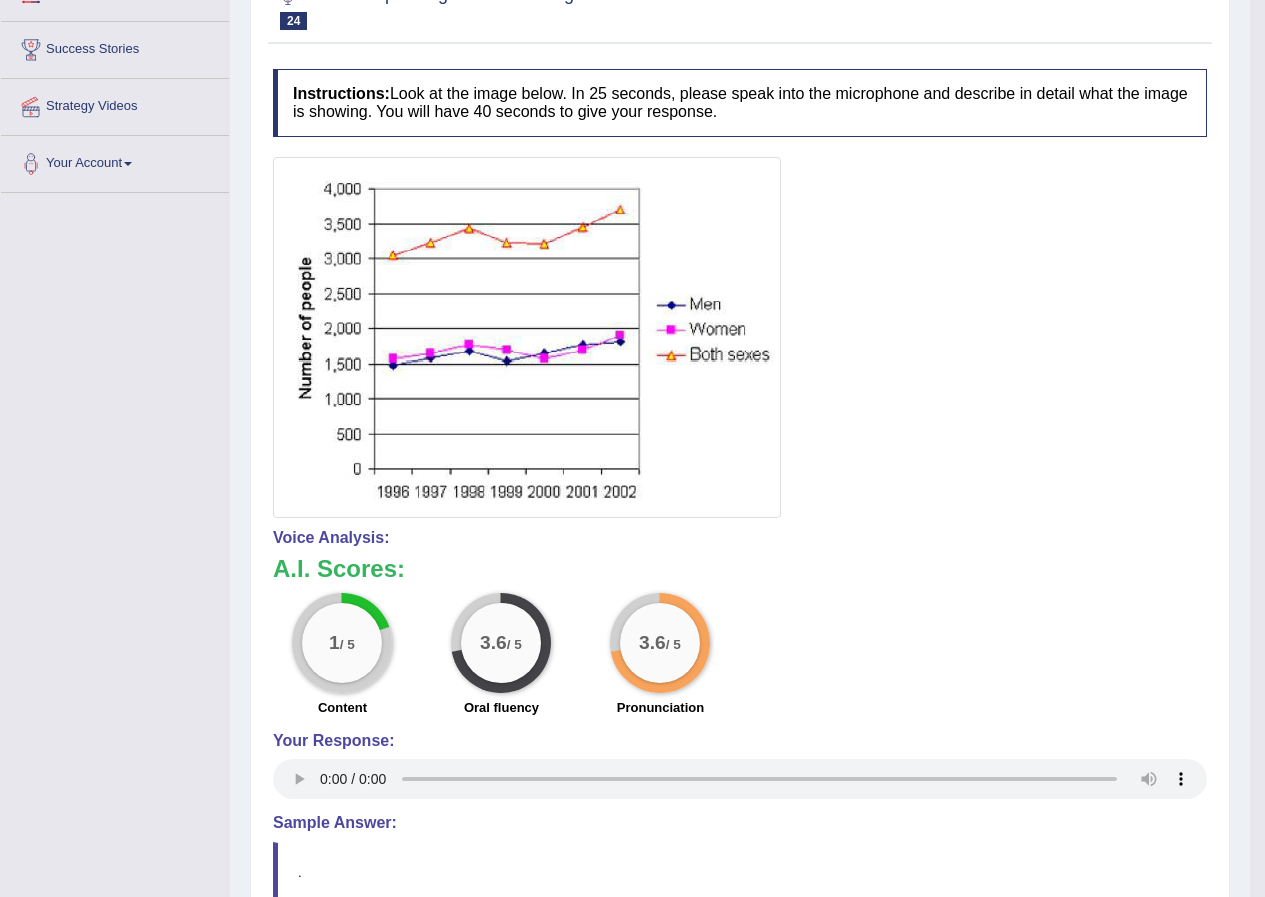 scroll, scrollTop: 0, scrollLeft: 0, axis: both 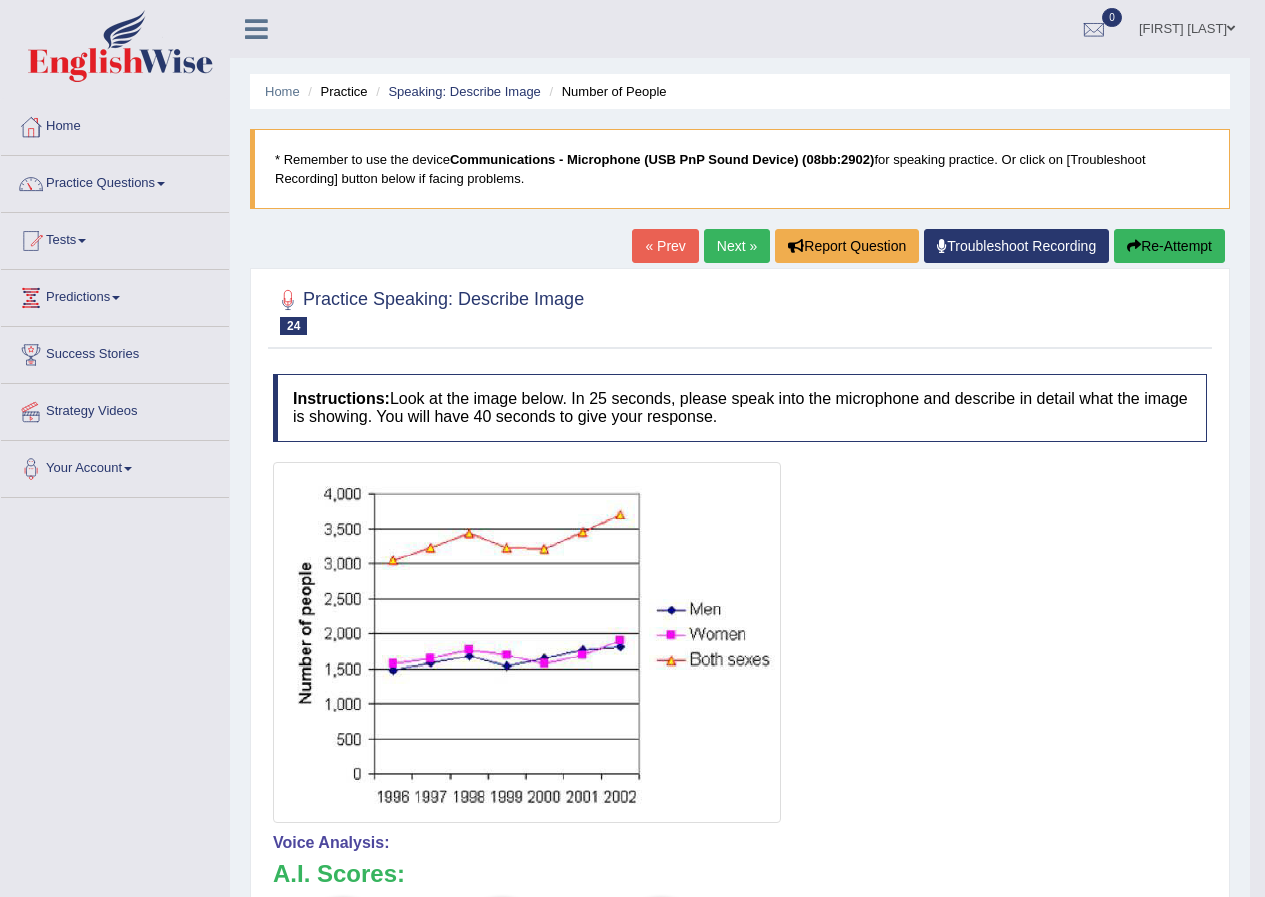 click on "Re-Attempt" at bounding box center [1169, 246] 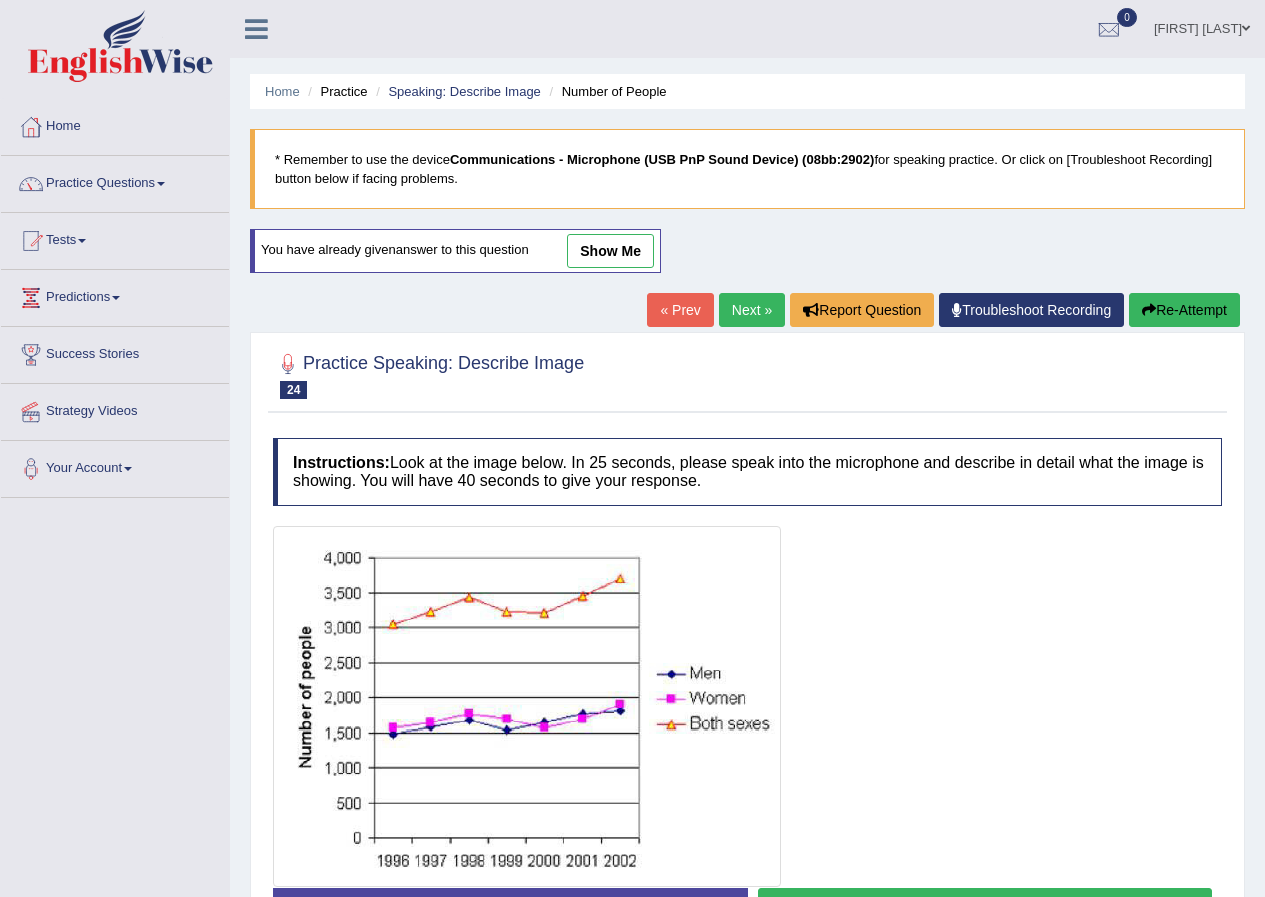 scroll, scrollTop: 0, scrollLeft: 0, axis: both 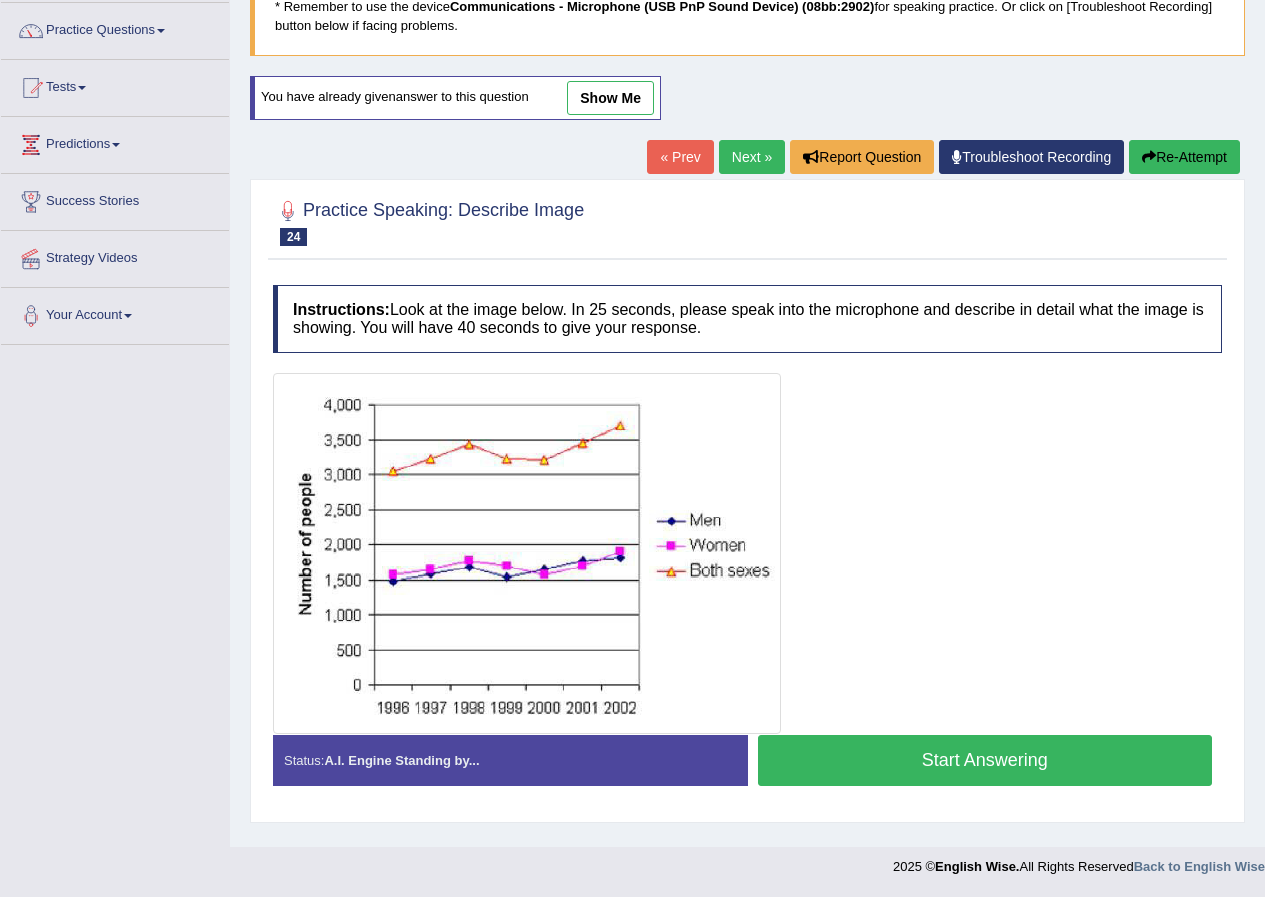 click on "Start Answering" at bounding box center (985, 760) 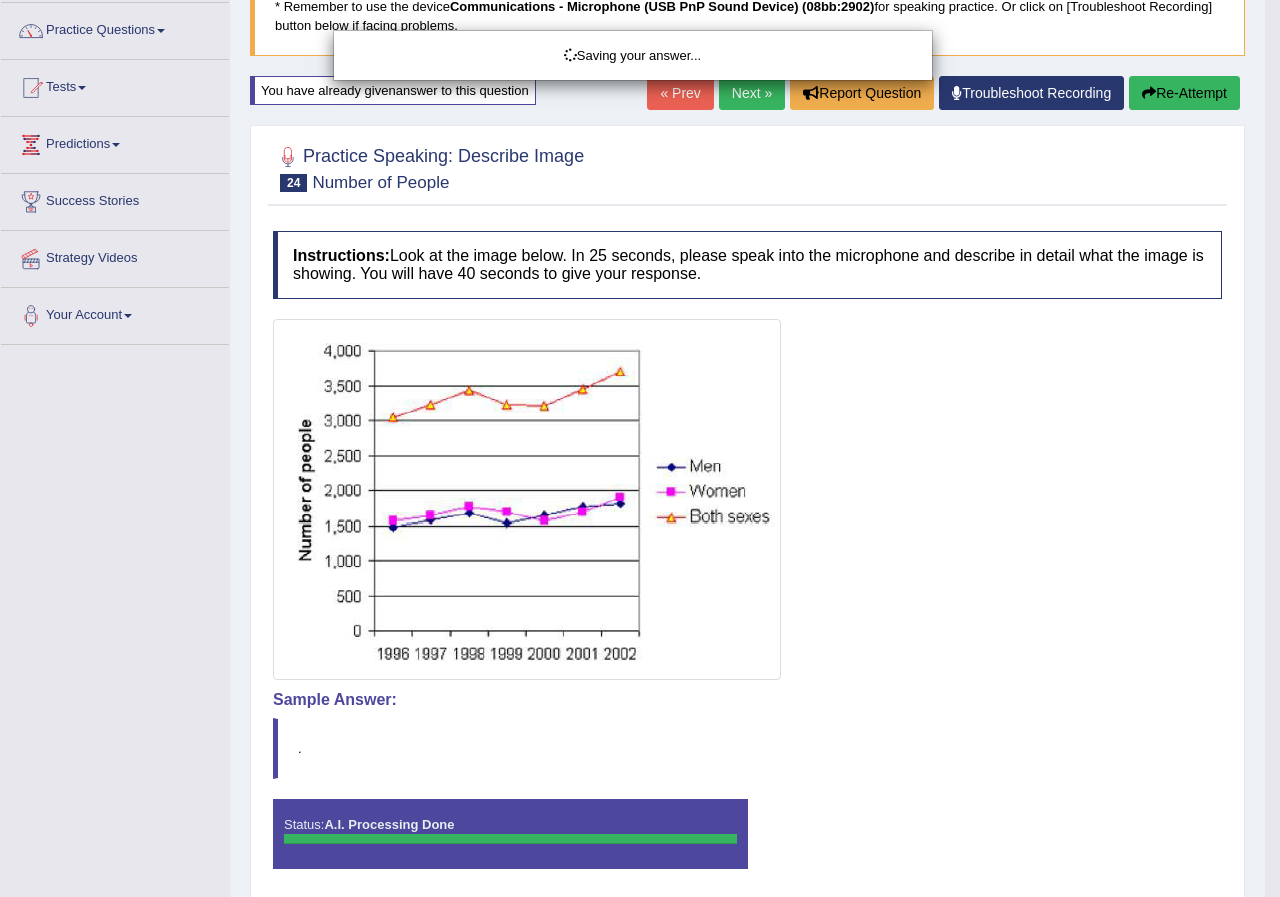 click on "Saving your answer..." at bounding box center [640, 448] 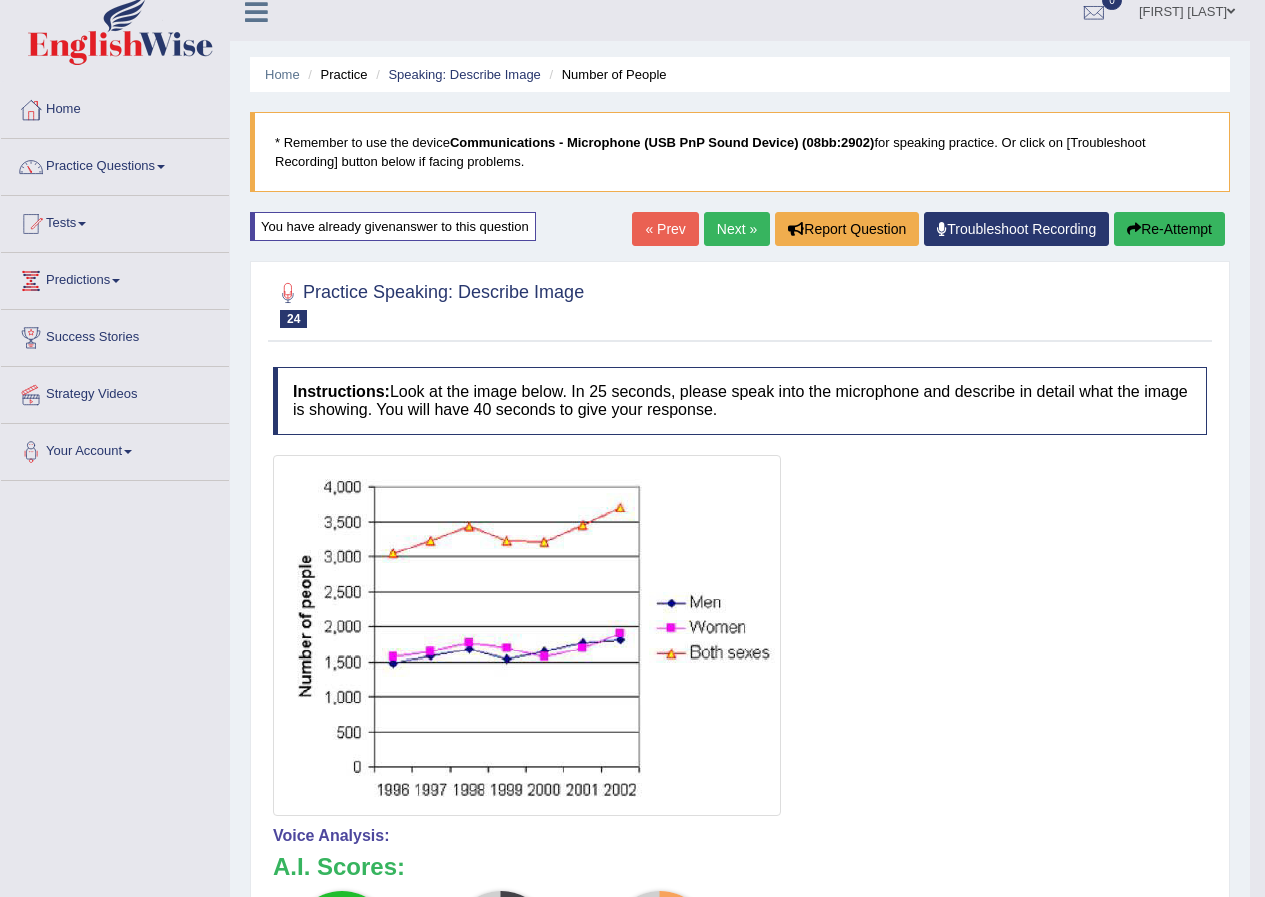 scroll, scrollTop: 0, scrollLeft: 0, axis: both 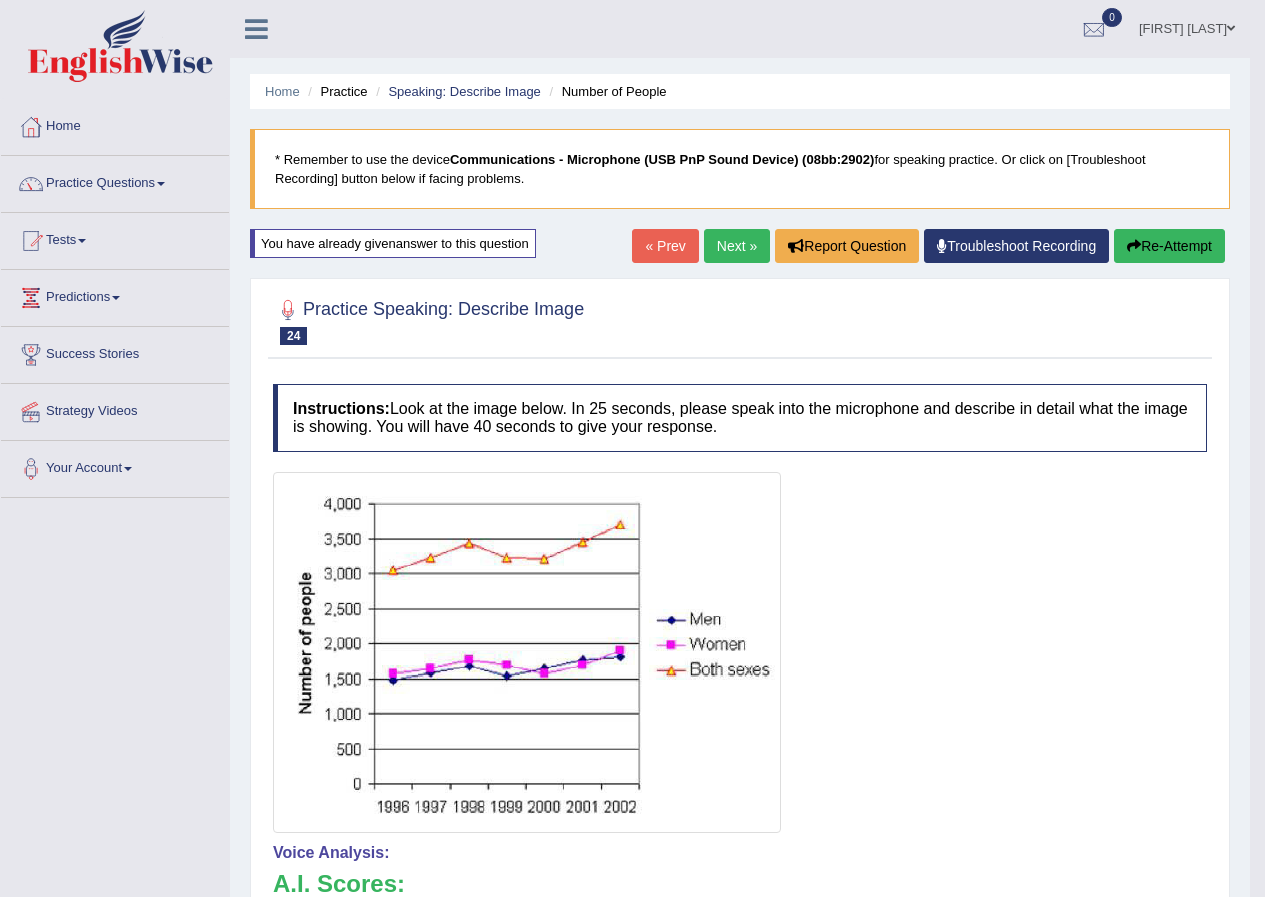 click on "Re-Attempt" at bounding box center (1169, 246) 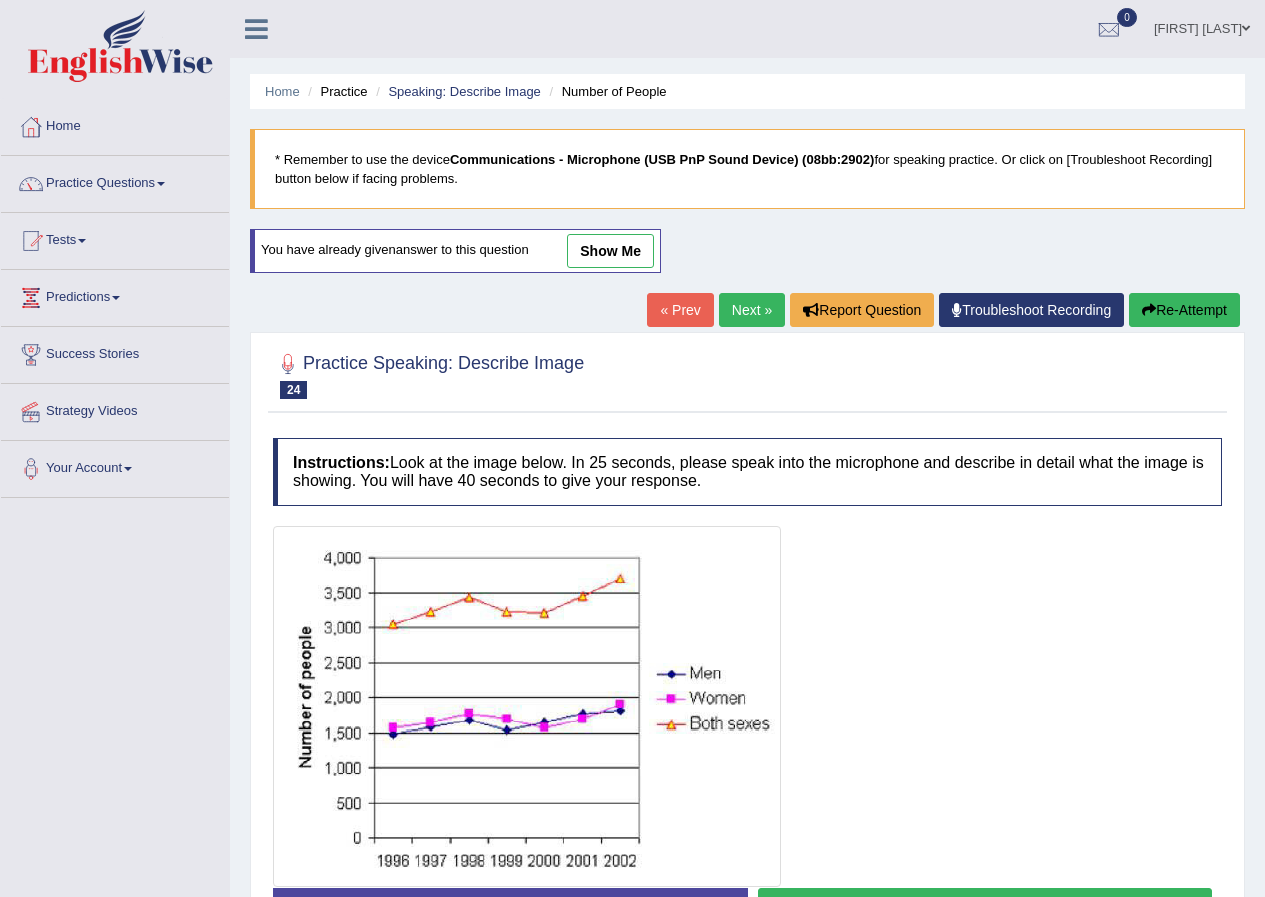 scroll, scrollTop: 0, scrollLeft: 0, axis: both 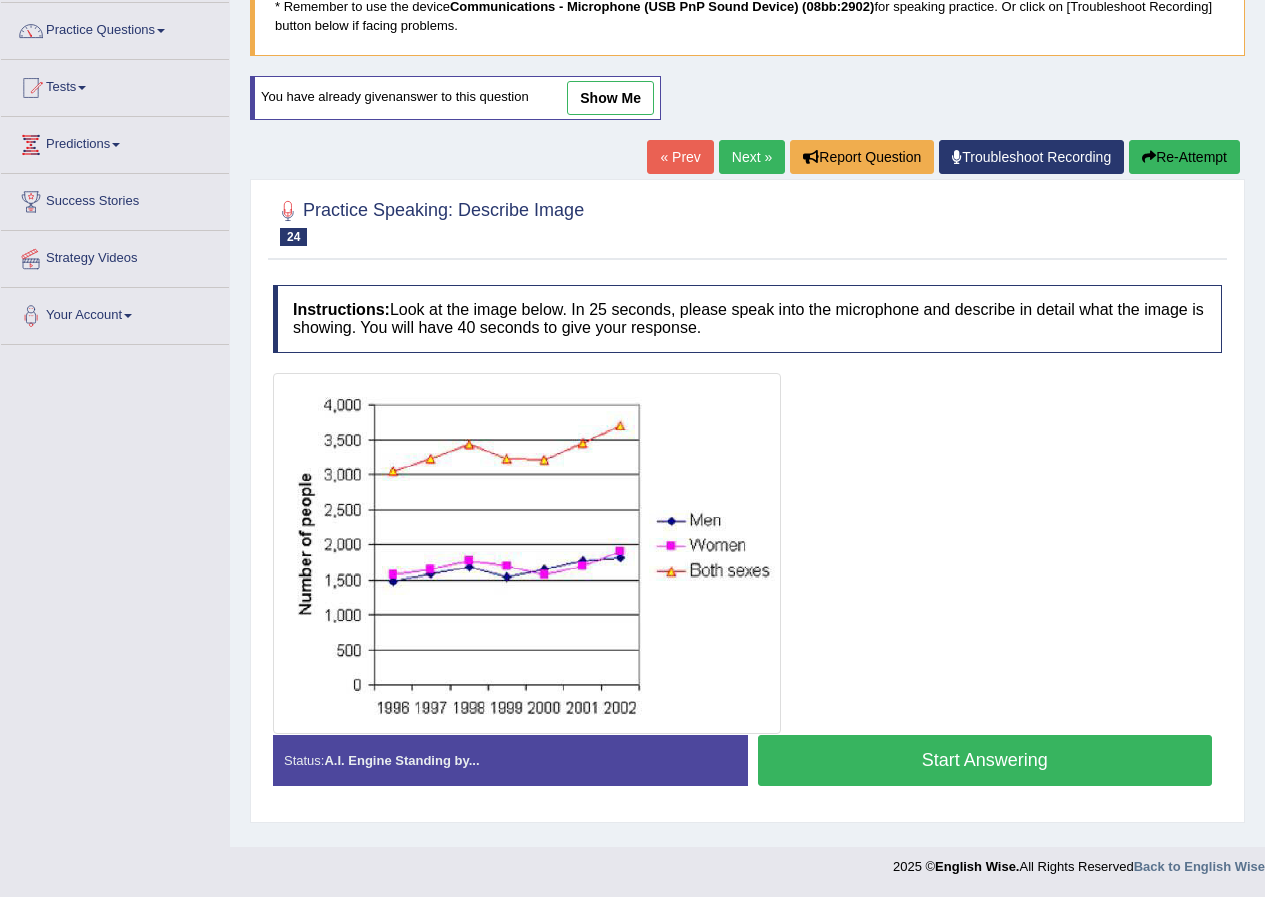 click on "Start Answering" at bounding box center [985, 760] 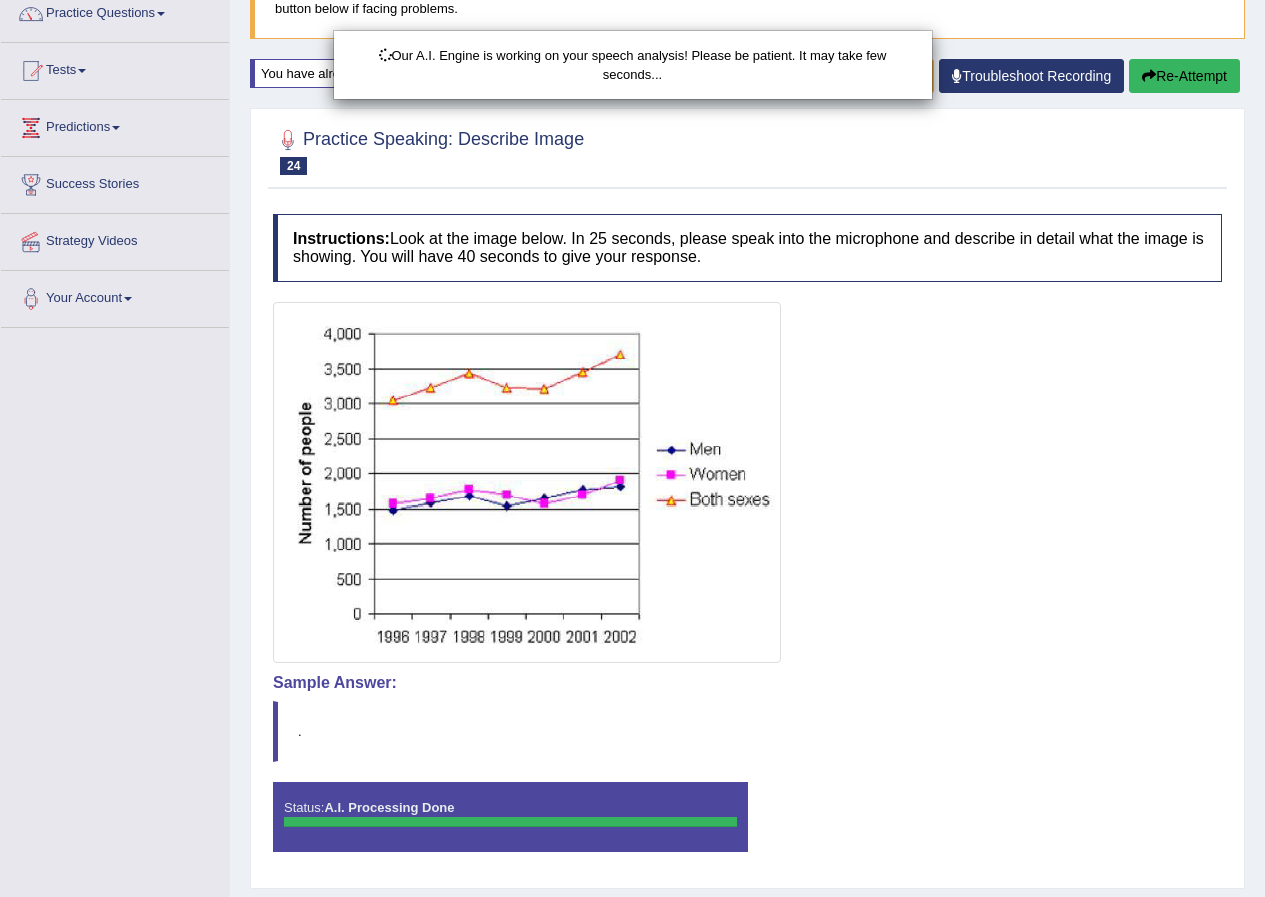 scroll, scrollTop: 228, scrollLeft: 0, axis: vertical 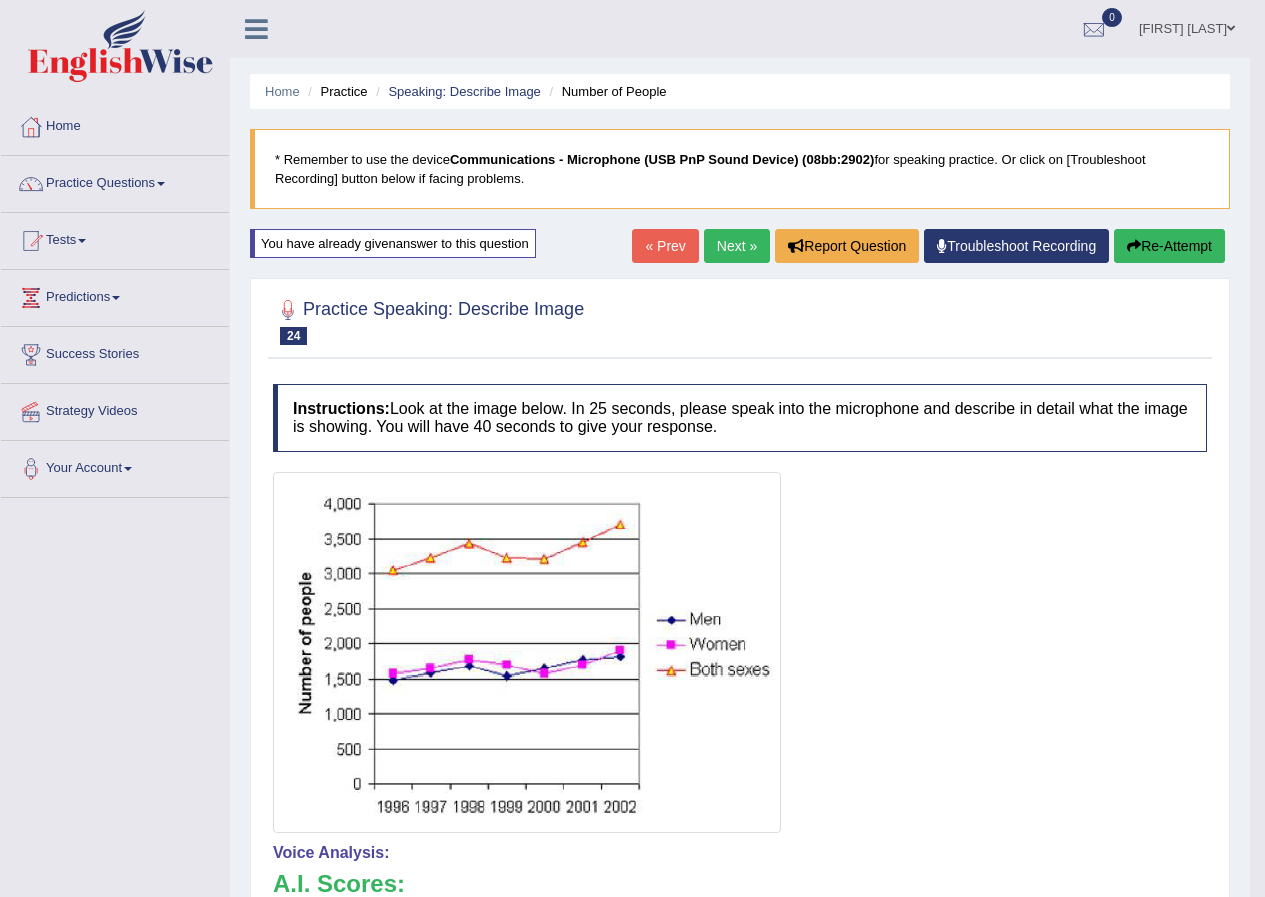 click on "Re-Attempt" at bounding box center (1169, 246) 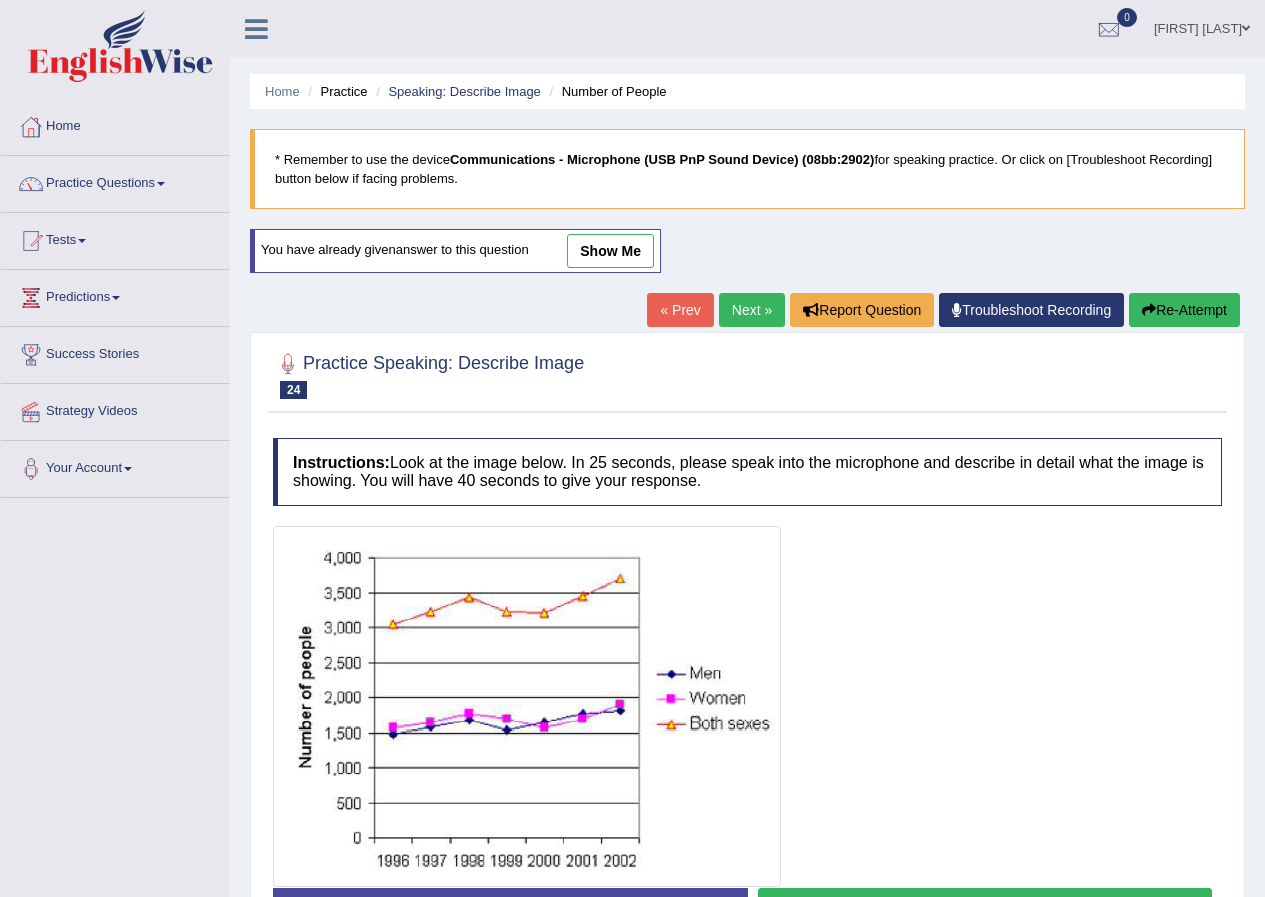 scroll, scrollTop: 0, scrollLeft: 0, axis: both 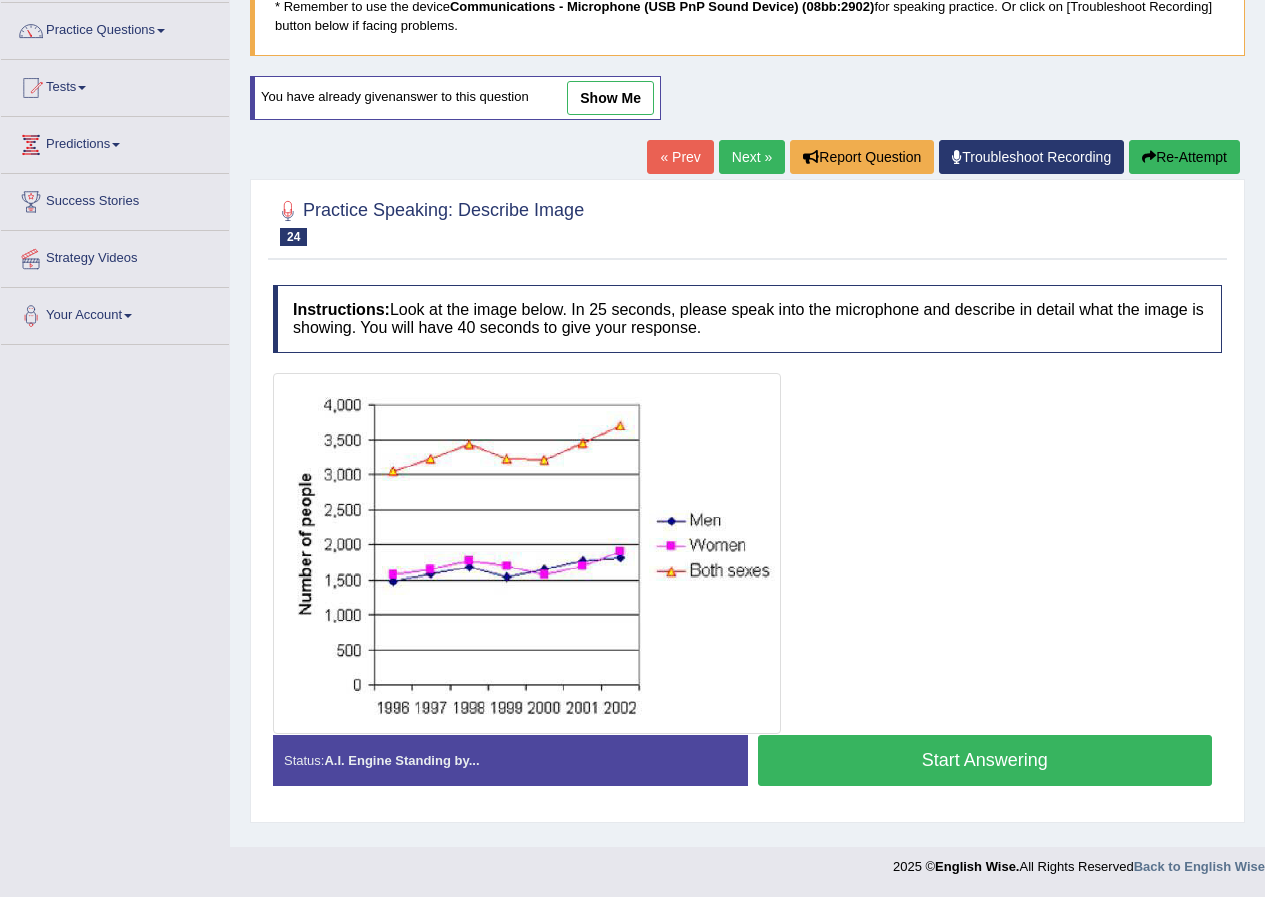 click on "Start Answering" at bounding box center (985, 760) 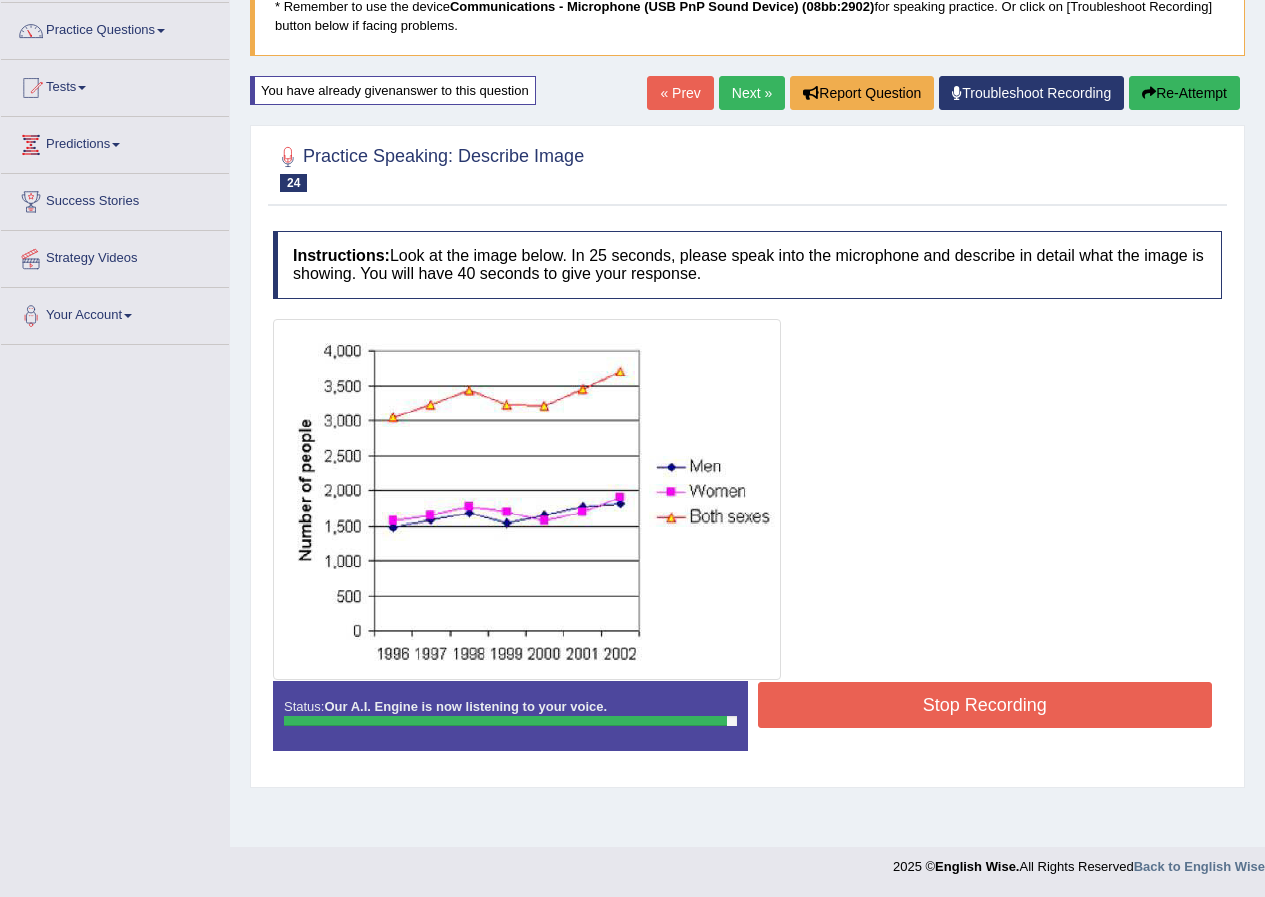 click on "Stop Recording" at bounding box center (985, 705) 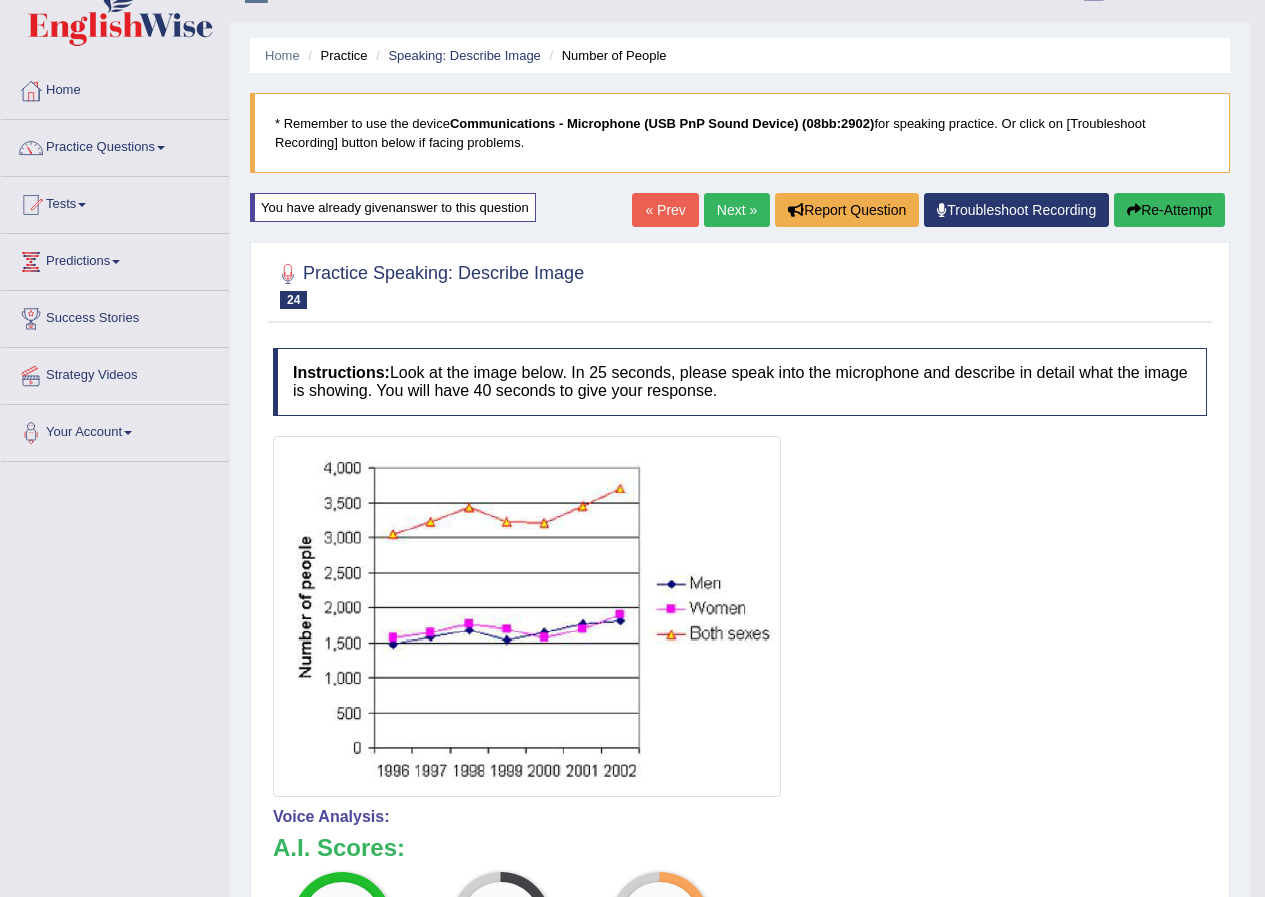 scroll, scrollTop: 100, scrollLeft: 0, axis: vertical 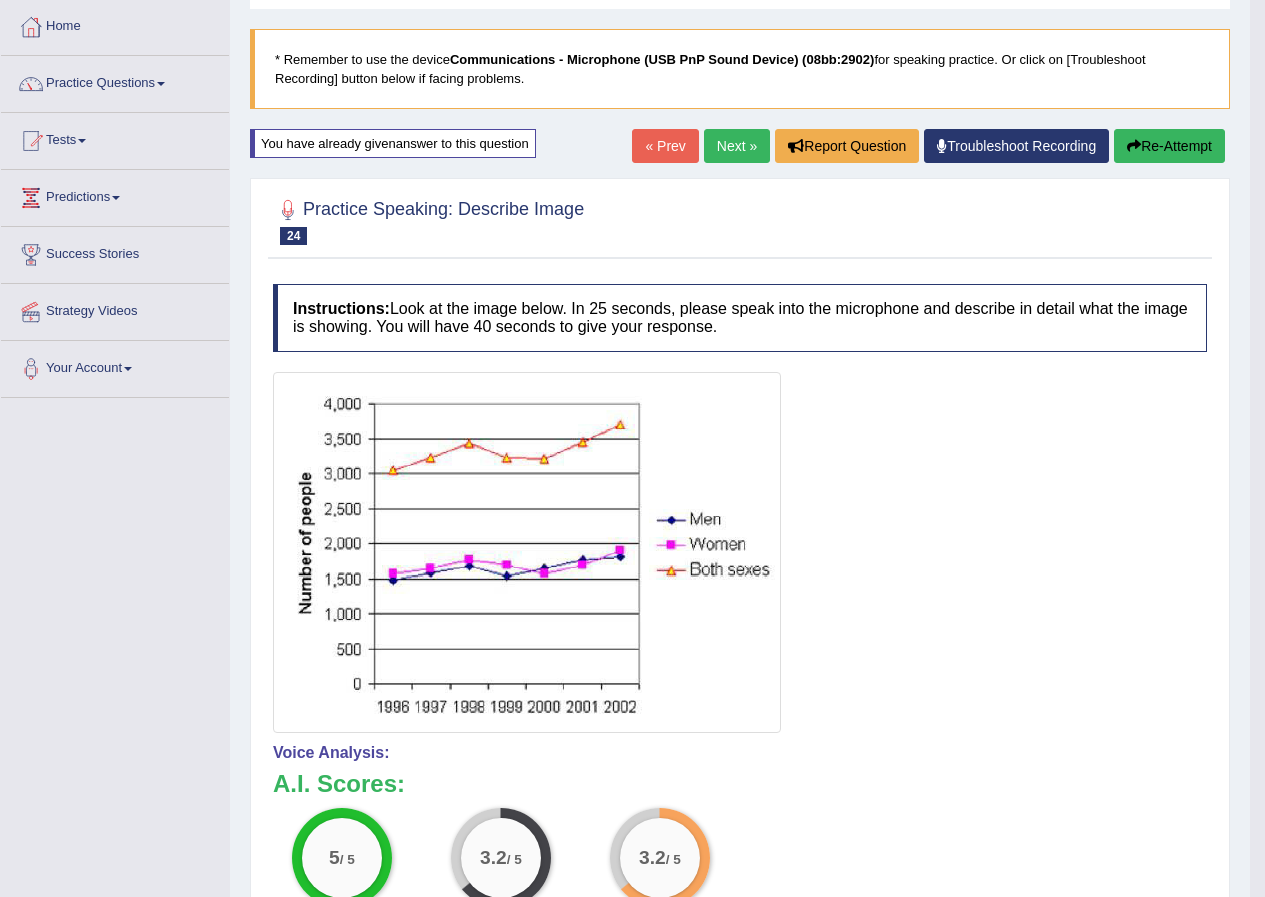click on "Re-Attempt" at bounding box center (1169, 146) 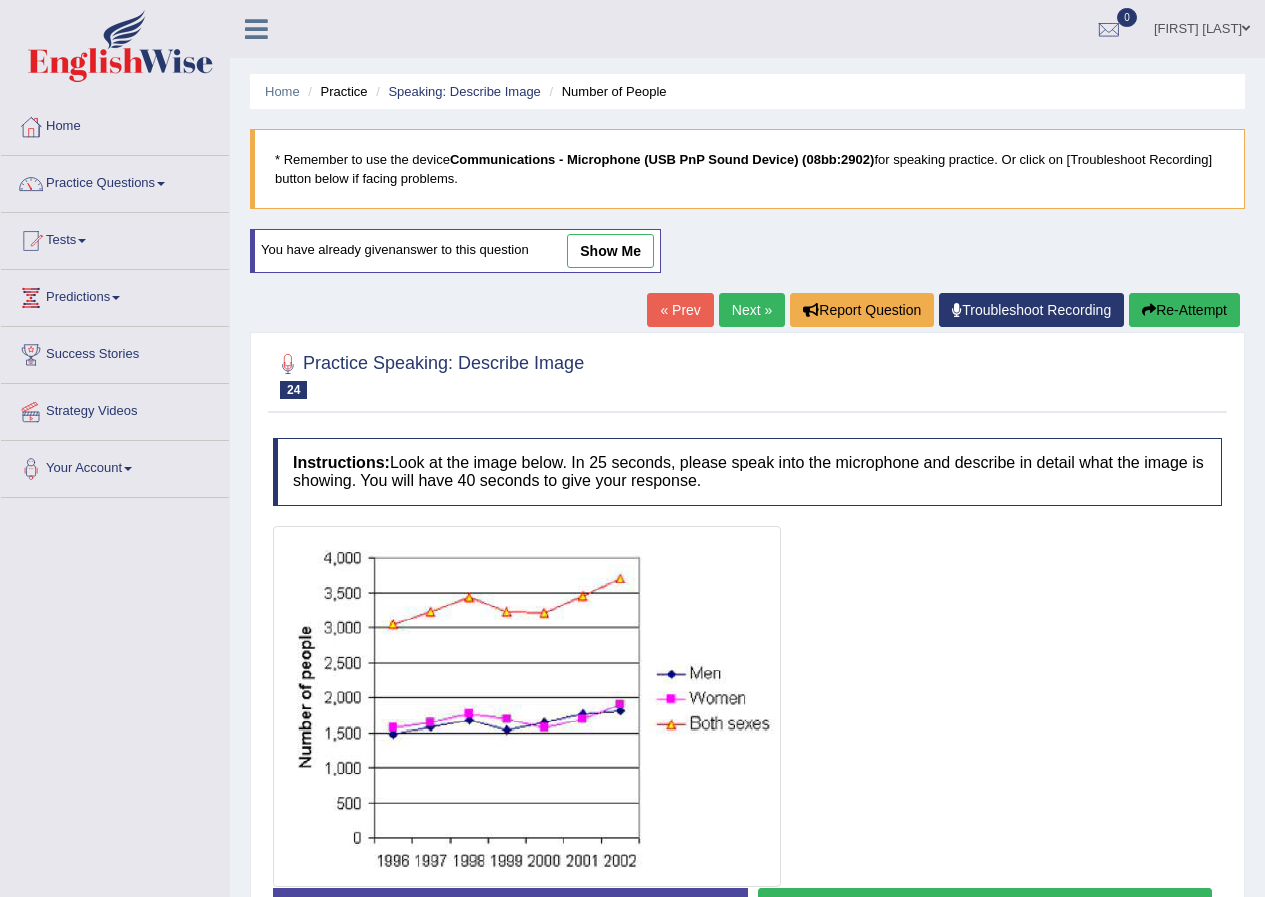 scroll, scrollTop: 100, scrollLeft: 0, axis: vertical 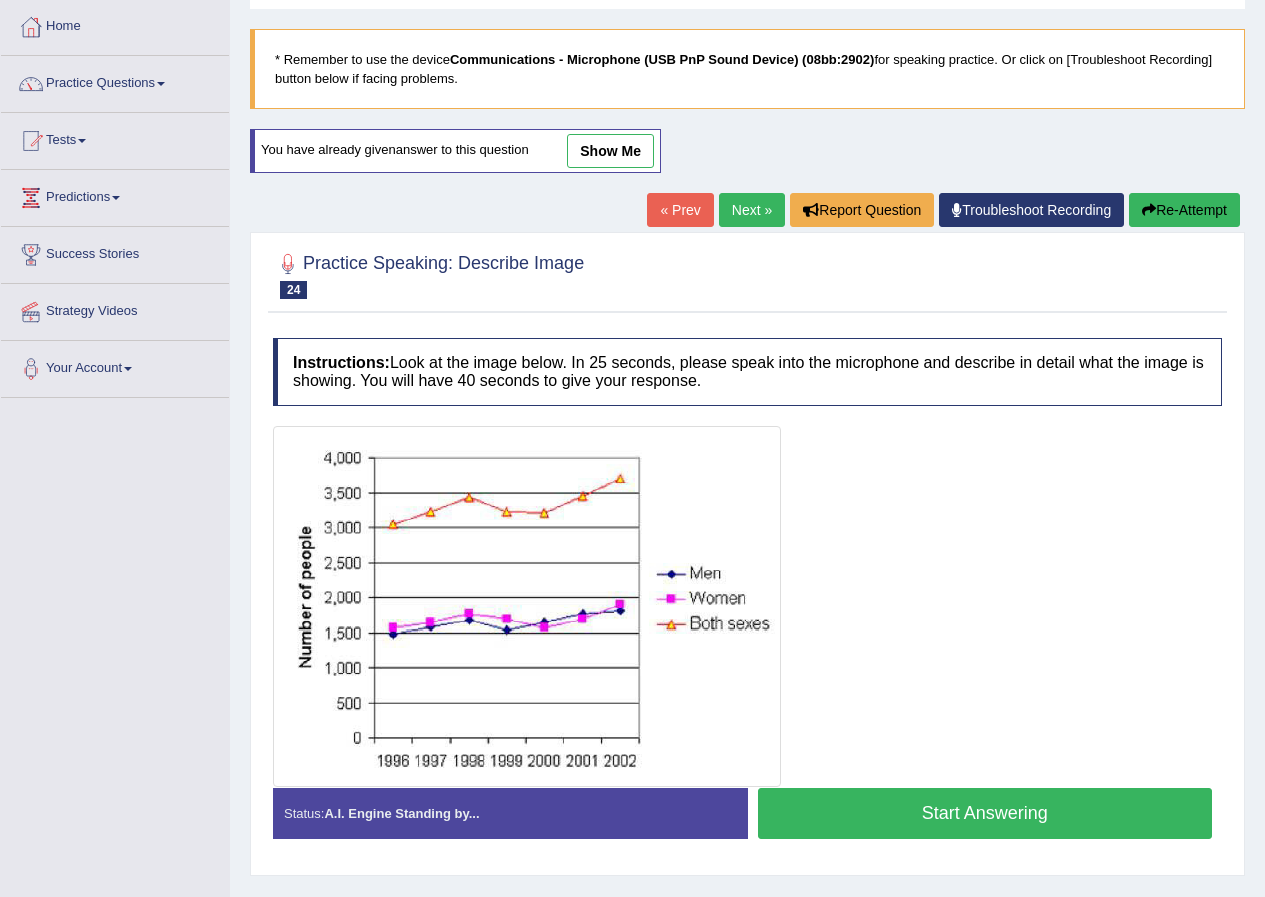 click on "Start Answering" at bounding box center [985, 813] 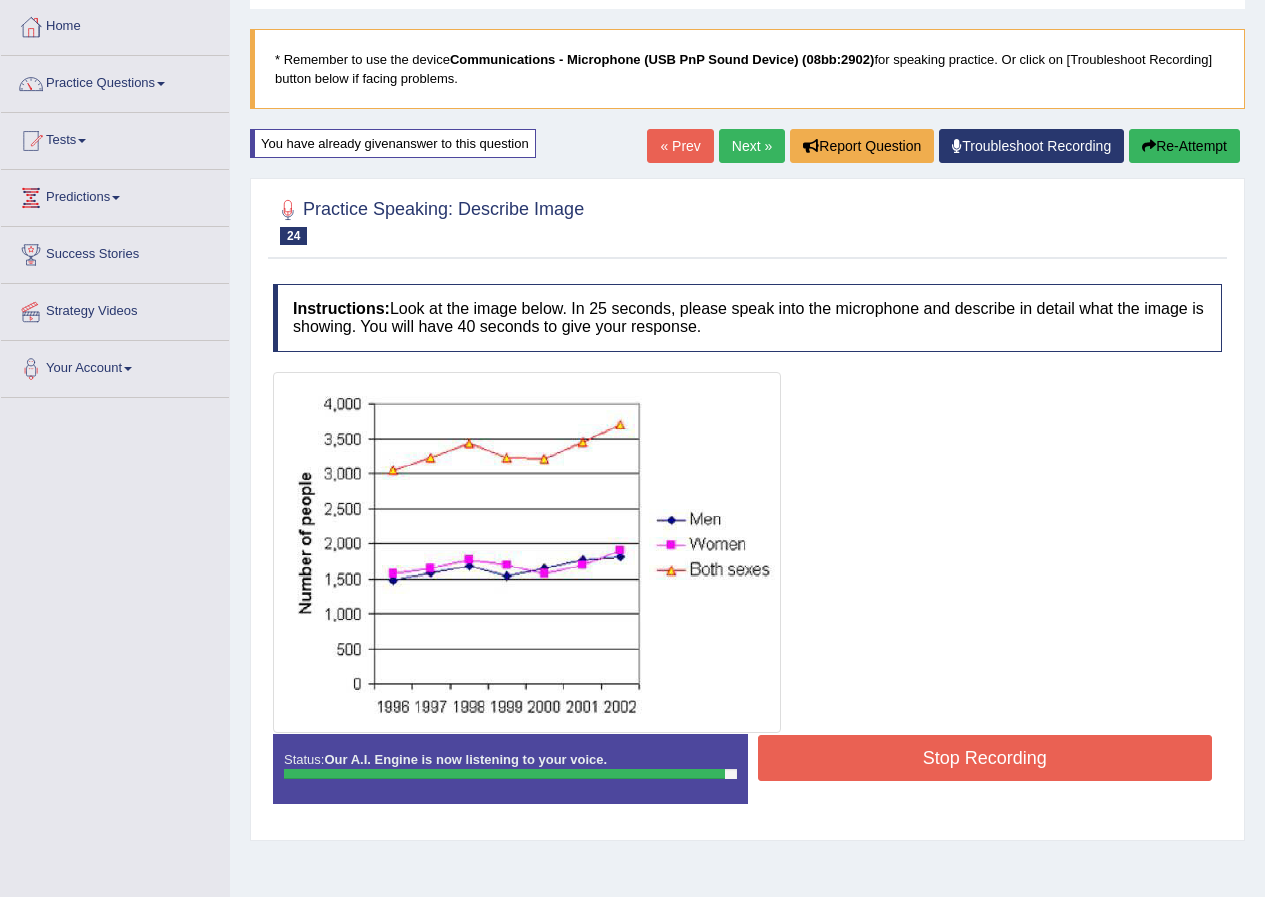 click on "Stop Recording" at bounding box center [985, 758] 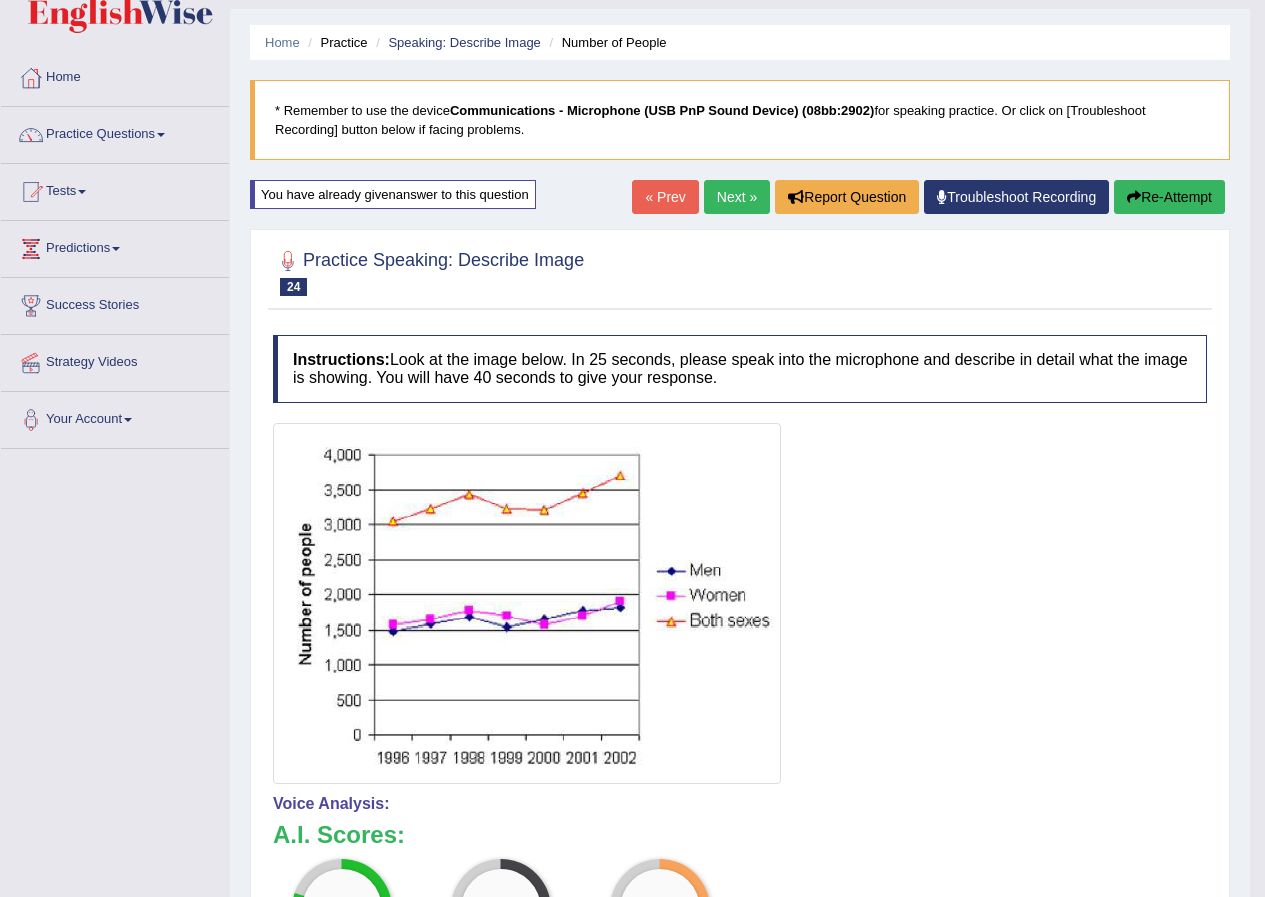 scroll, scrollTop: 0, scrollLeft: 0, axis: both 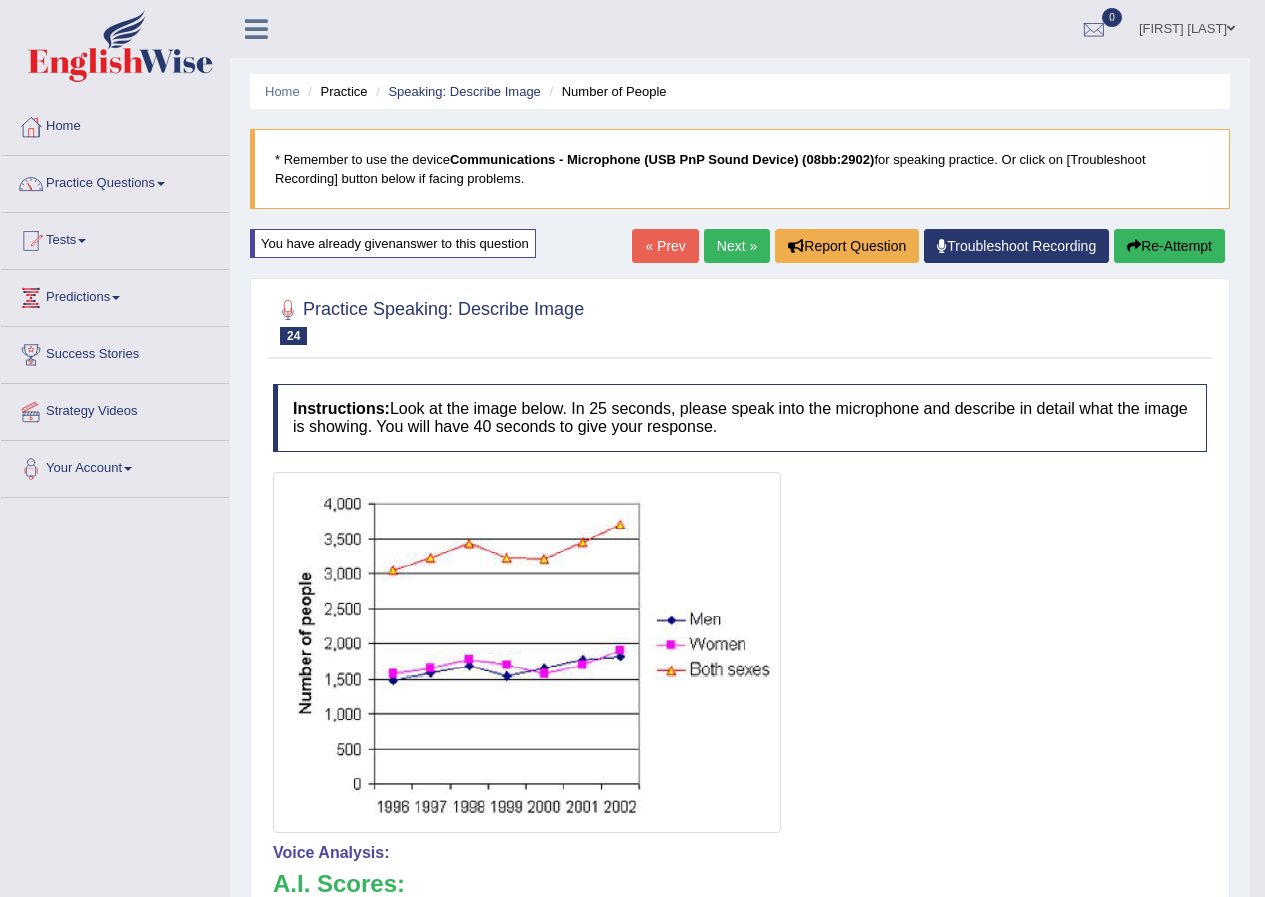 click on "Next »" at bounding box center [737, 246] 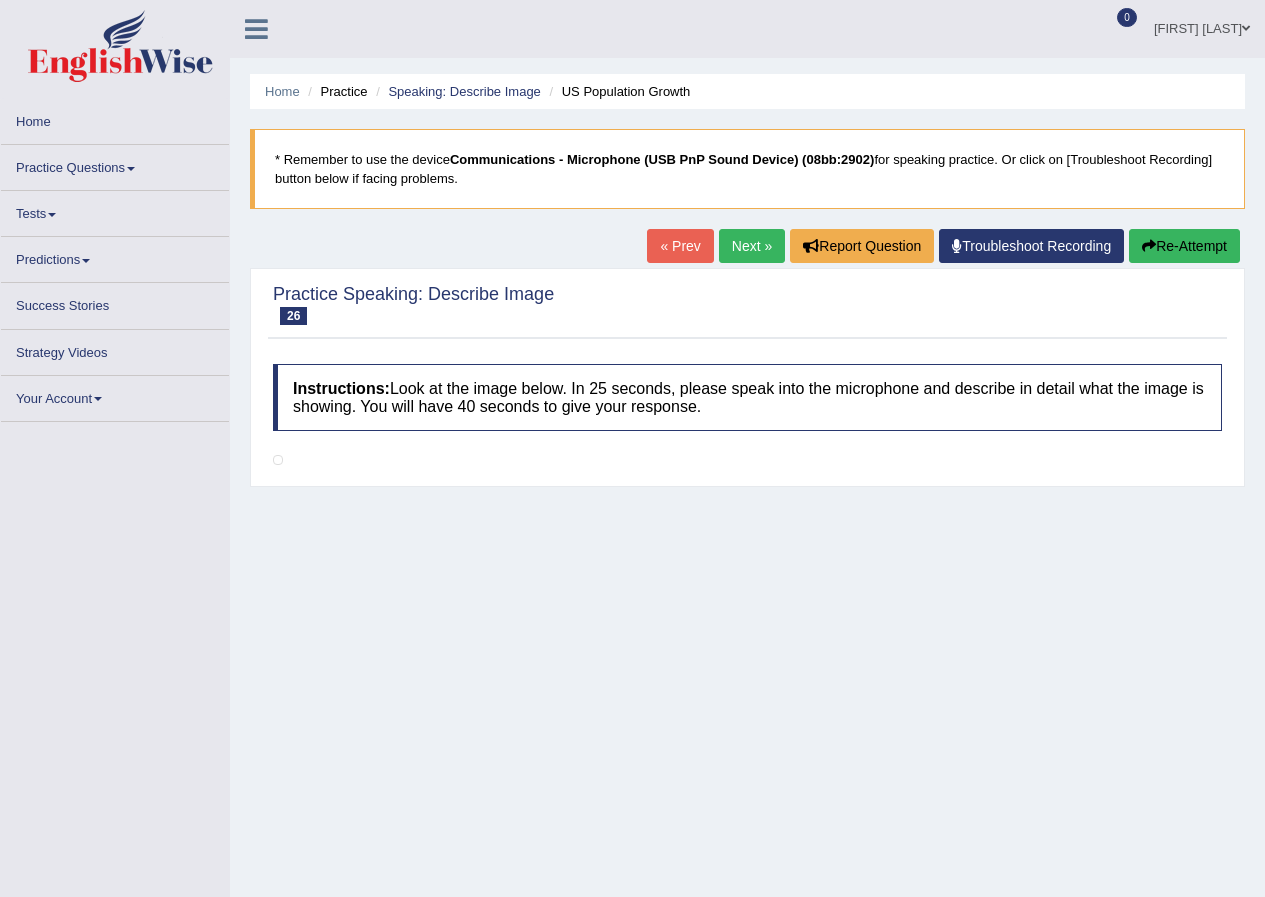 scroll, scrollTop: 0, scrollLeft: 0, axis: both 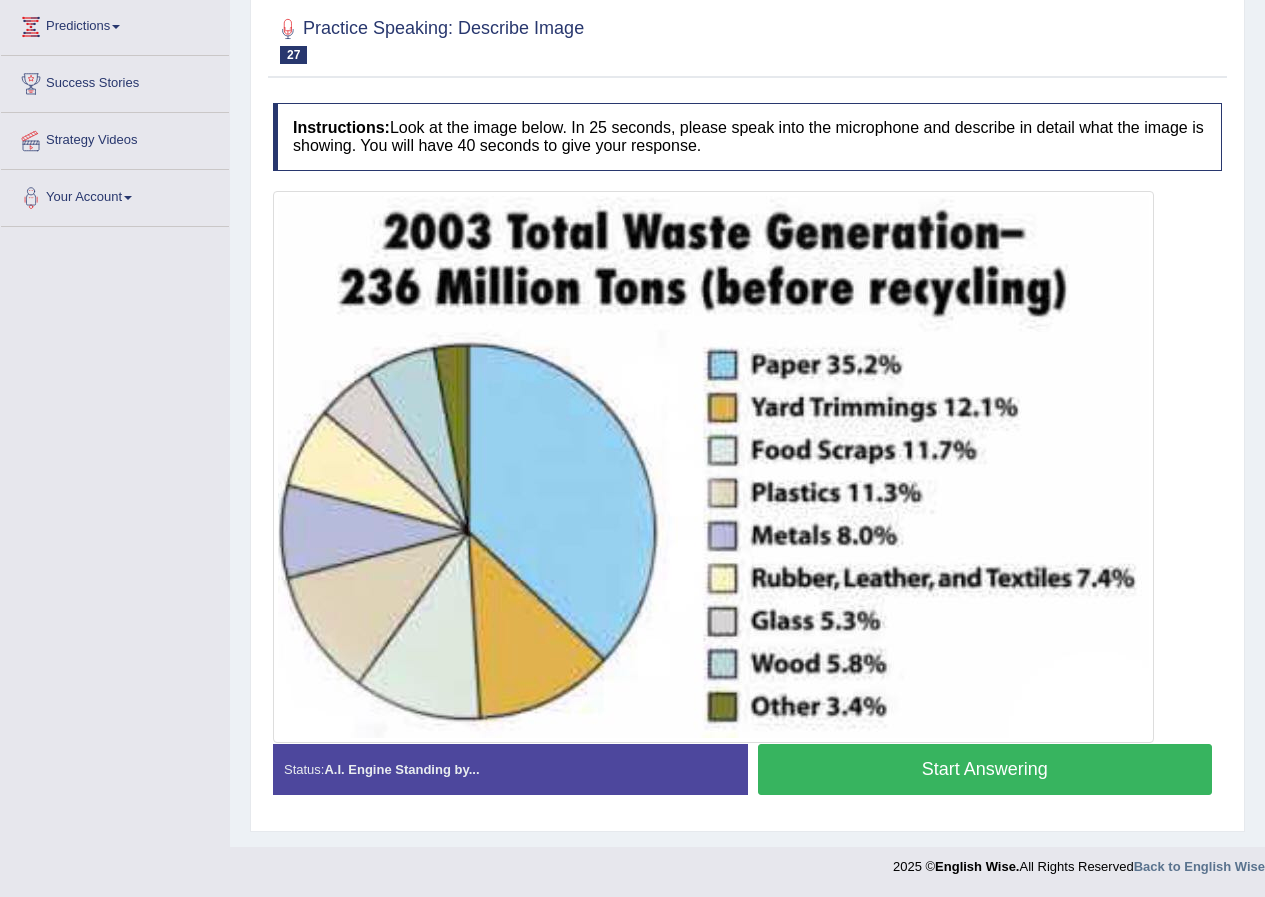 click on "Start Answering" at bounding box center [985, 769] 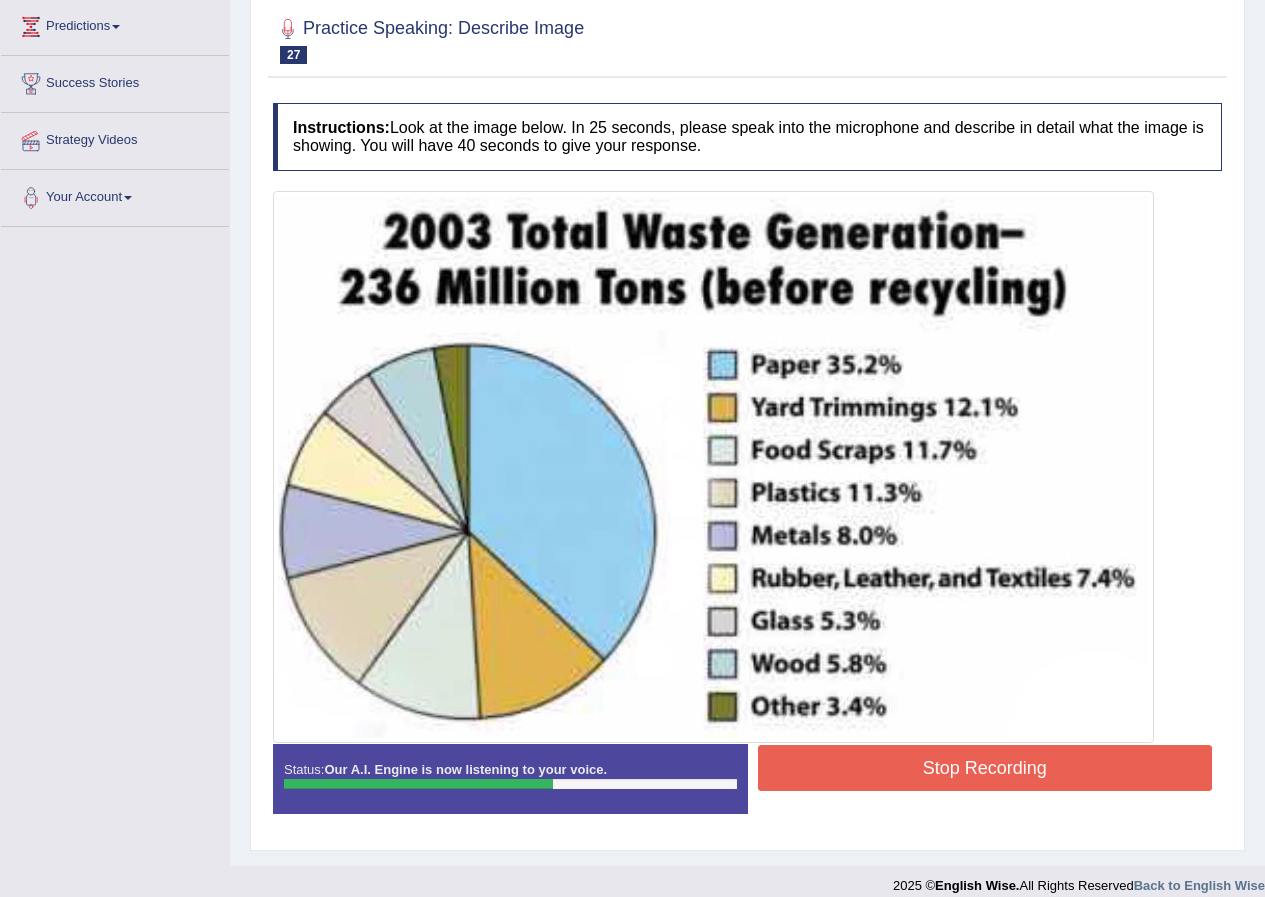 click on "Stop Recording" at bounding box center [985, 768] 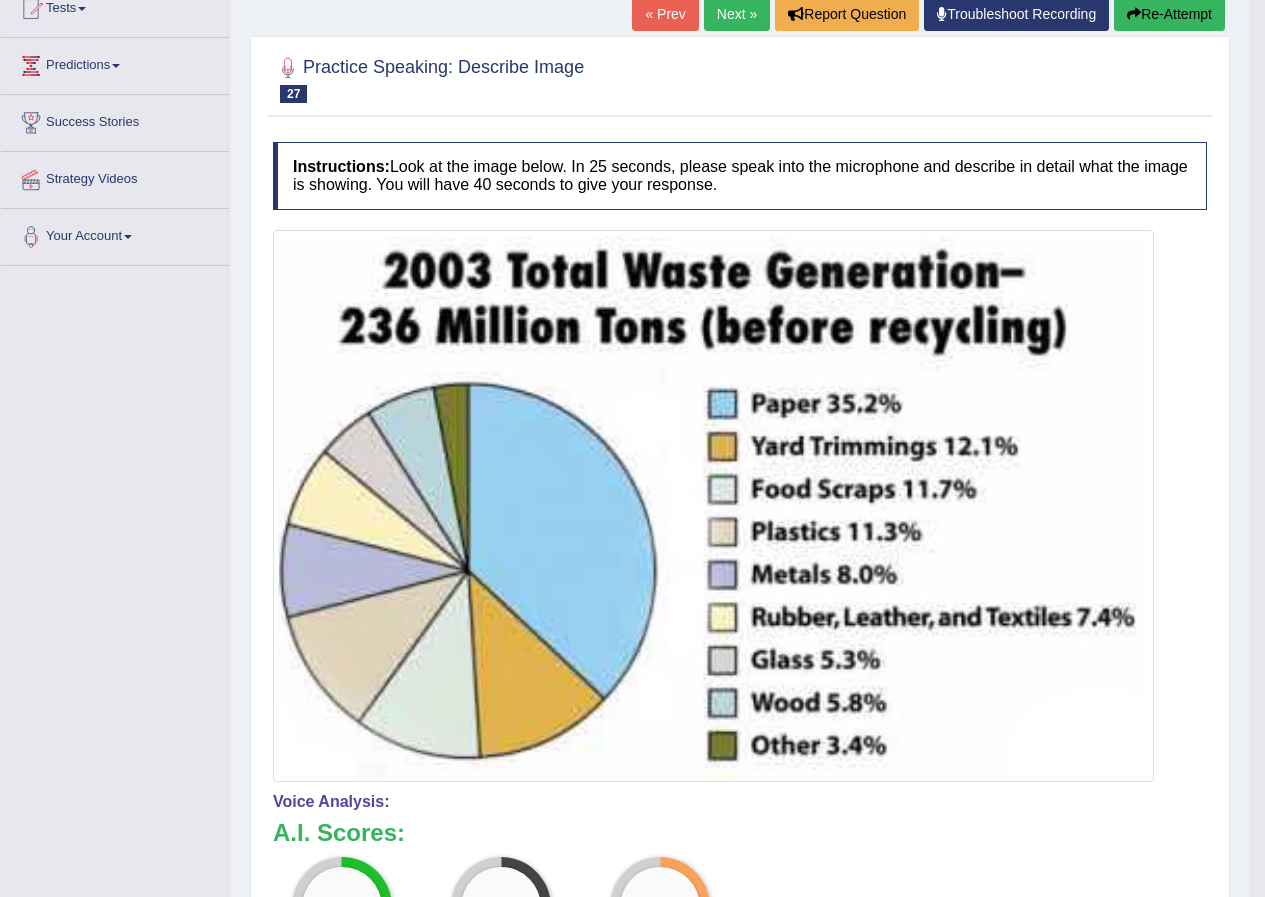 scroll, scrollTop: 71, scrollLeft: 0, axis: vertical 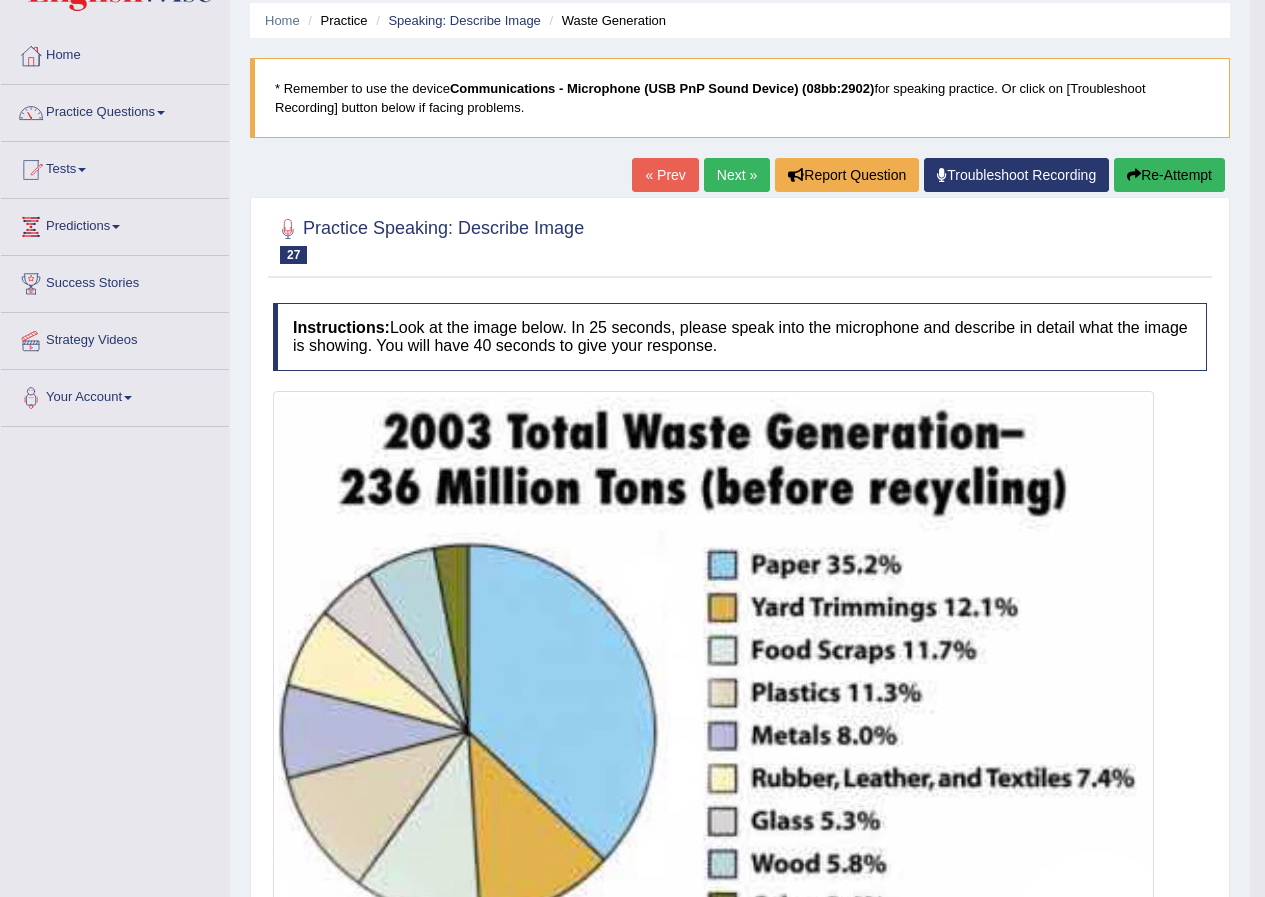 click on "Re-Attempt" at bounding box center (1169, 175) 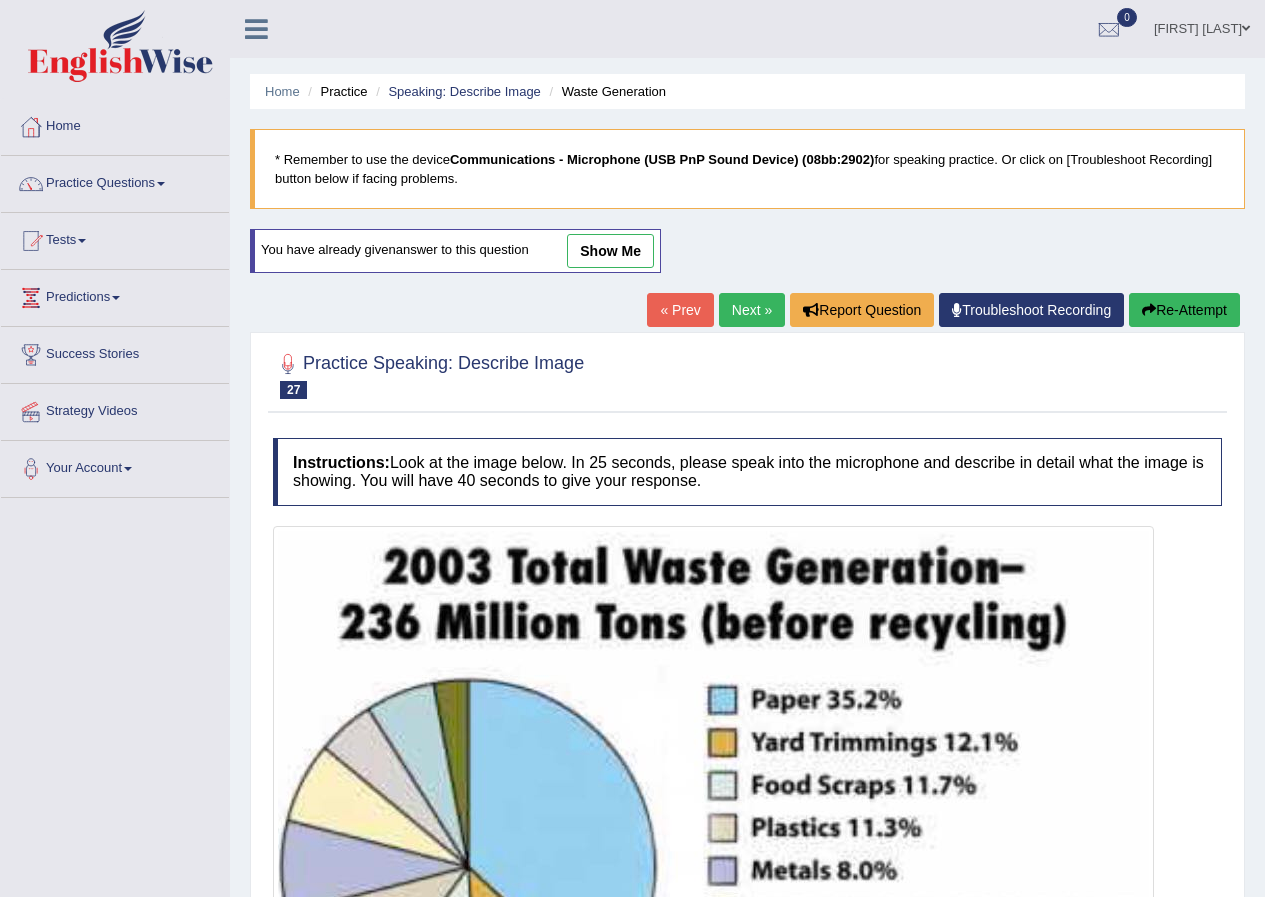 scroll, scrollTop: 71, scrollLeft: 0, axis: vertical 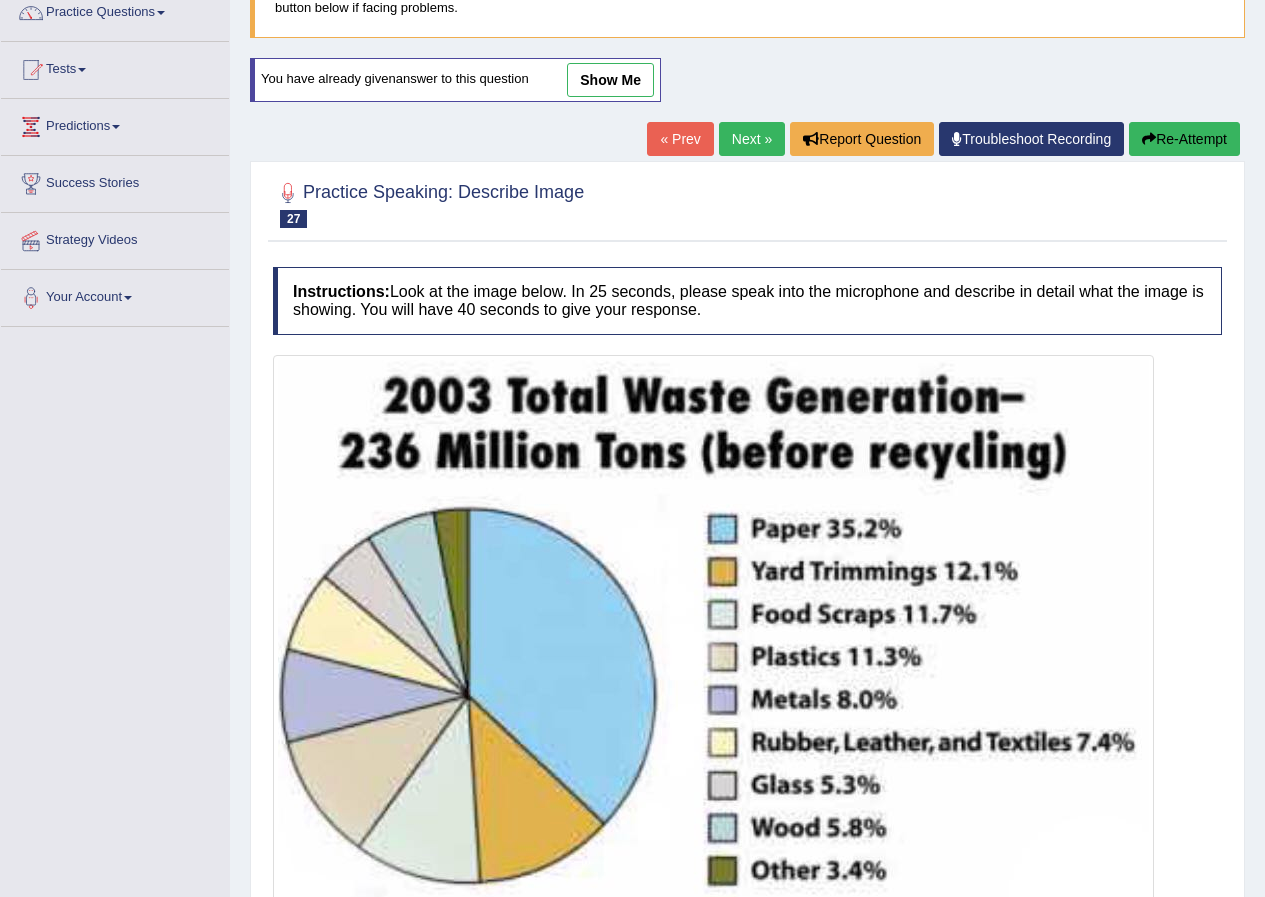 click on "Re-Attempt" at bounding box center [1184, 139] 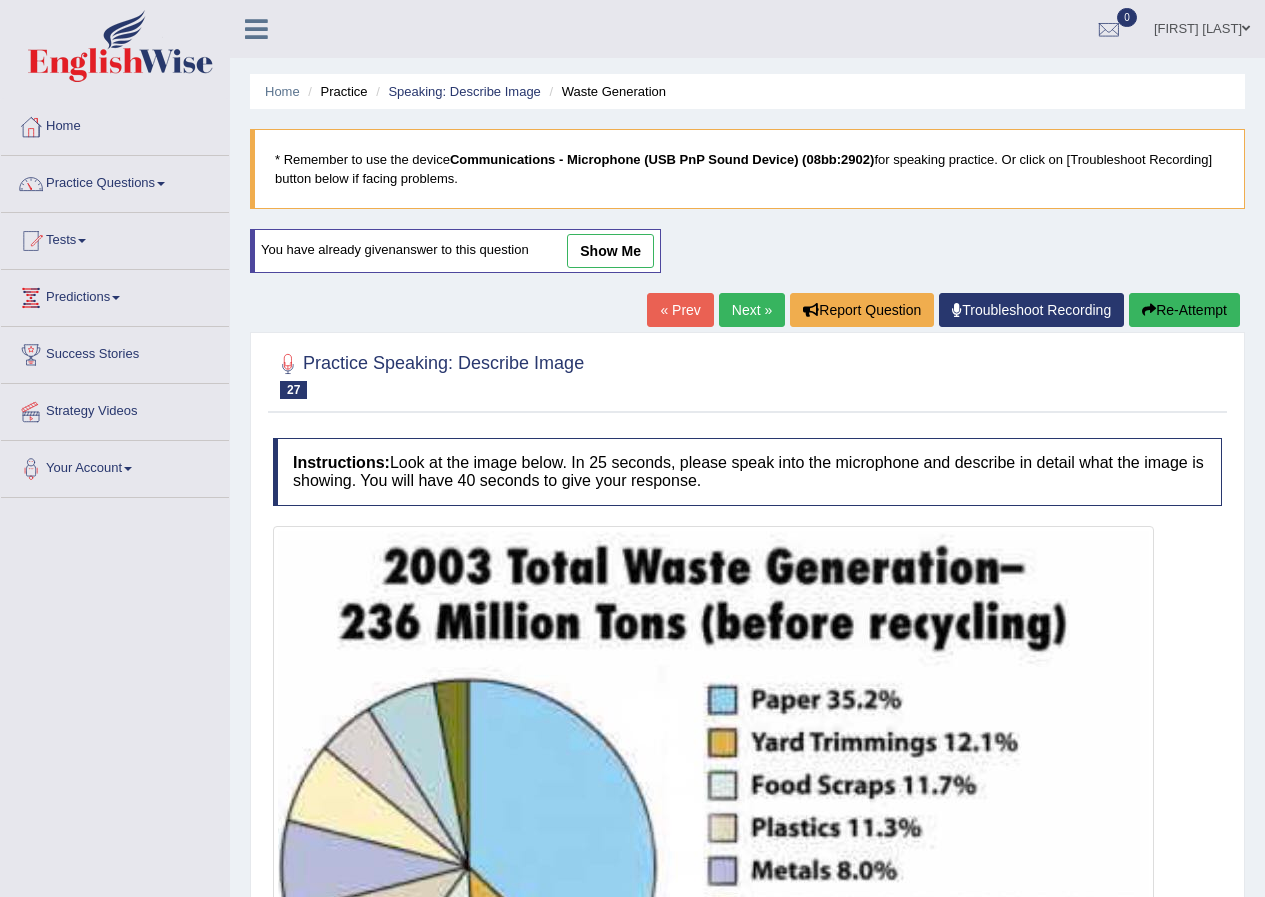 scroll, scrollTop: 171, scrollLeft: 0, axis: vertical 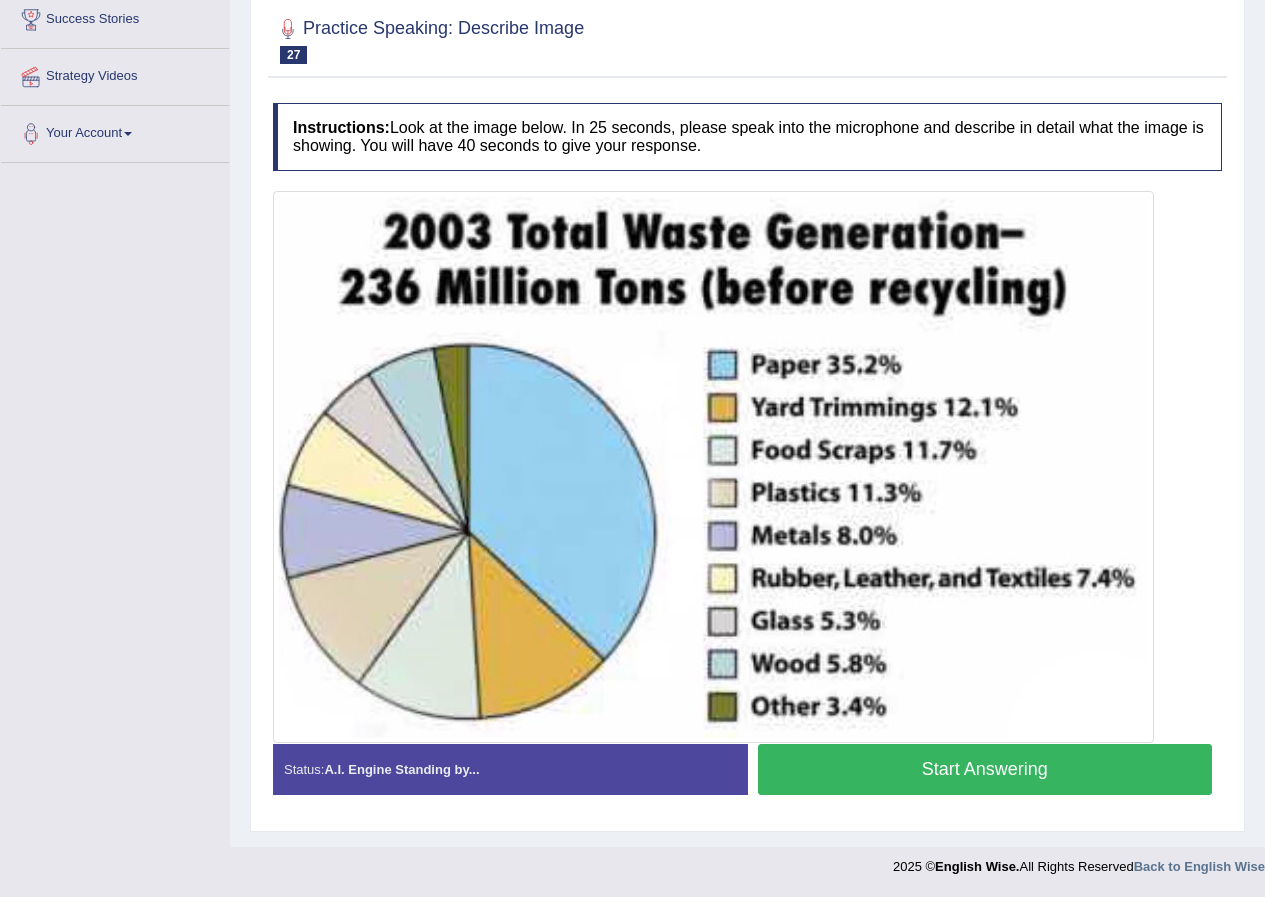 click on "Start Answering" at bounding box center (985, 769) 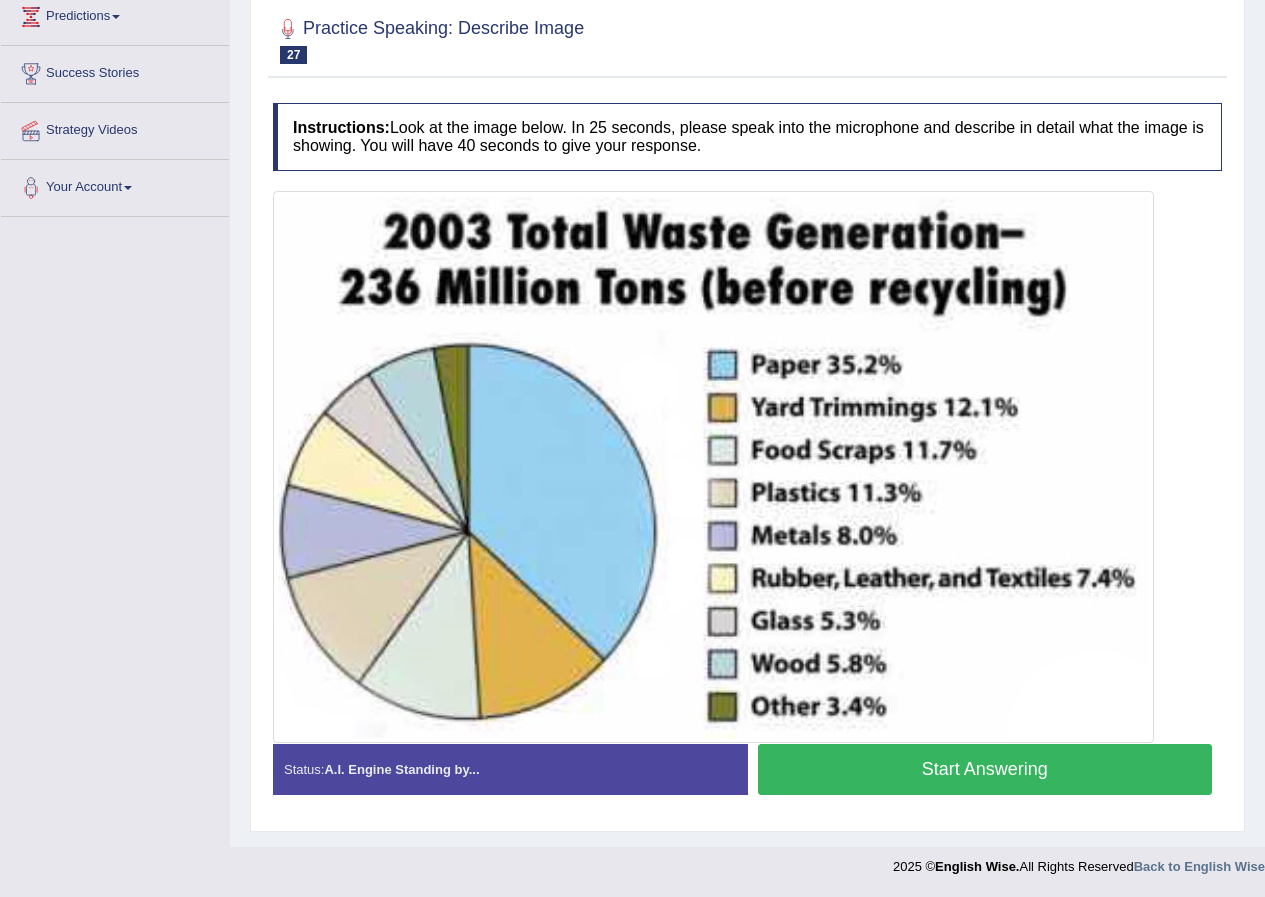 scroll, scrollTop: 300, scrollLeft: 0, axis: vertical 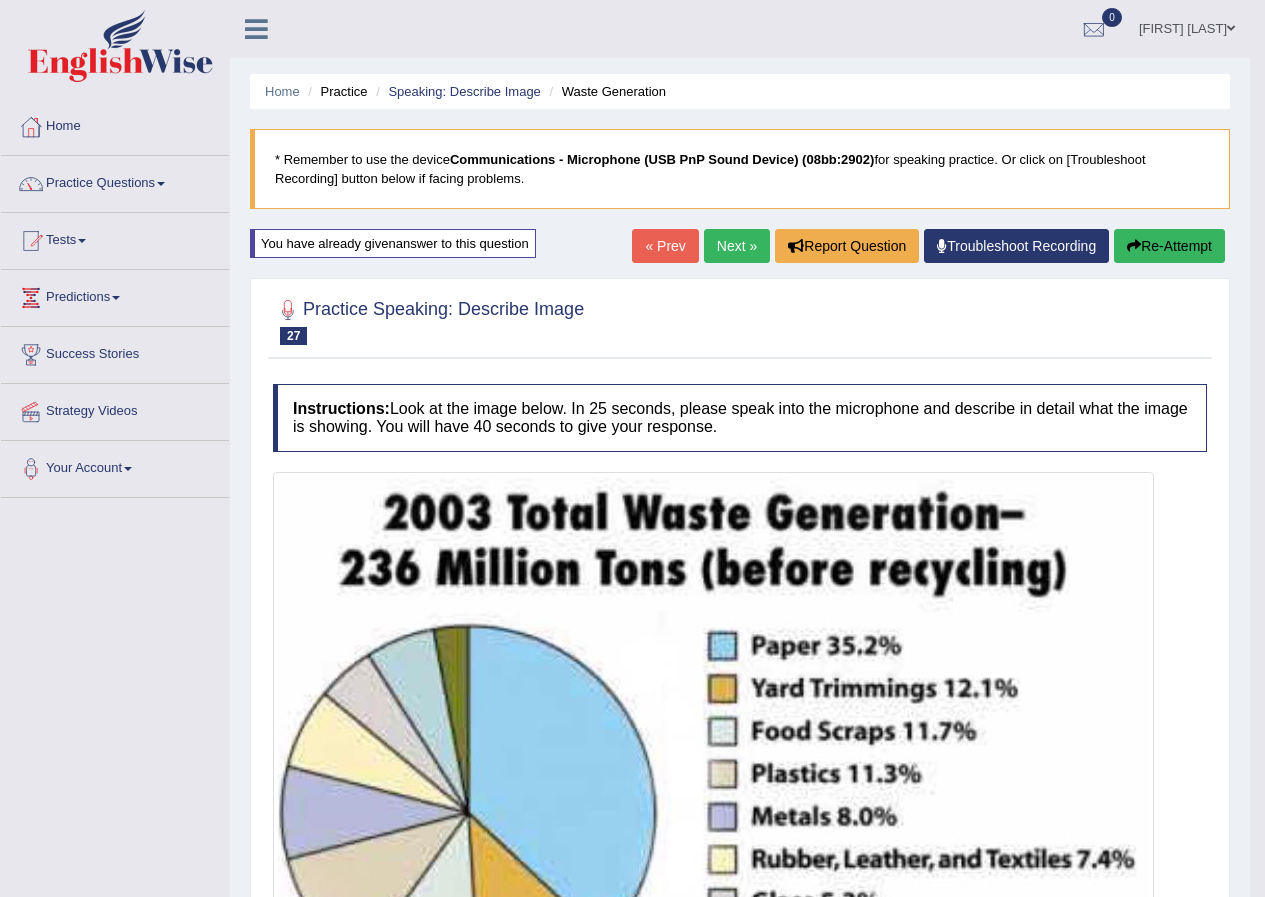 click on "Next »" at bounding box center [737, 246] 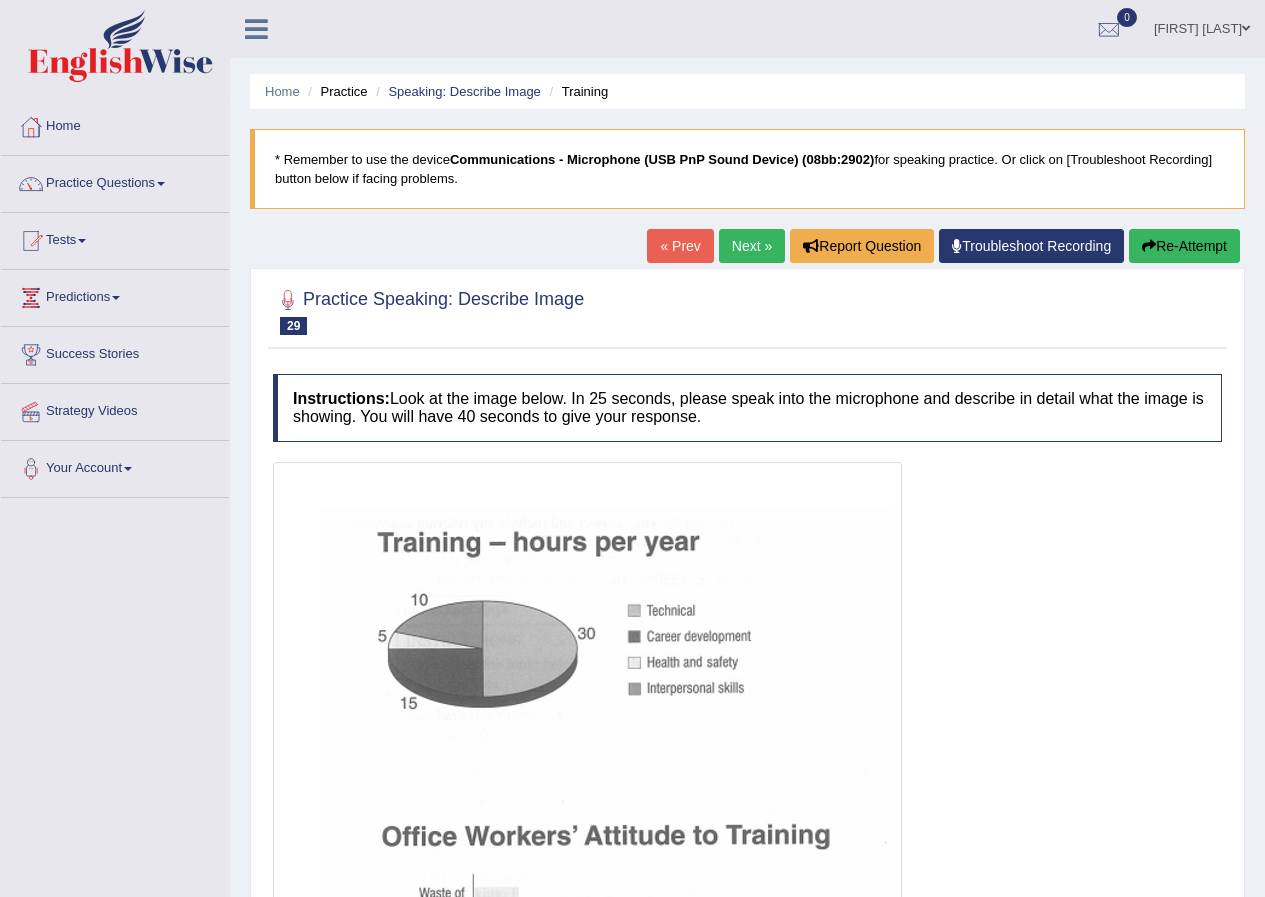 scroll, scrollTop: 0, scrollLeft: 0, axis: both 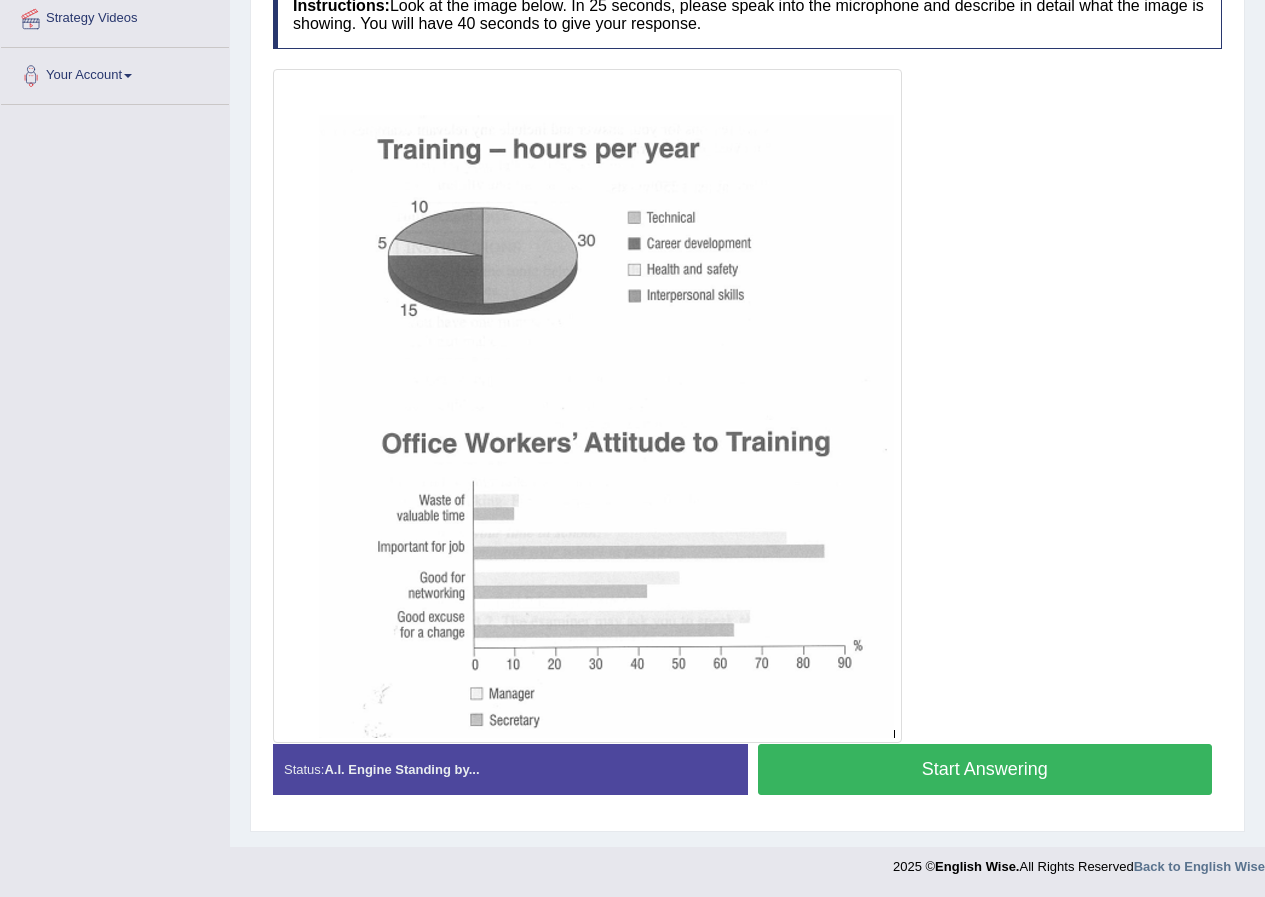 click on "Start Answering" at bounding box center (985, 769) 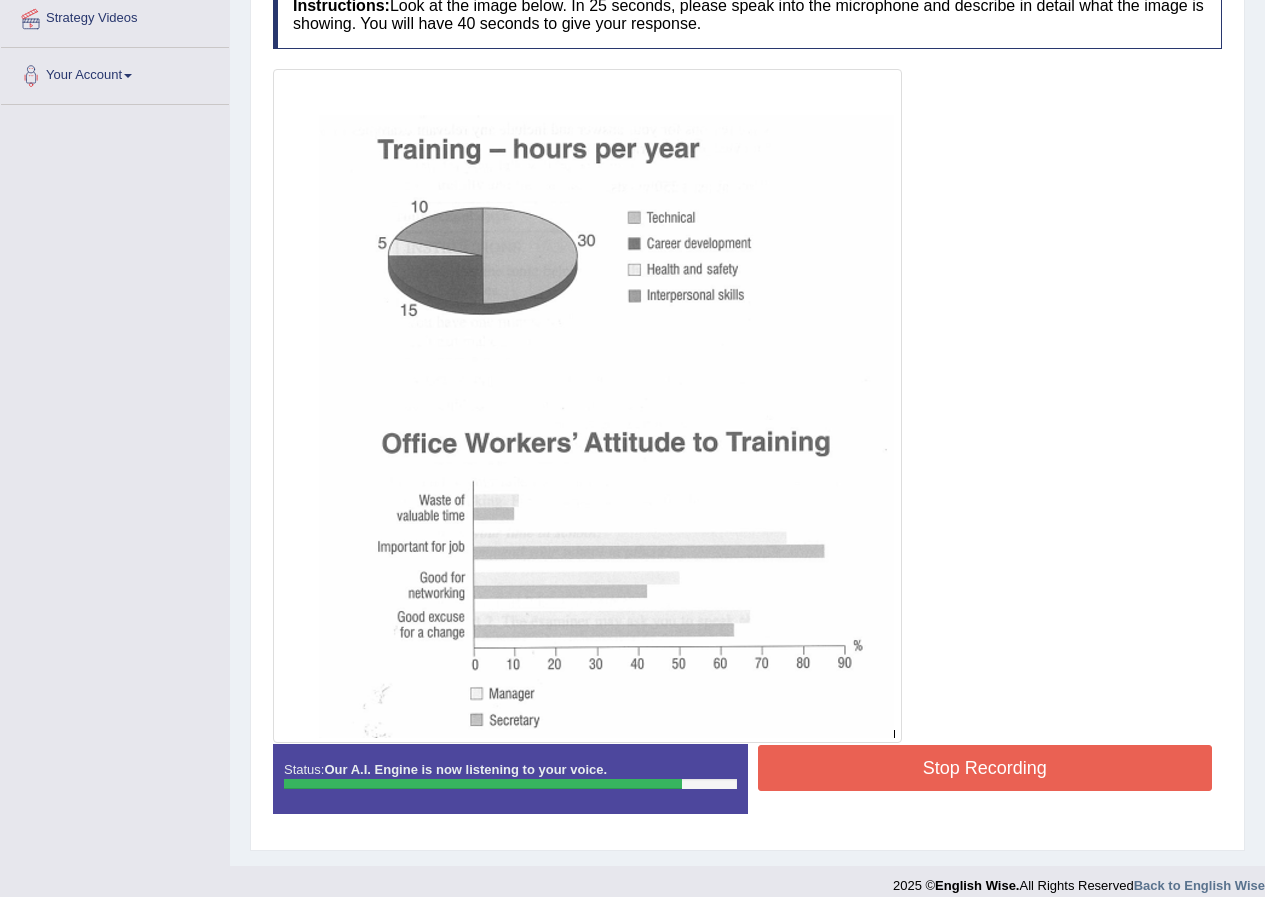 click on "Stop Recording" at bounding box center (985, 768) 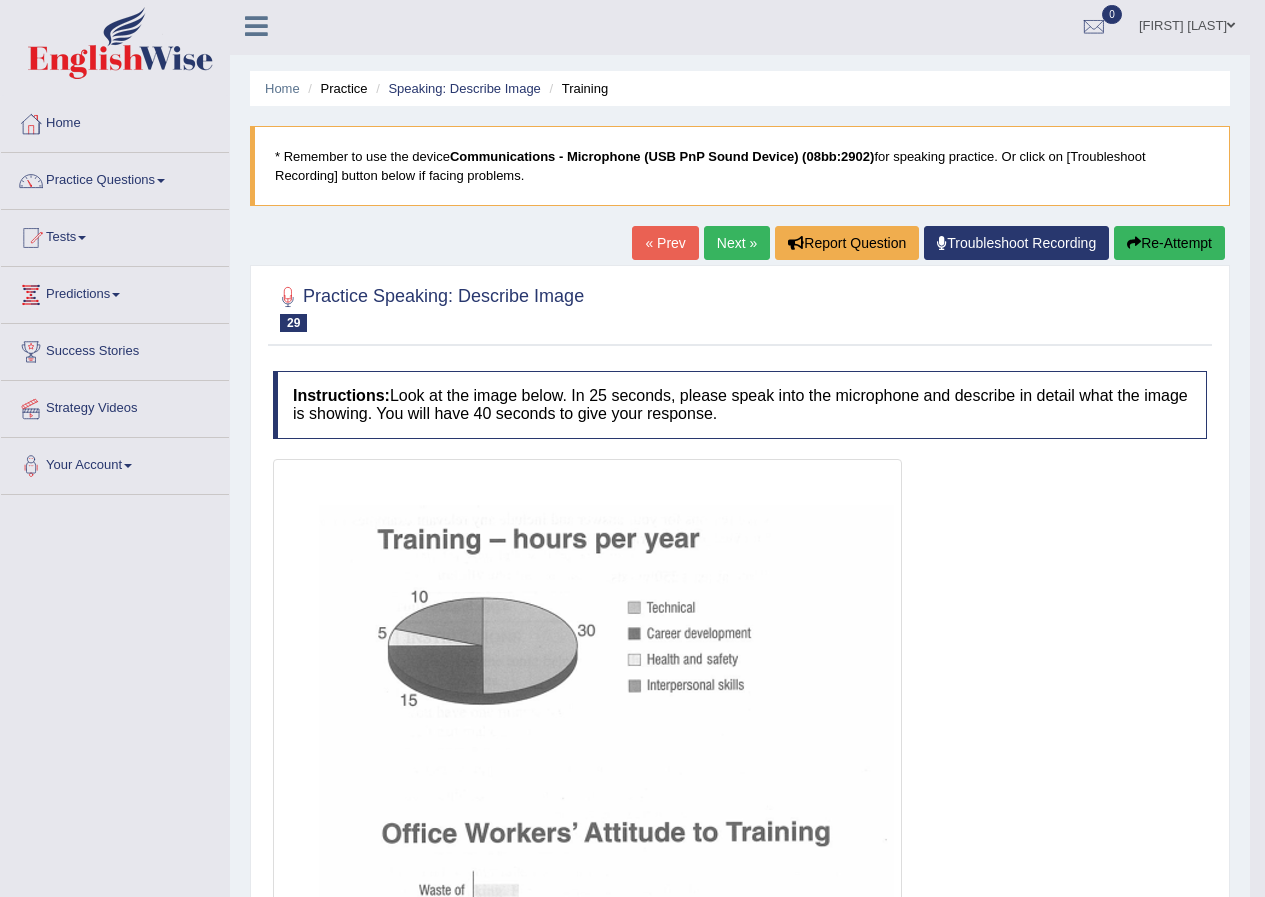 scroll, scrollTop: 0, scrollLeft: 0, axis: both 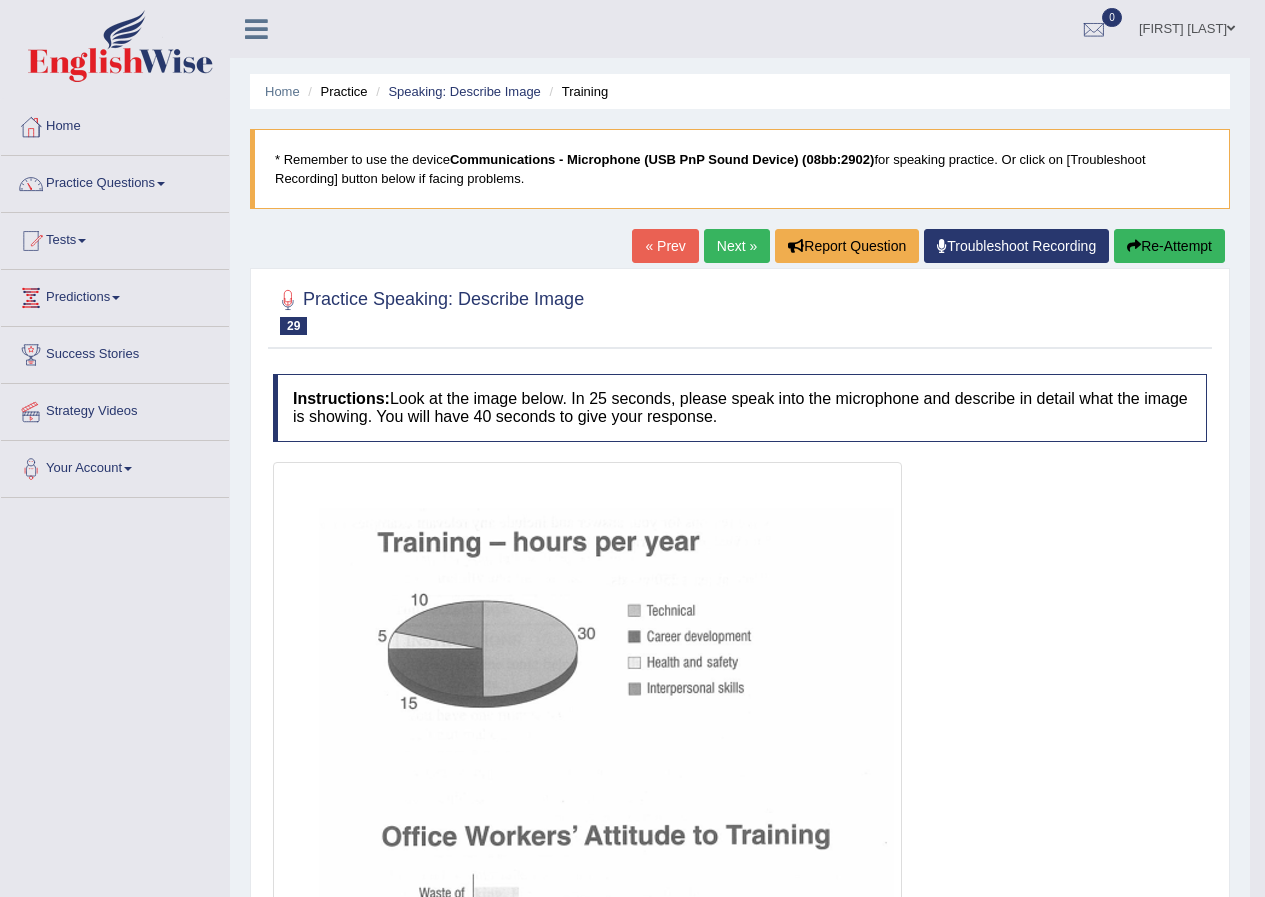 click on "Next »" at bounding box center (737, 246) 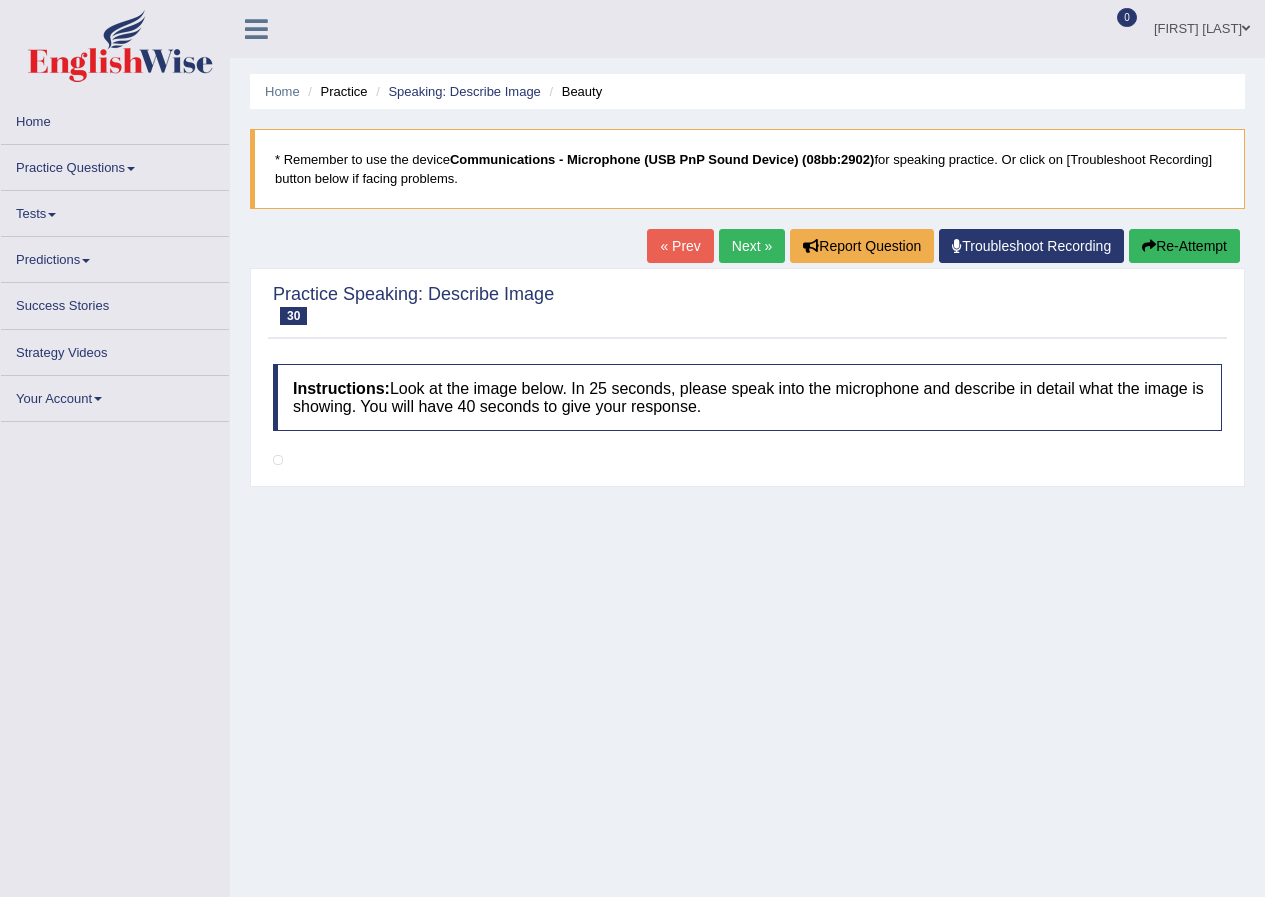 scroll, scrollTop: 0, scrollLeft: 0, axis: both 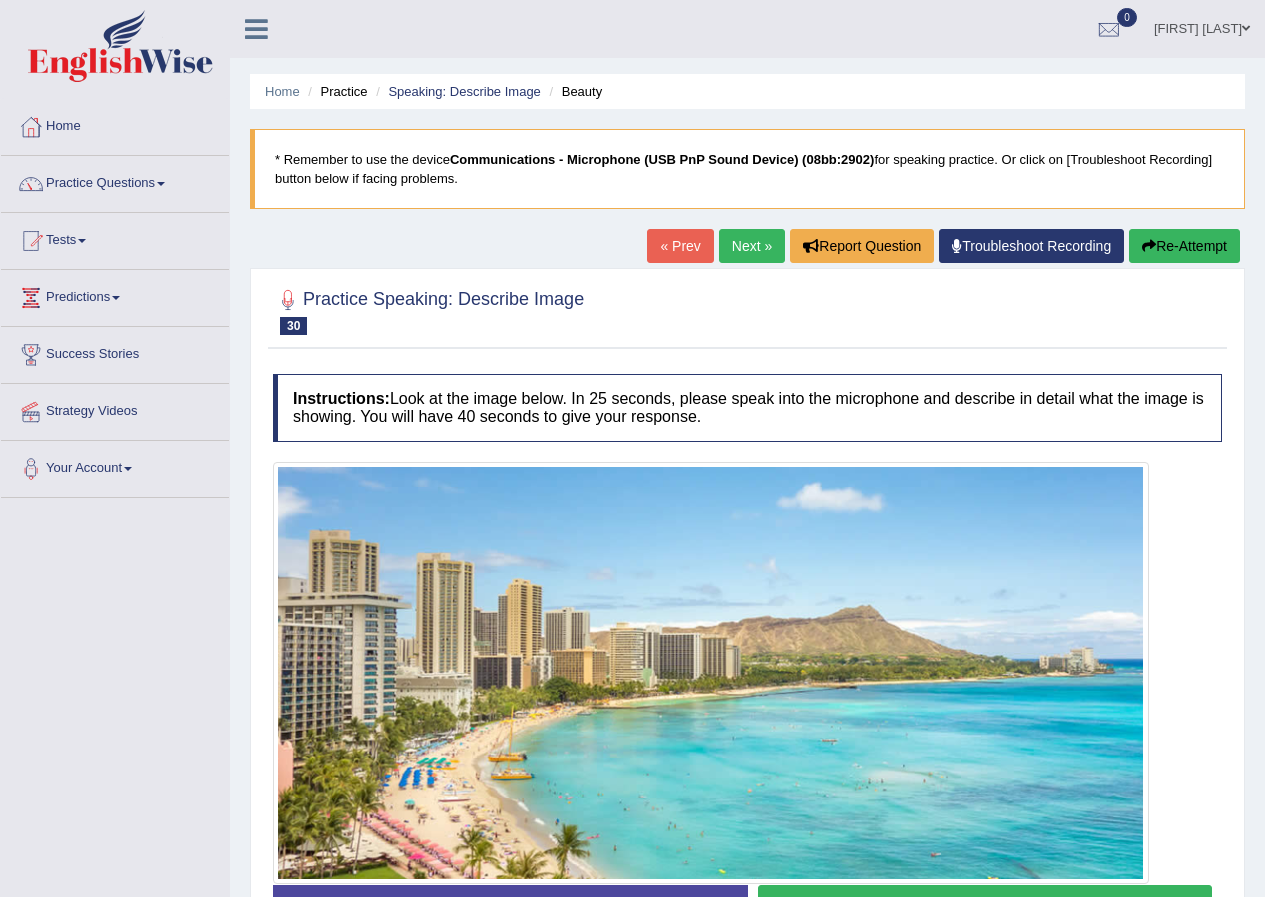 click on "Next »" at bounding box center (752, 246) 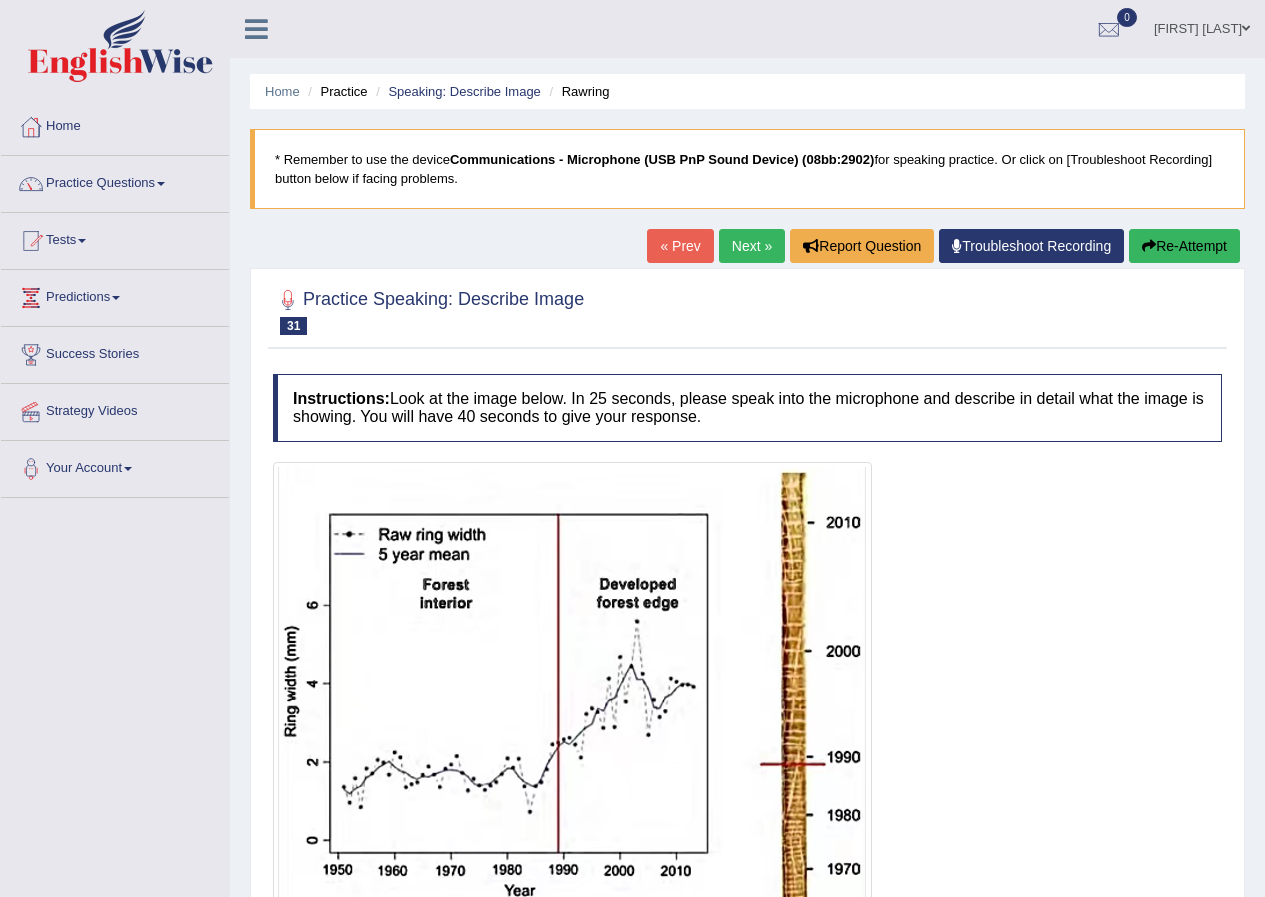 scroll, scrollTop: 0, scrollLeft: 0, axis: both 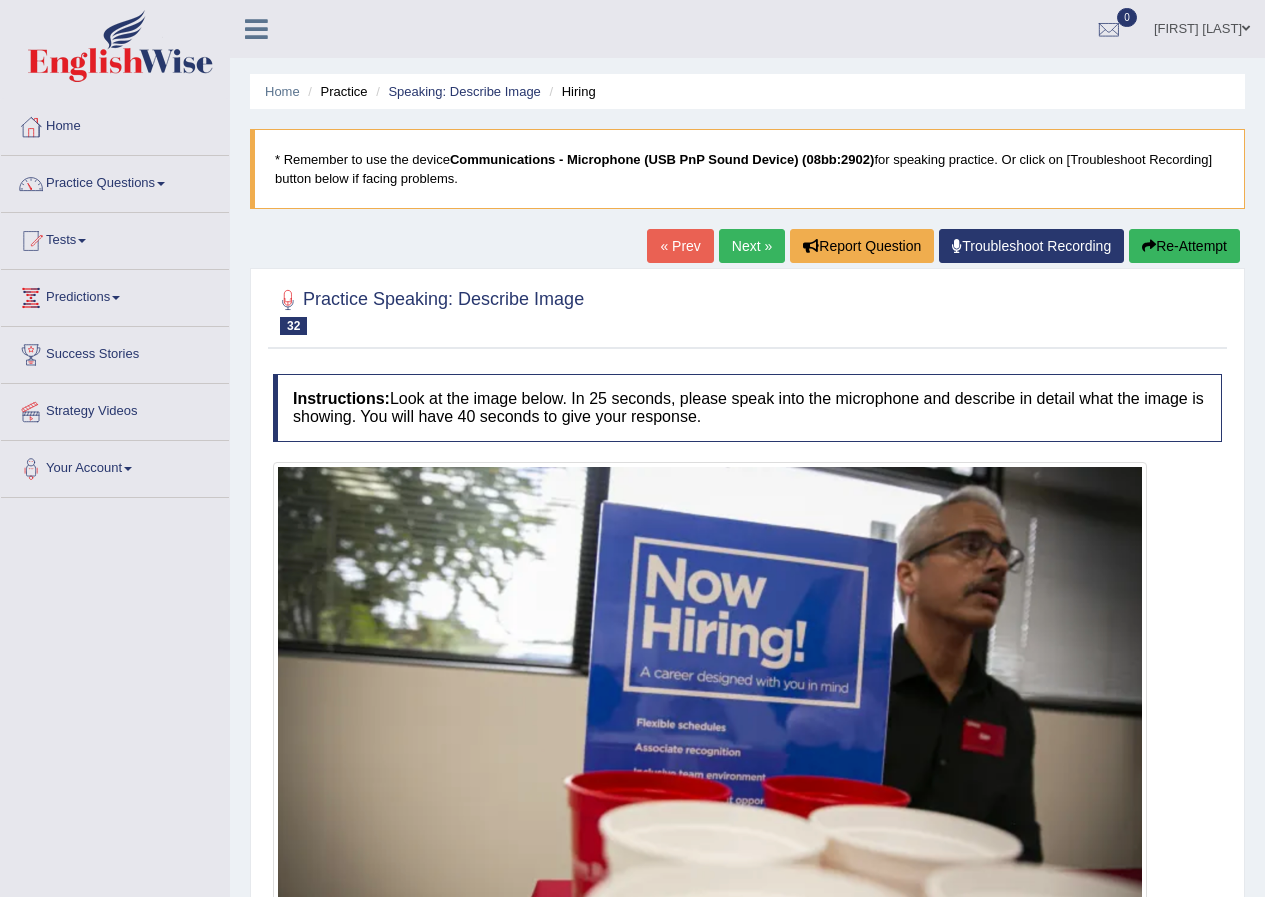 click on "Next »" at bounding box center [752, 246] 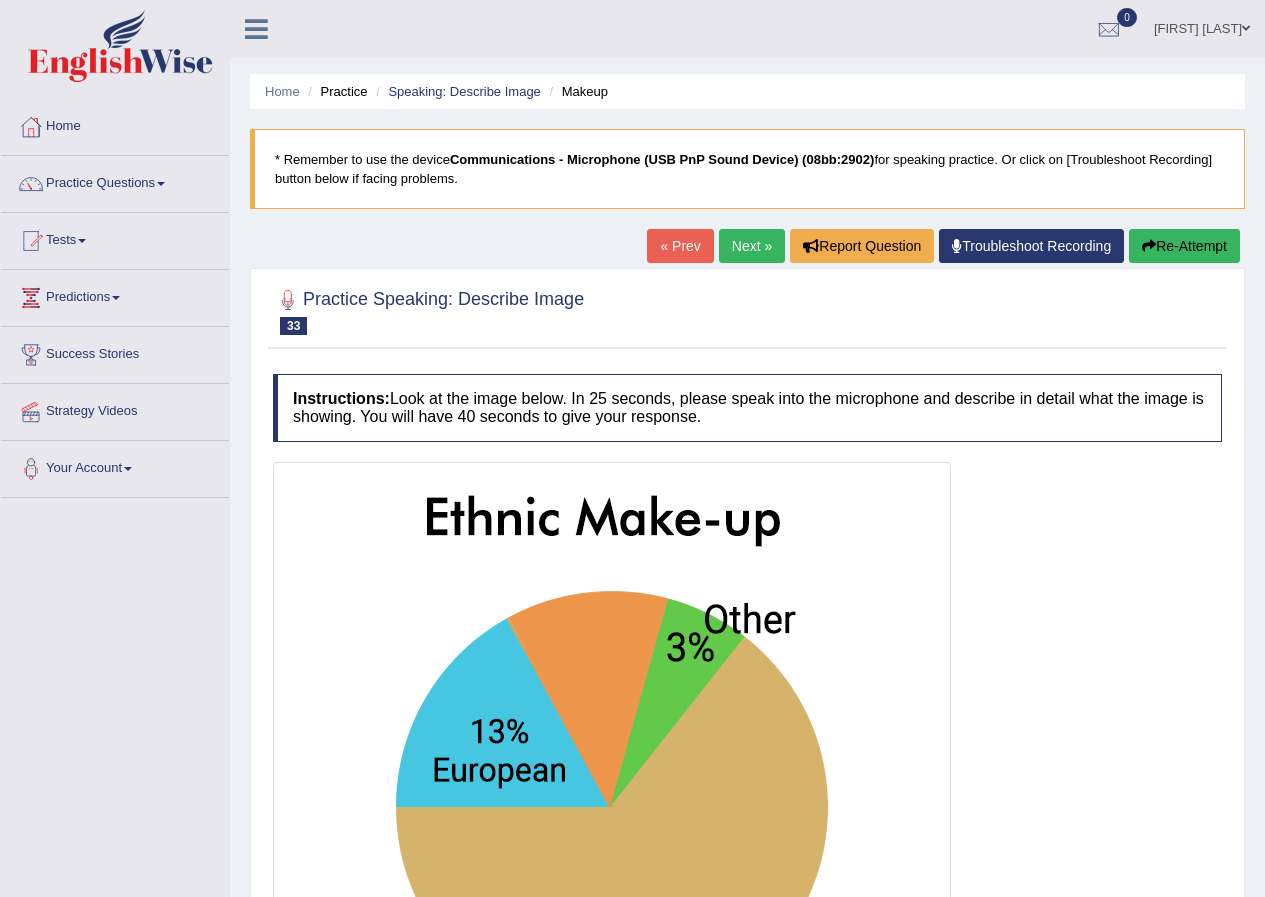 scroll, scrollTop: 0, scrollLeft: 0, axis: both 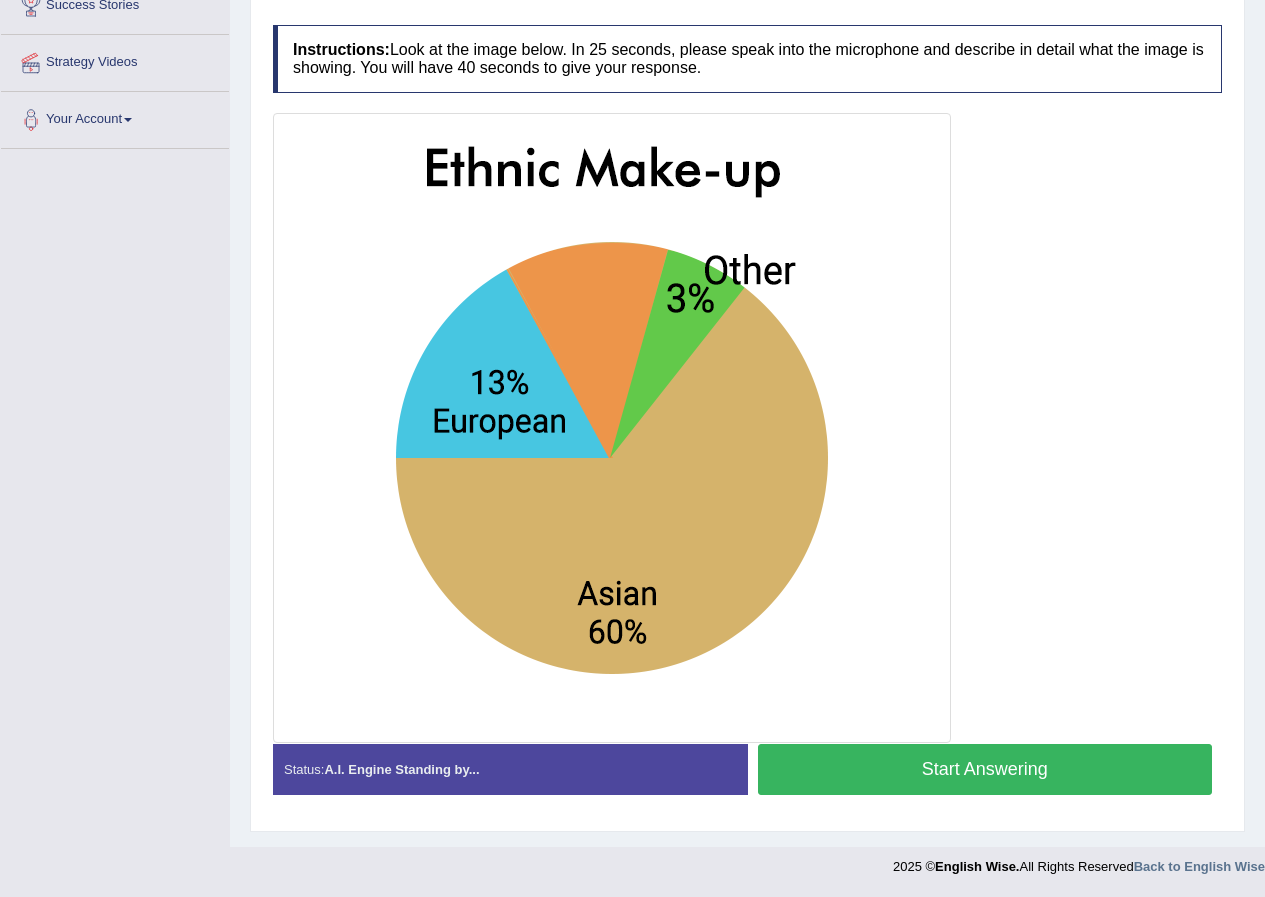 click on "Start Answering" at bounding box center [985, 769] 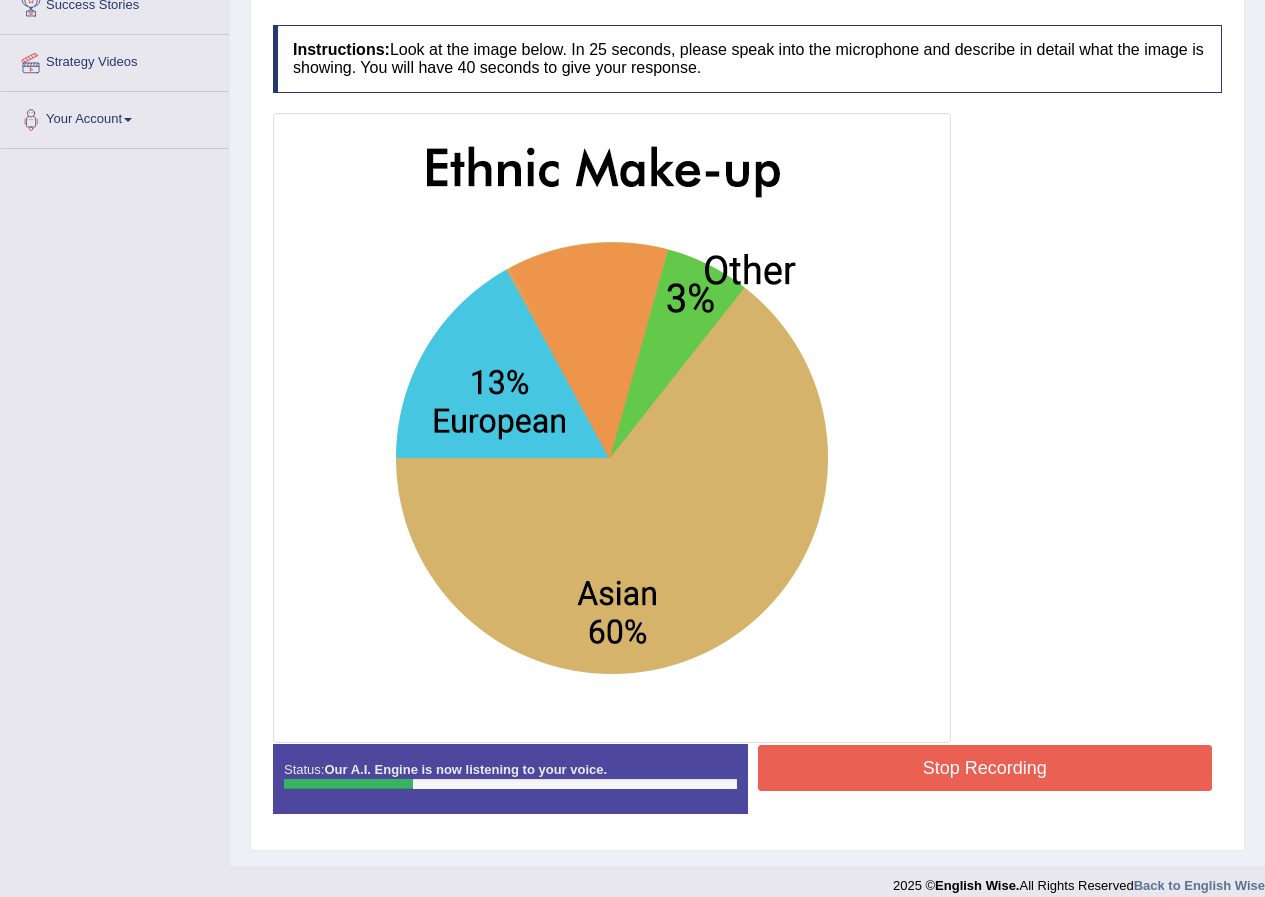 click on "Stop Recording" at bounding box center [985, 768] 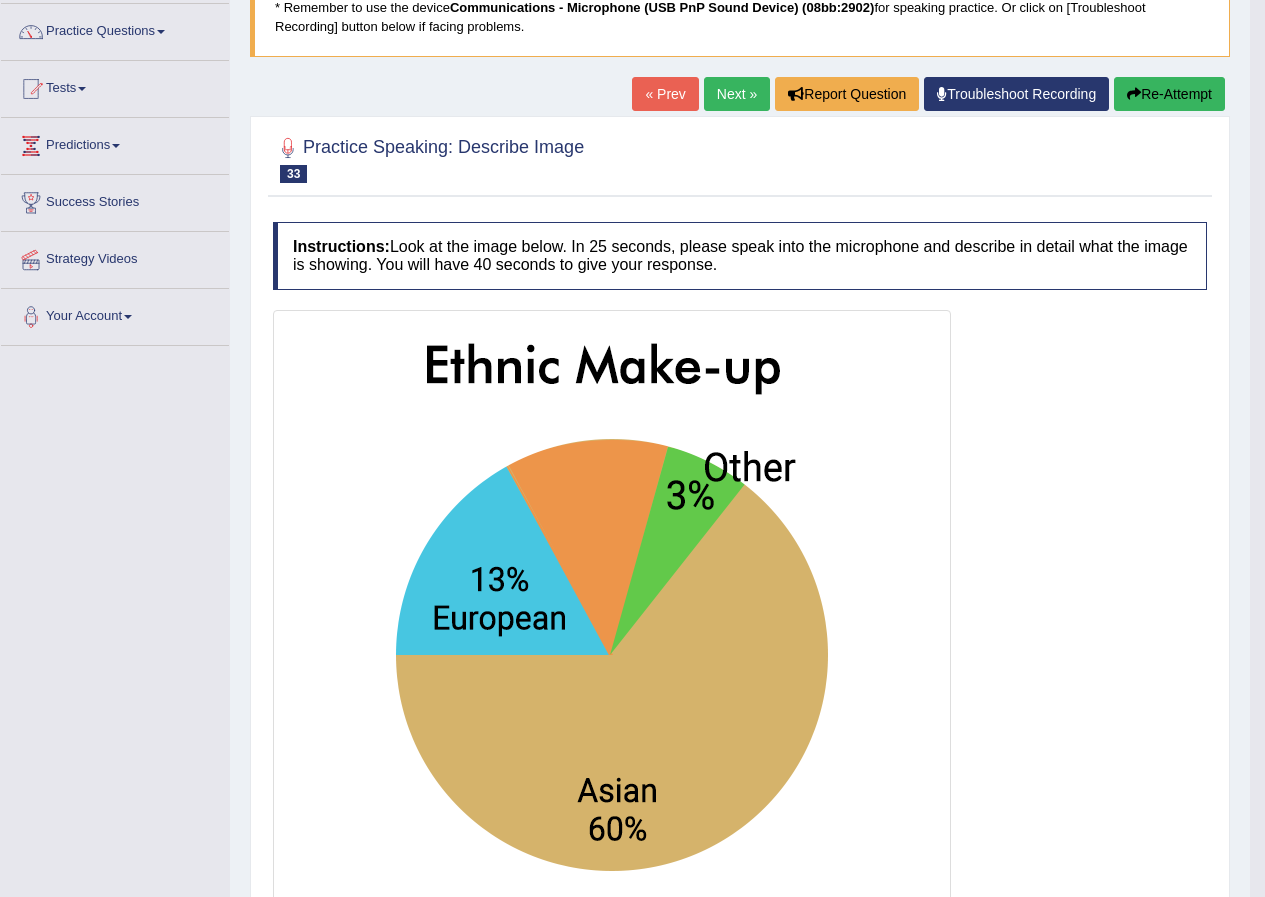 scroll, scrollTop: 149, scrollLeft: 0, axis: vertical 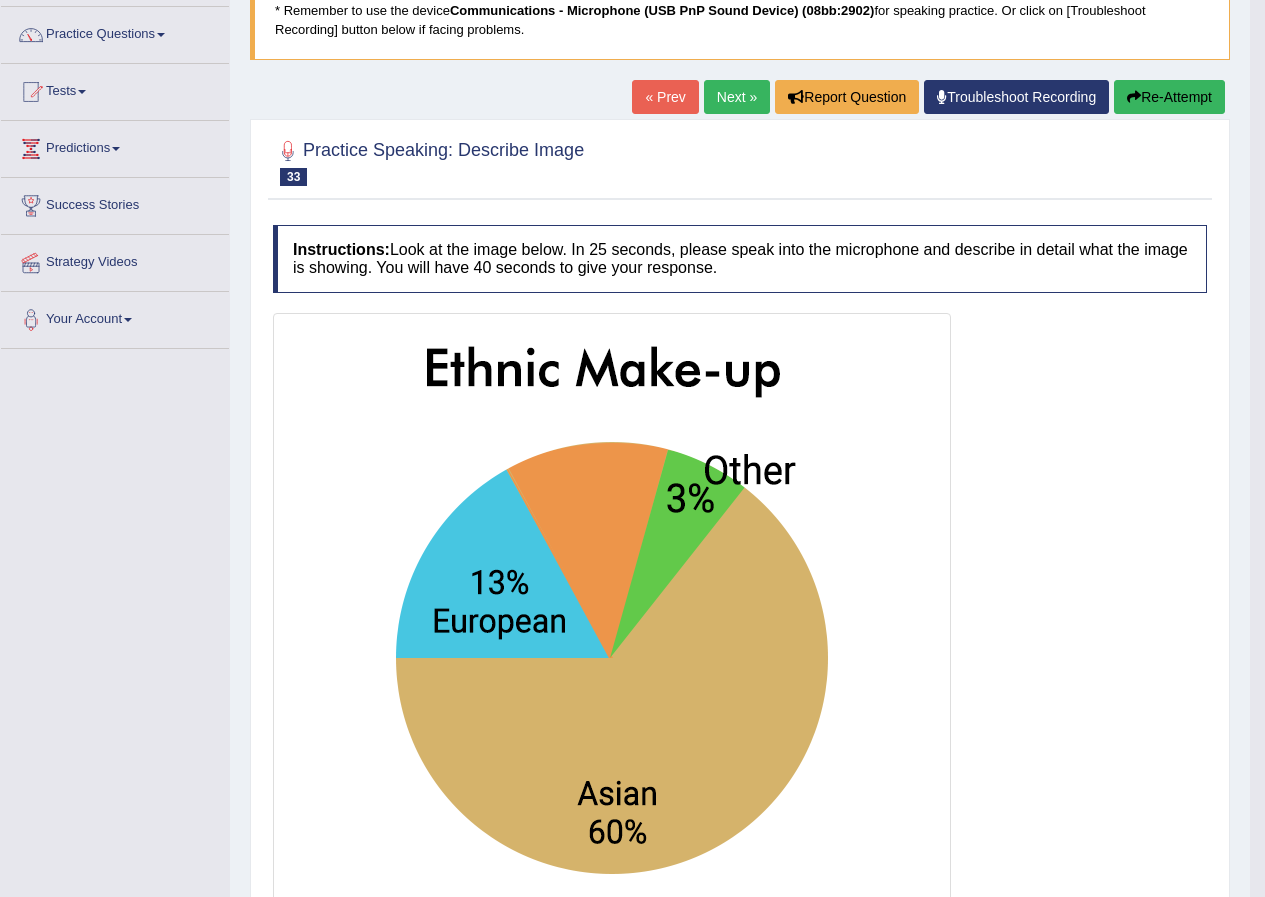 click on "Re-Attempt" at bounding box center (1169, 97) 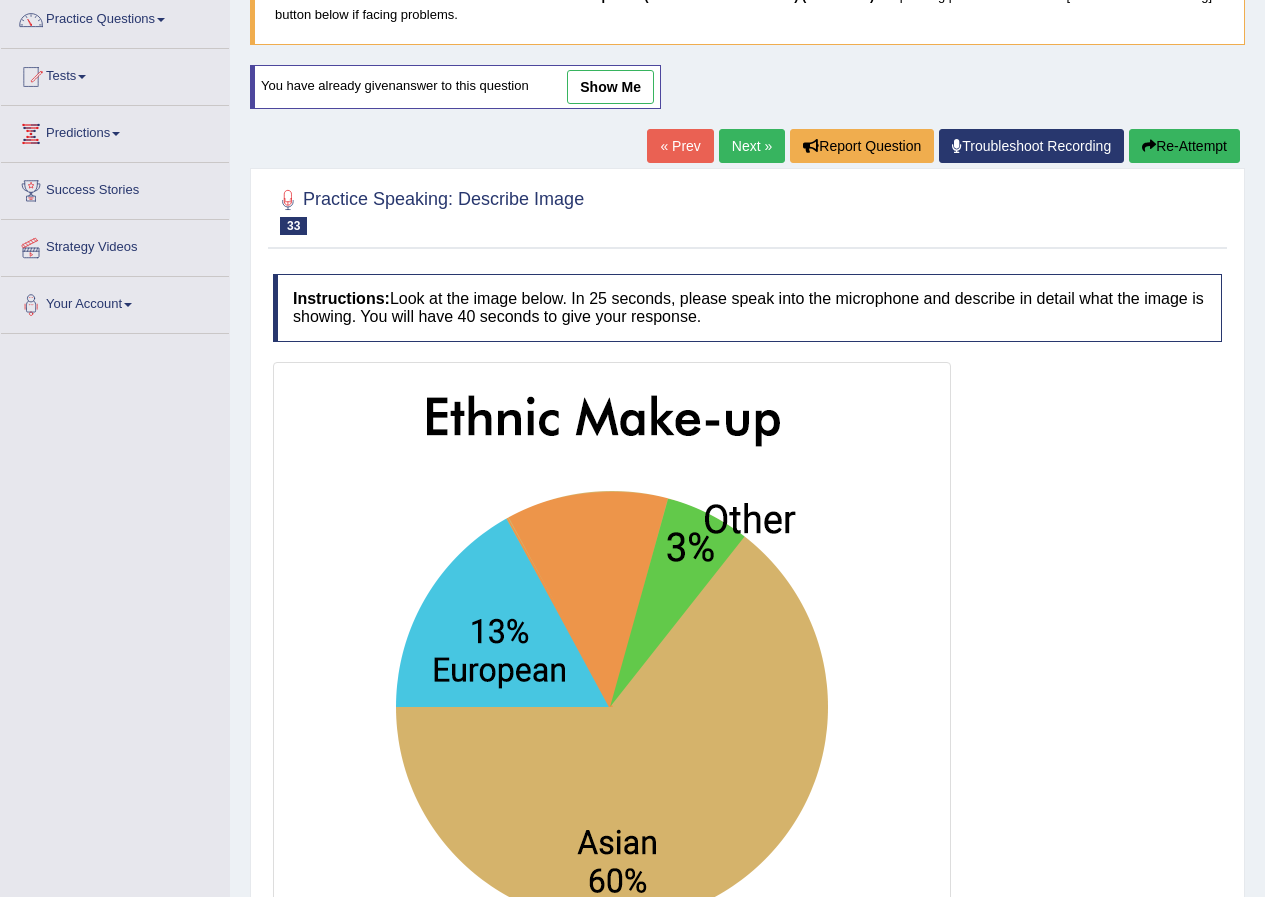 scroll, scrollTop: 0, scrollLeft: 0, axis: both 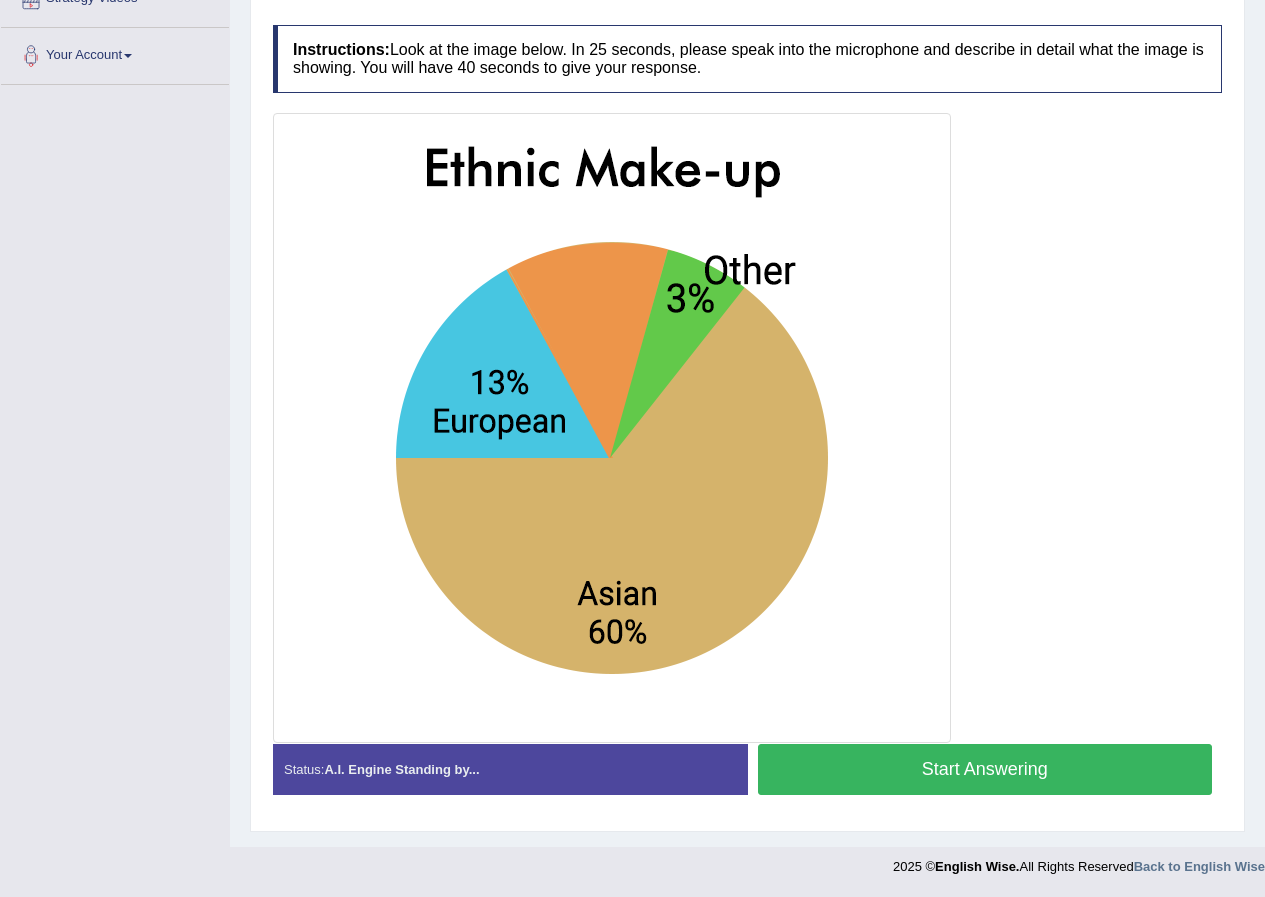 click on "Start Answering" at bounding box center [985, 769] 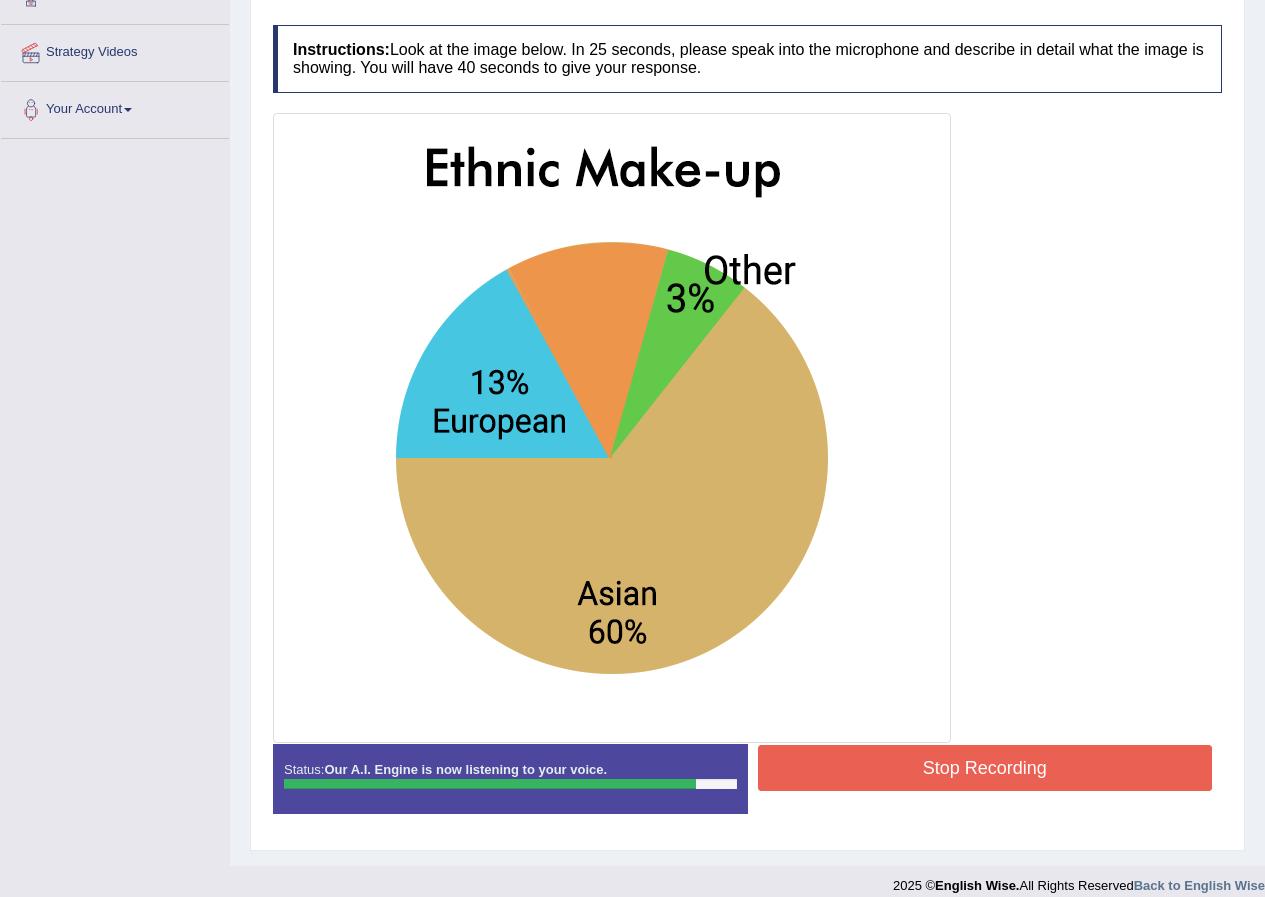 click on "Stop Recording" at bounding box center [985, 768] 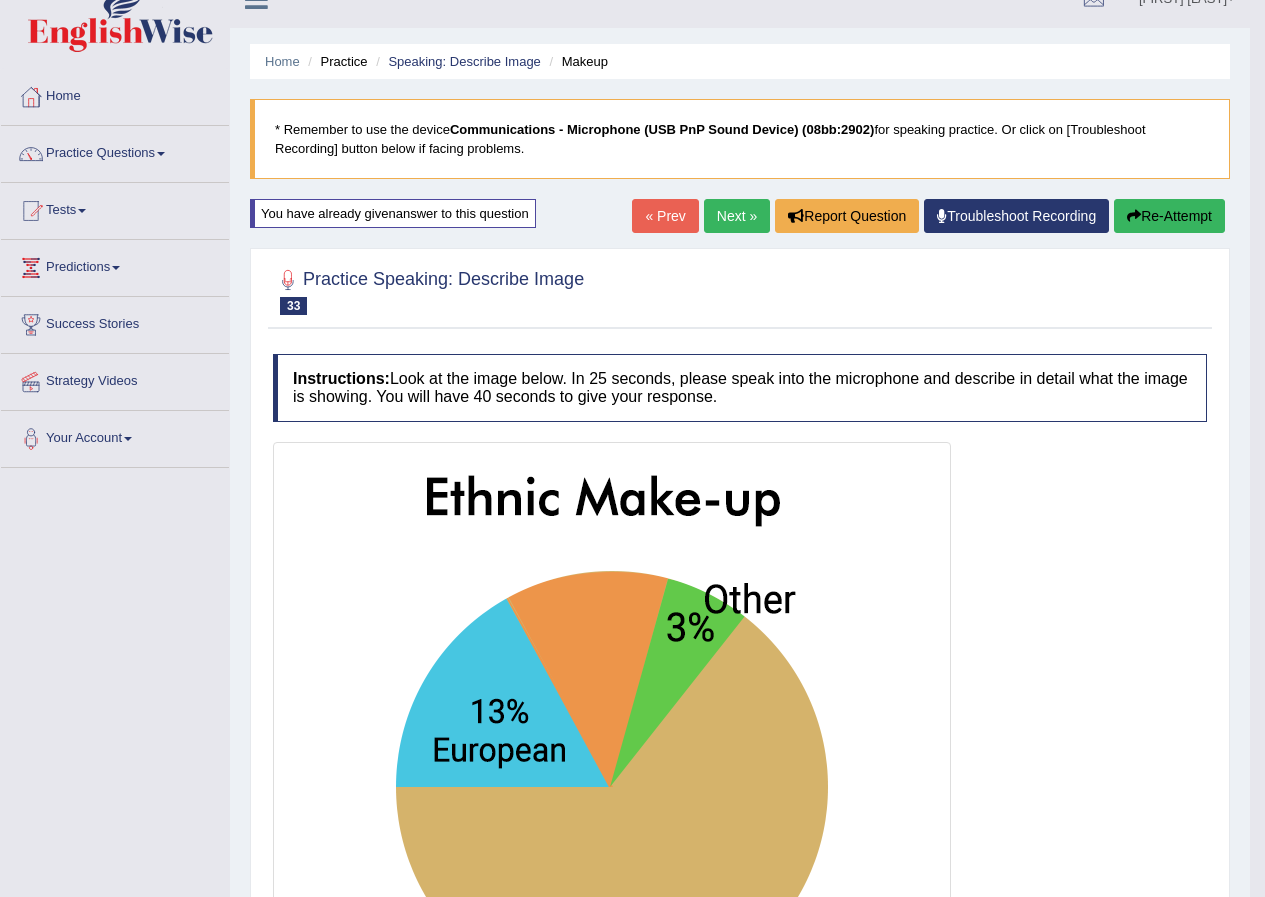 scroll, scrollTop: 0, scrollLeft: 0, axis: both 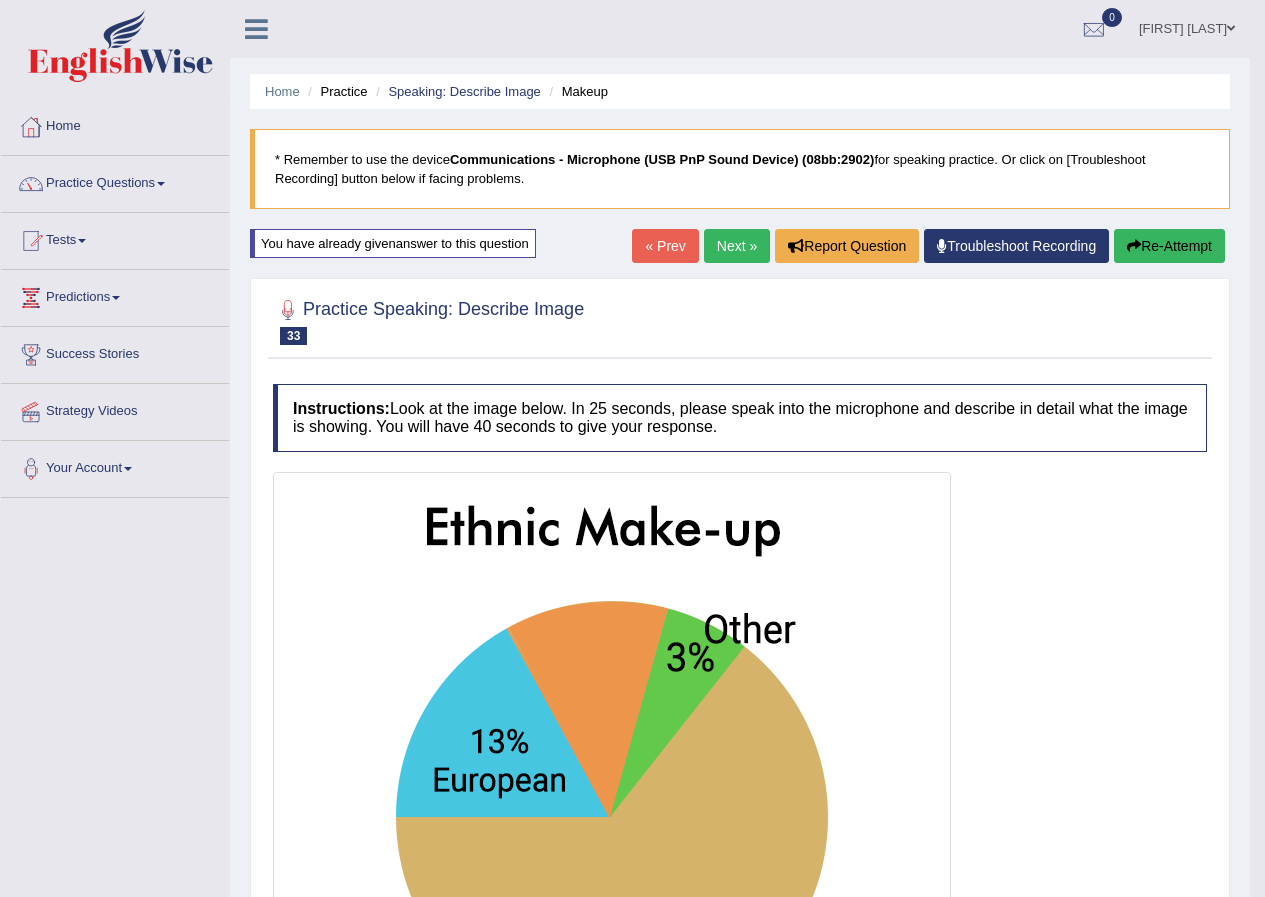 click on "Next »" at bounding box center [737, 246] 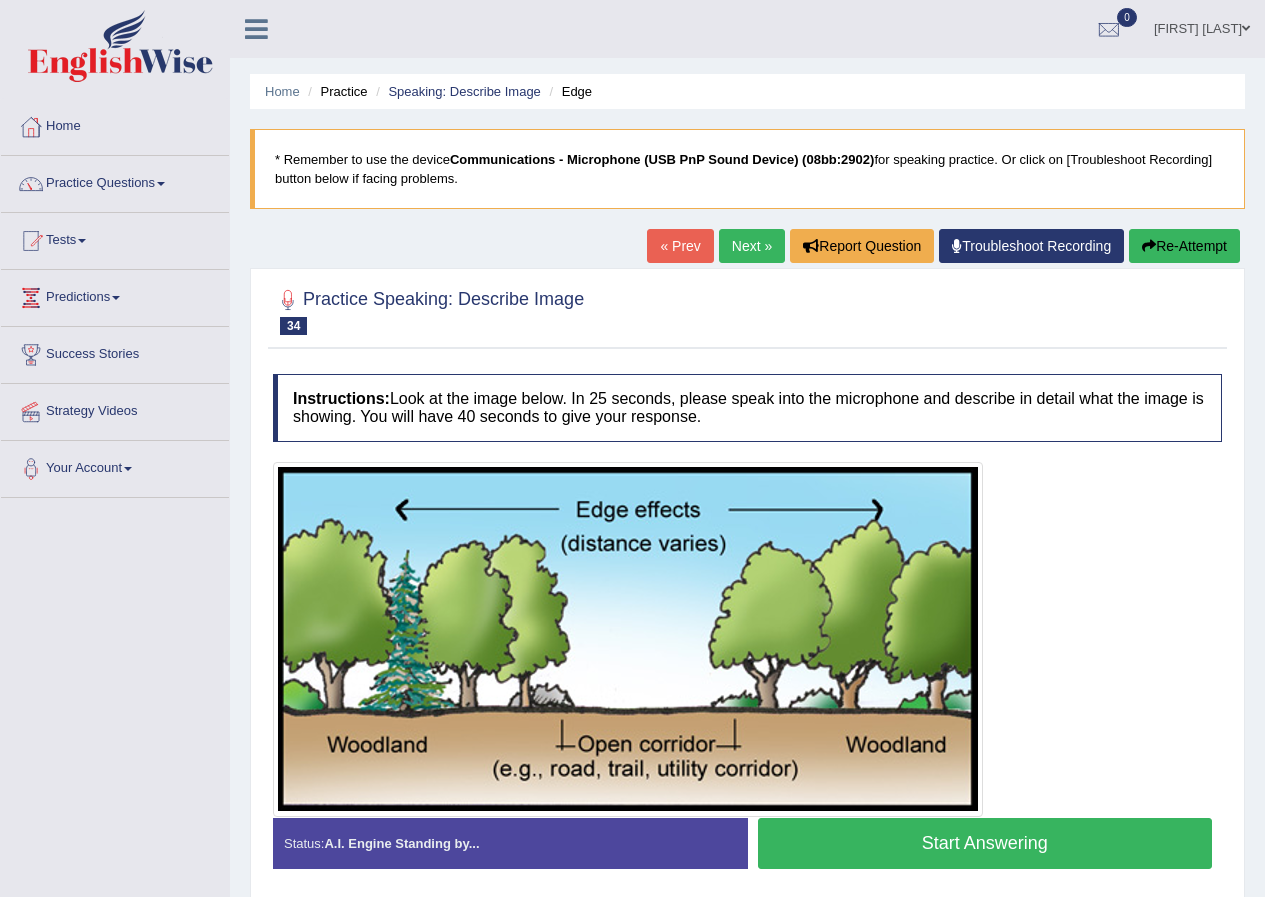 scroll, scrollTop: 0, scrollLeft: 0, axis: both 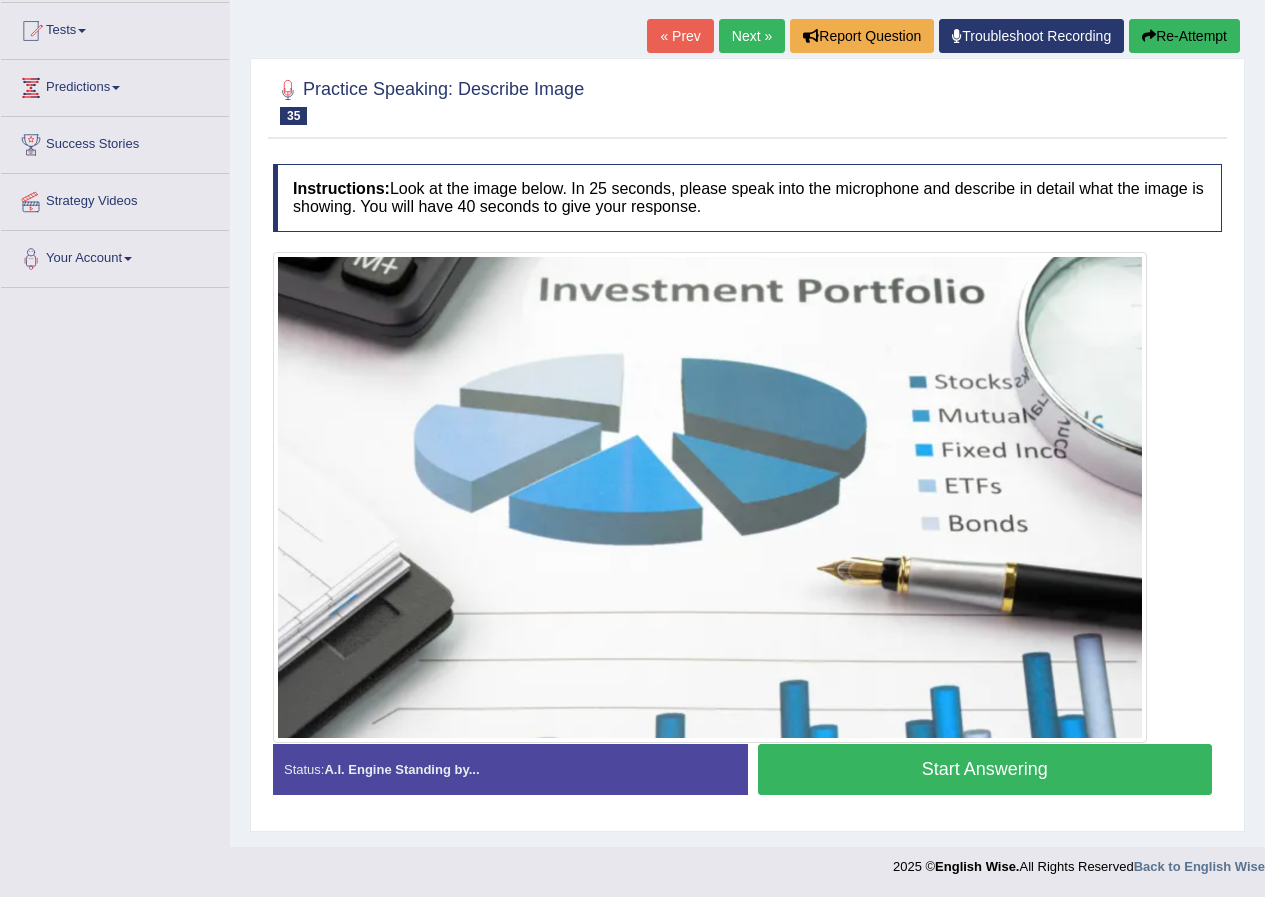 click on "Start Answering" at bounding box center [985, 769] 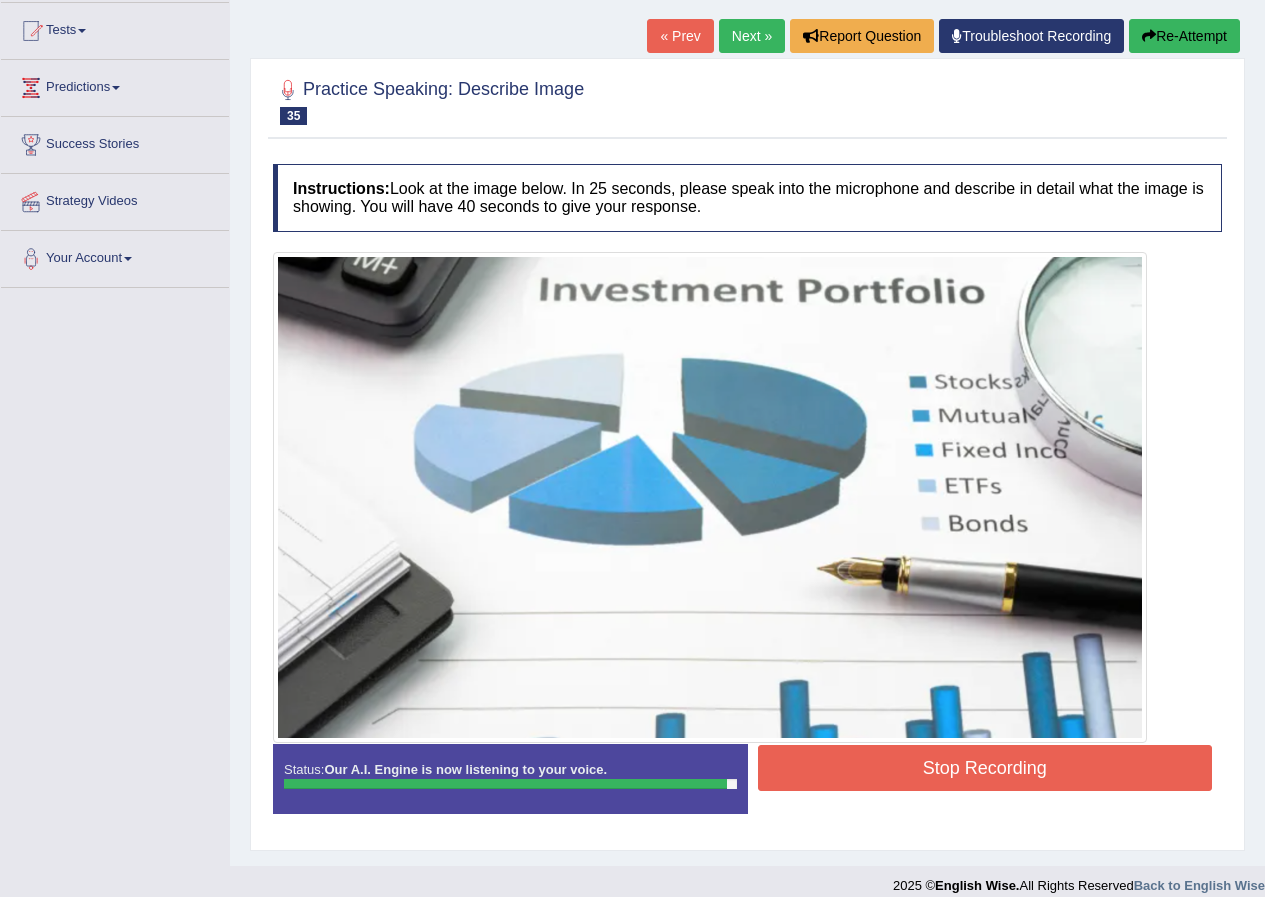 click on "Stop Recording" at bounding box center [985, 768] 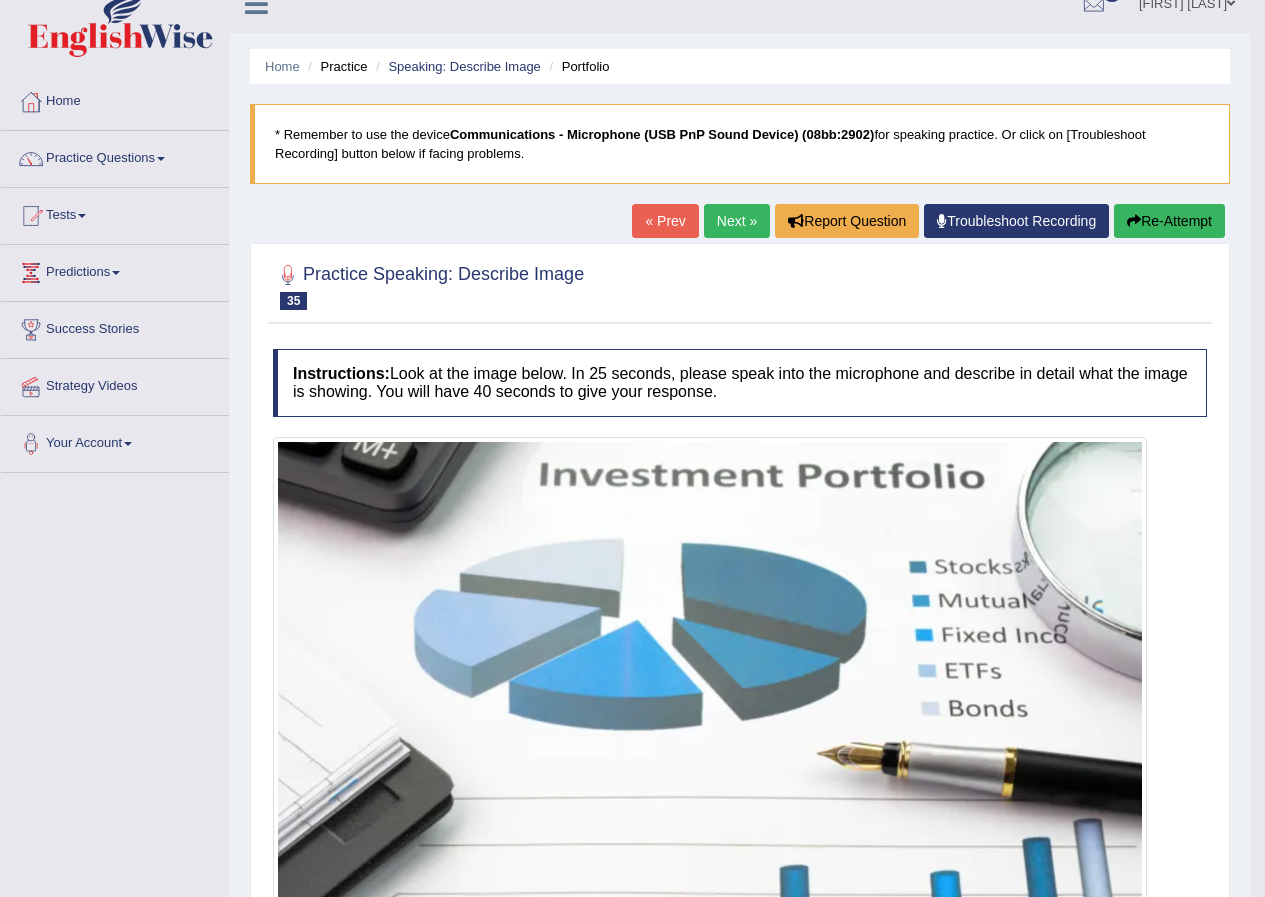 scroll, scrollTop: 0, scrollLeft: 0, axis: both 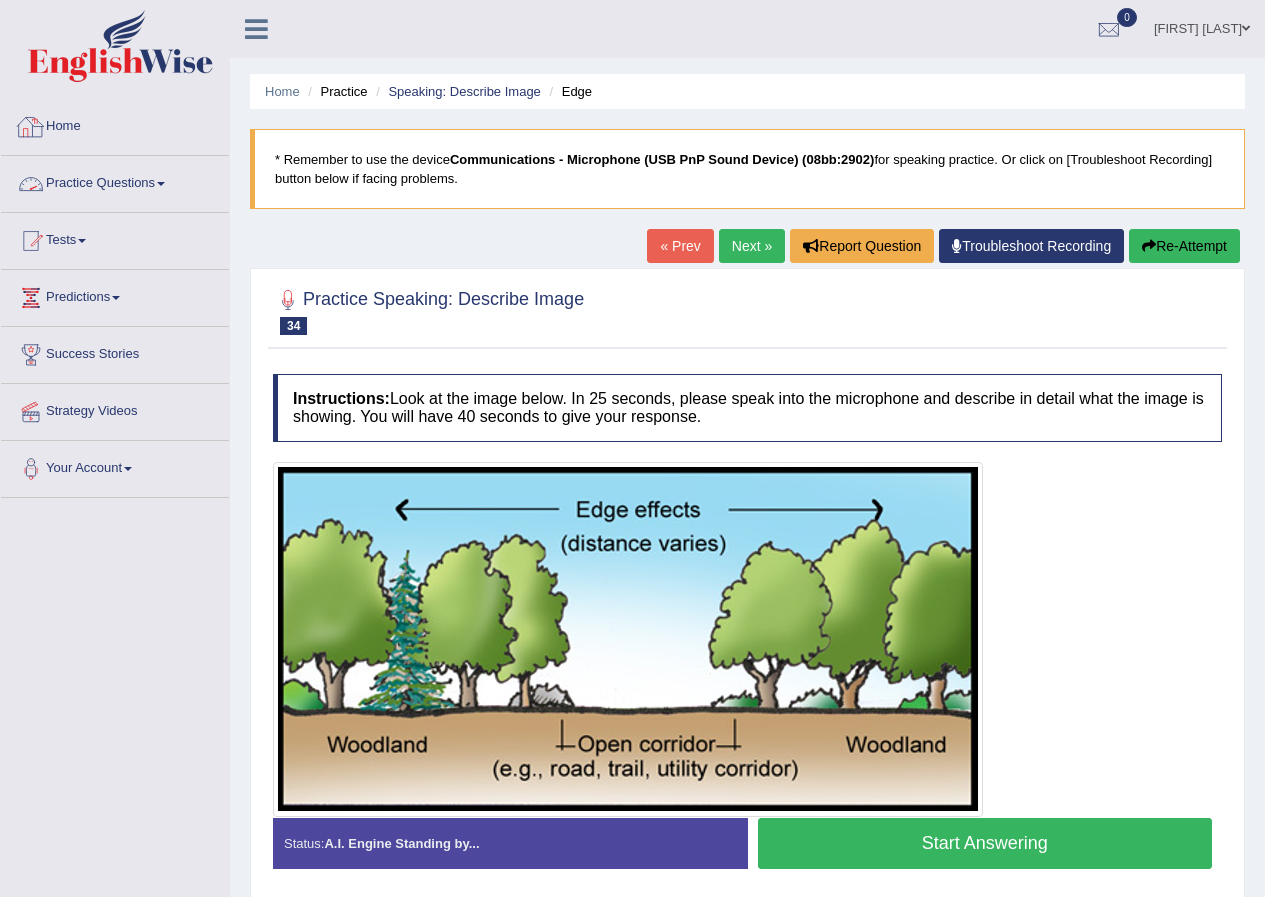 click on "Practice Questions" at bounding box center (115, 181) 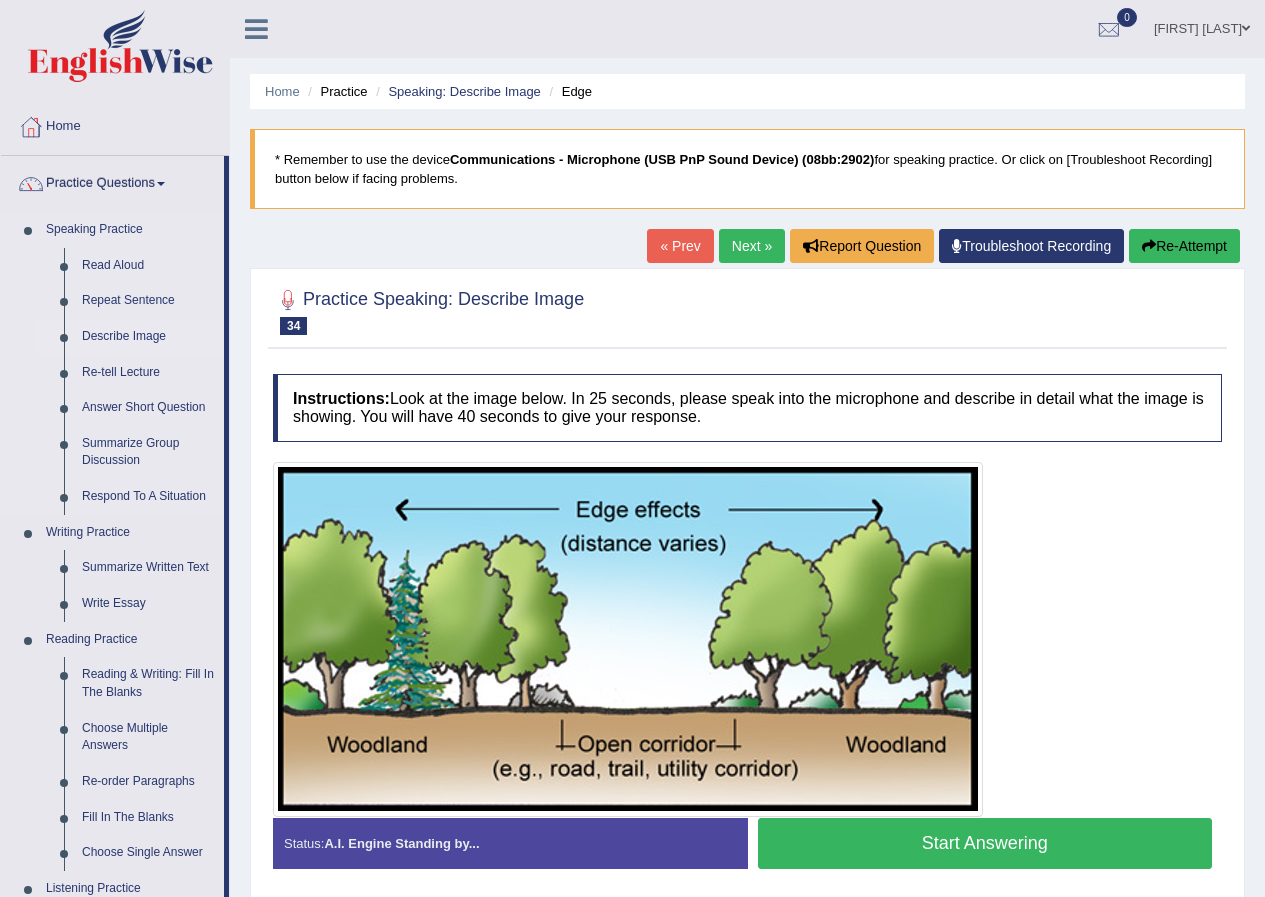 click on "Describe Image" at bounding box center (148, 337) 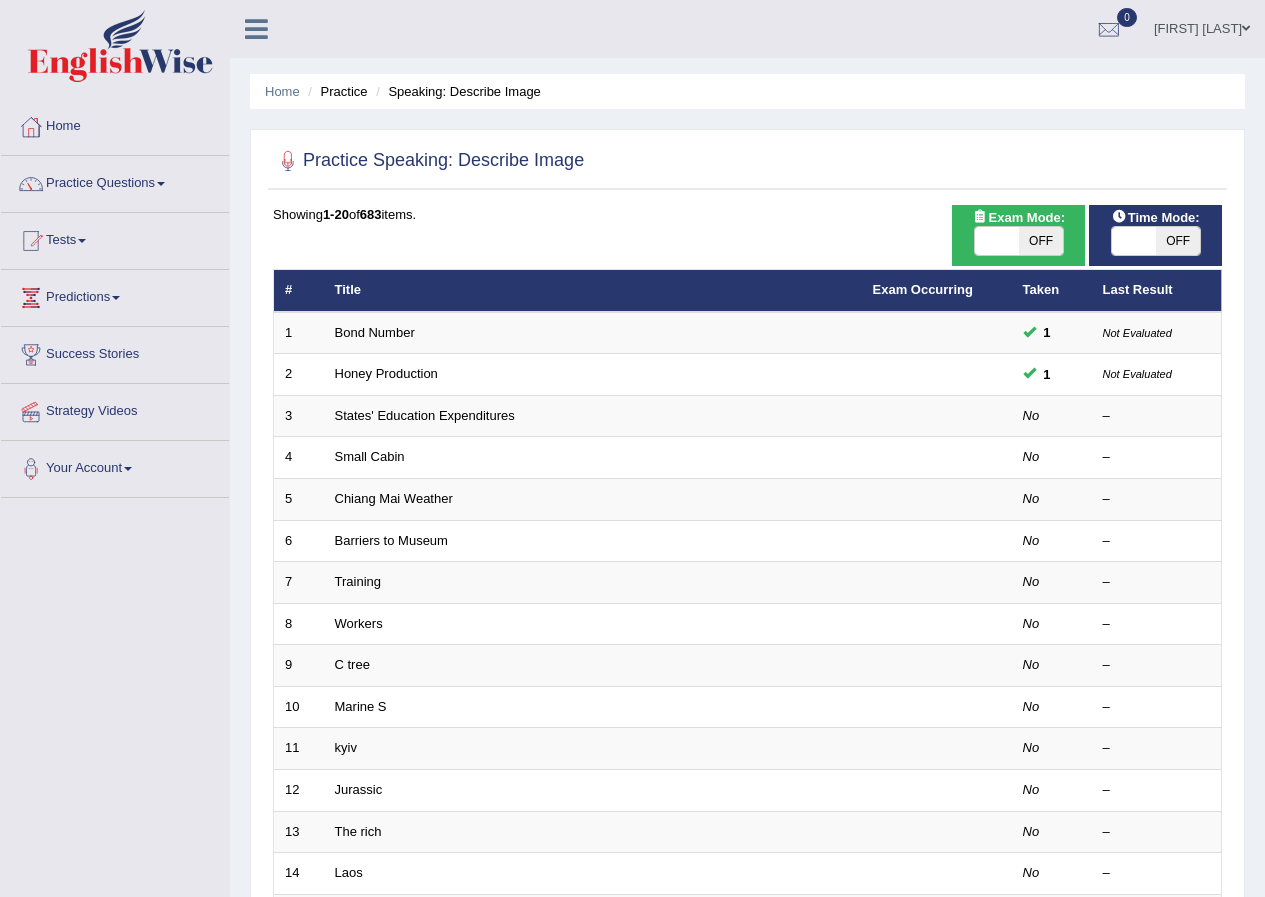 scroll, scrollTop: 0, scrollLeft: 0, axis: both 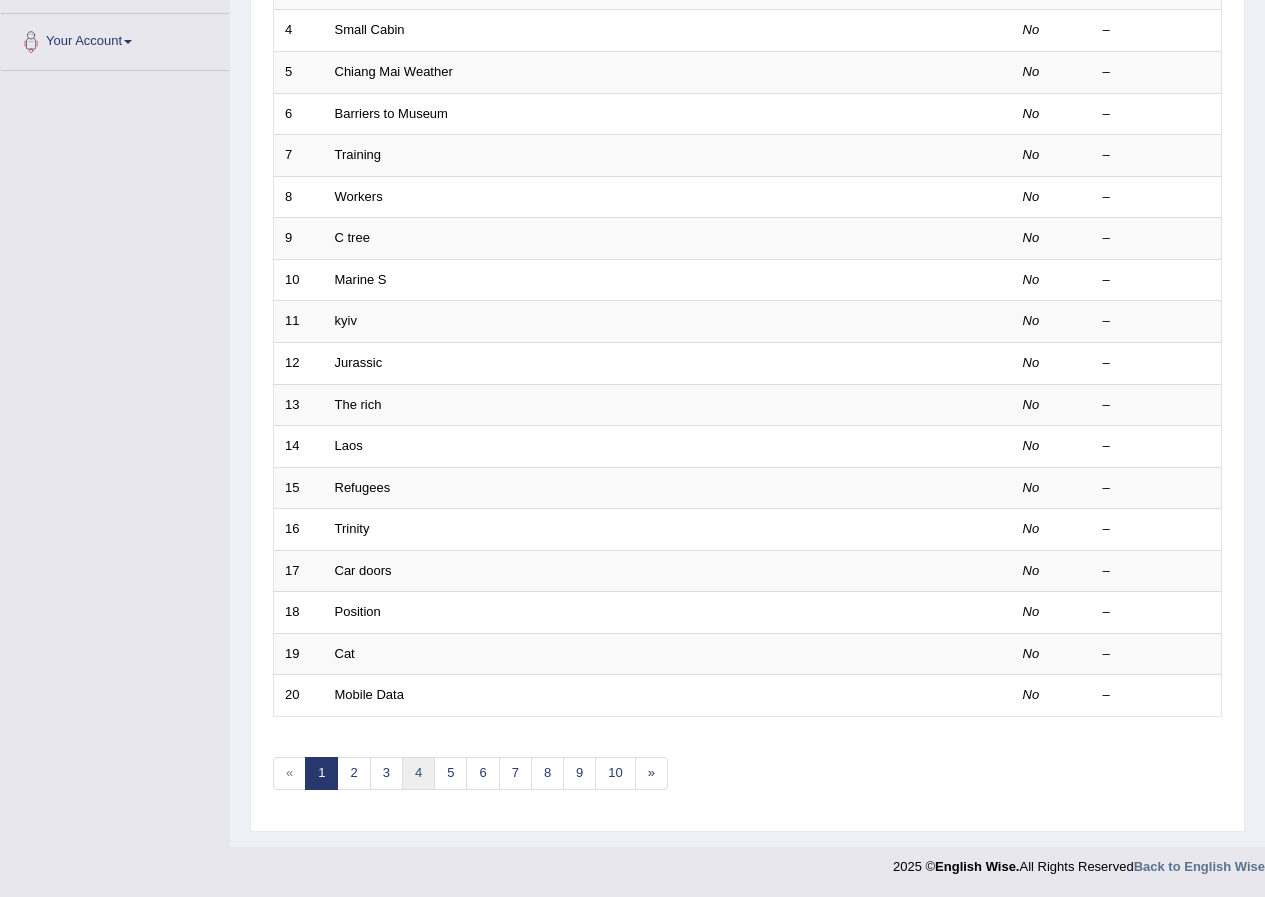 click on "4" at bounding box center [418, 773] 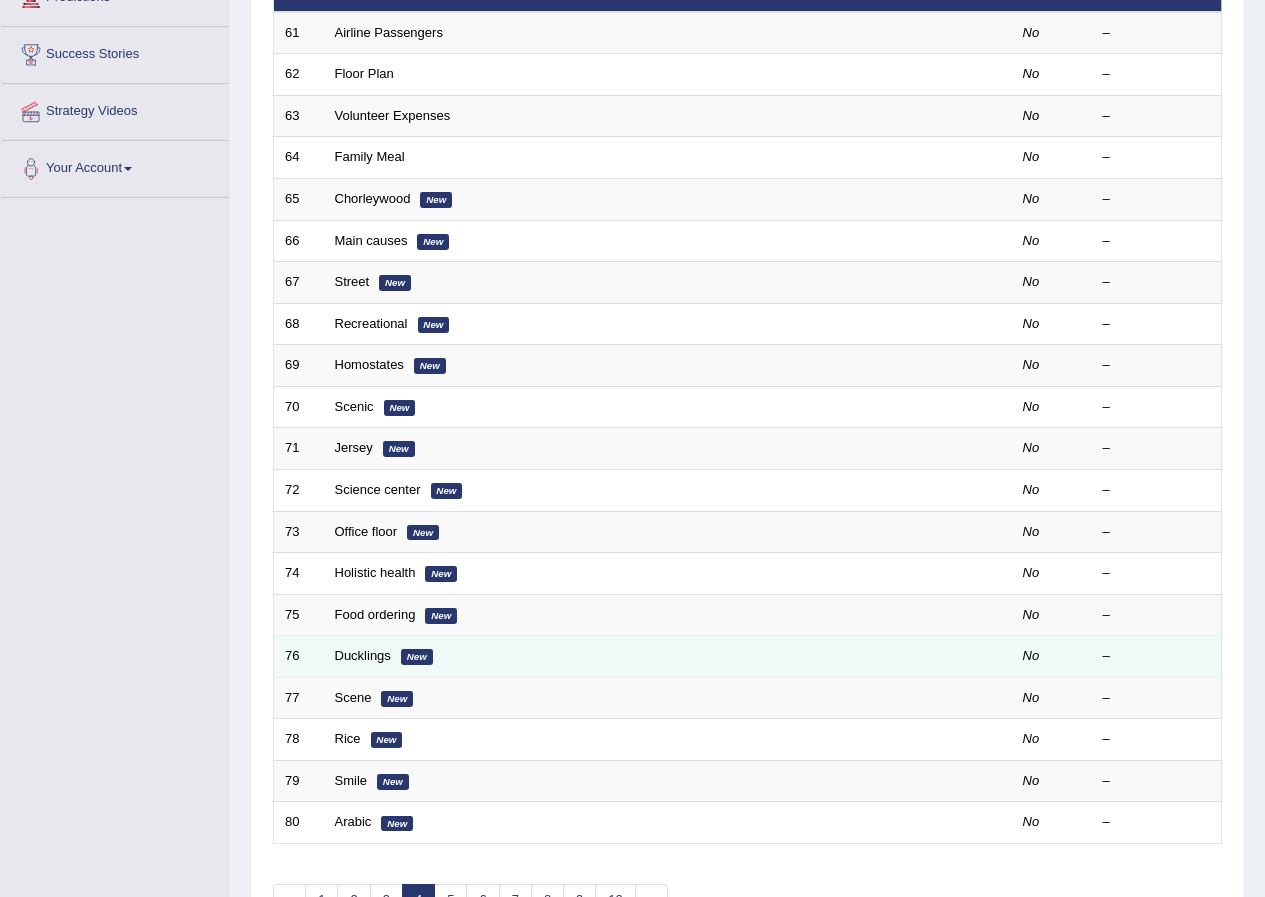 scroll, scrollTop: 0, scrollLeft: 0, axis: both 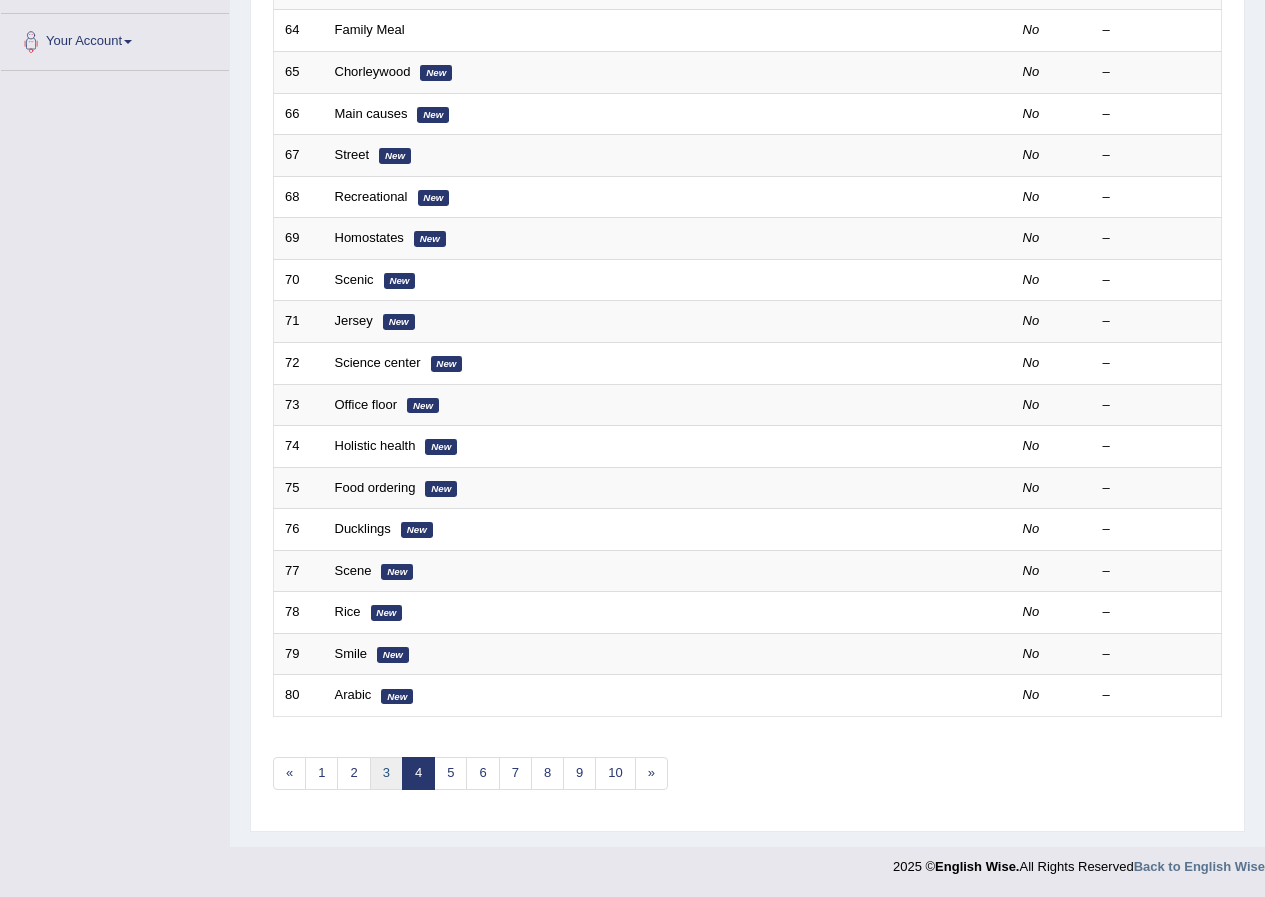 click on "3" at bounding box center [386, 773] 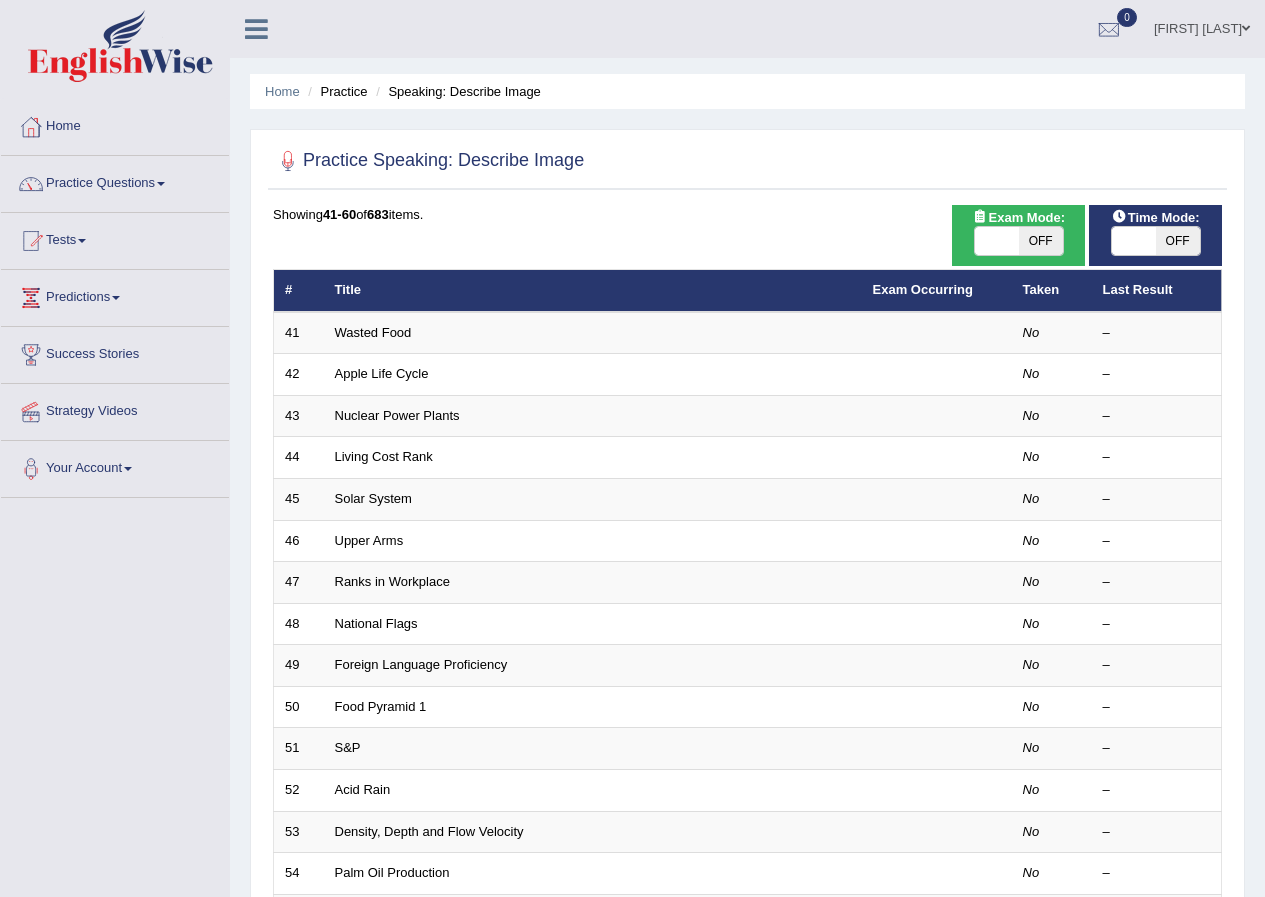 scroll, scrollTop: 400, scrollLeft: 0, axis: vertical 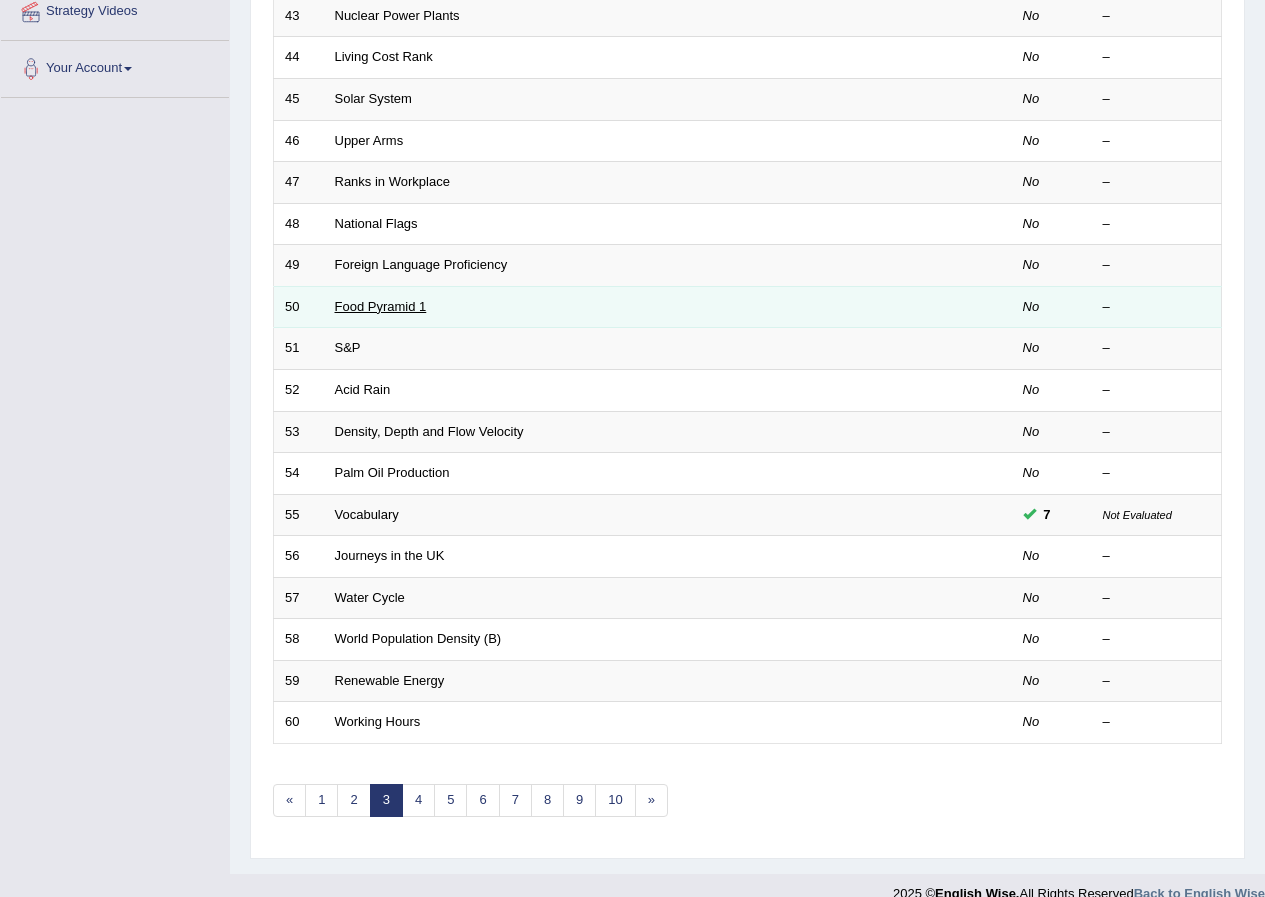 click on "Food Pyramid 1" at bounding box center (381, 306) 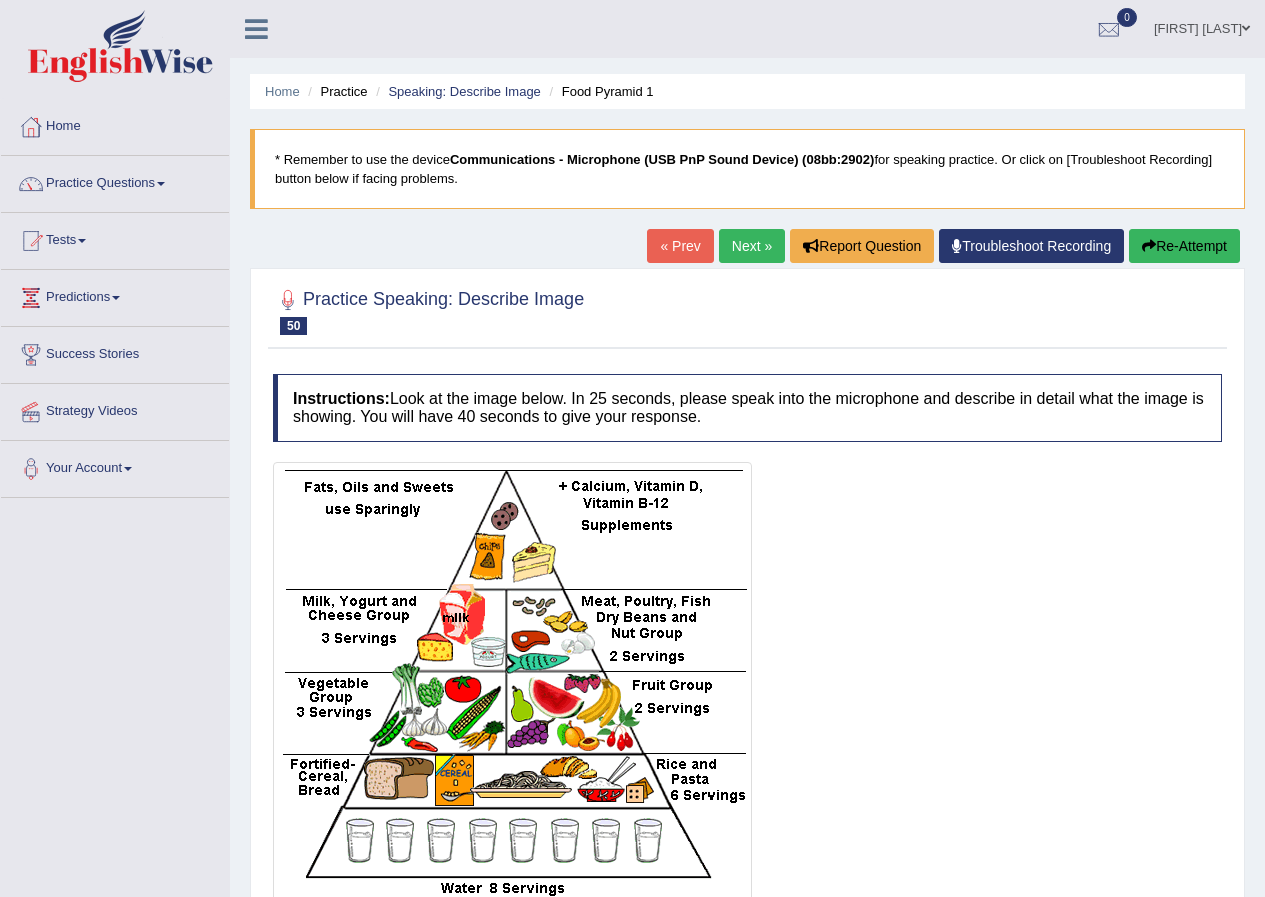 scroll, scrollTop: 0, scrollLeft: 0, axis: both 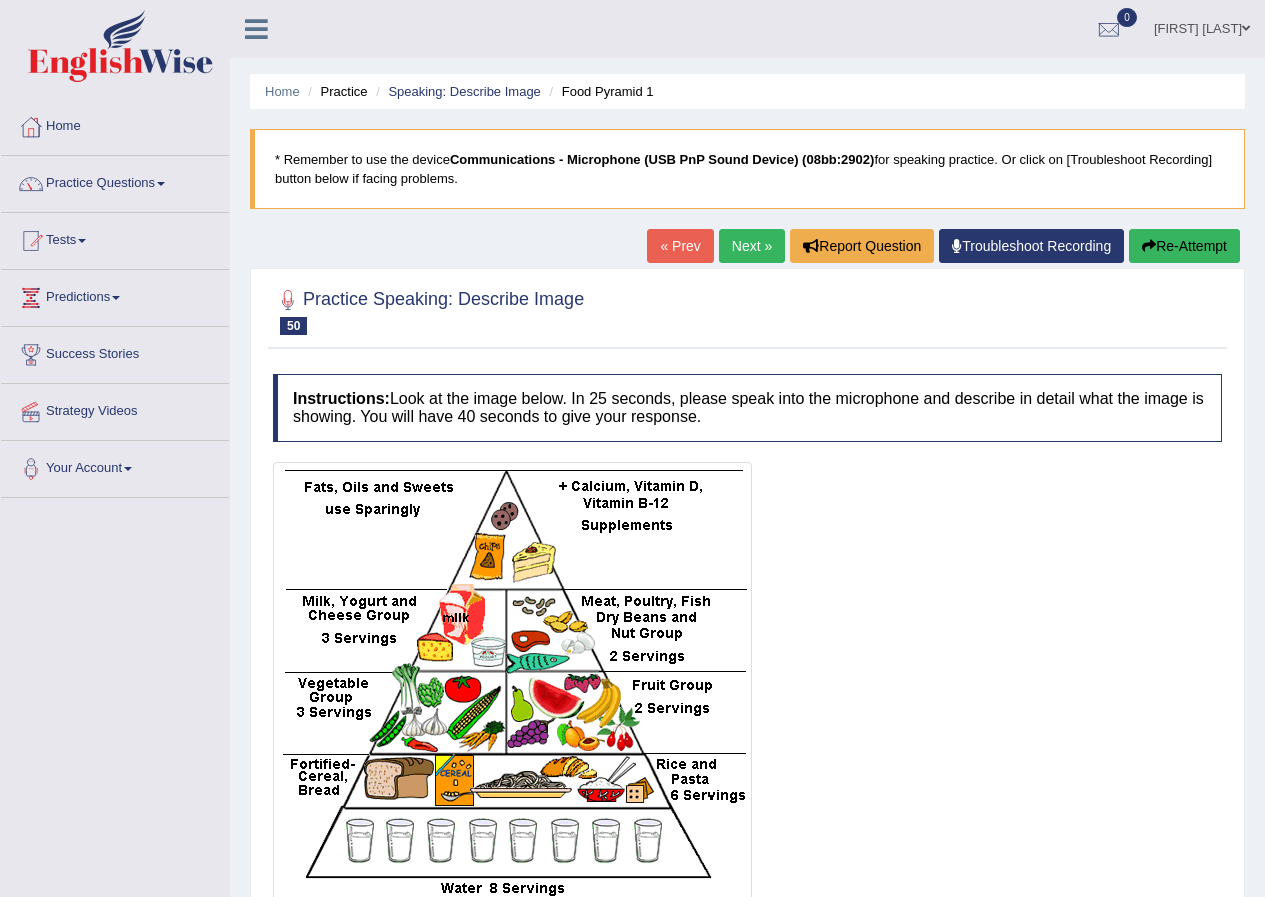 click on "Next »" at bounding box center (752, 246) 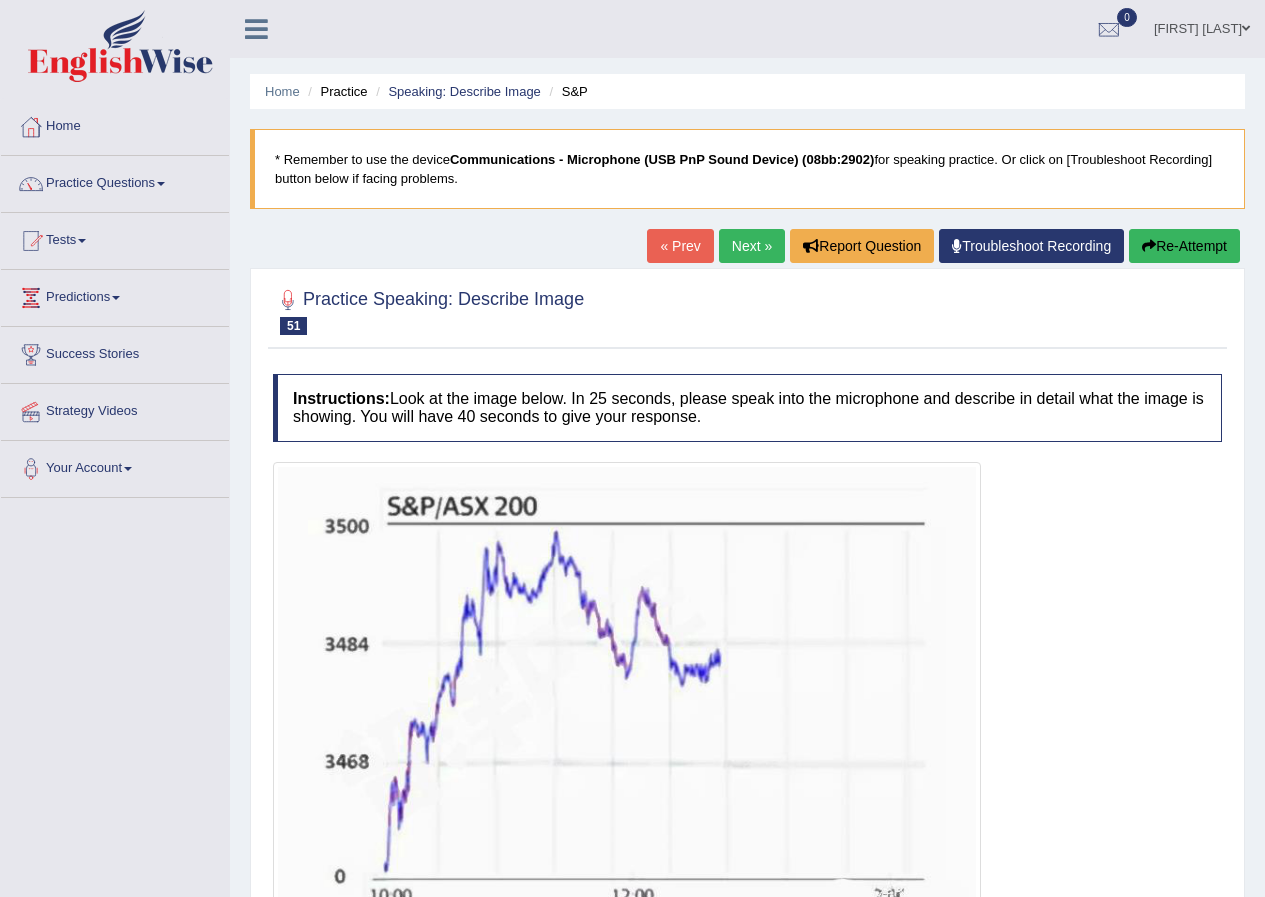 scroll, scrollTop: 0, scrollLeft: 0, axis: both 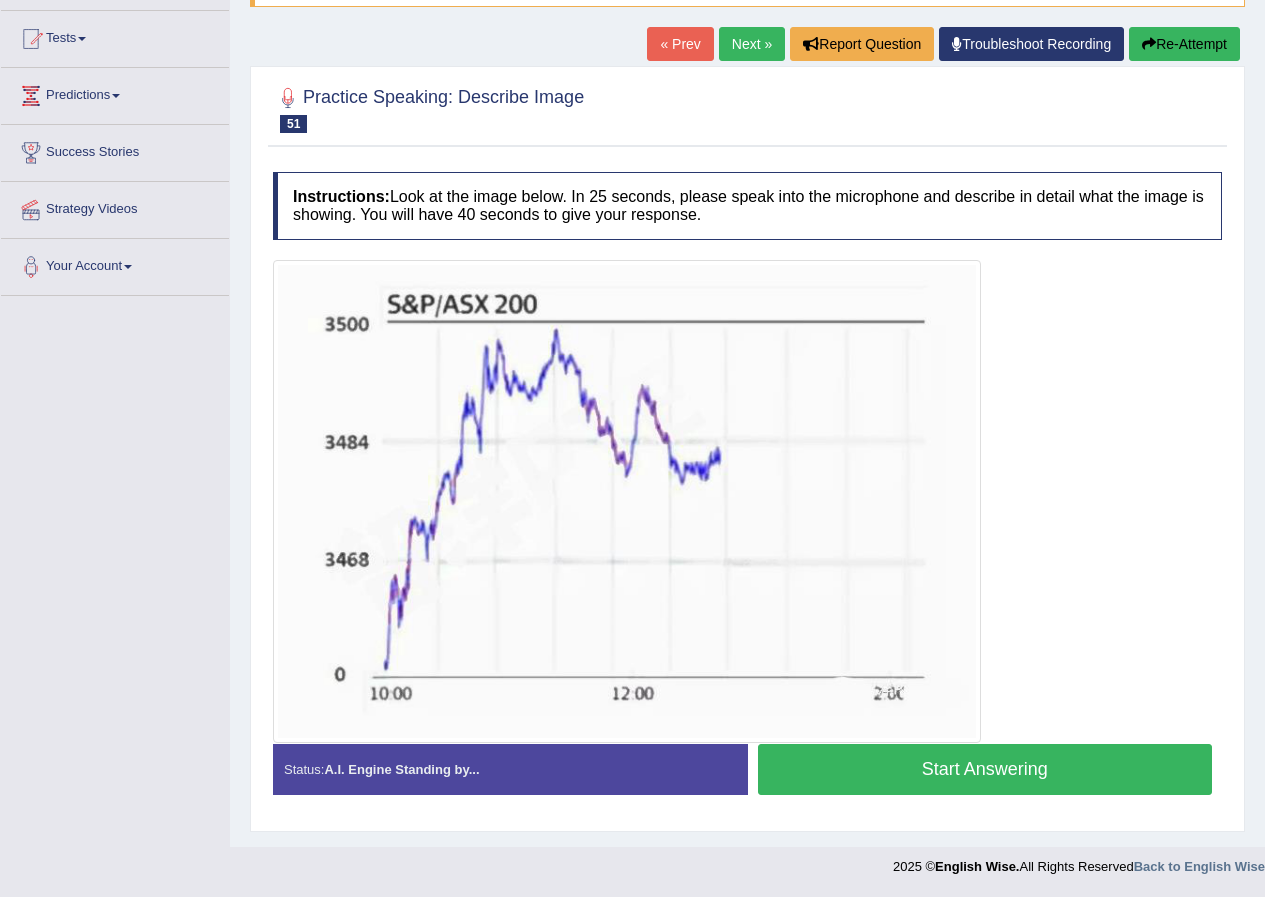click on "Next »" at bounding box center (752, 44) 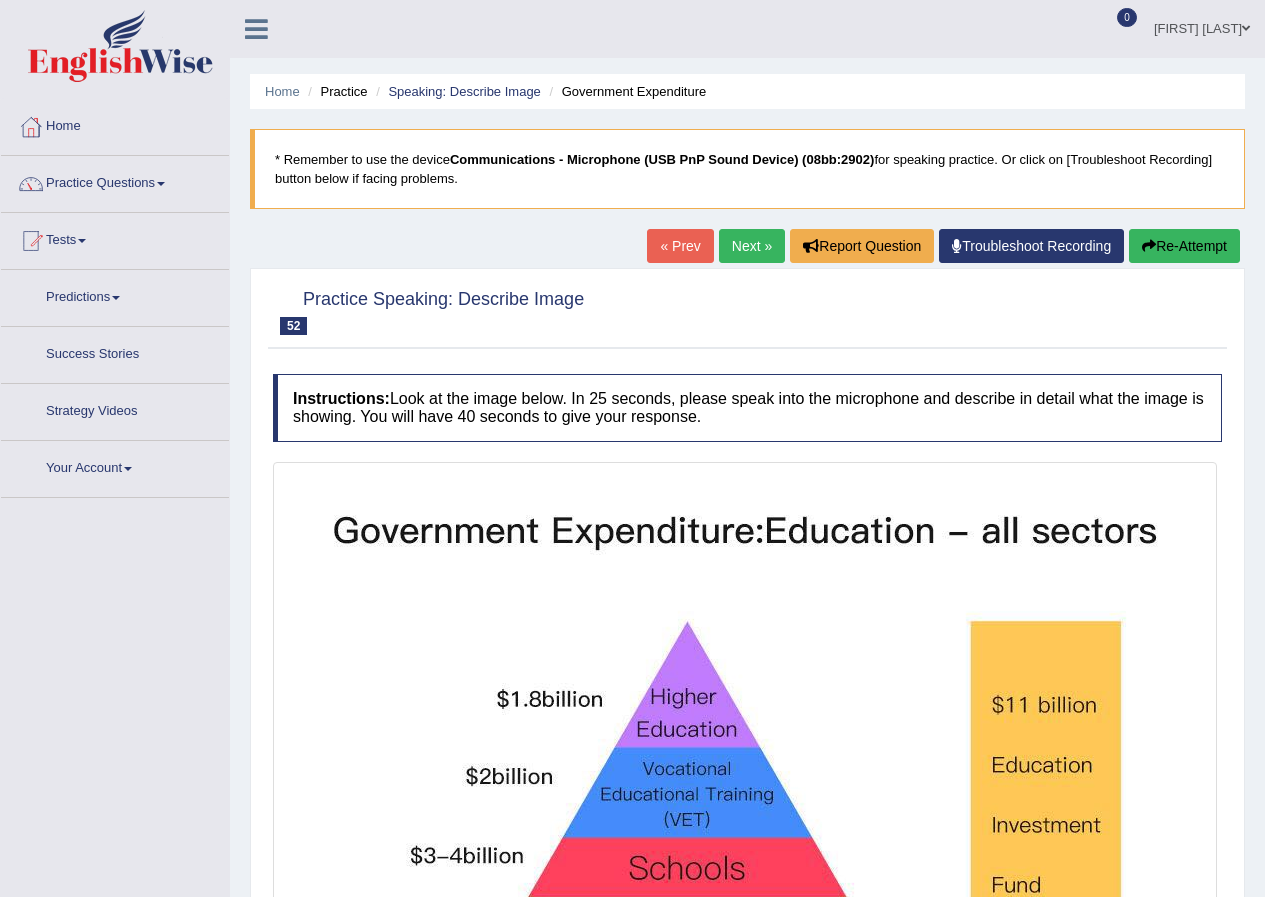 scroll, scrollTop: 0, scrollLeft: 0, axis: both 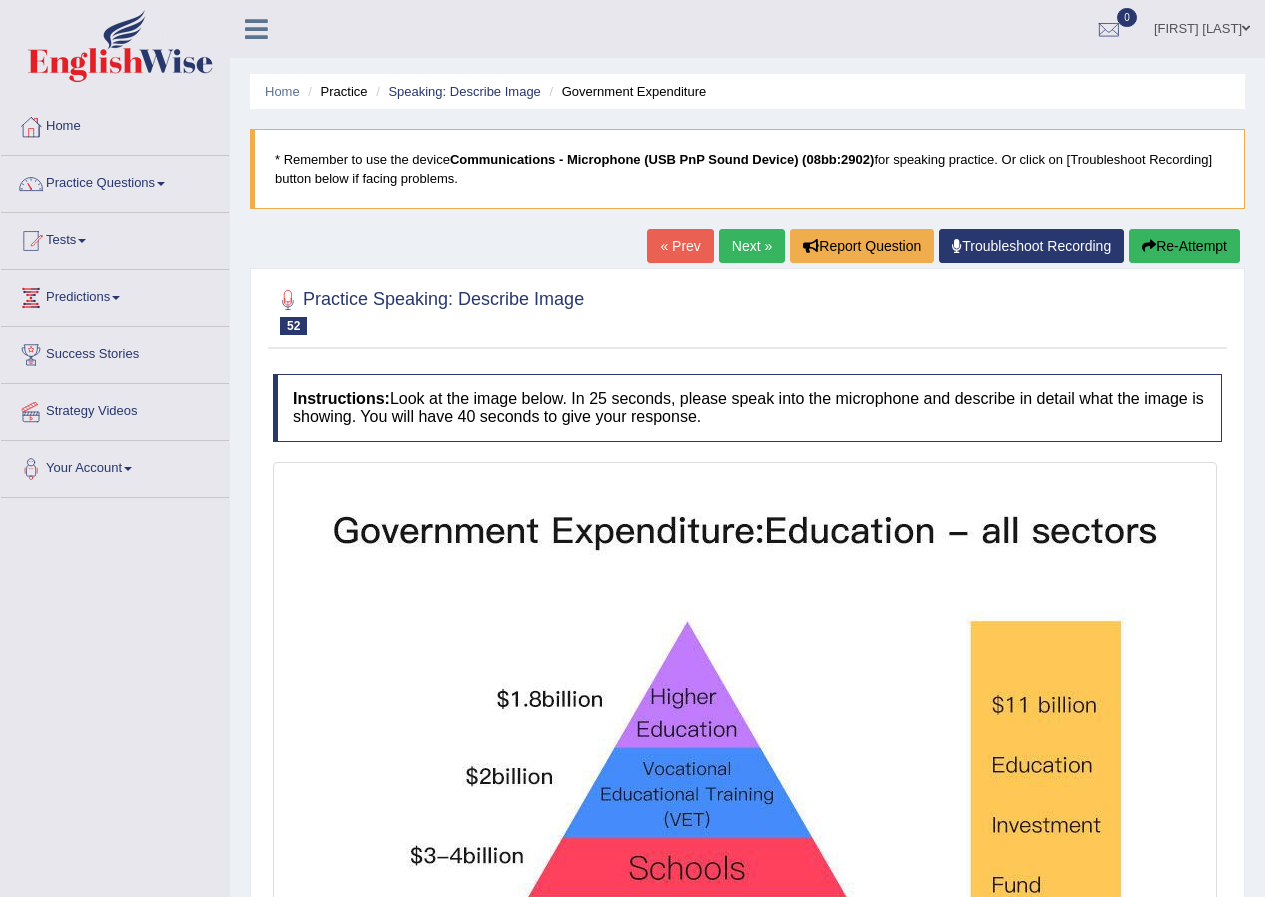 click on "Next »" at bounding box center (752, 246) 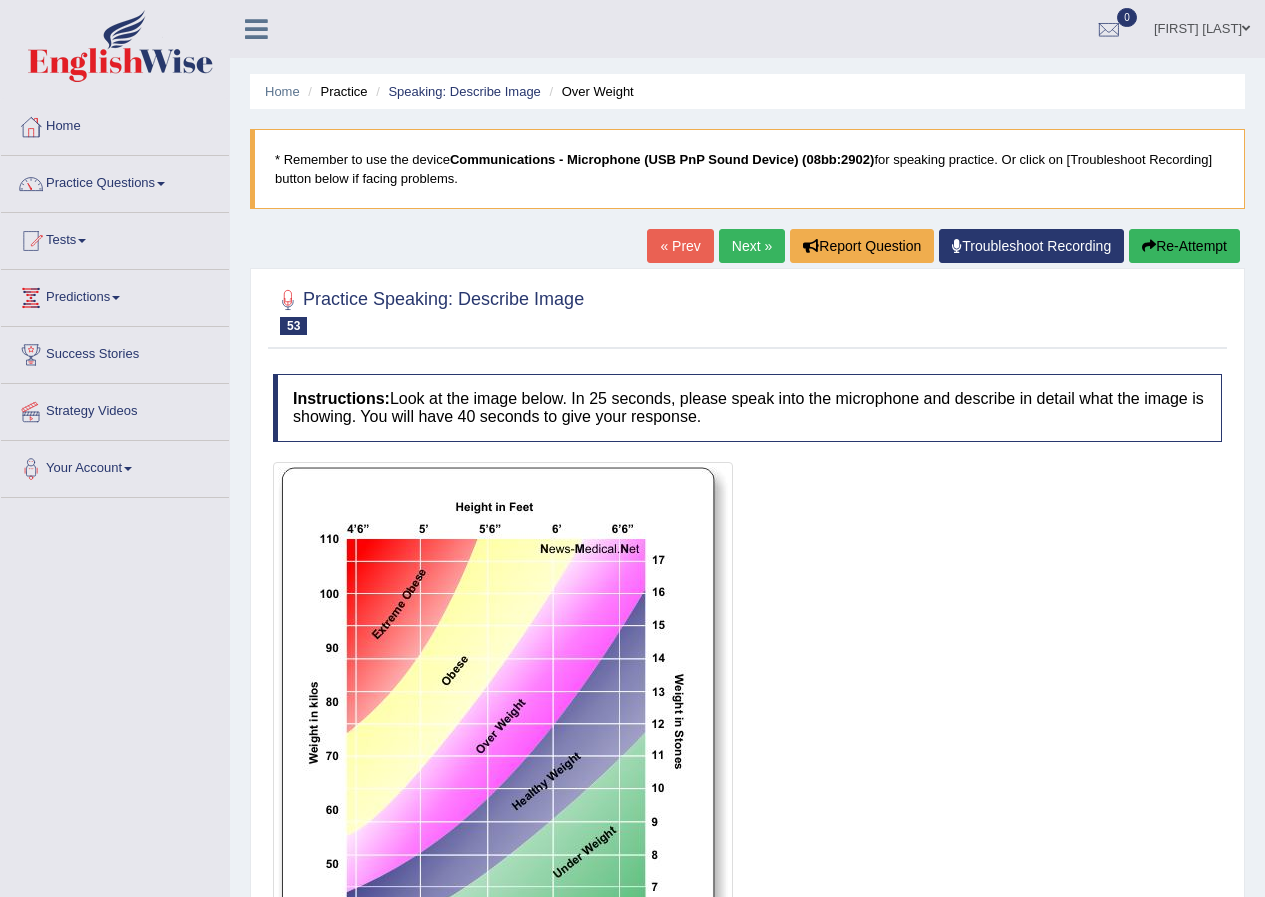 scroll, scrollTop: 0, scrollLeft: 0, axis: both 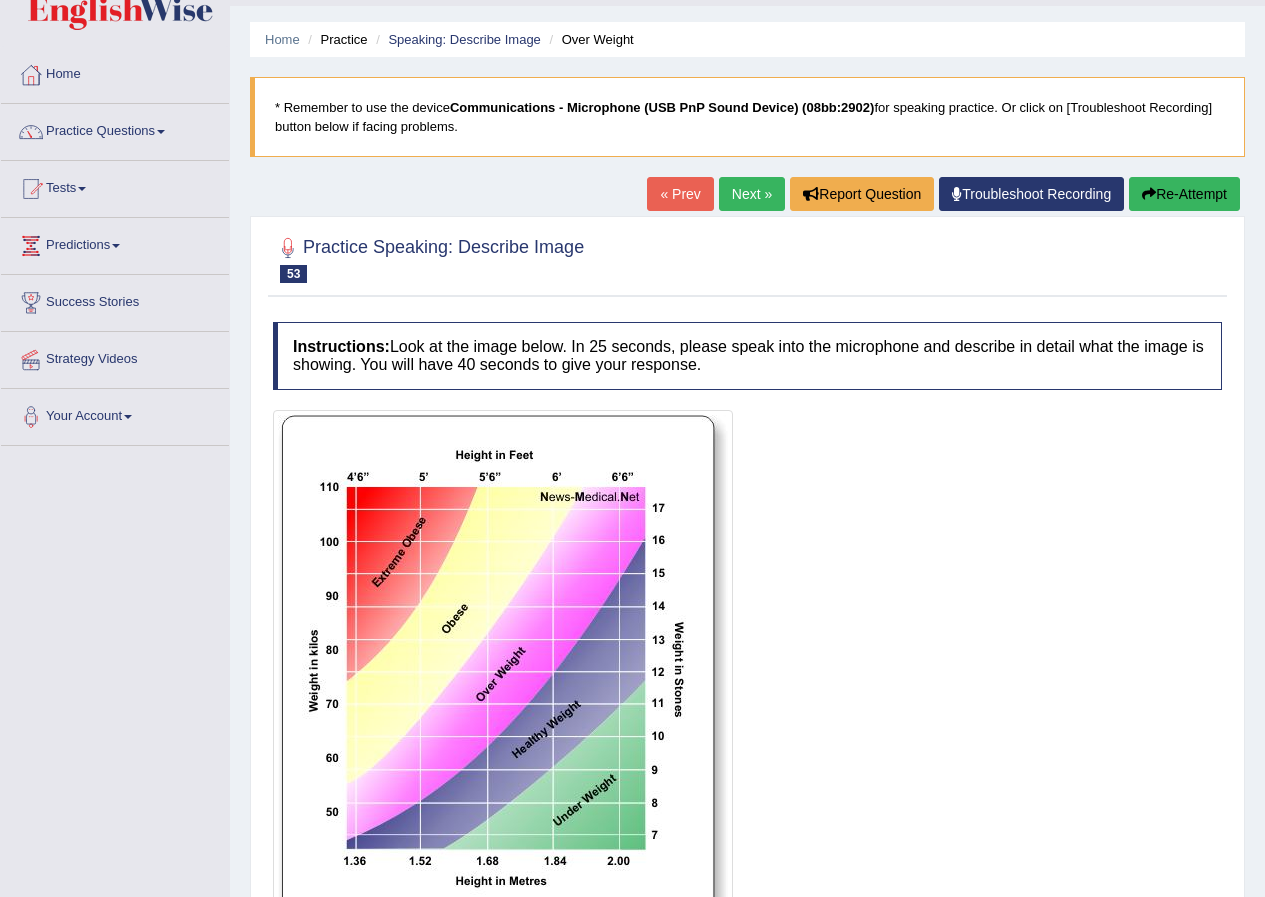 click on "Next »" at bounding box center (752, 194) 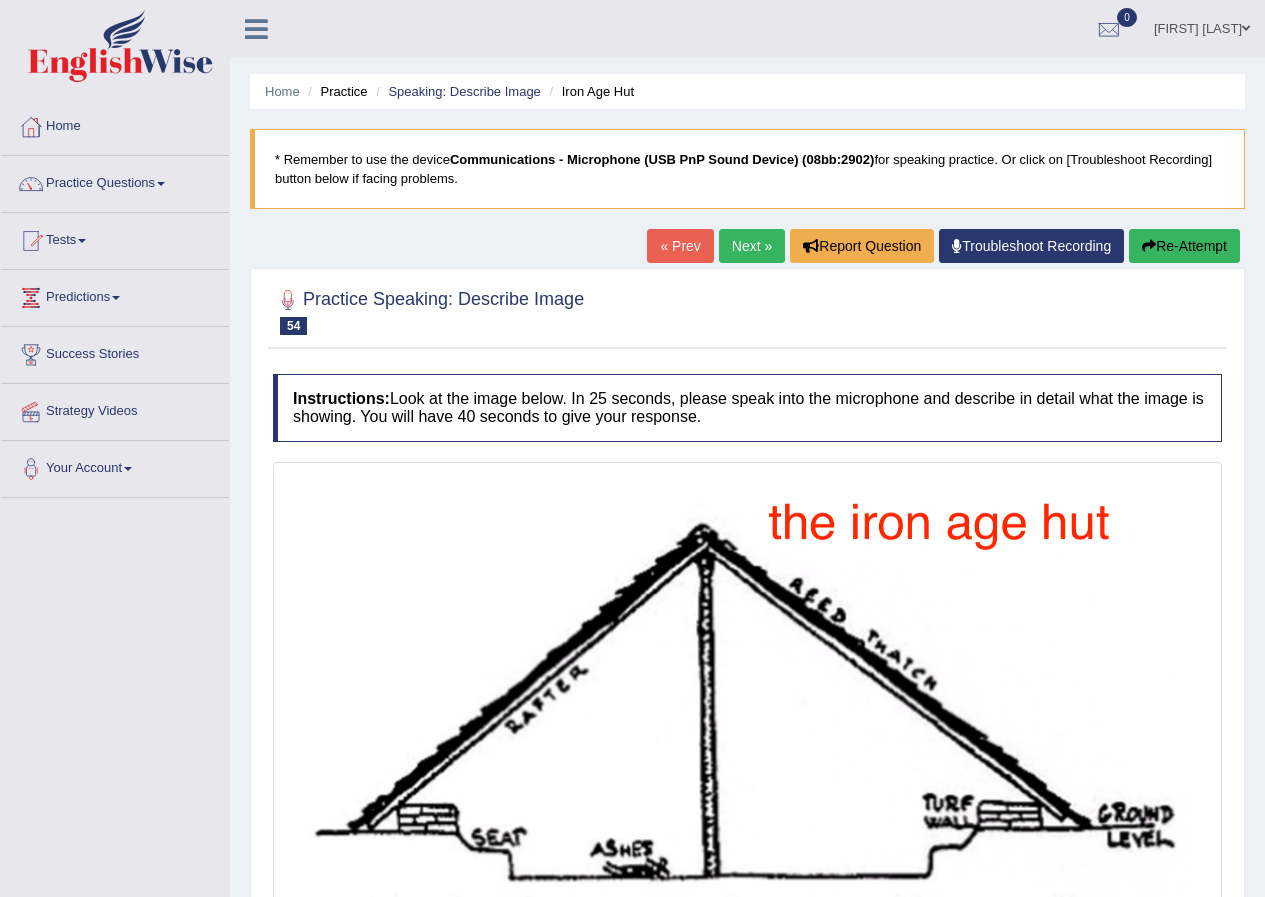 scroll, scrollTop: 0, scrollLeft: 0, axis: both 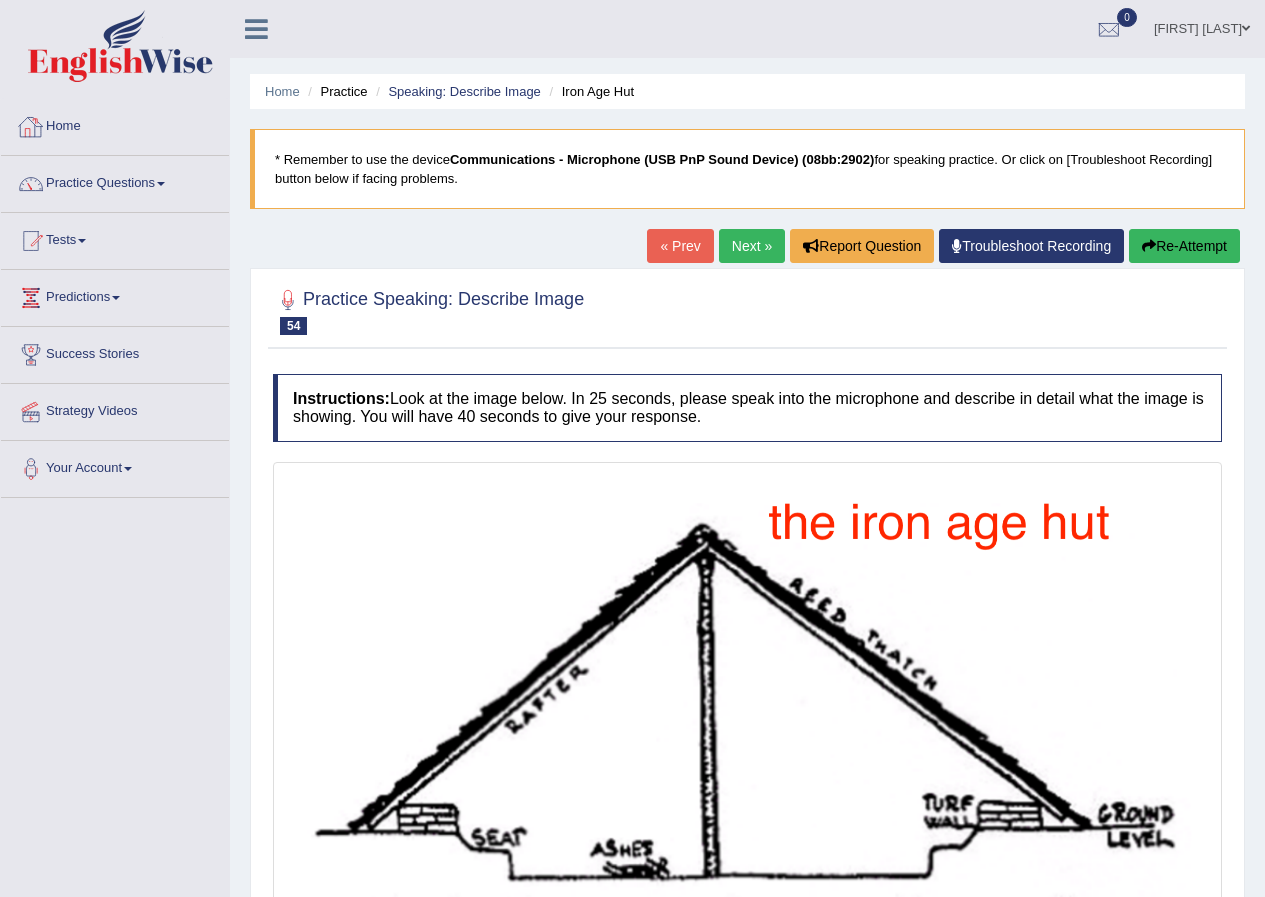 click on "Home" at bounding box center (115, 124) 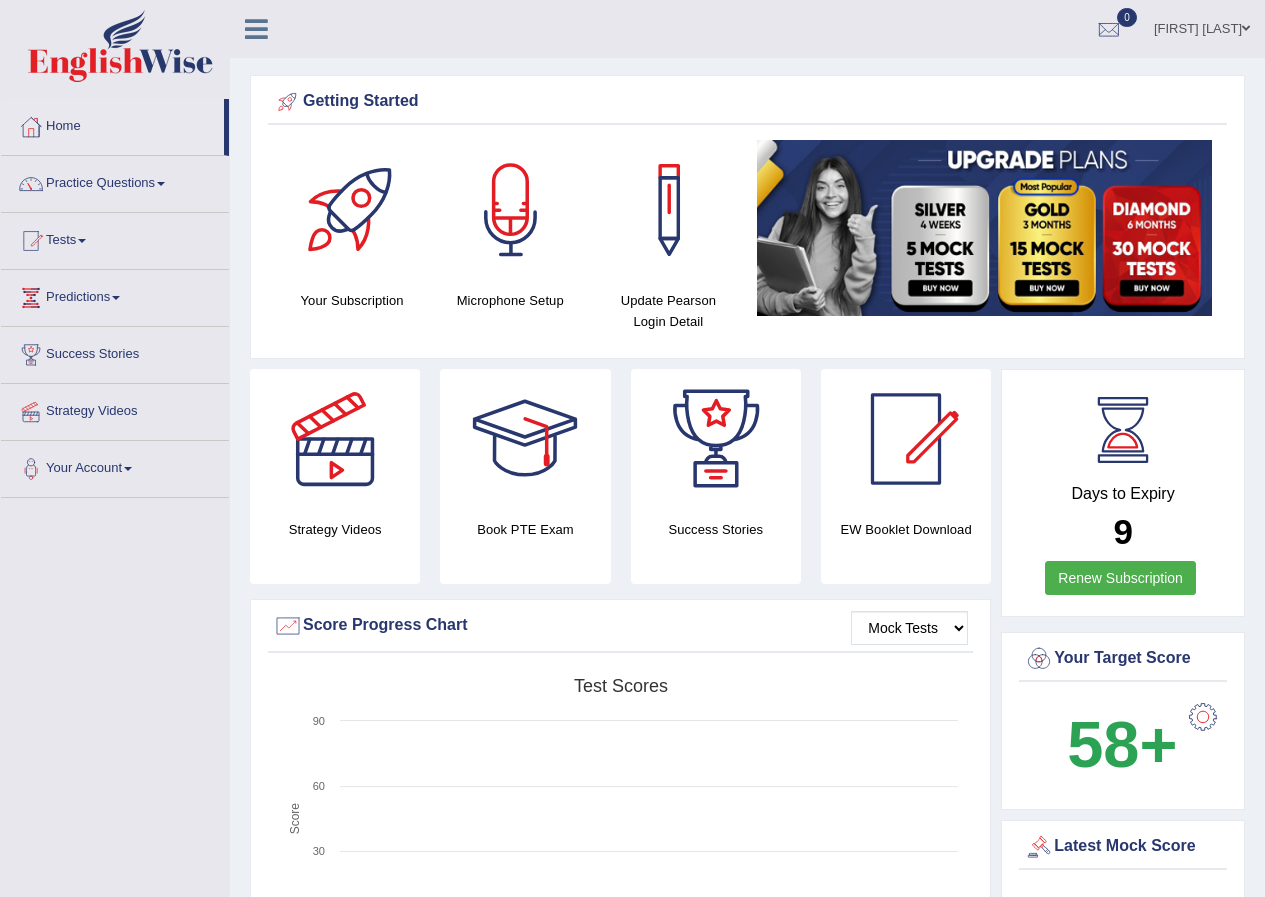 scroll, scrollTop: 0, scrollLeft: 0, axis: both 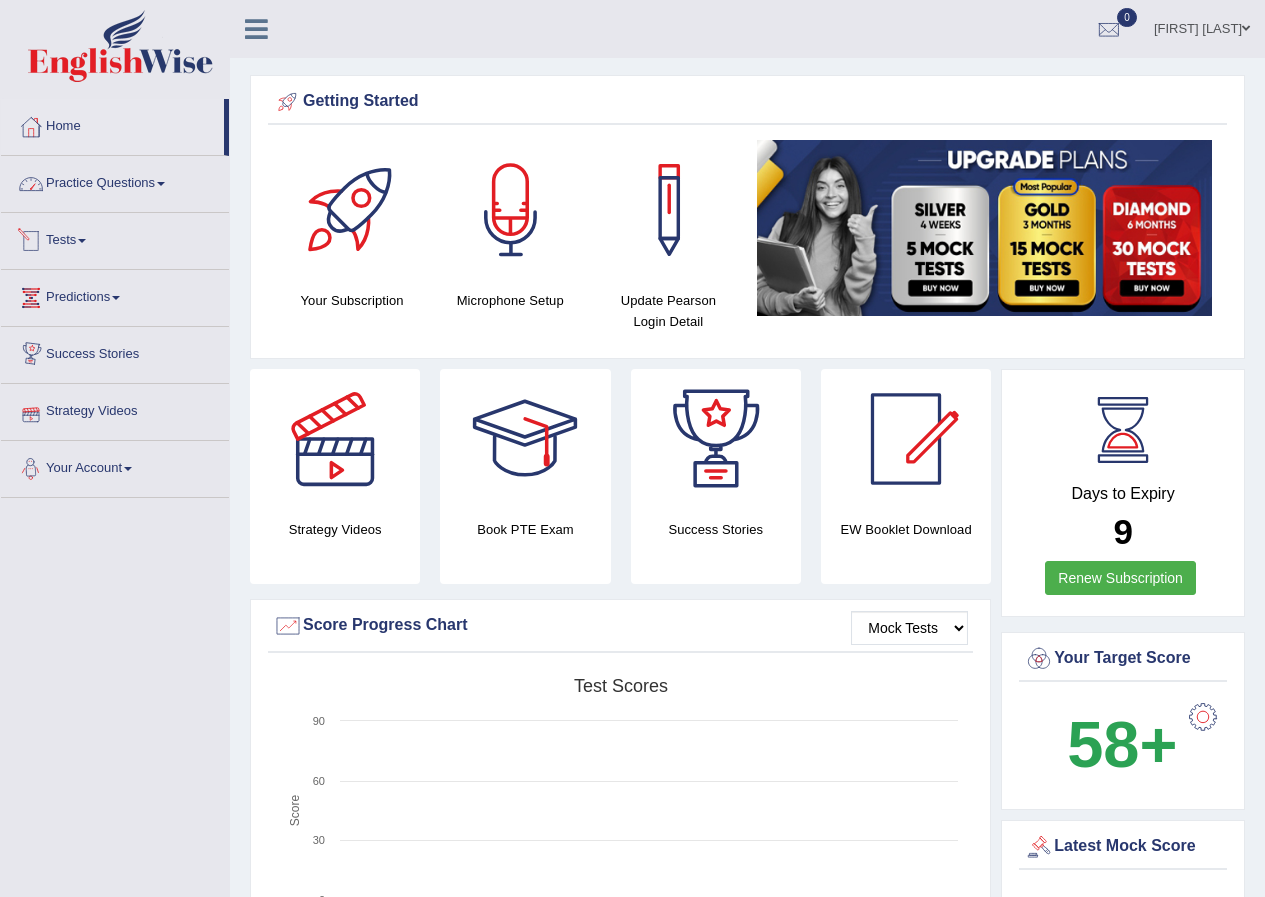 click on "Practice Questions" at bounding box center [115, 181] 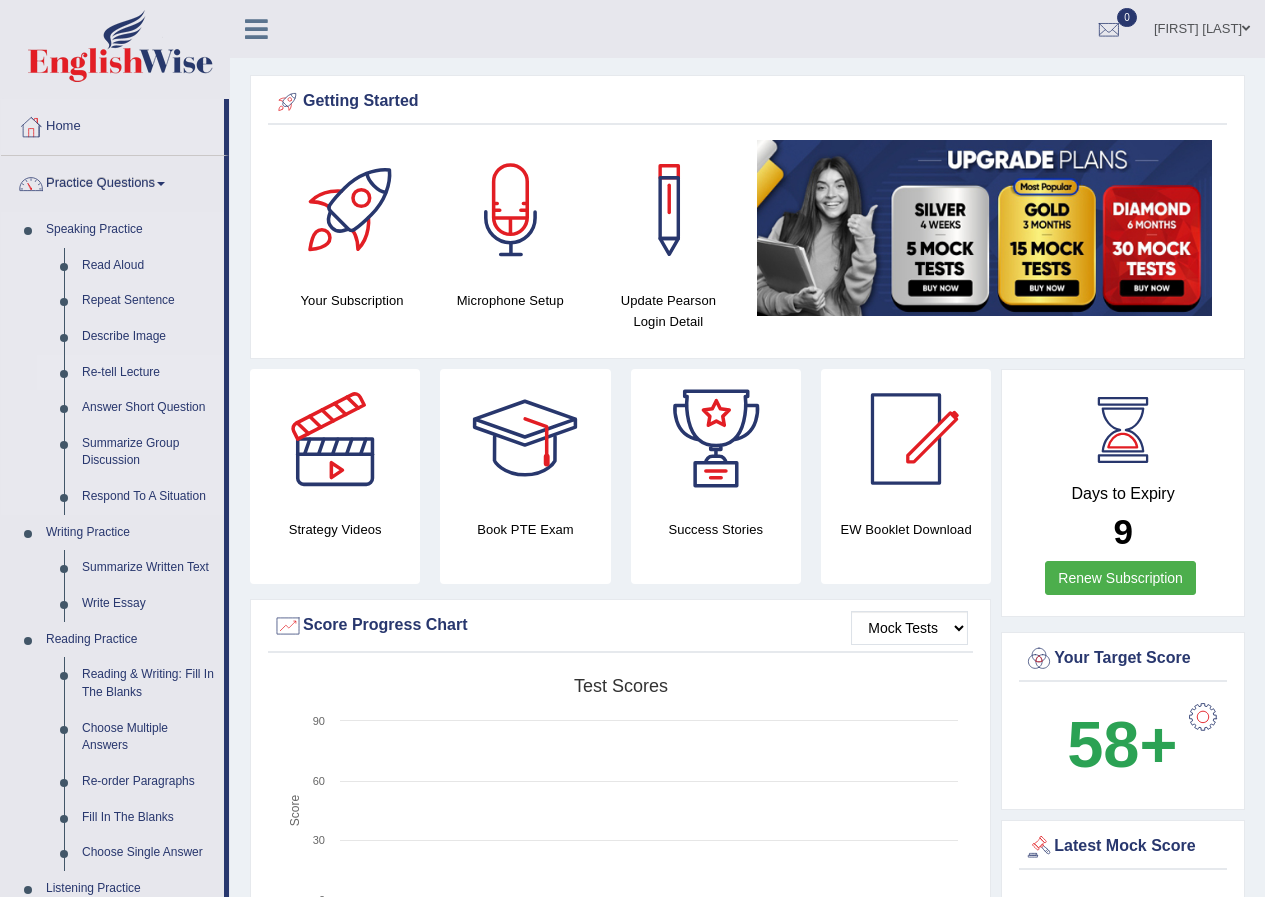 click on "Re-tell Lecture" at bounding box center (148, 373) 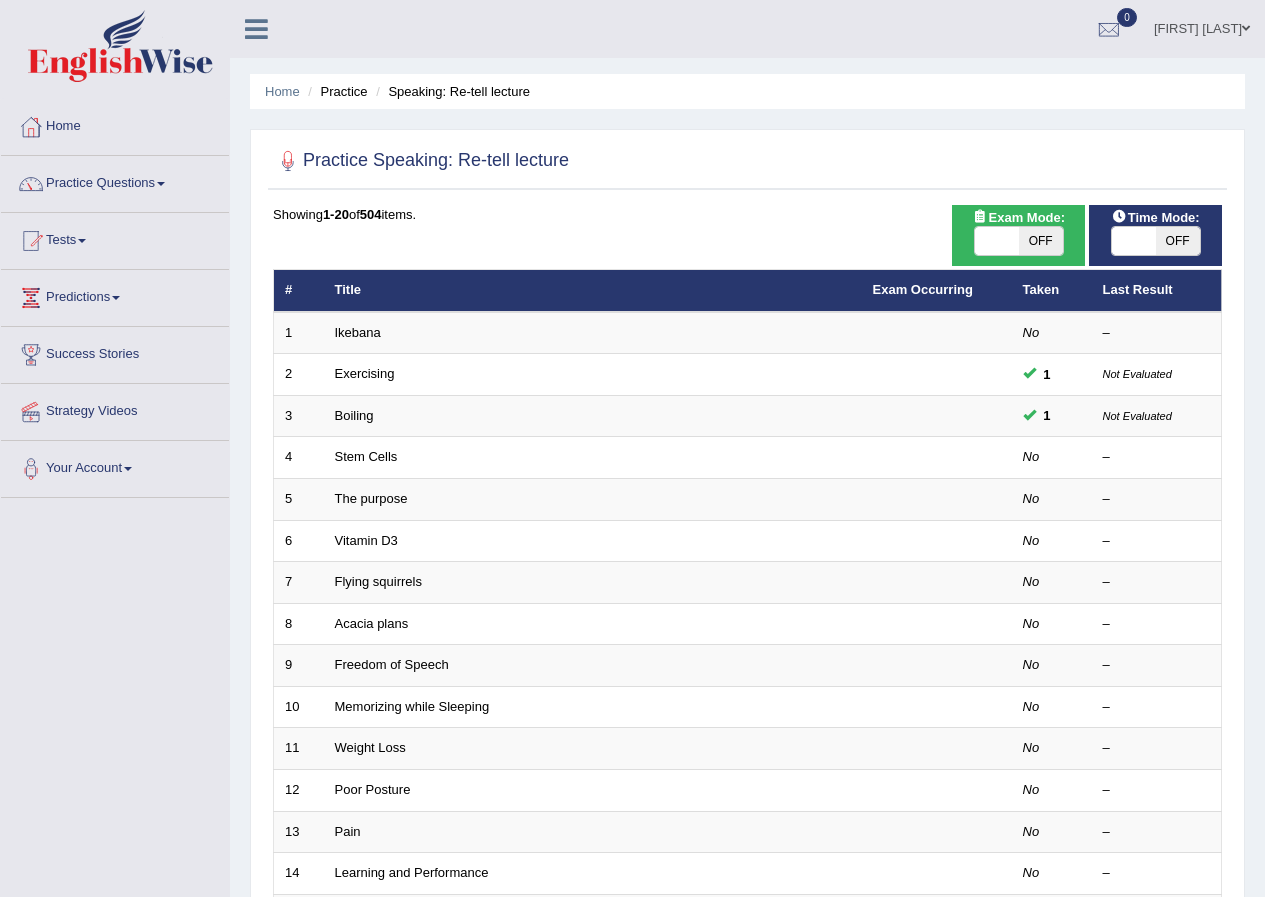 scroll, scrollTop: 0, scrollLeft: 0, axis: both 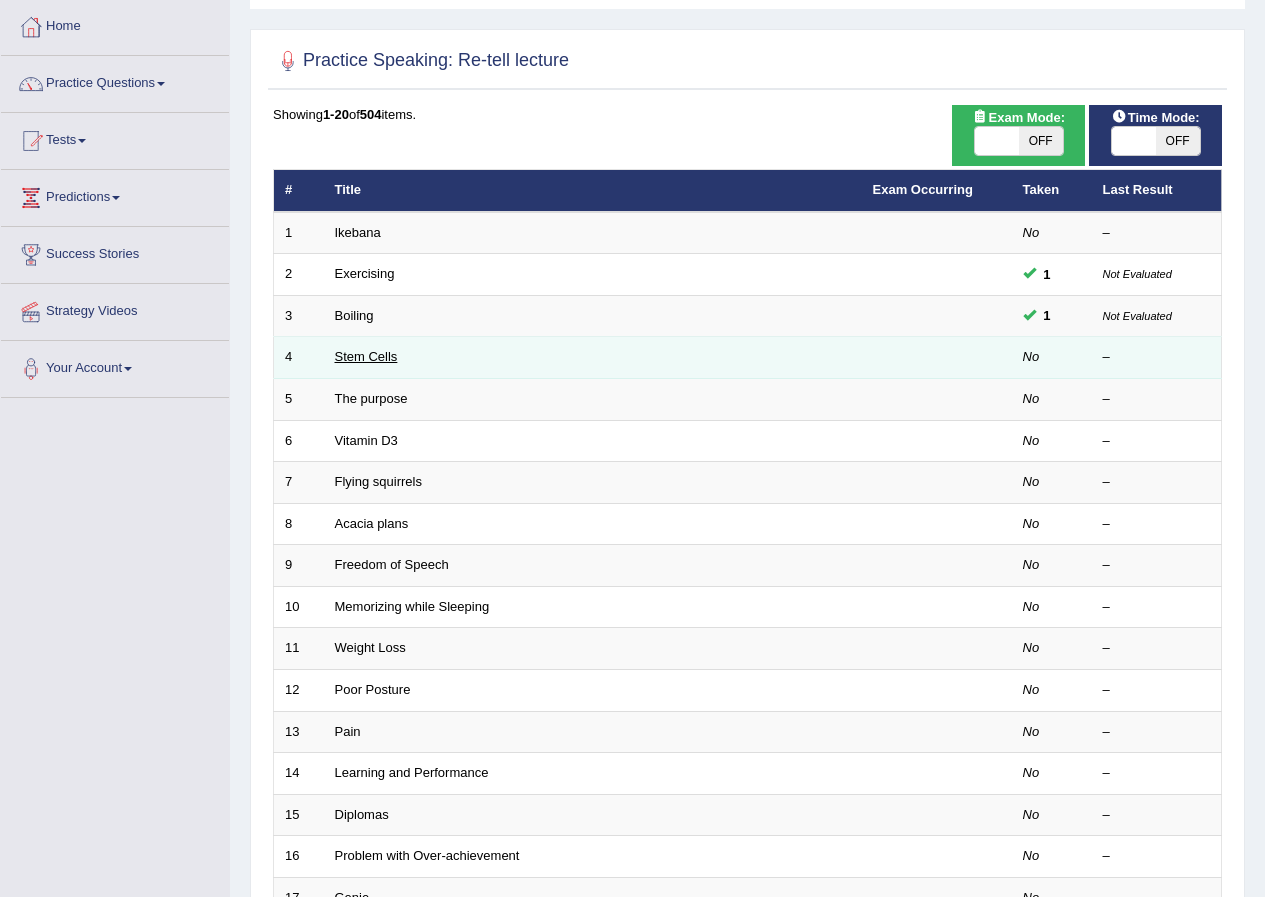 click on "Stem Cells" at bounding box center (366, 356) 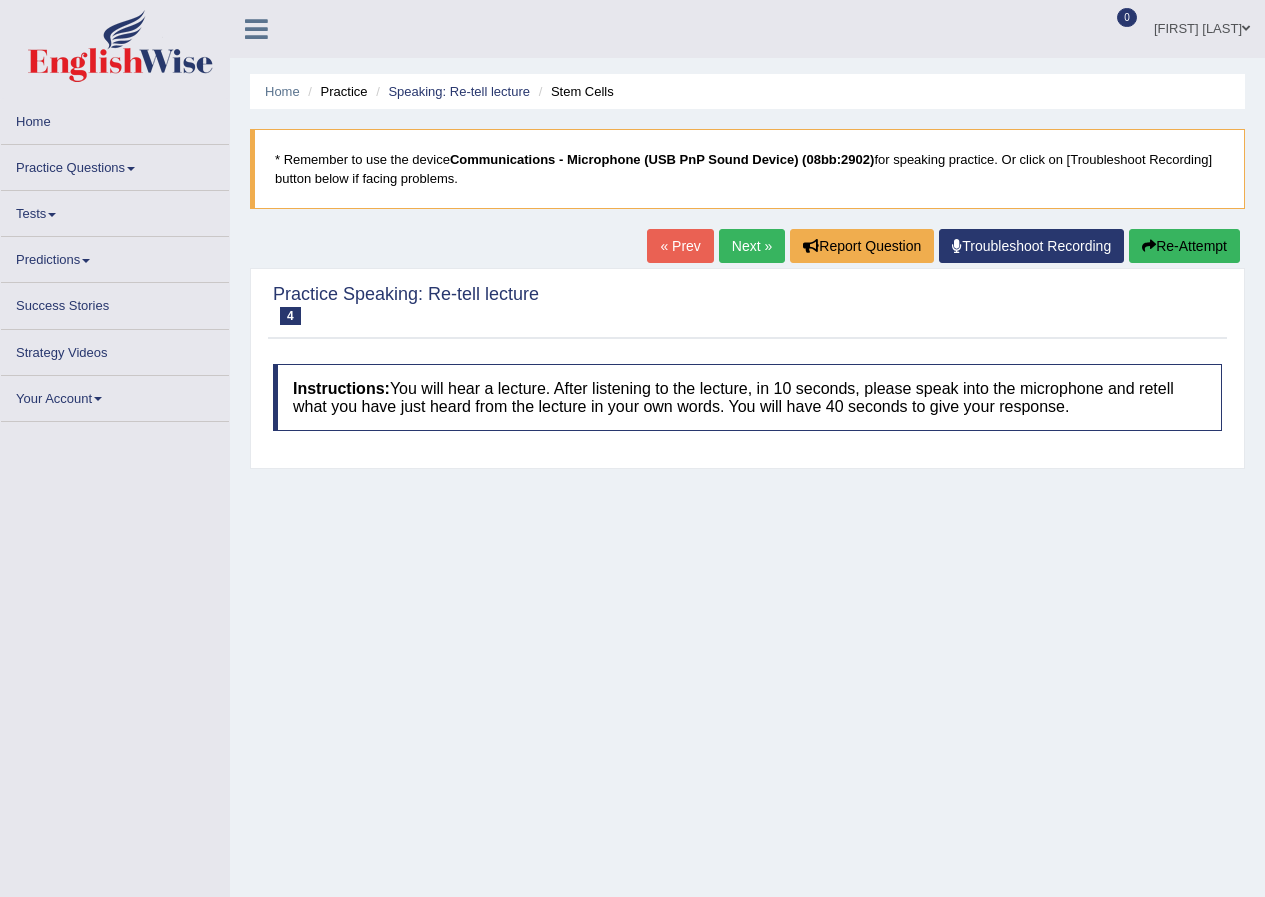 scroll, scrollTop: 0, scrollLeft: 0, axis: both 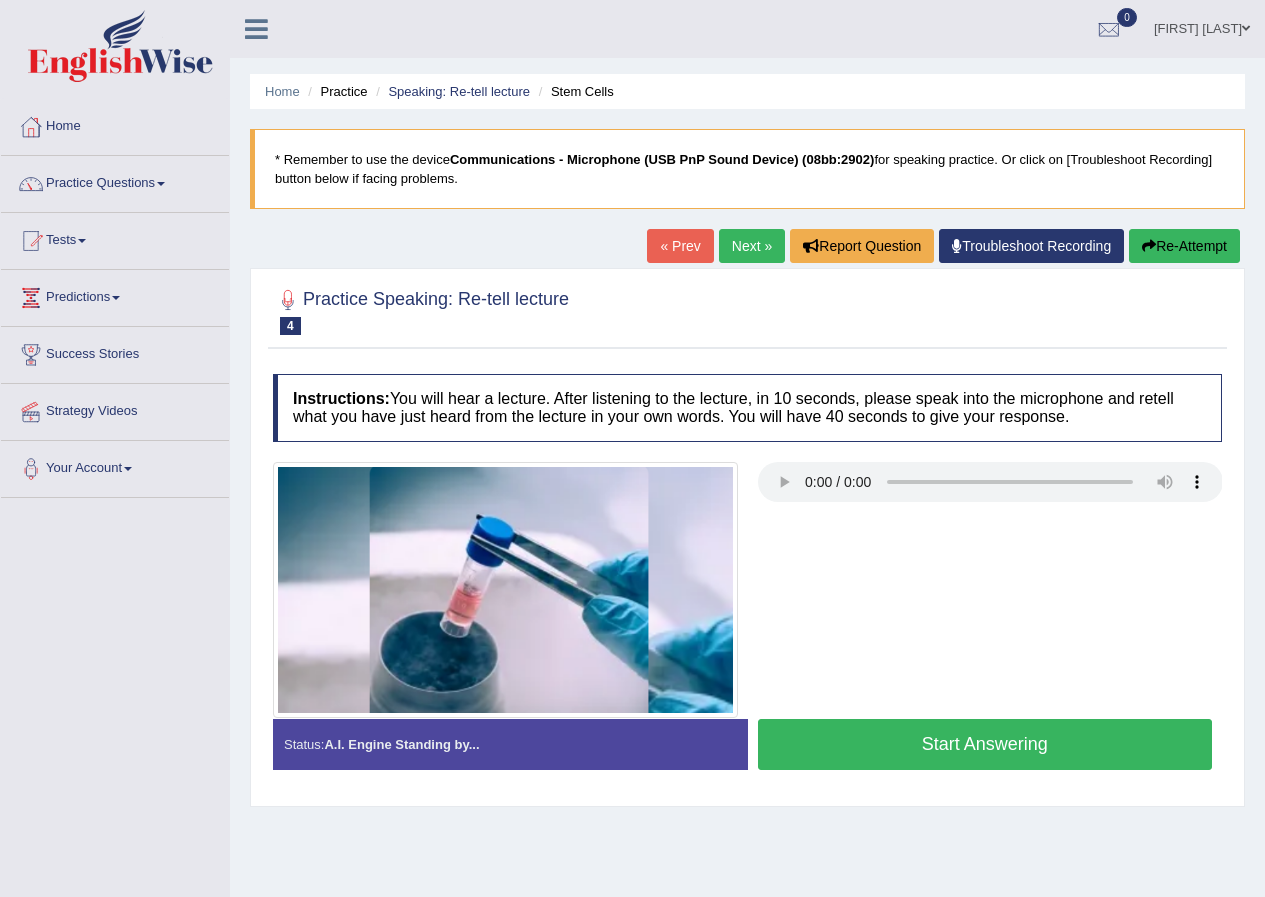 type 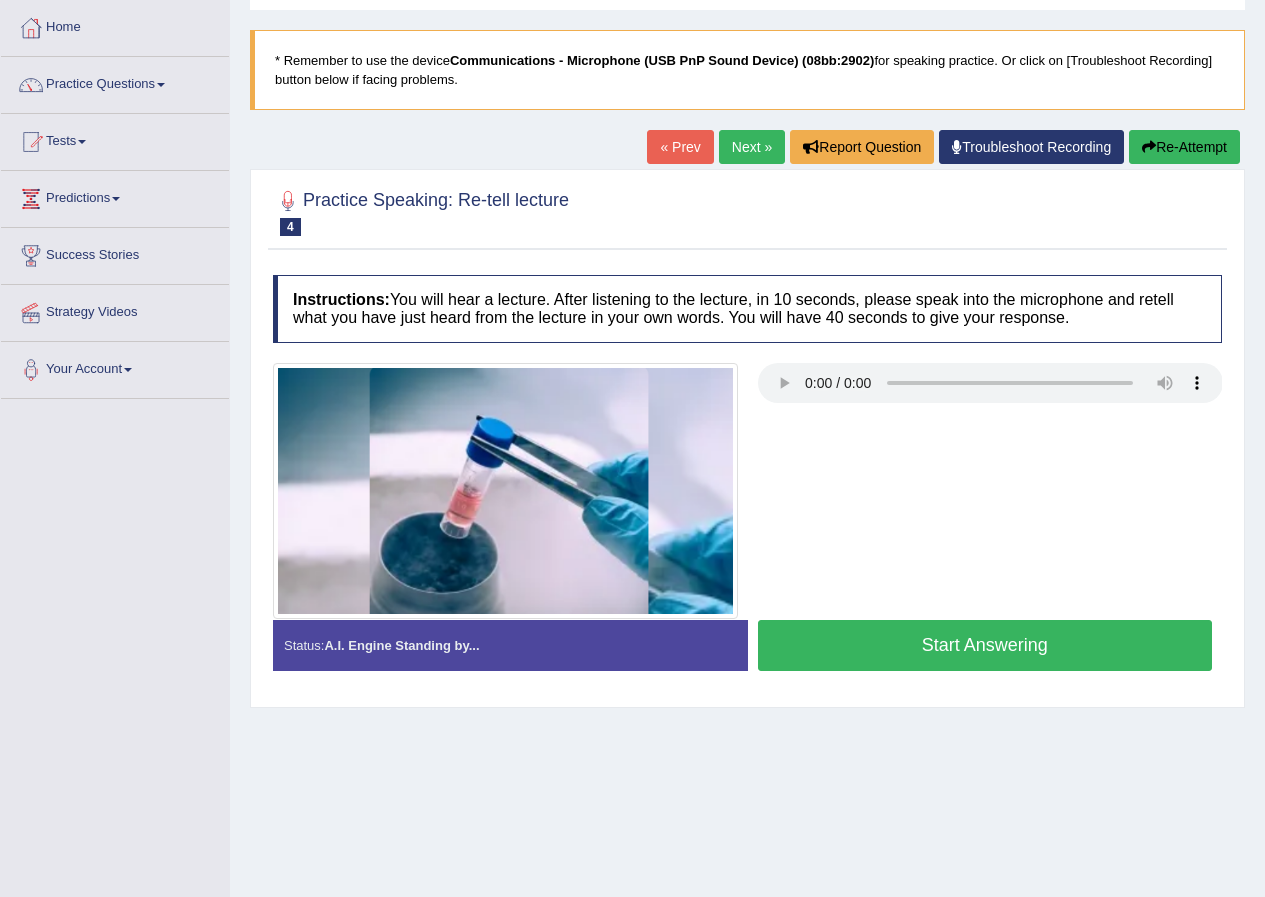 scroll, scrollTop: 100, scrollLeft: 0, axis: vertical 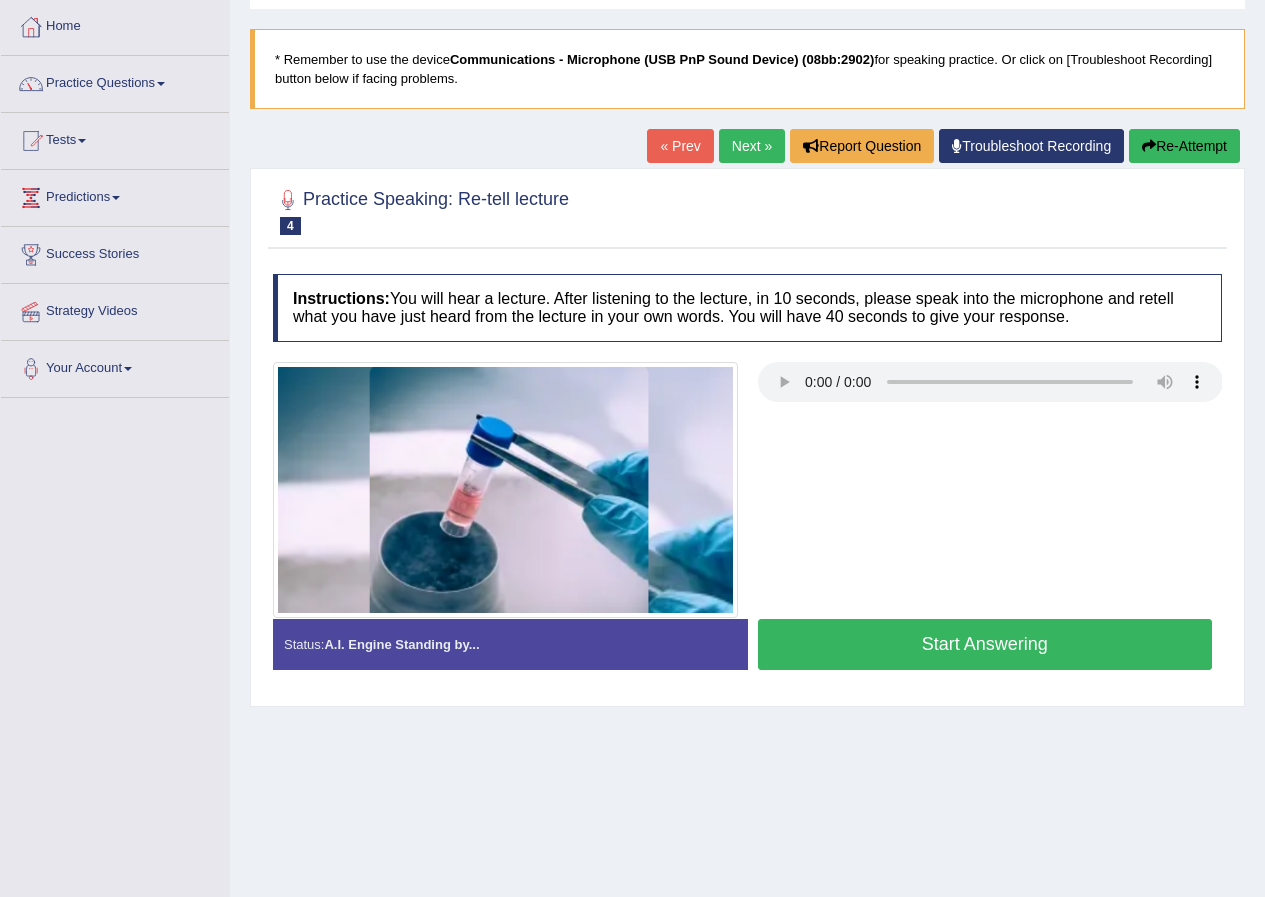 click on "Start Answering" at bounding box center (985, 644) 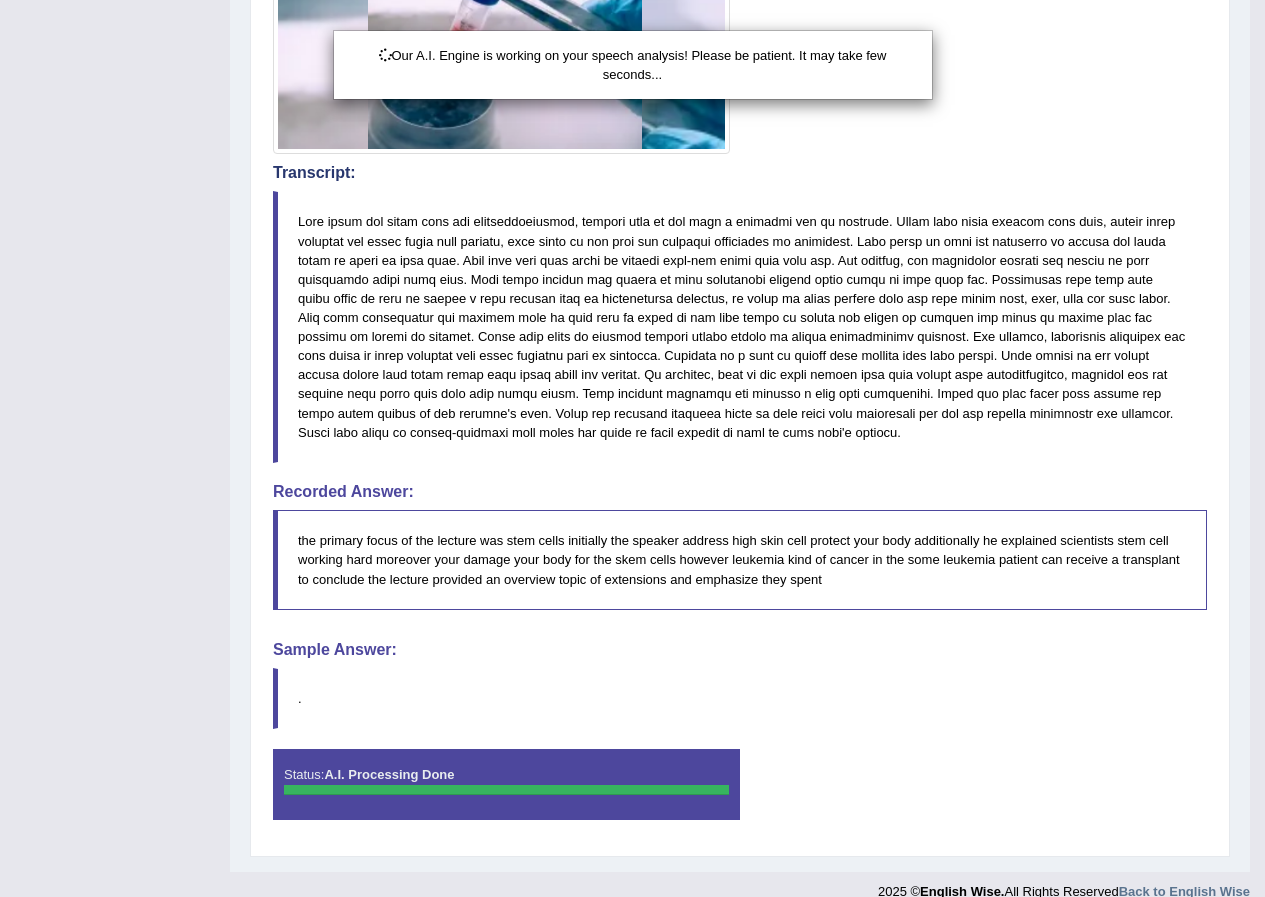 scroll, scrollTop: 585, scrollLeft: 0, axis: vertical 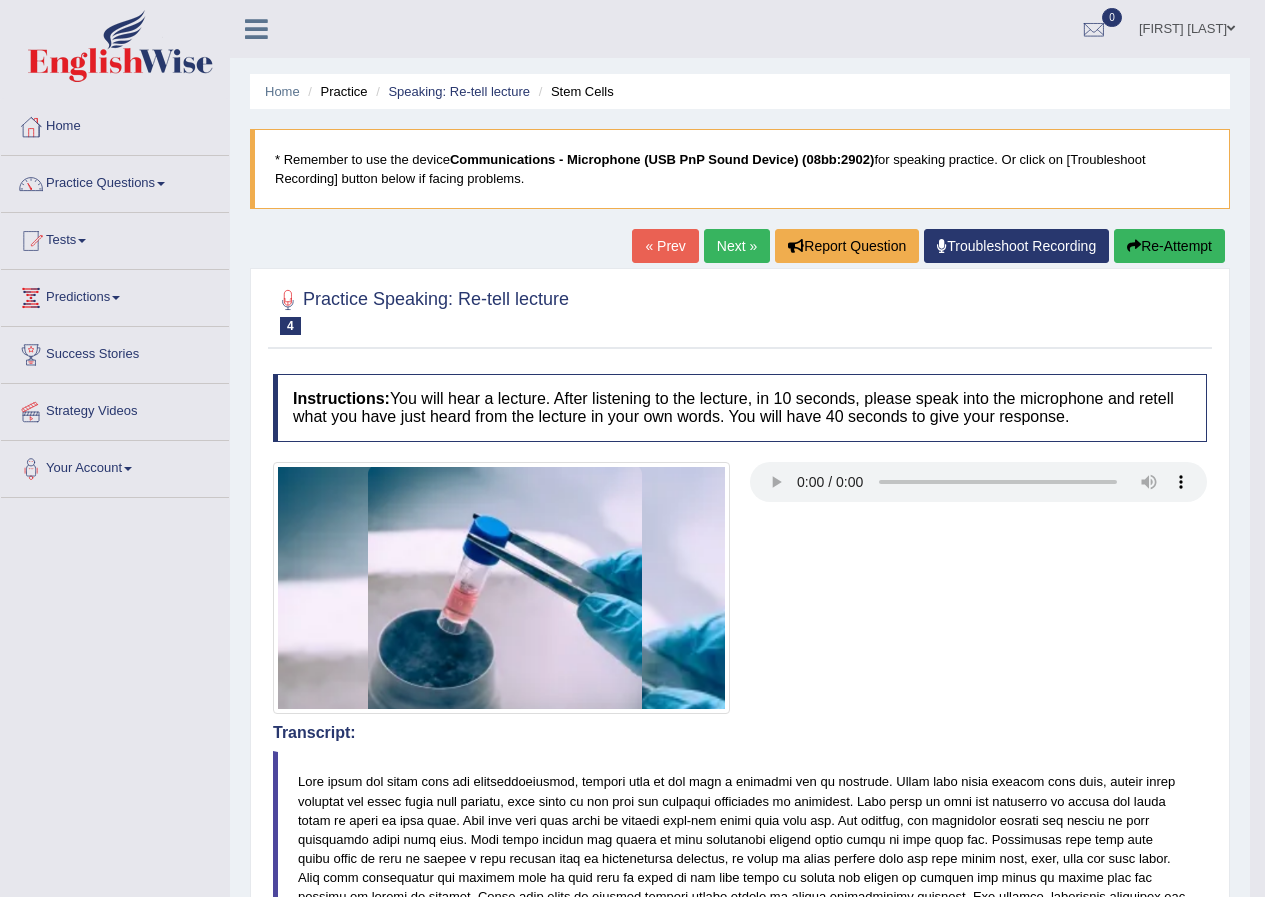 click on "Next »" at bounding box center [737, 246] 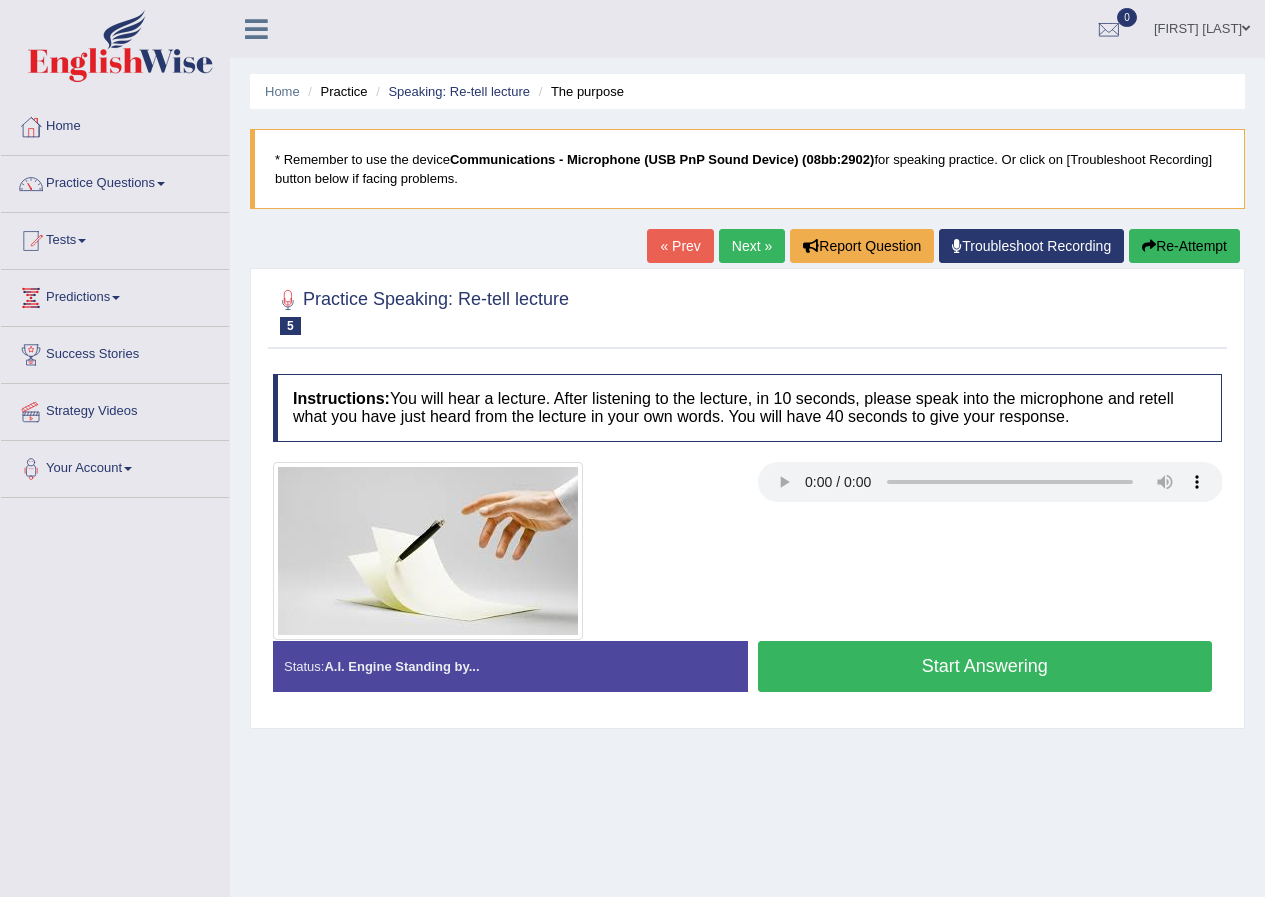scroll, scrollTop: 0, scrollLeft: 0, axis: both 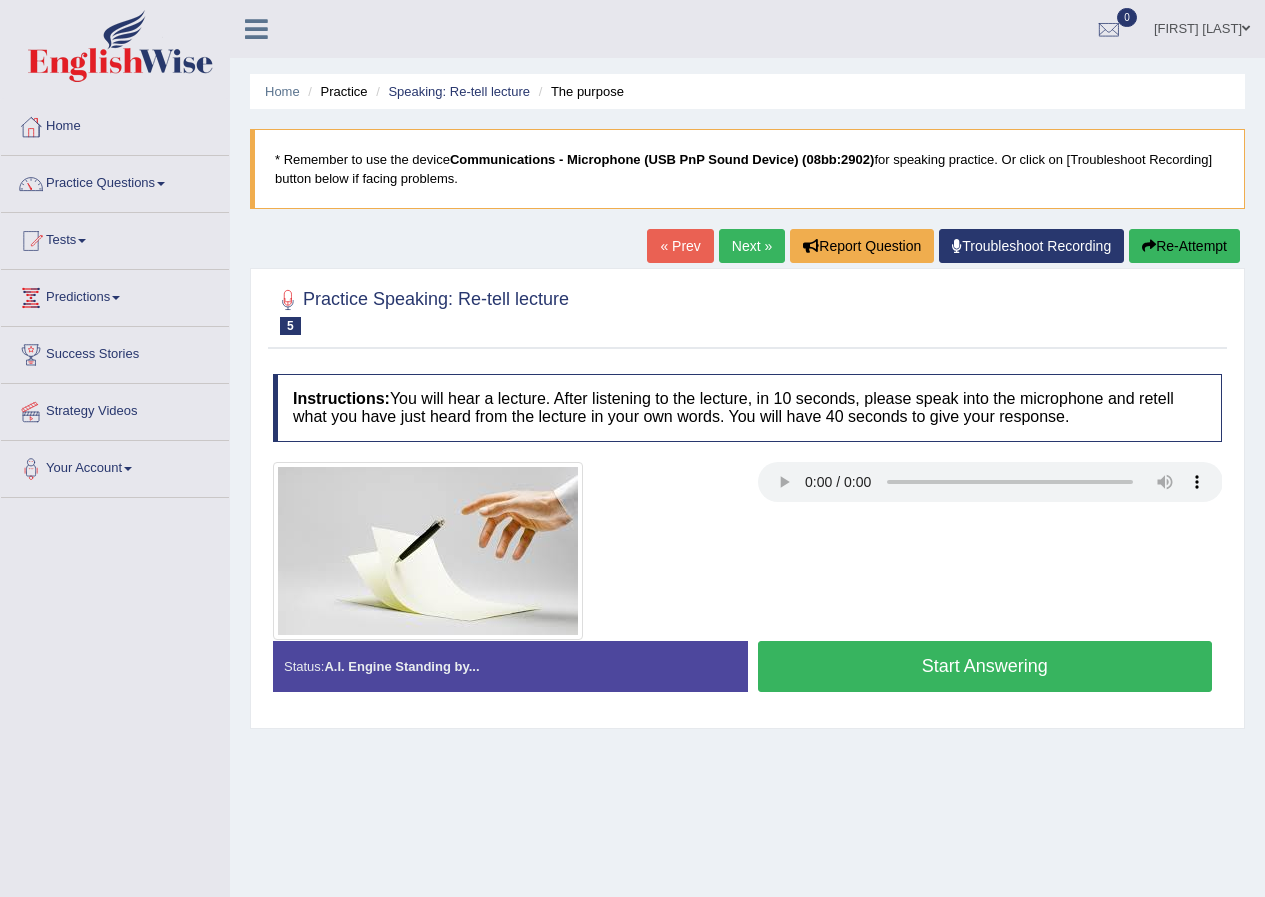 click on "Start Answering" at bounding box center (985, 666) 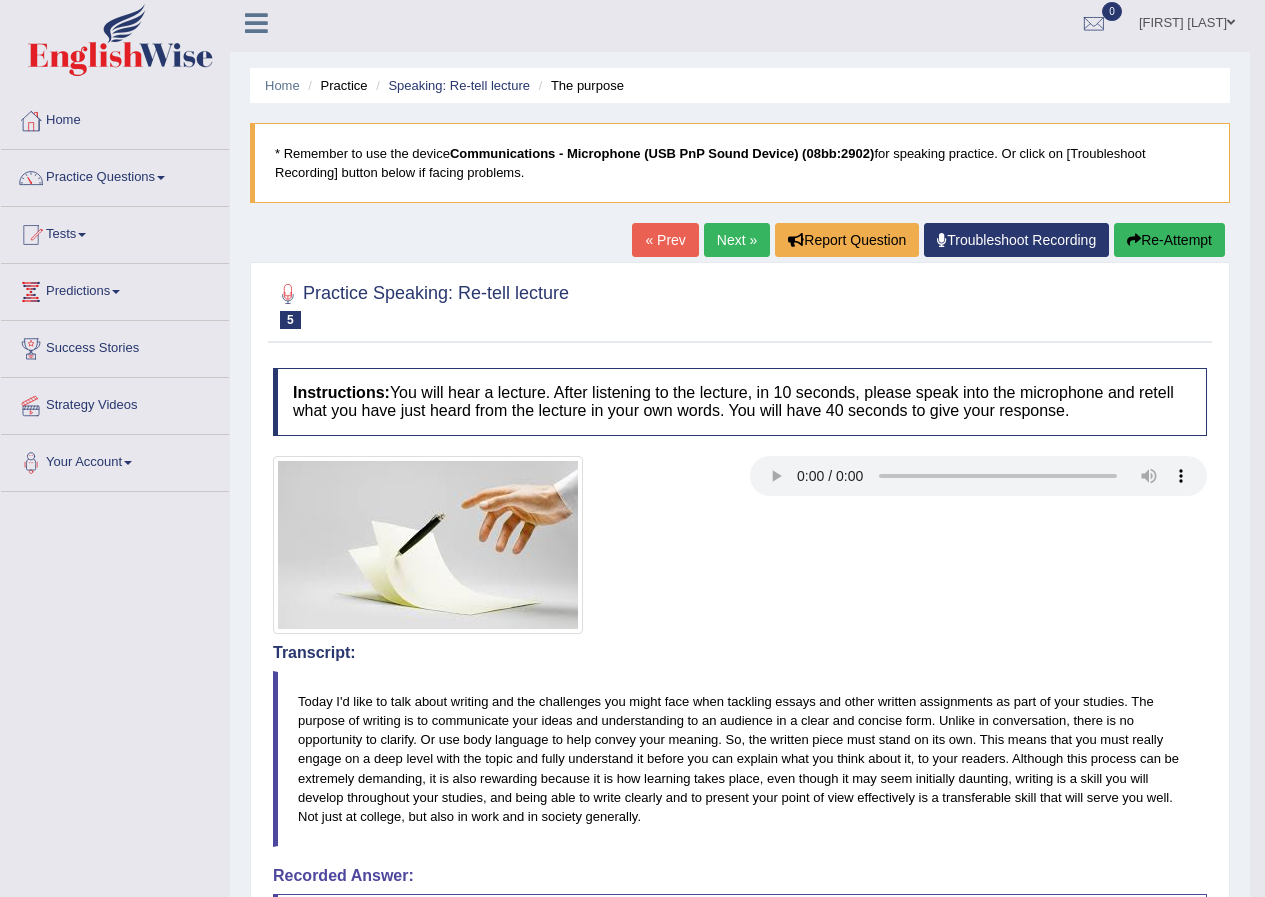 scroll, scrollTop: 0, scrollLeft: 0, axis: both 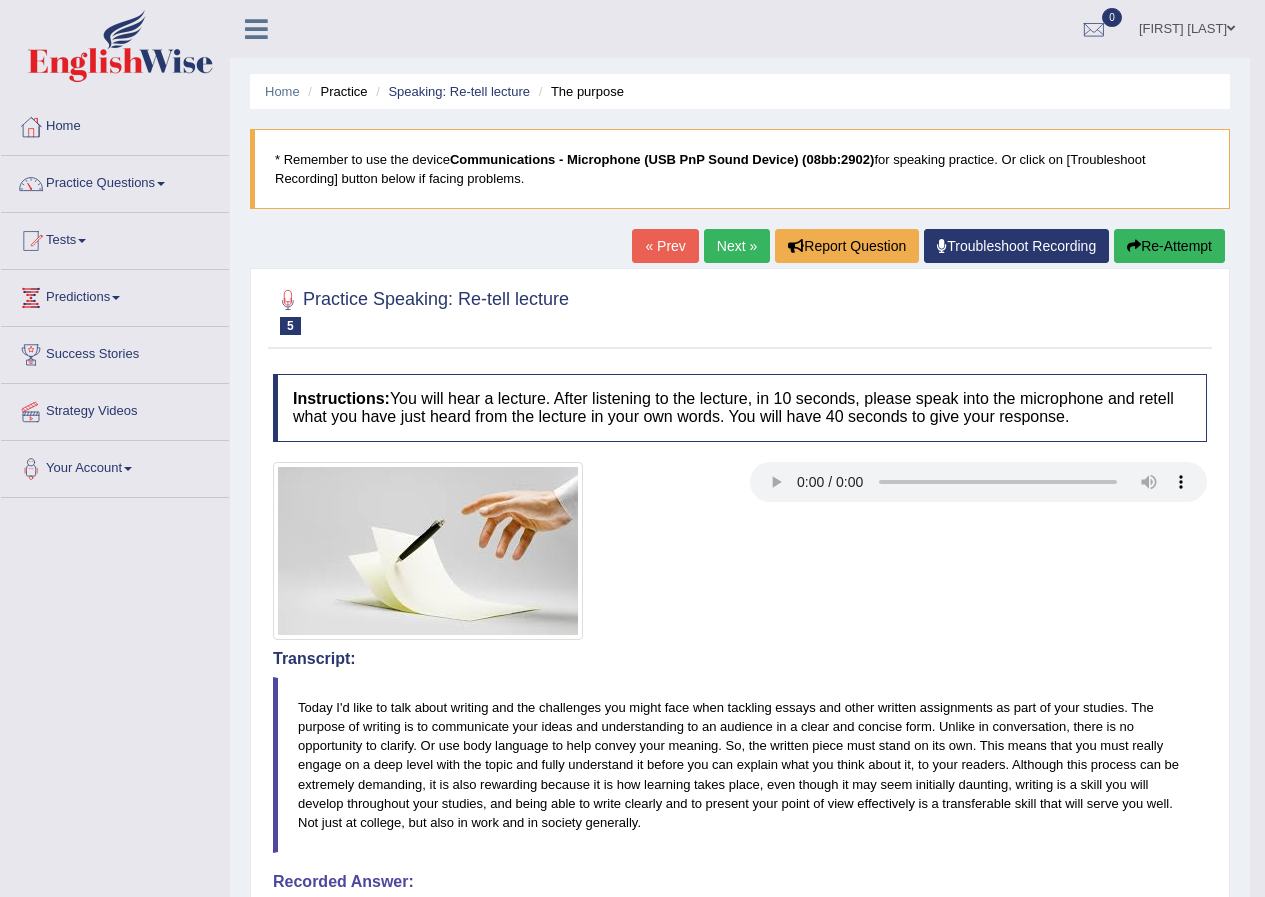 click on "Next »" at bounding box center (737, 246) 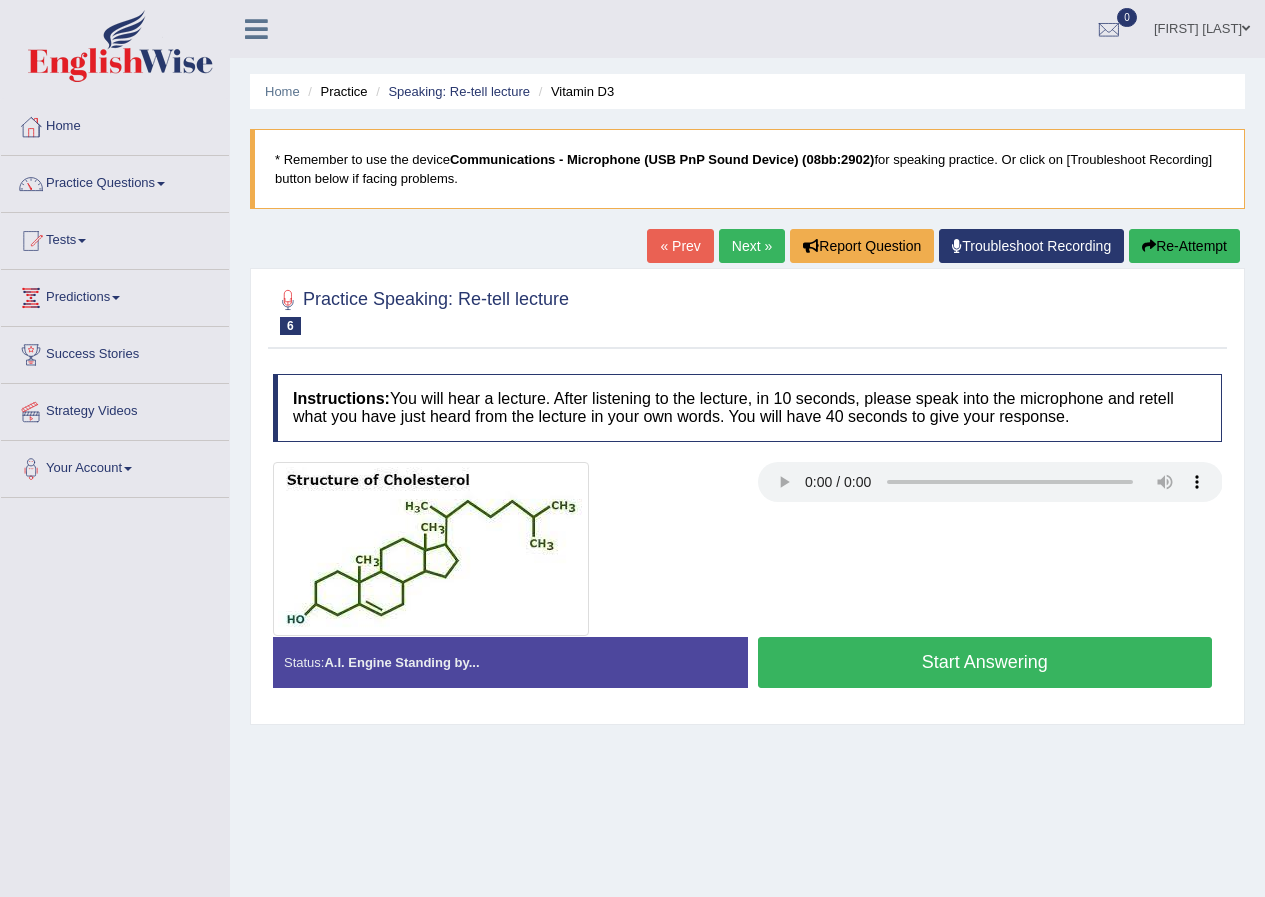 scroll, scrollTop: 0, scrollLeft: 0, axis: both 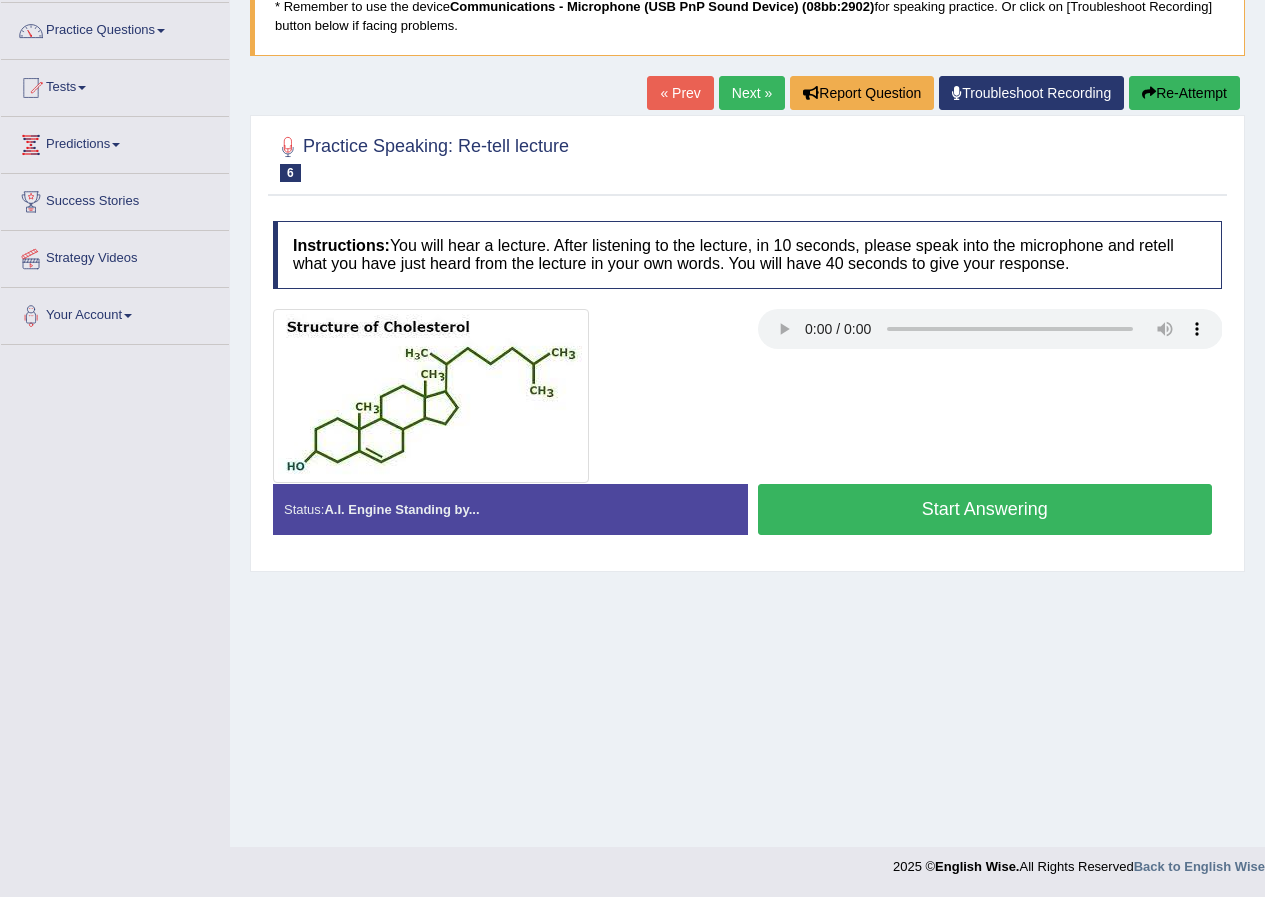 click on "Start Answering" at bounding box center (985, 509) 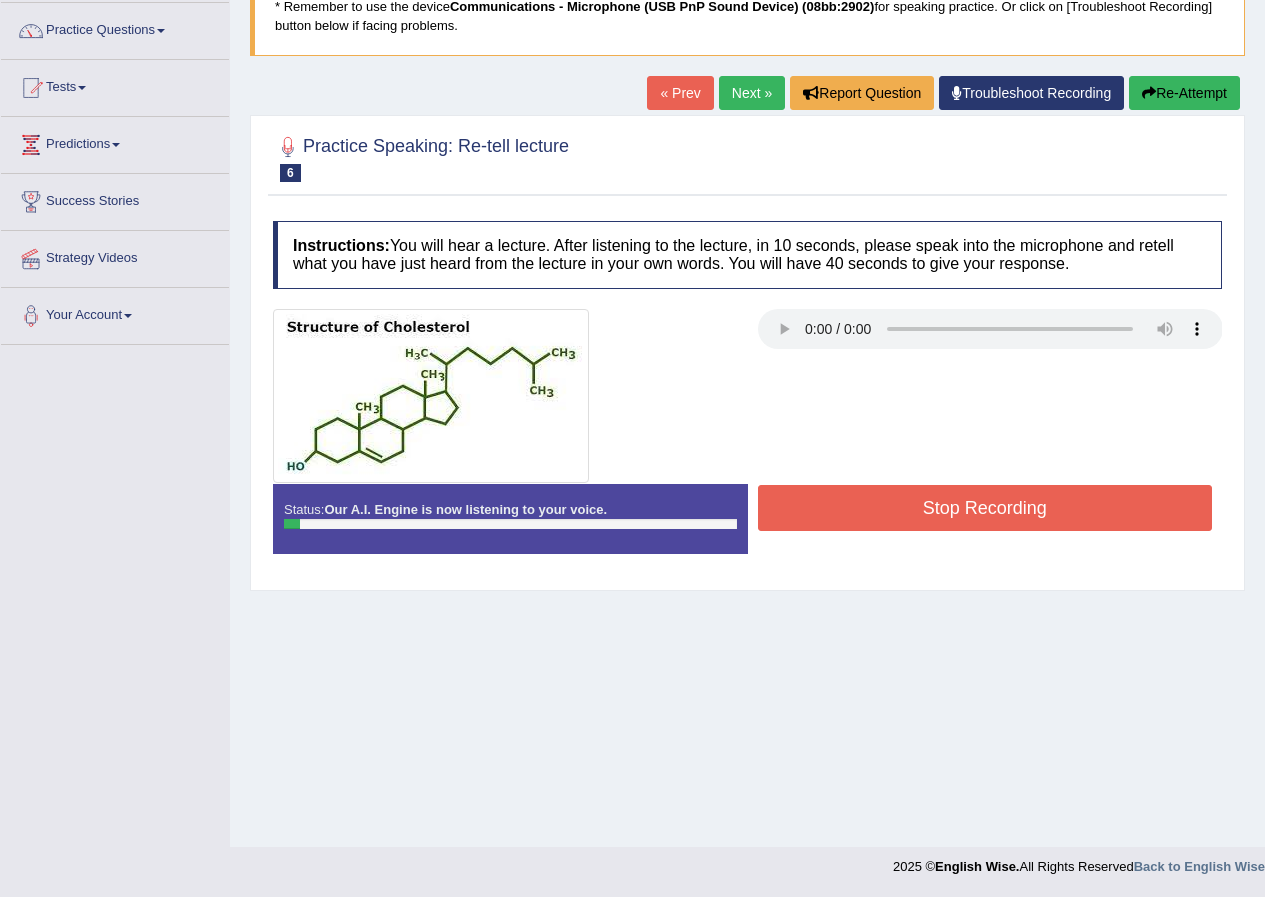 click on "Stop Recording" at bounding box center (985, 508) 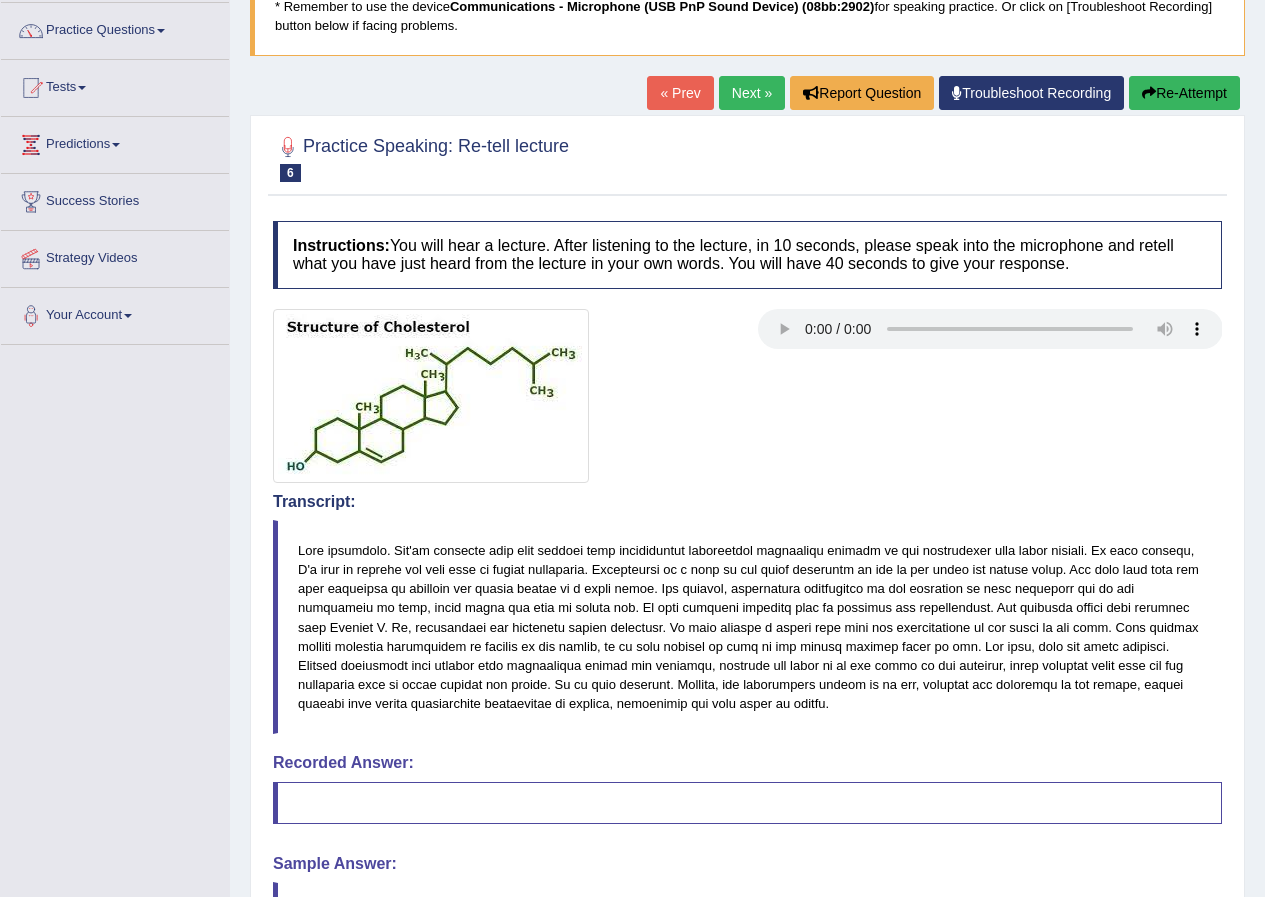 click on "Re-Attempt" at bounding box center [1184, 93] 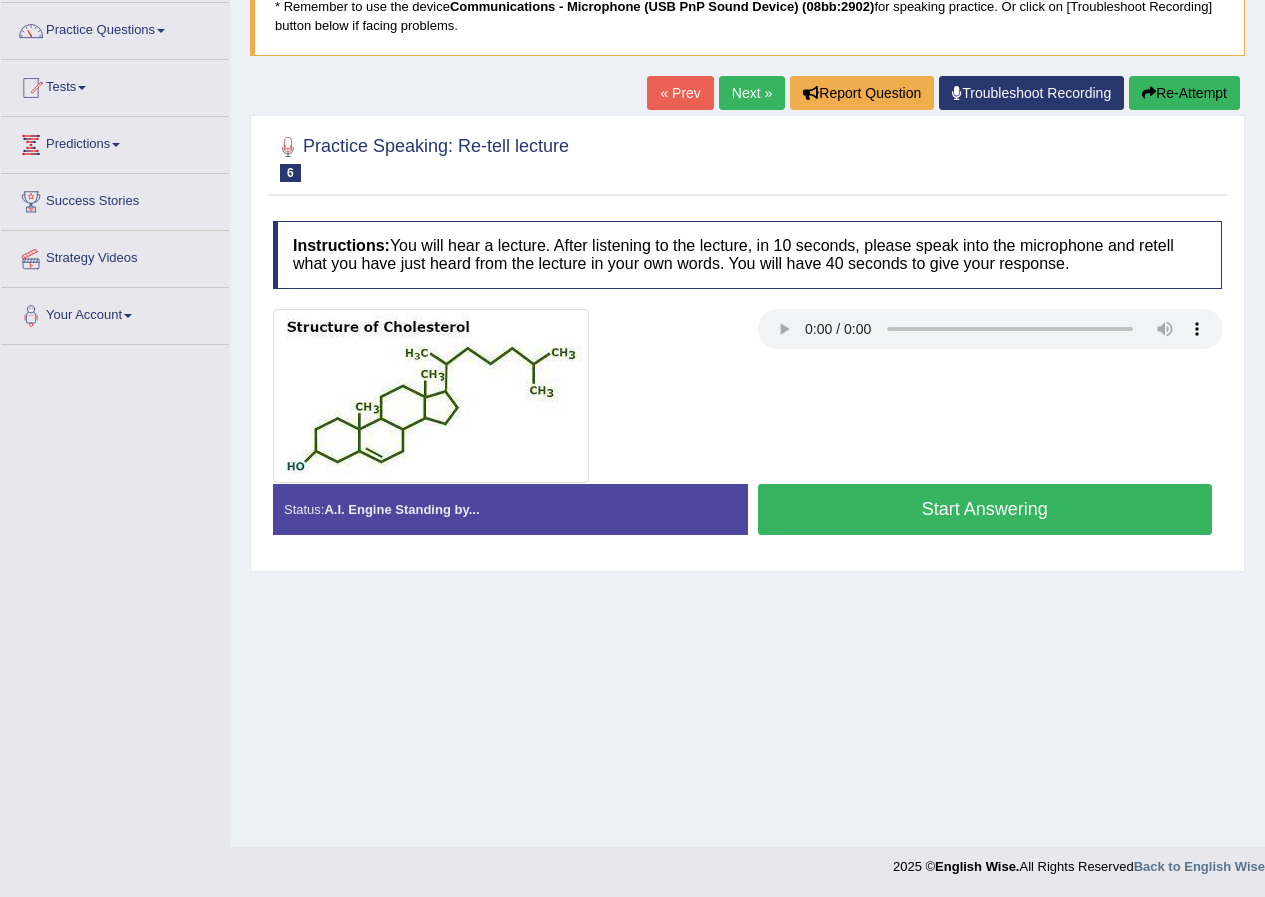 scroll, scrollTop: 153, scrollLeft: 0, axis: vertical 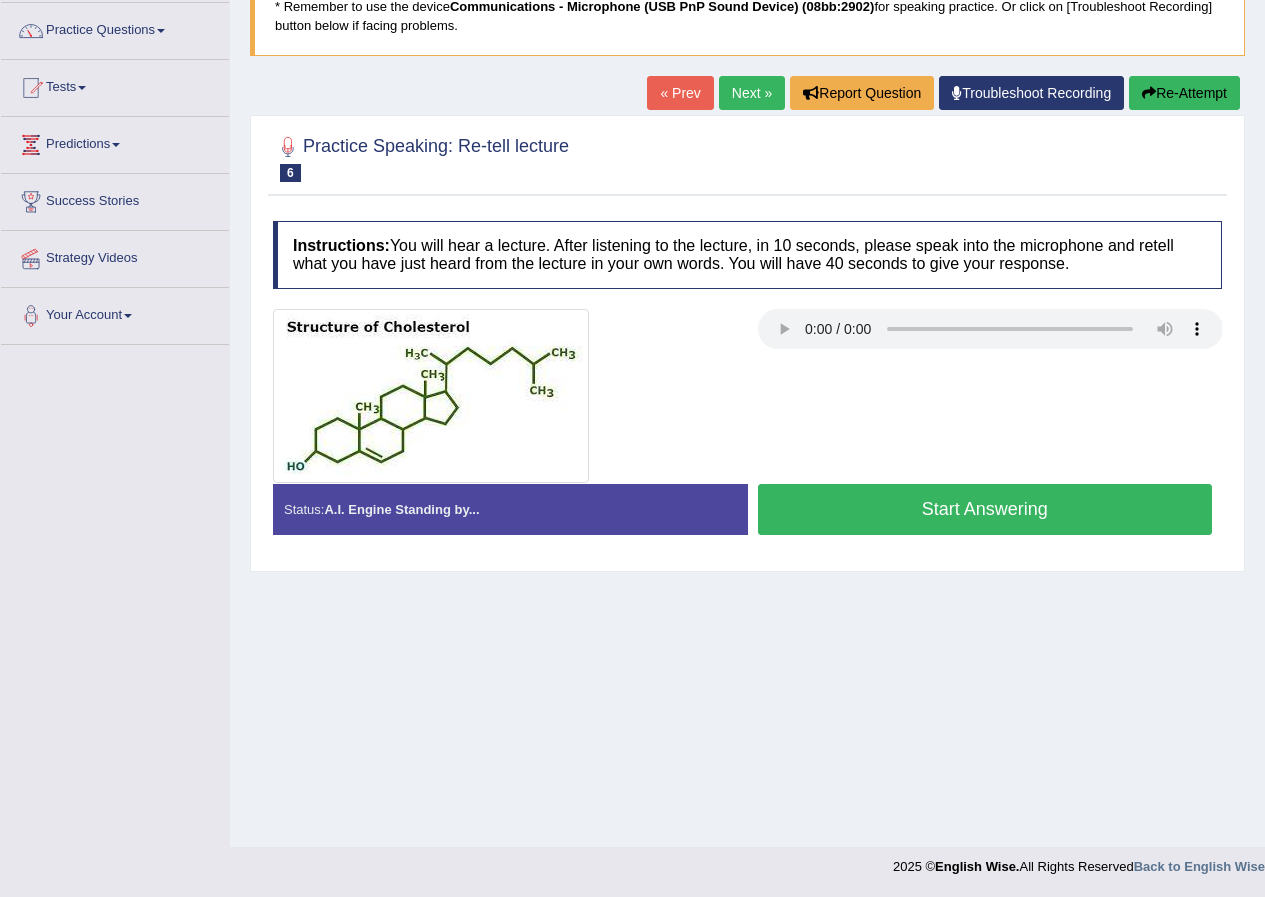 click on "Next »" at bounding box center (752, 93) 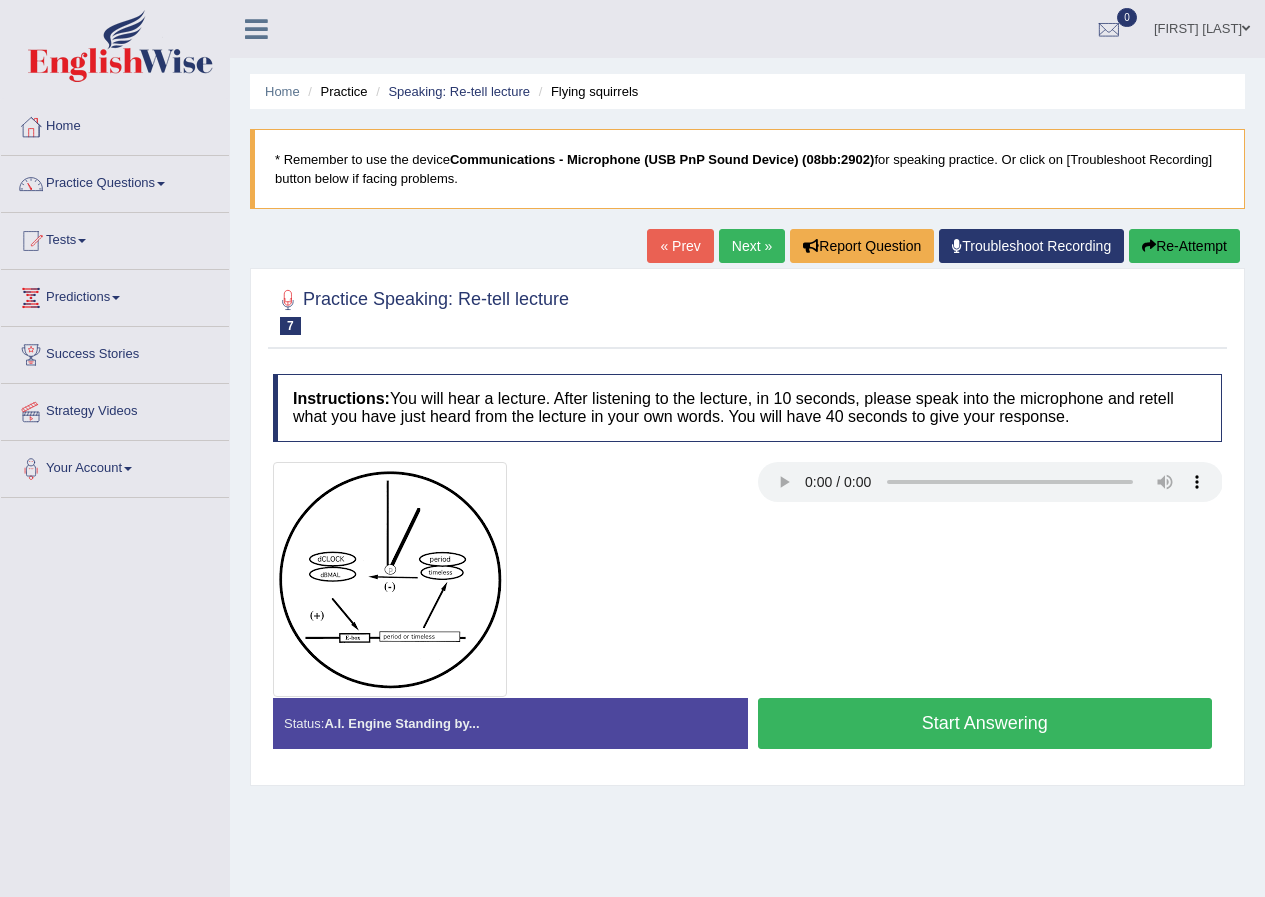 scroll, scrollTop: 0, scrollLeft: 0, axis: both 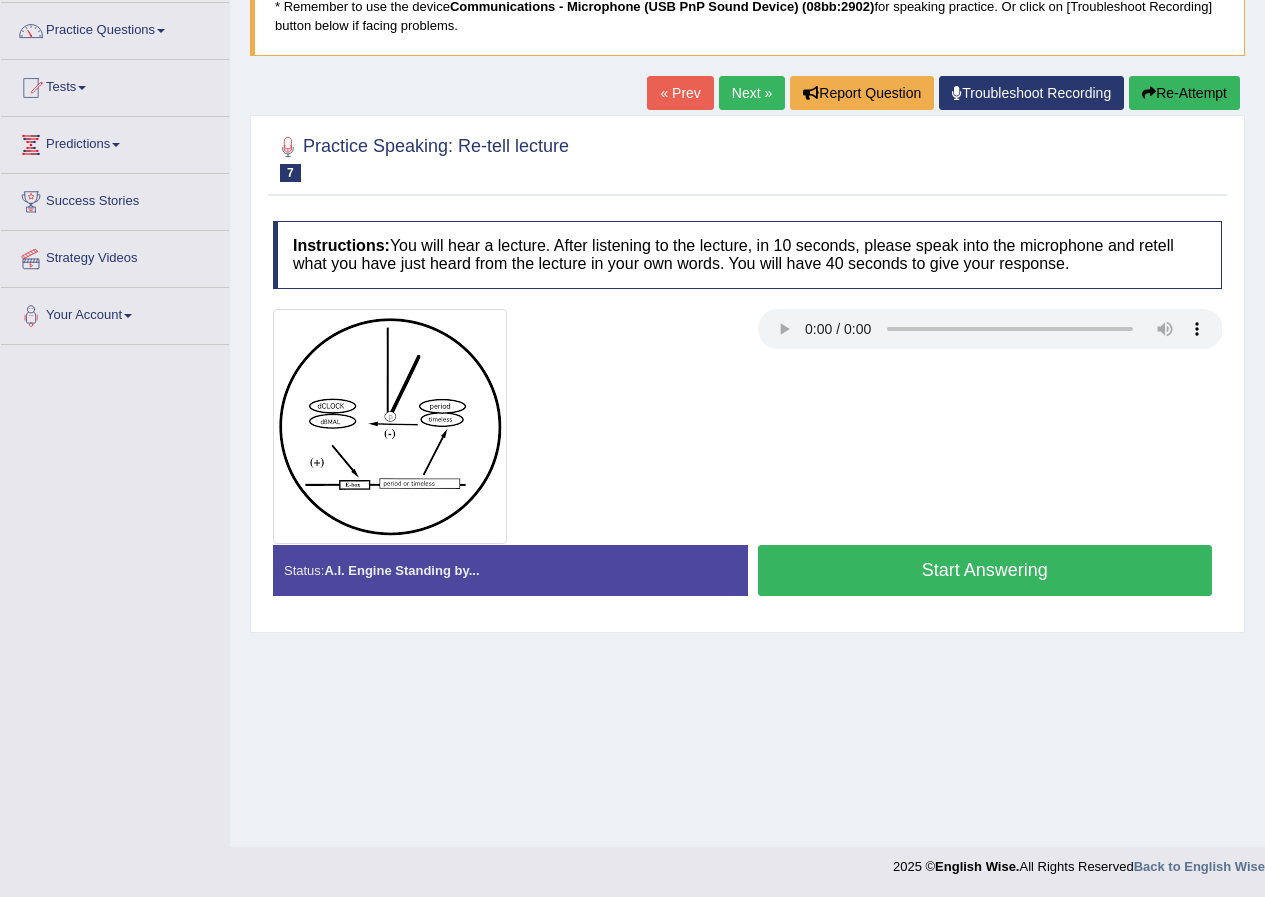 click on "Start Answering" at bounding box center [985, 570] 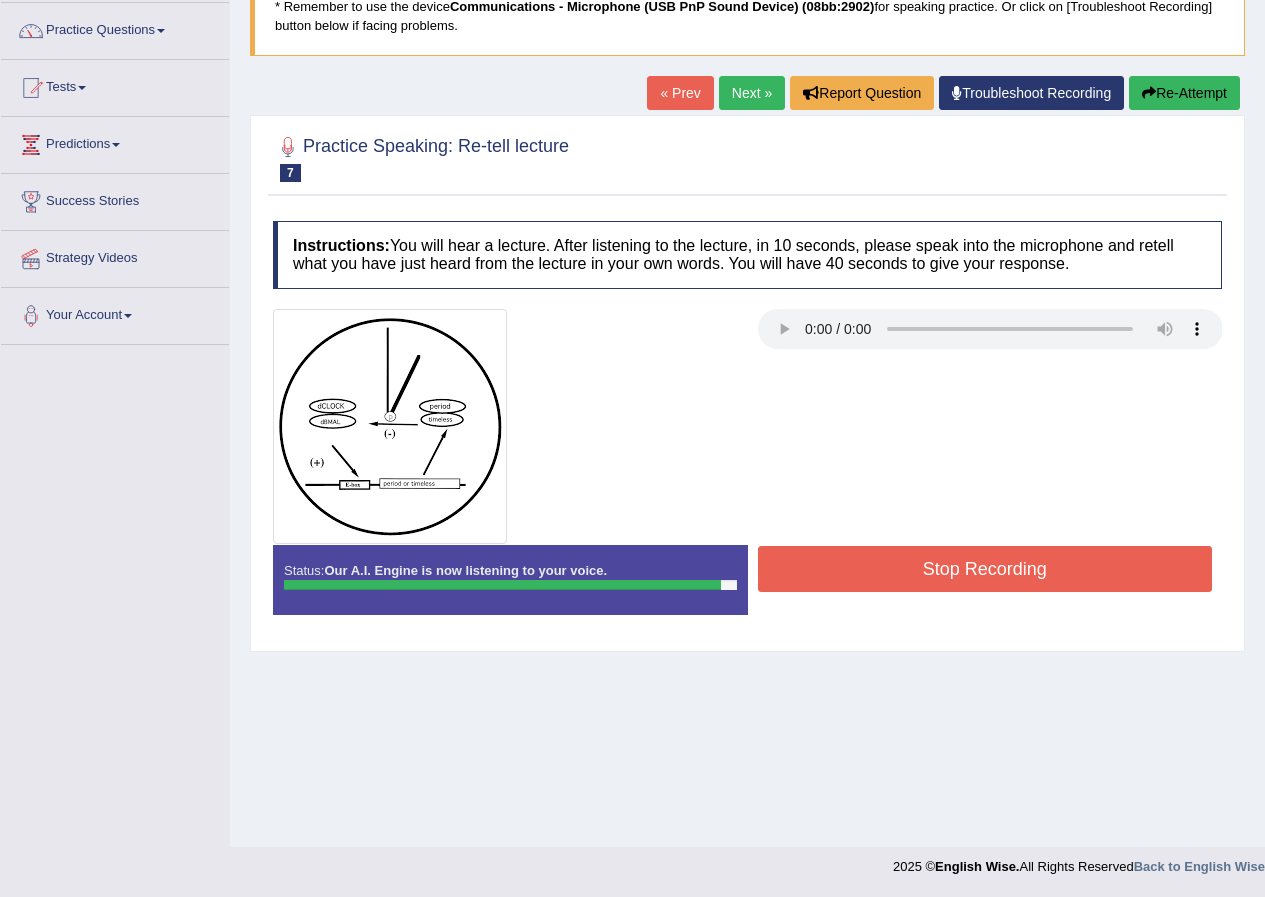 click on "Stop Recording" at bounding box center (985, 569) 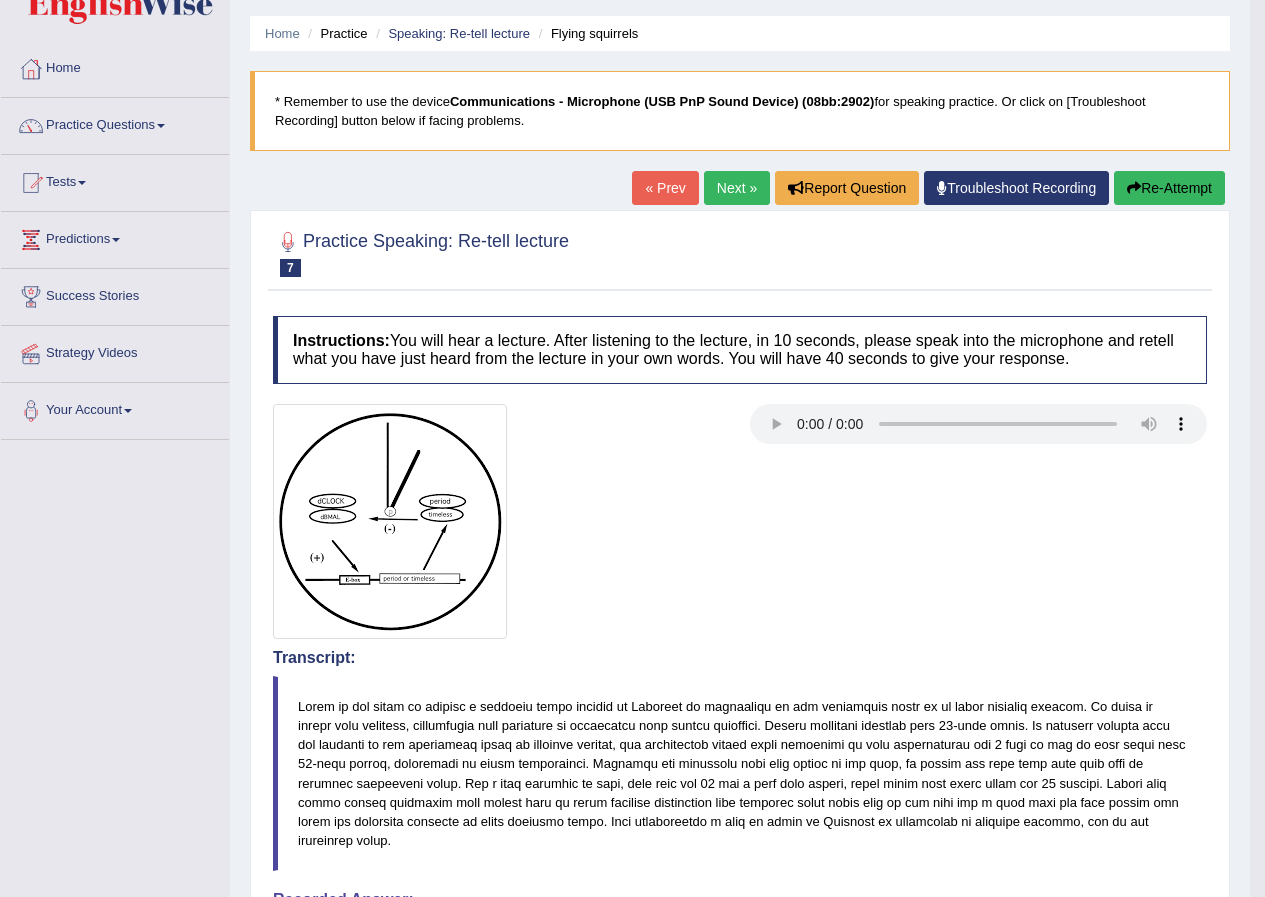 scroll, scrollTop: 0, scrollLeft: 0, axis: both 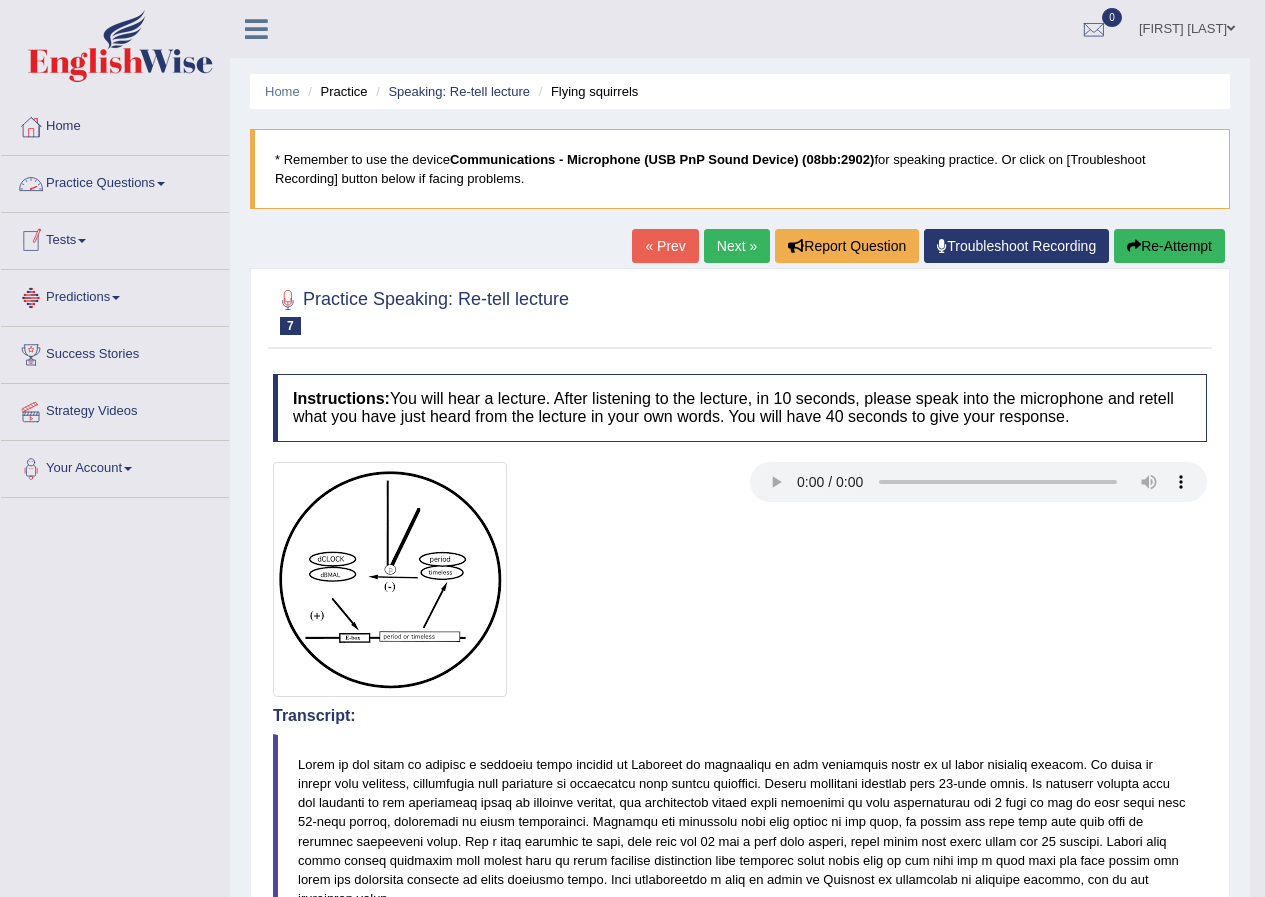 click on "Practice Questions" at bounding box center (115, 181) 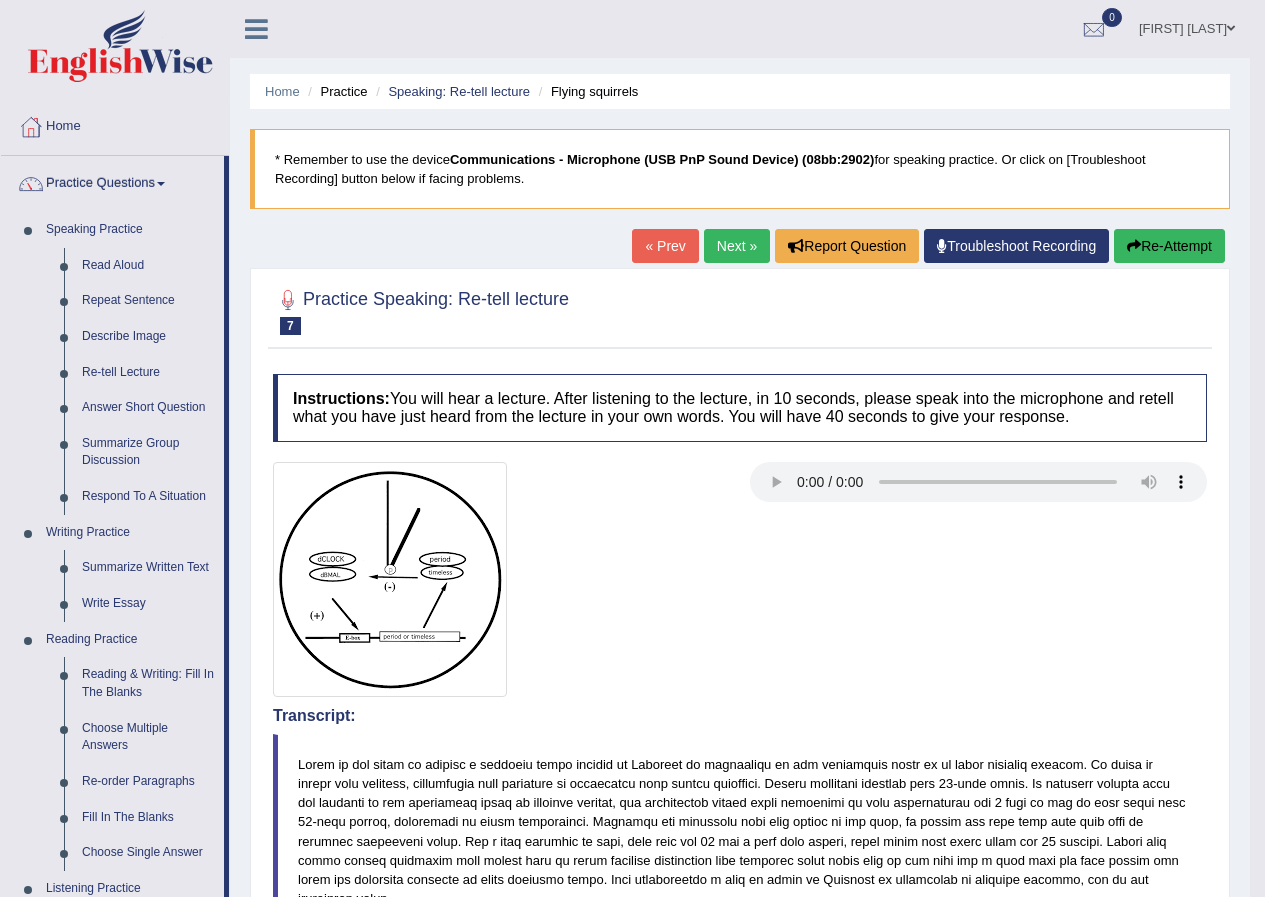 click on "Practice Questions" at bounding box center (112, 181) 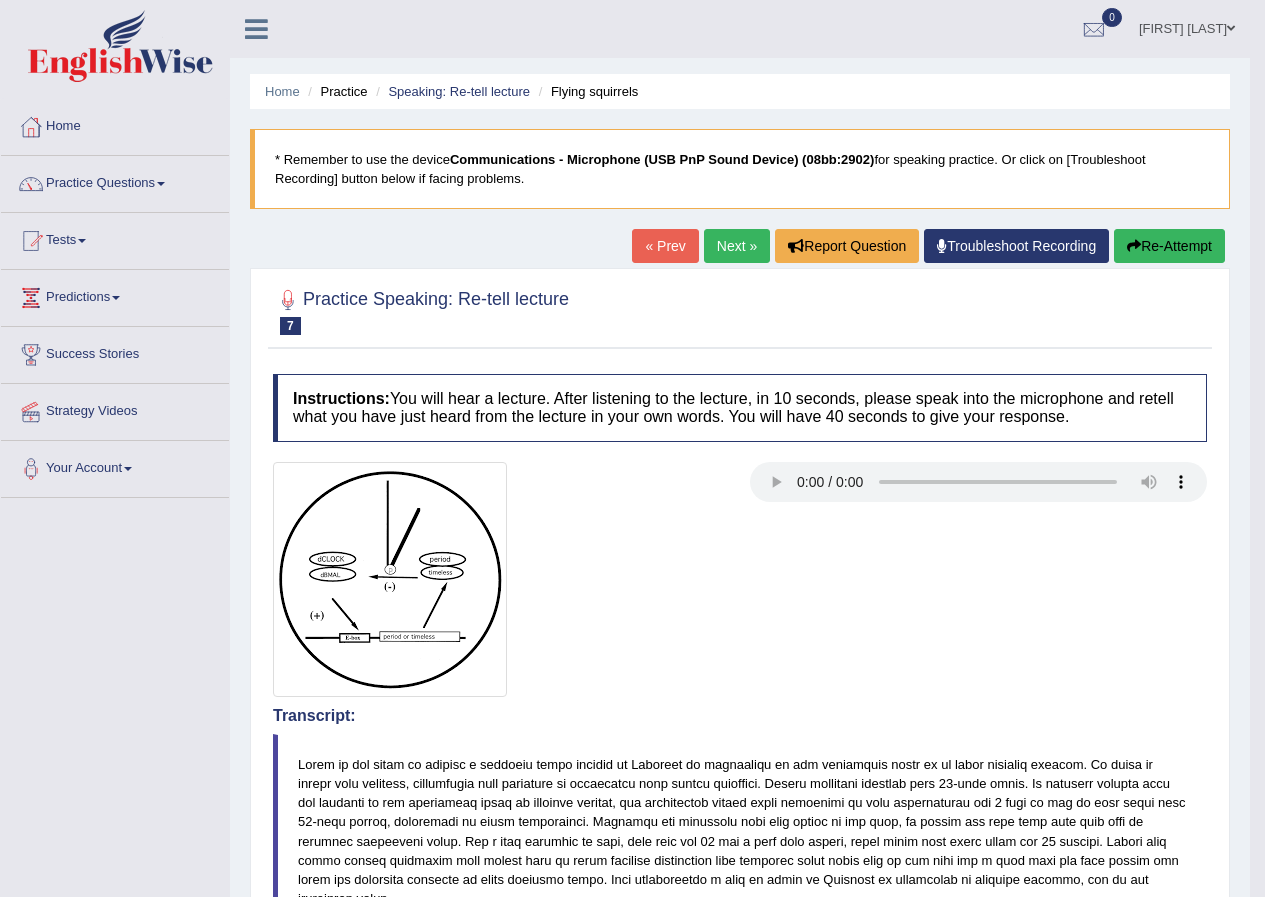 click on "Tests" at bounding box center (115, 238) 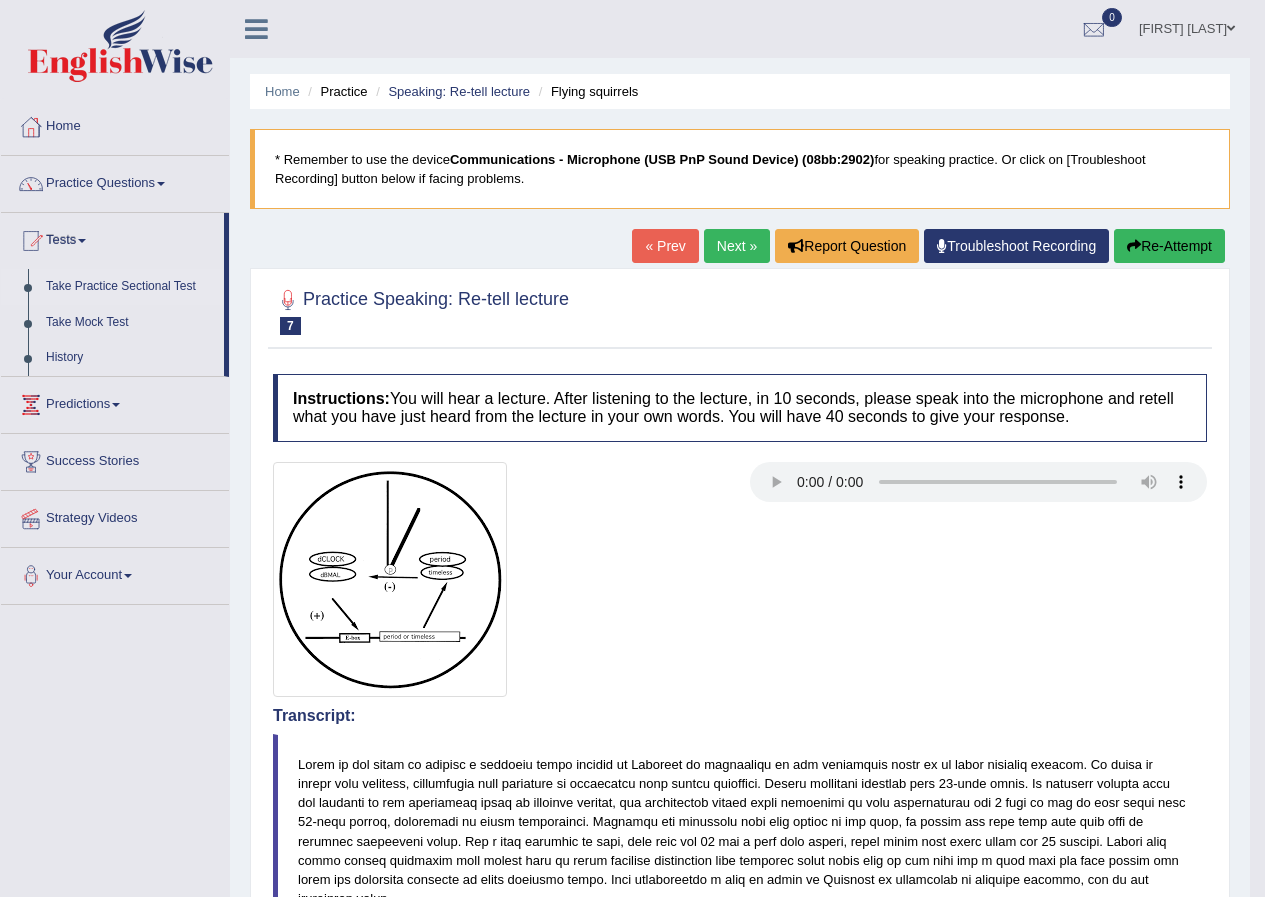 click on "Take Practice Sectional Test" at bounding box center [130, 287] 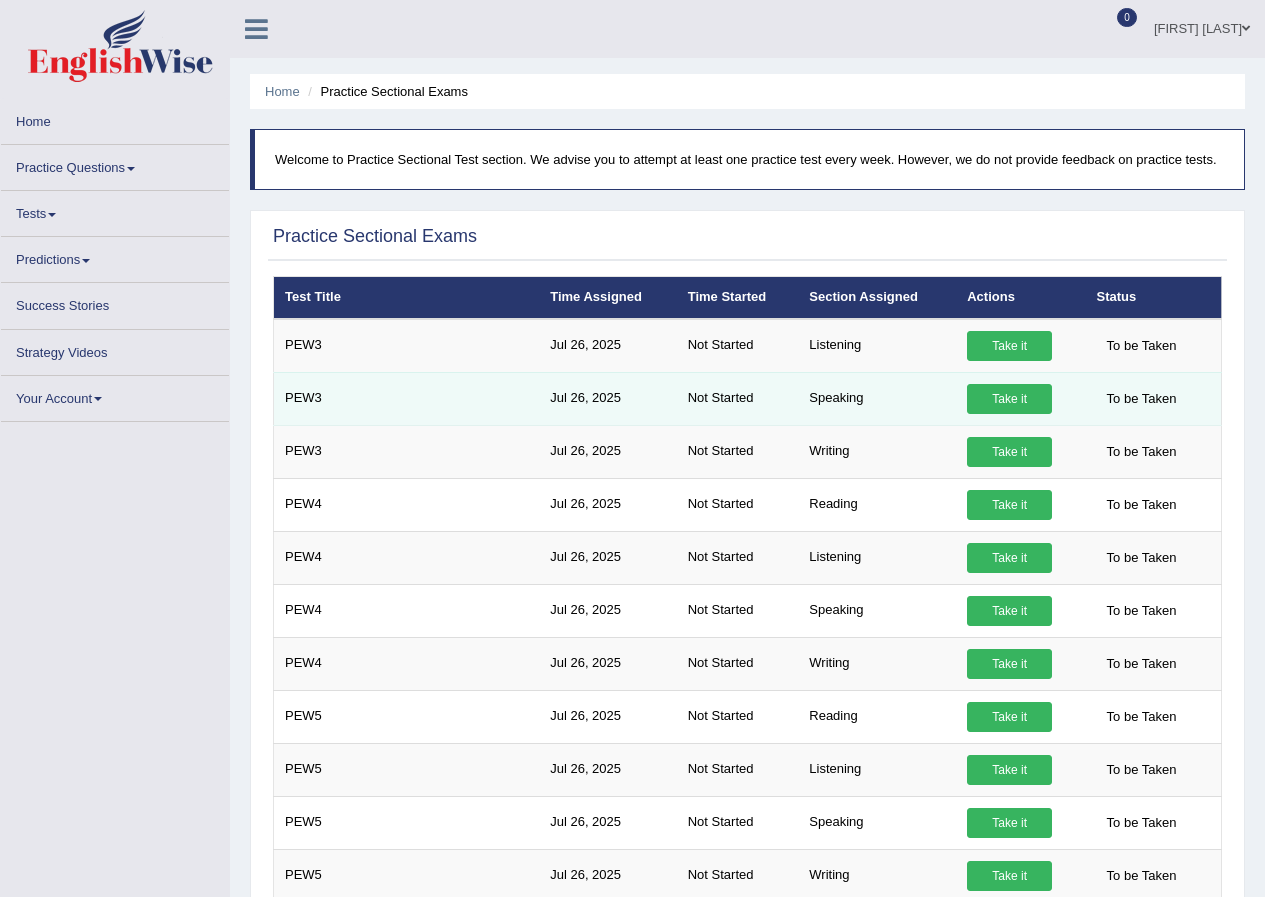 scroll, scrollTop: 0, scrollLeft: 0, axis: both 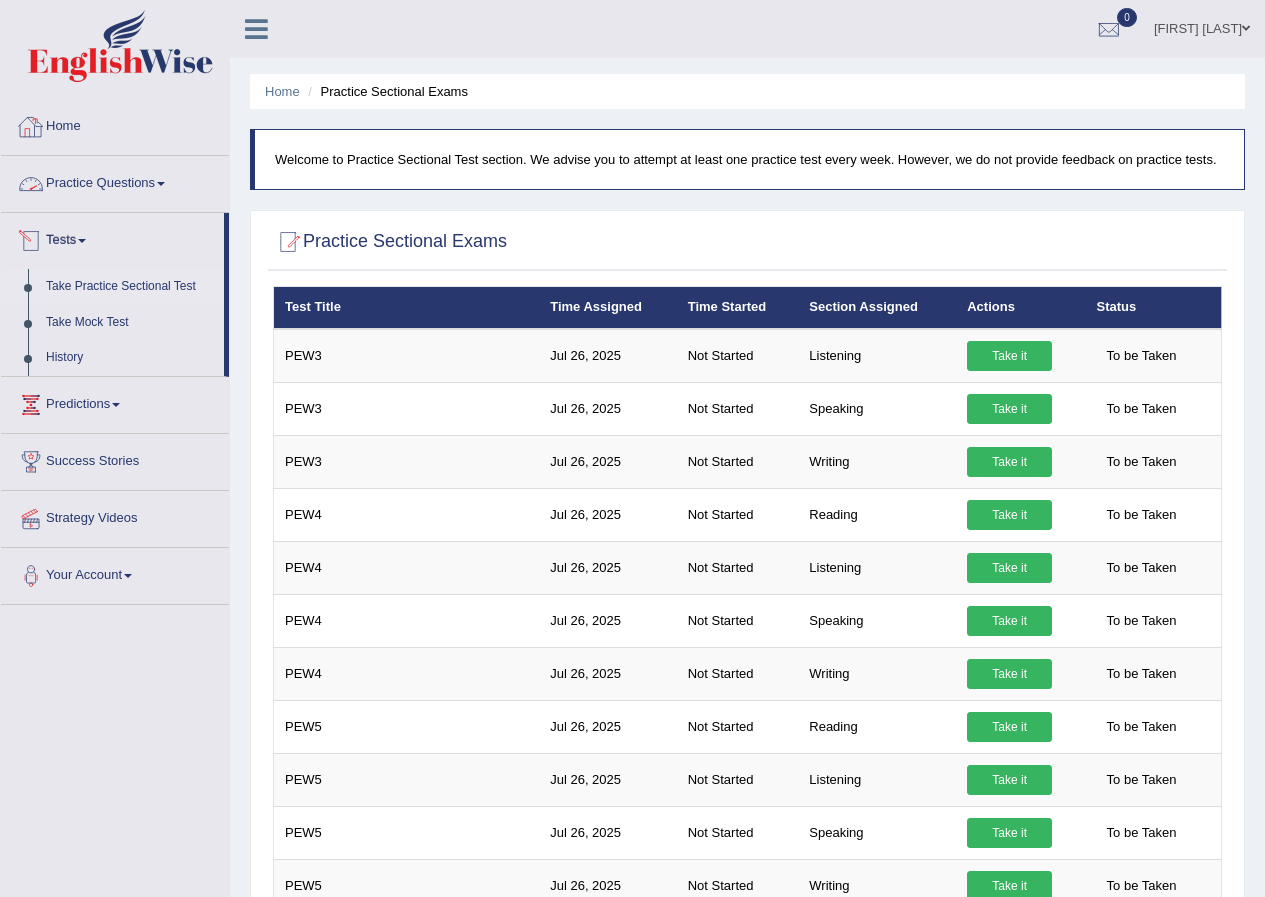 click on "Practice Questions" at bounding box center [115, 181] 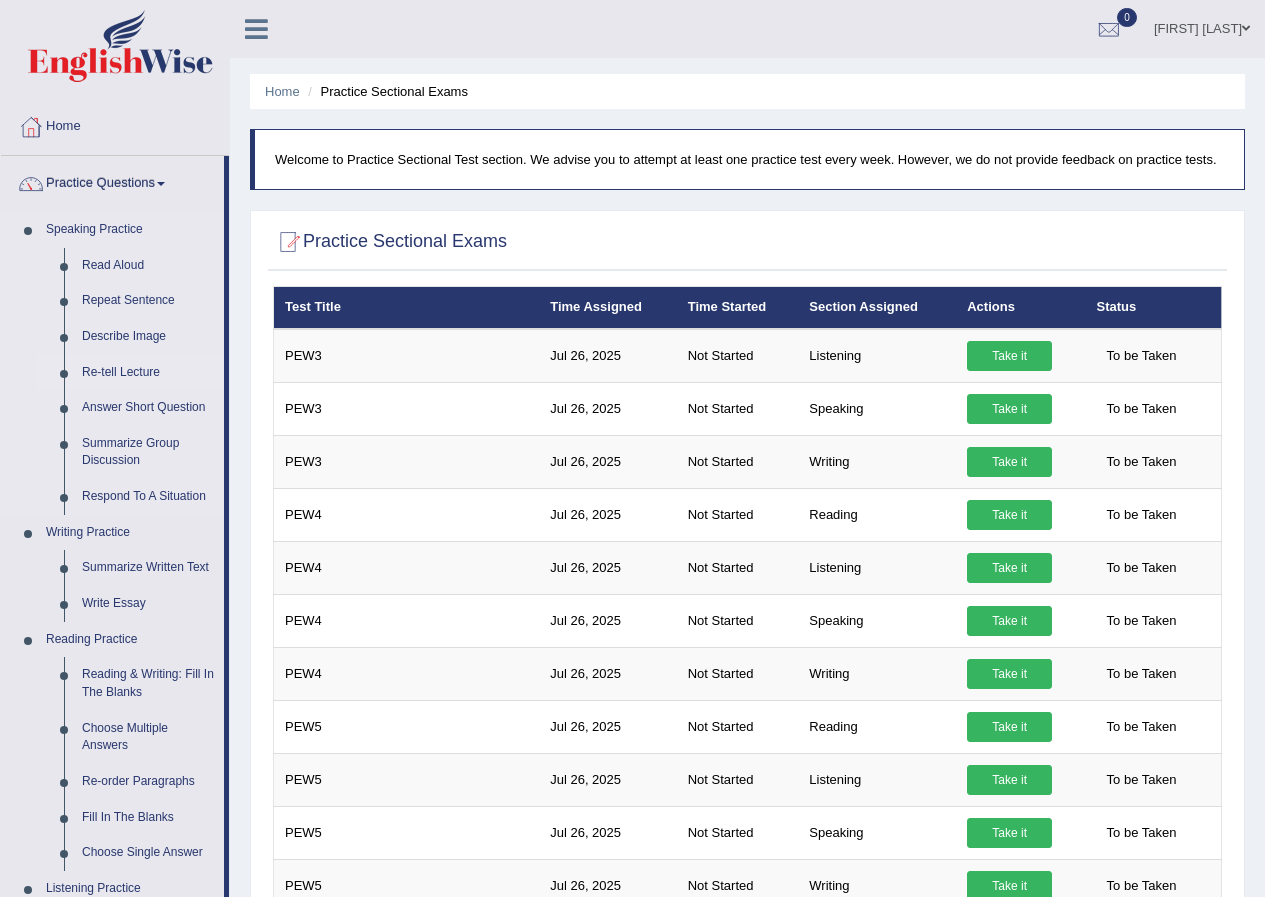 click on "Re-tell Lecture" at bounding box center (148, 373) 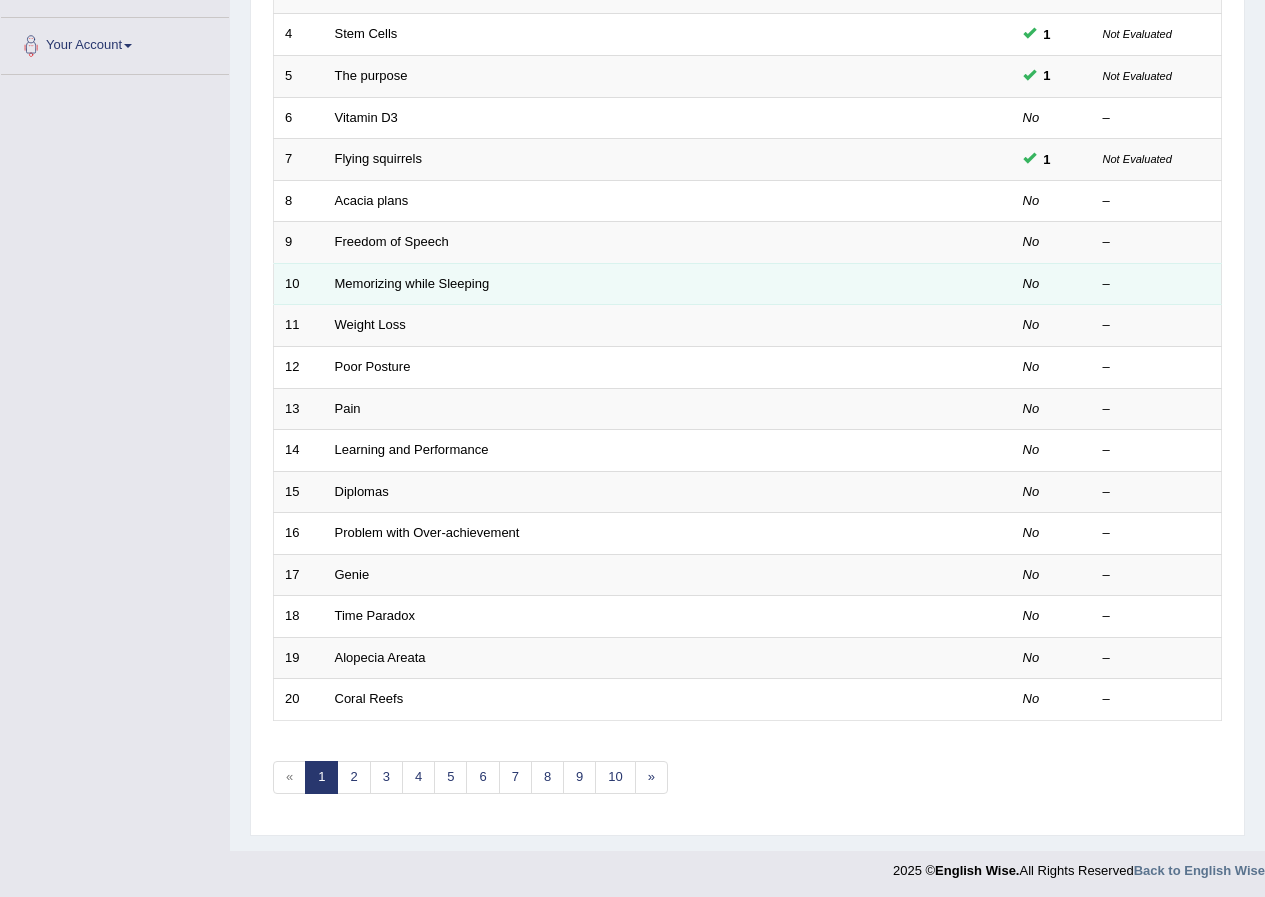 scroll, scrollTop: 427, scrollLeft: 0, axis: vertical 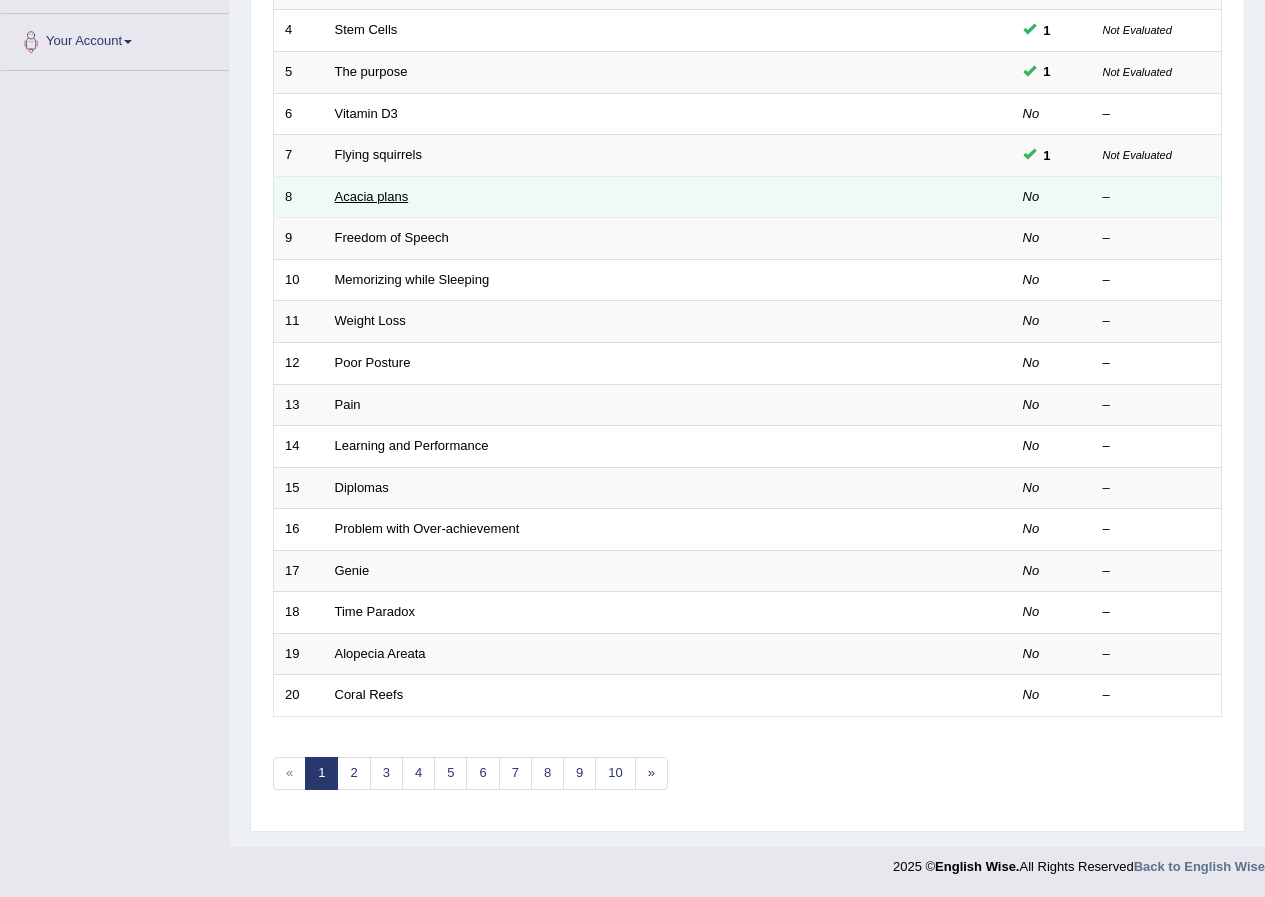 click on "Acacia plans" at bounding box center [372, 196] 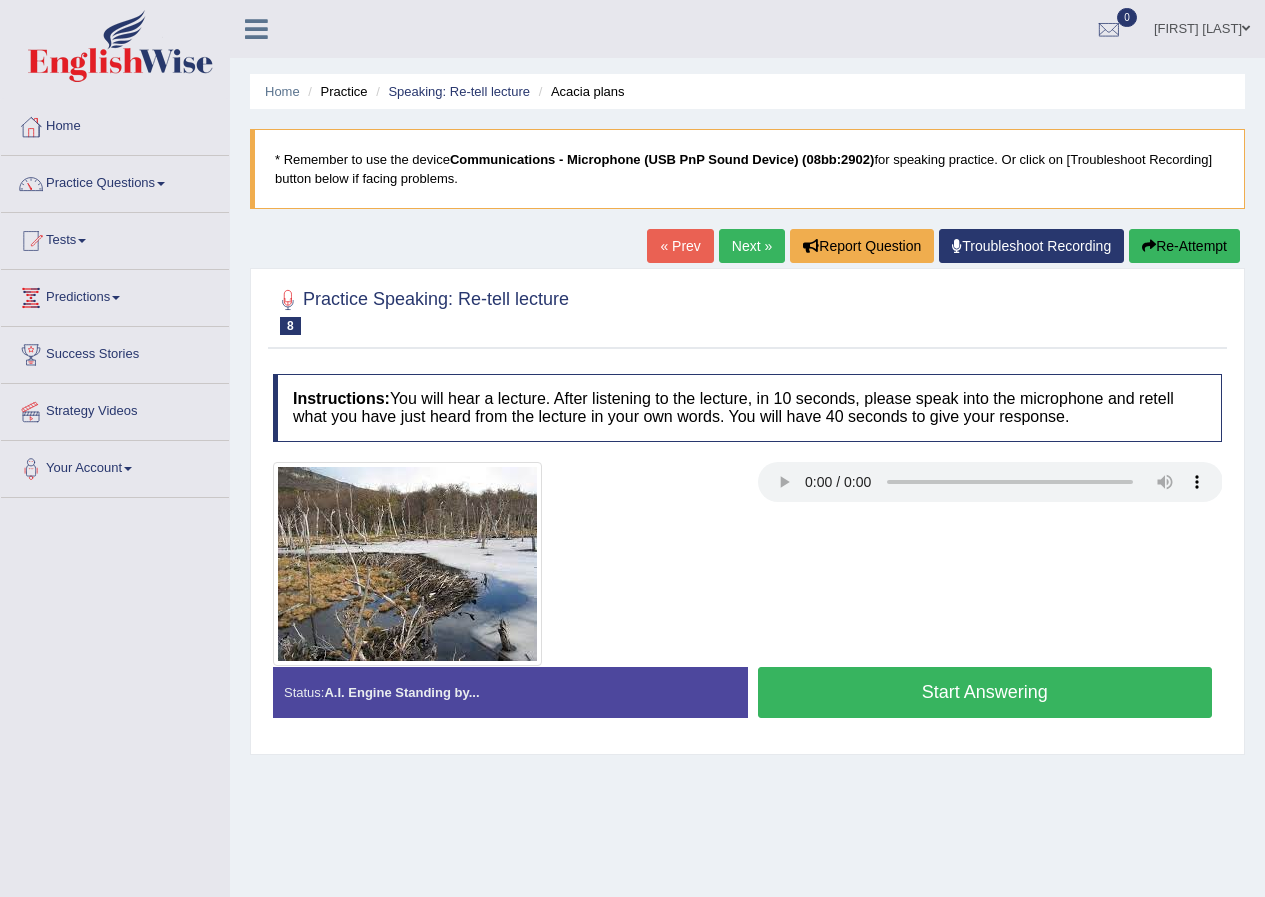 scroll, scrollTop: 0, scrollLeft: 0, axis: both 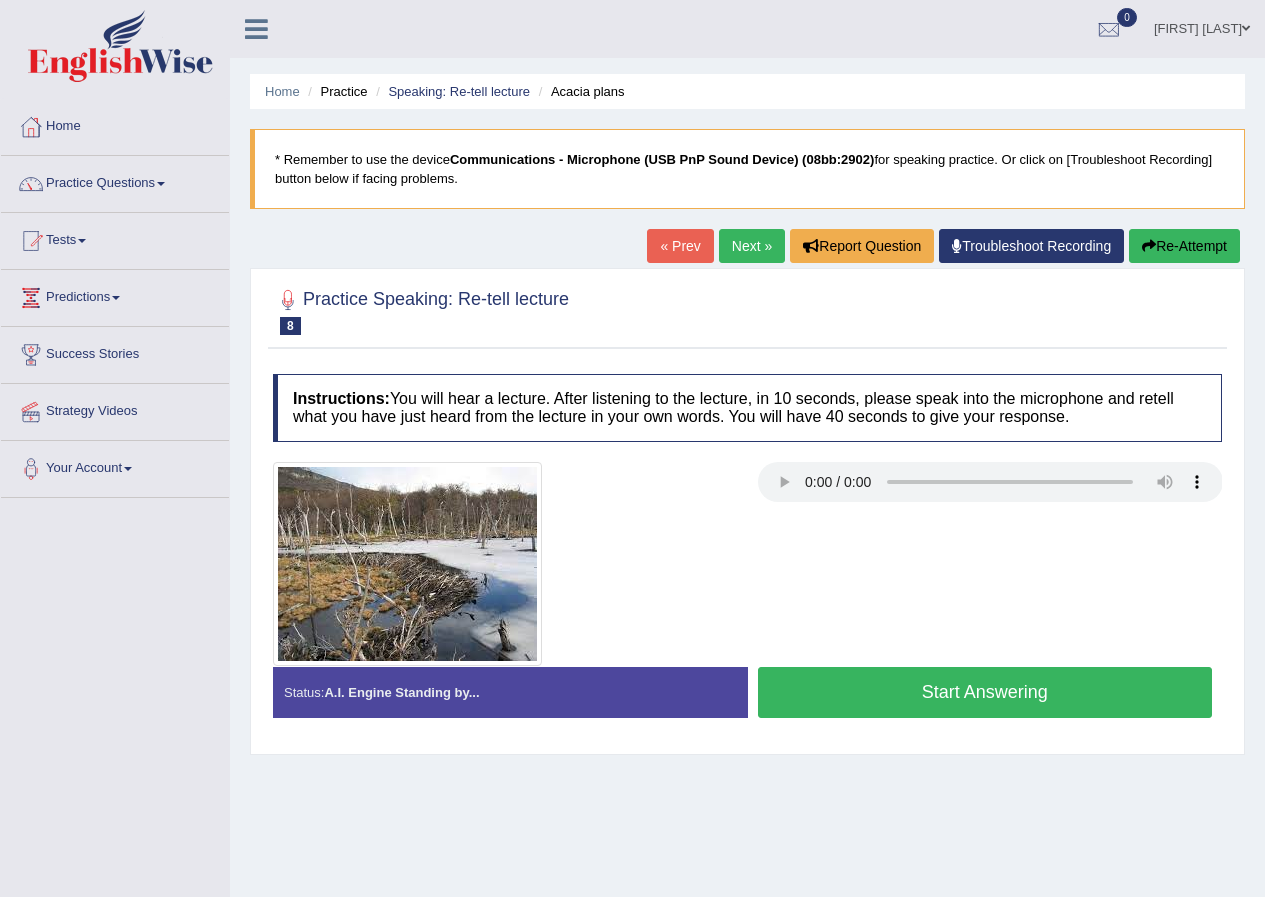 click on "Next »" at bounding box center (752, 246) 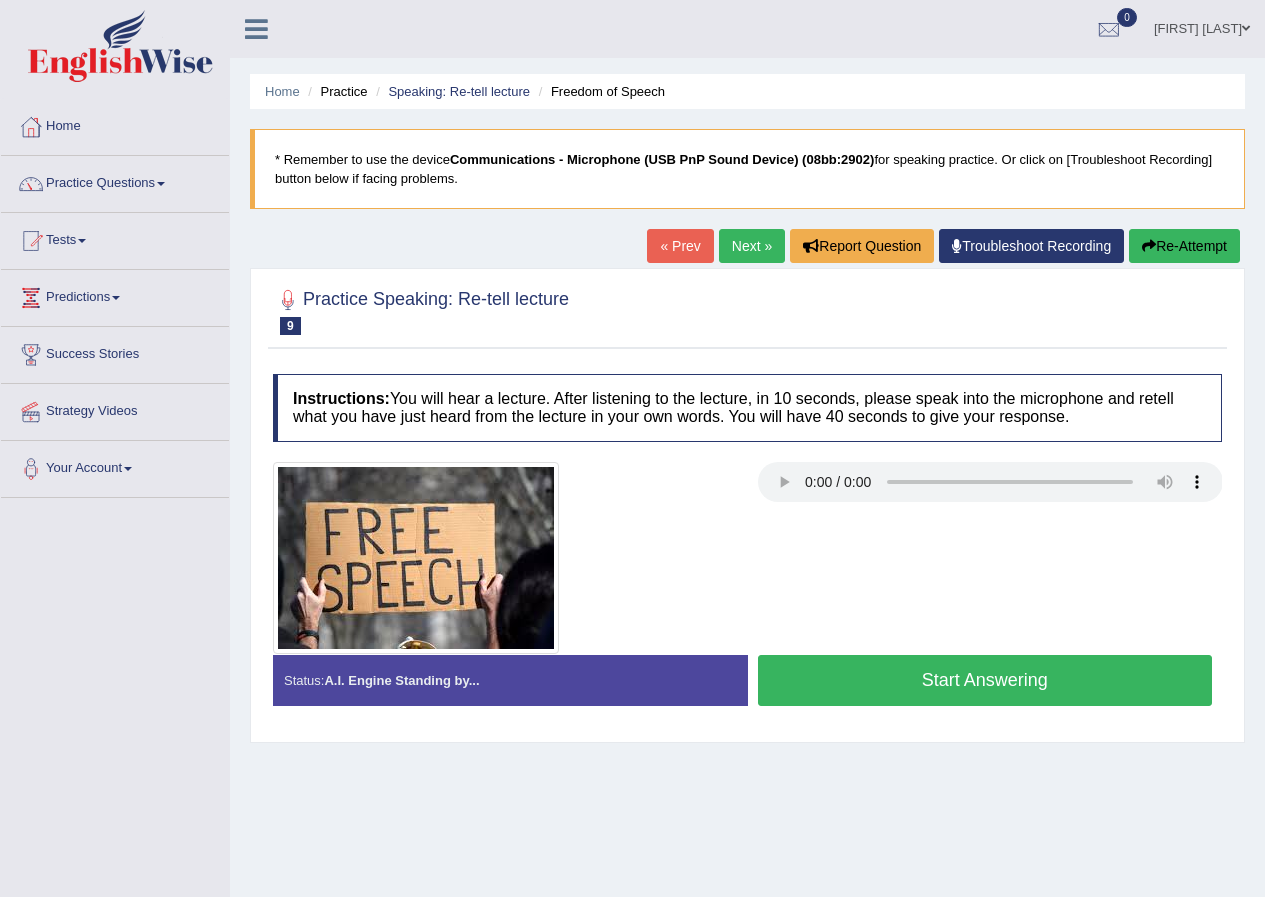 scroll, scrollTop: 0, scrollLeft: 0, axis: both 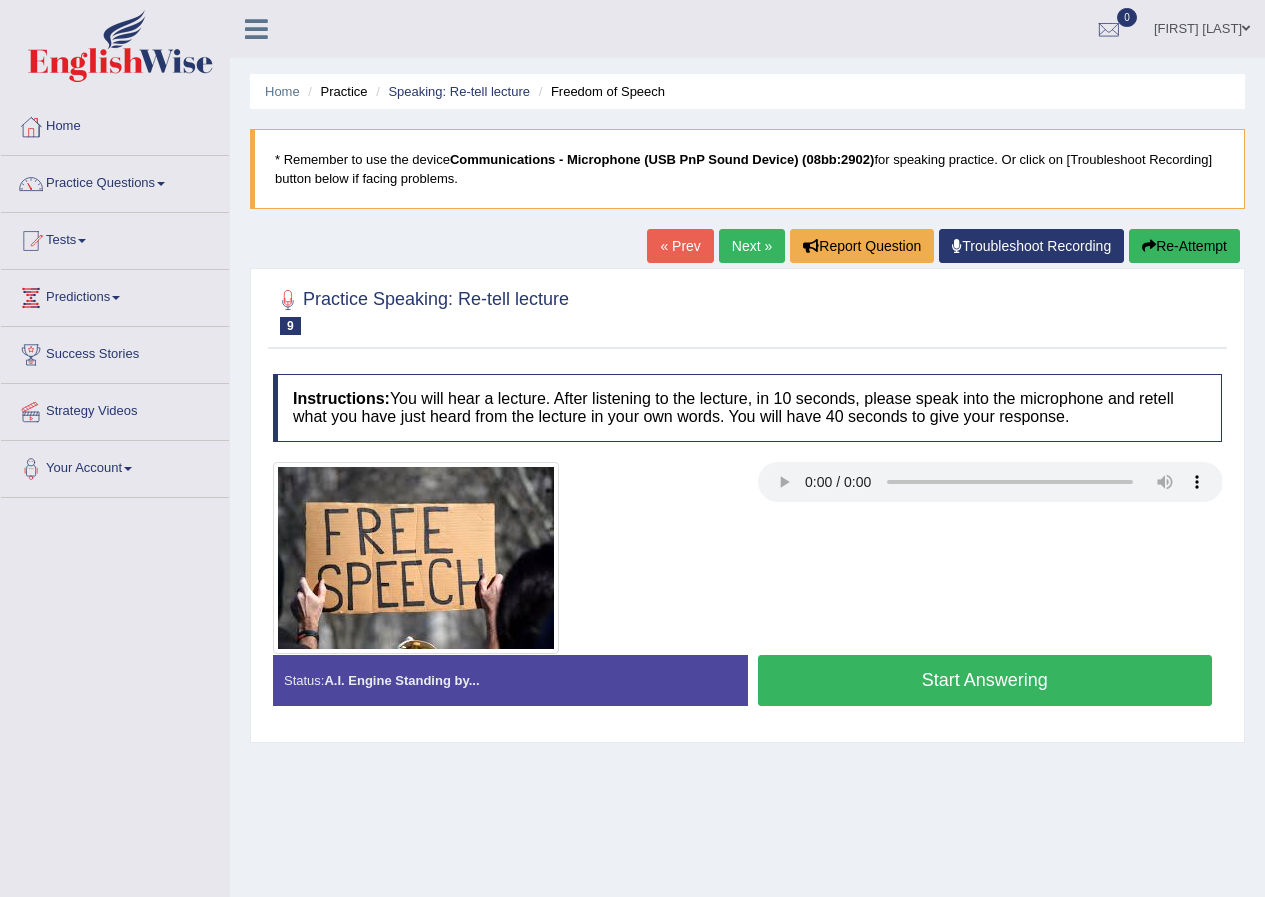 click on "Start Answering" at bounding box center [985, 680] 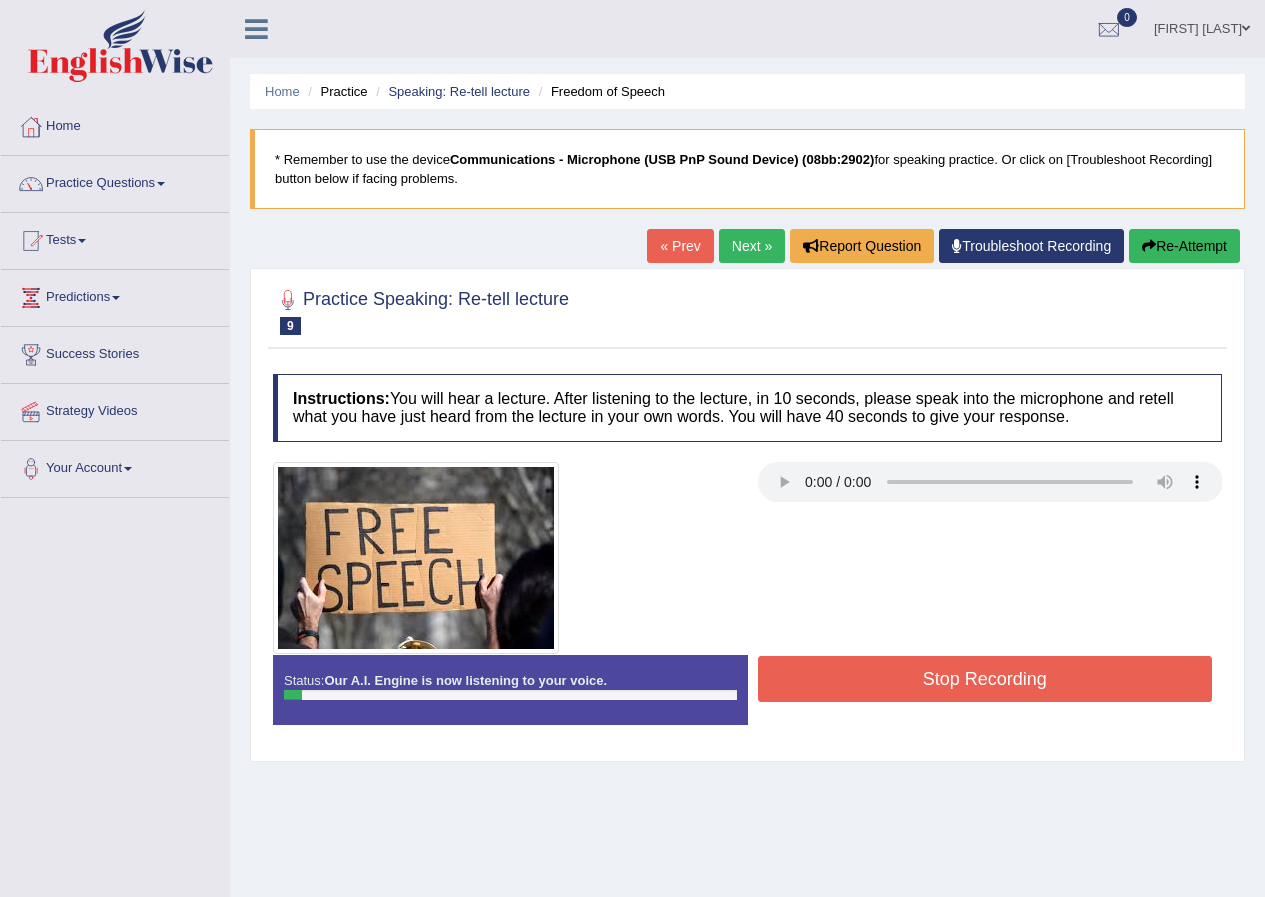 click on "Stop Recording" at bounding box center (985, 679) 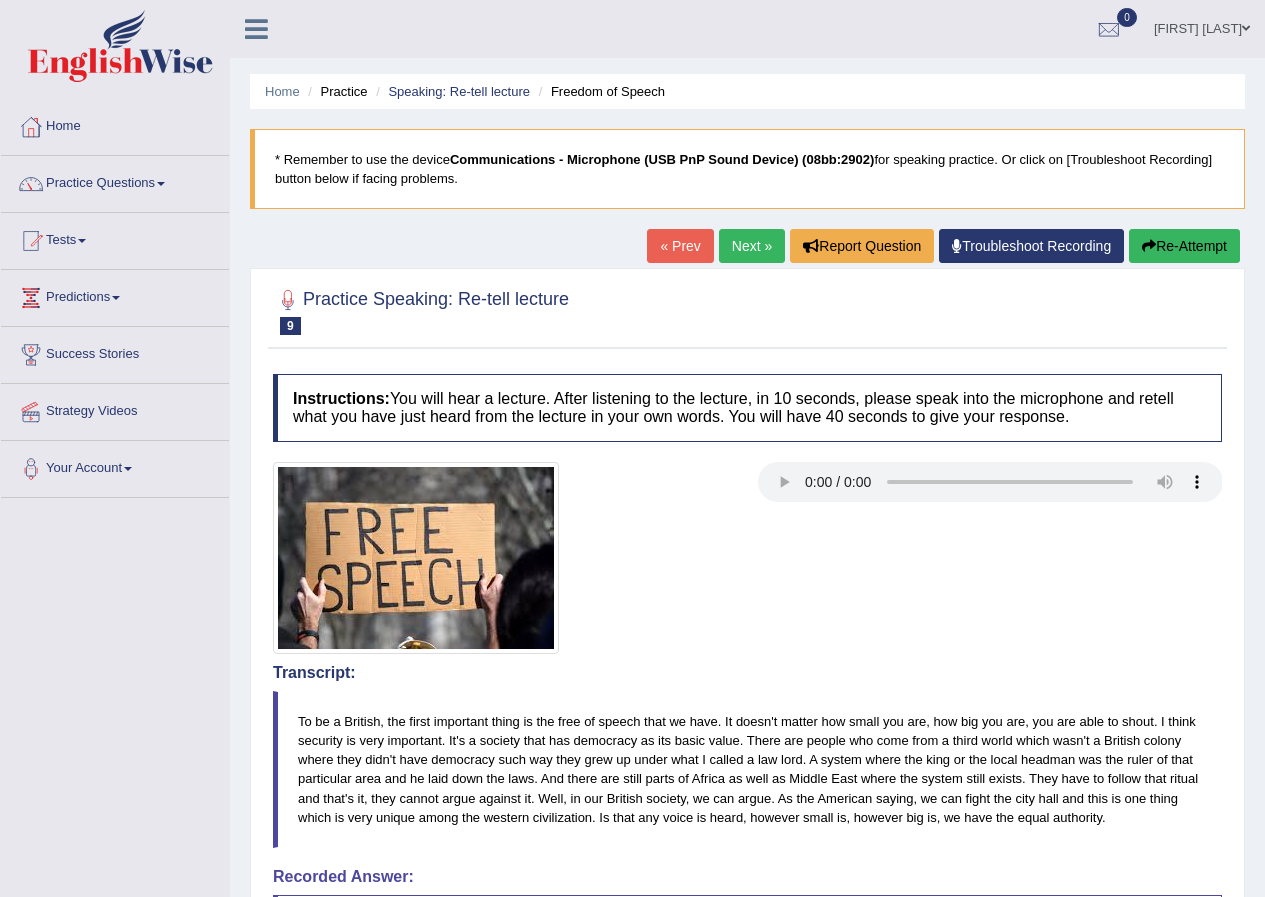 click on "Re-Attempt" at bounding box center [1184, 246] 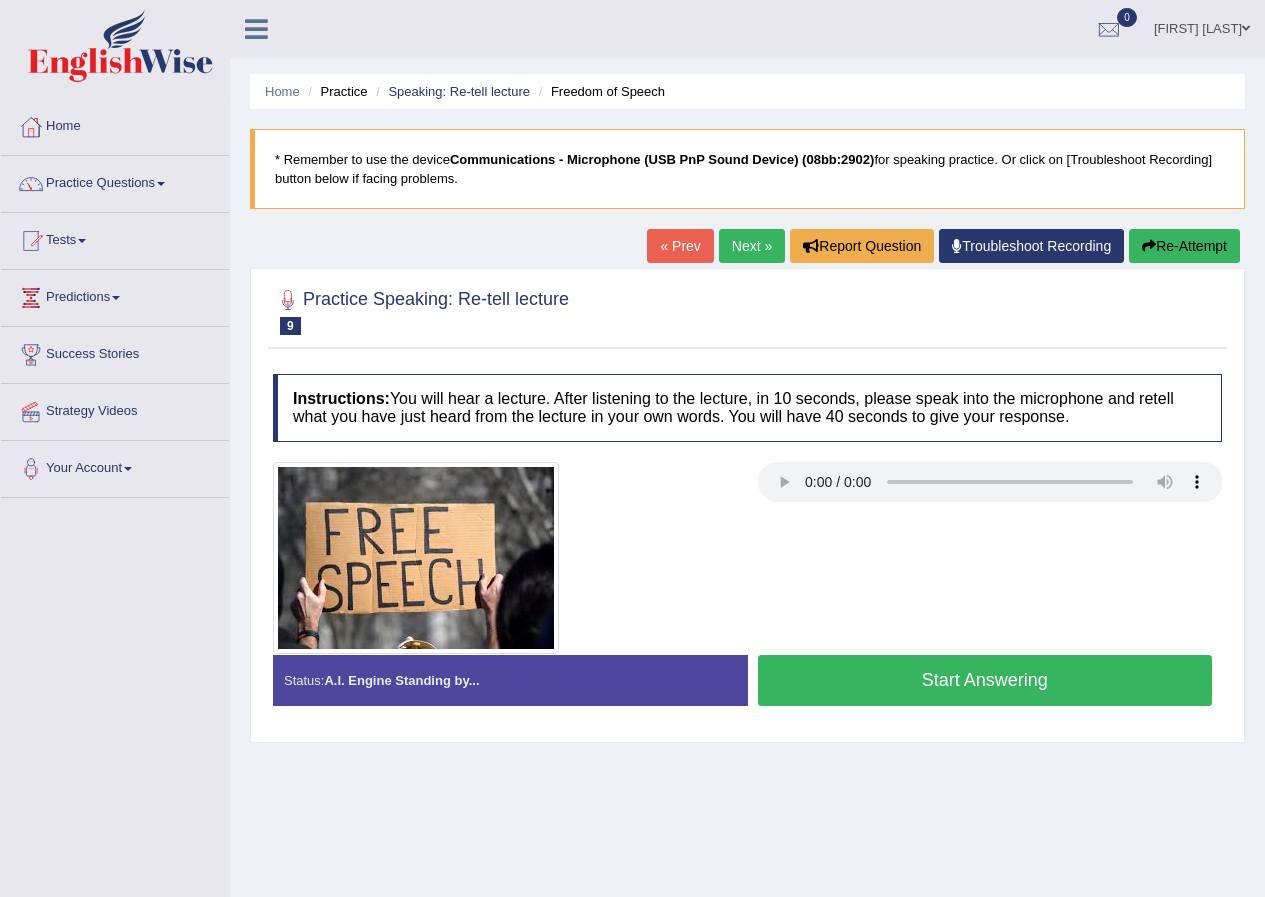 scroll, scrollTop: 0, scrollLeft: 0, axis: both 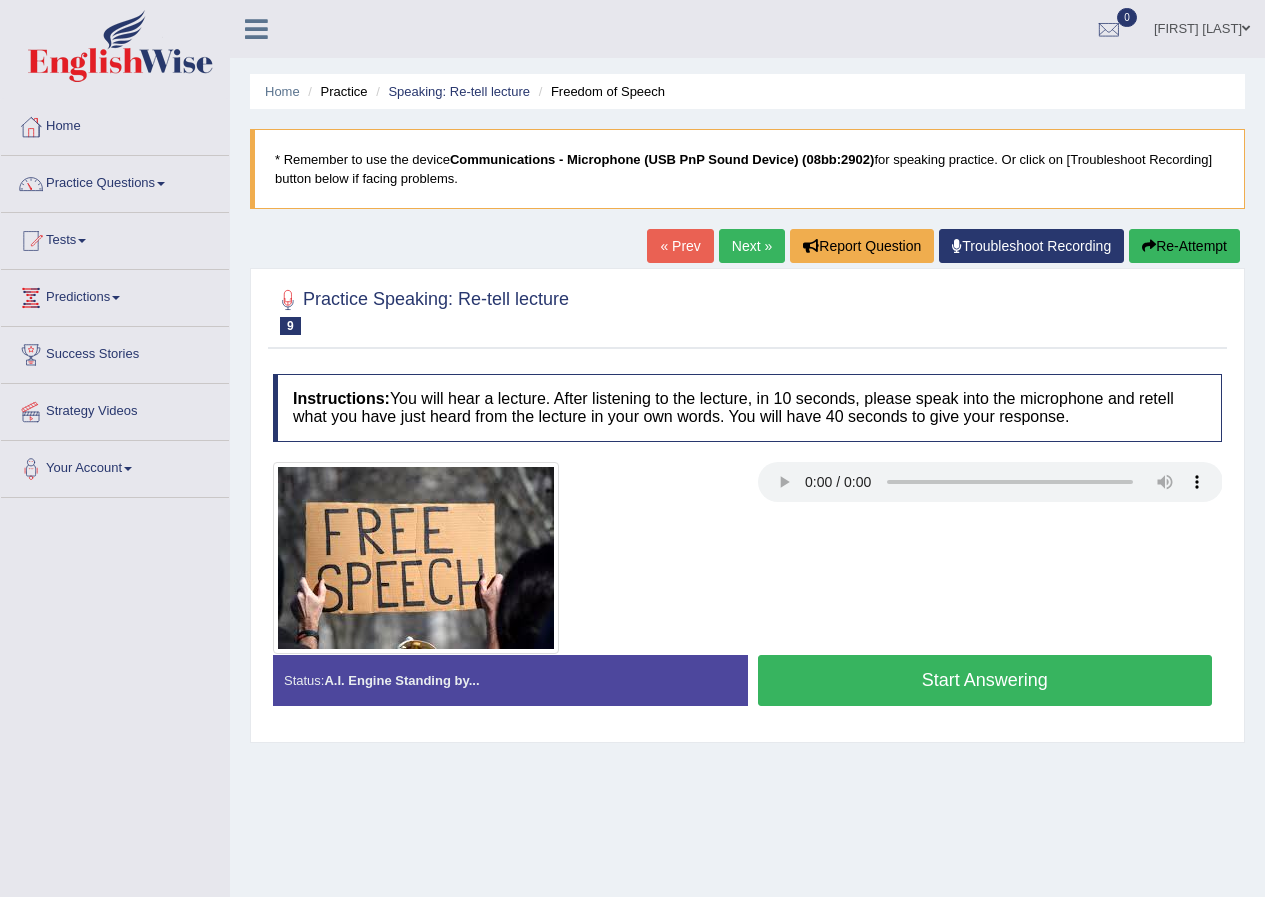 click on "Start Answering" at bounding box center (985, 680) 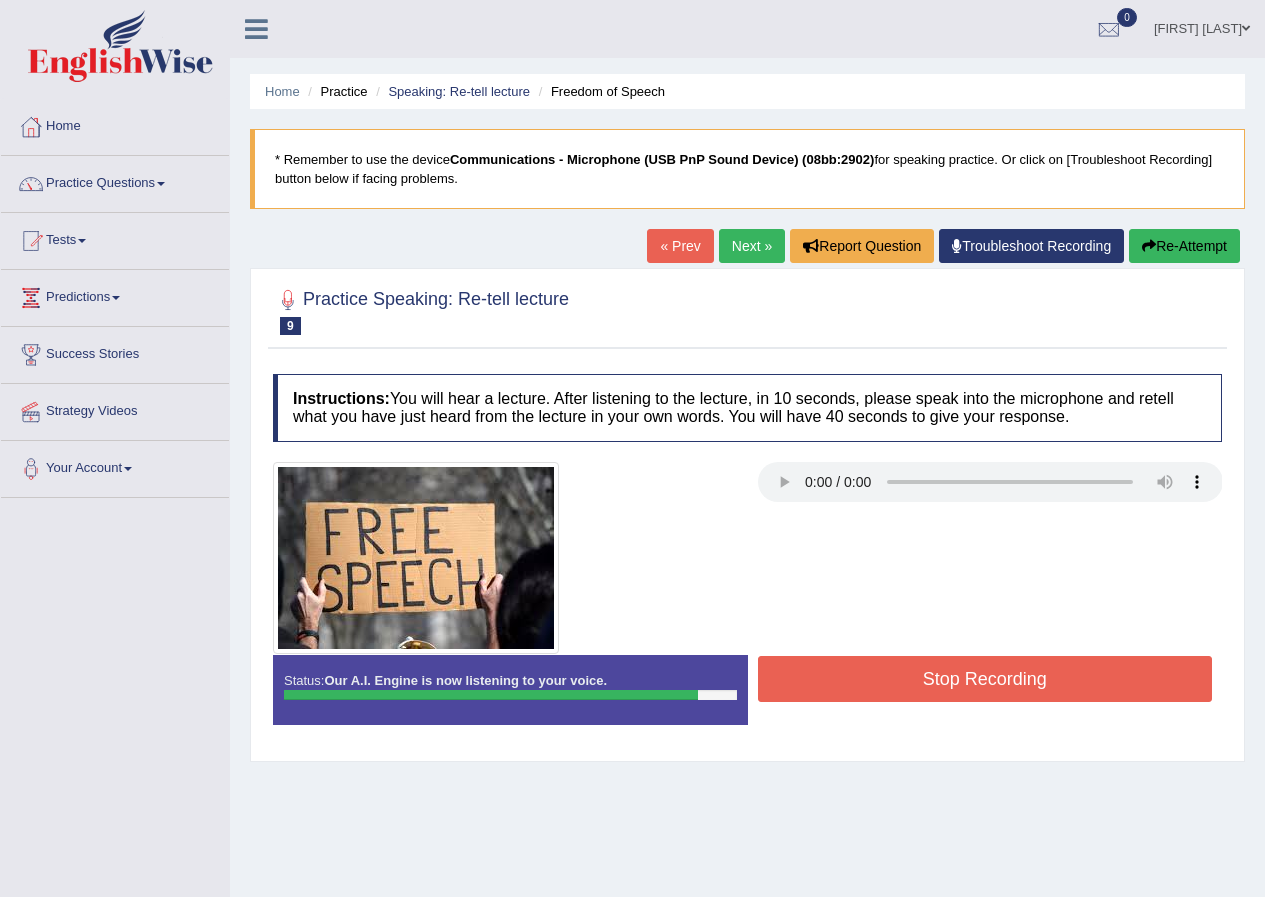 click on "Stop Recording" at bounding box center (985, 679) 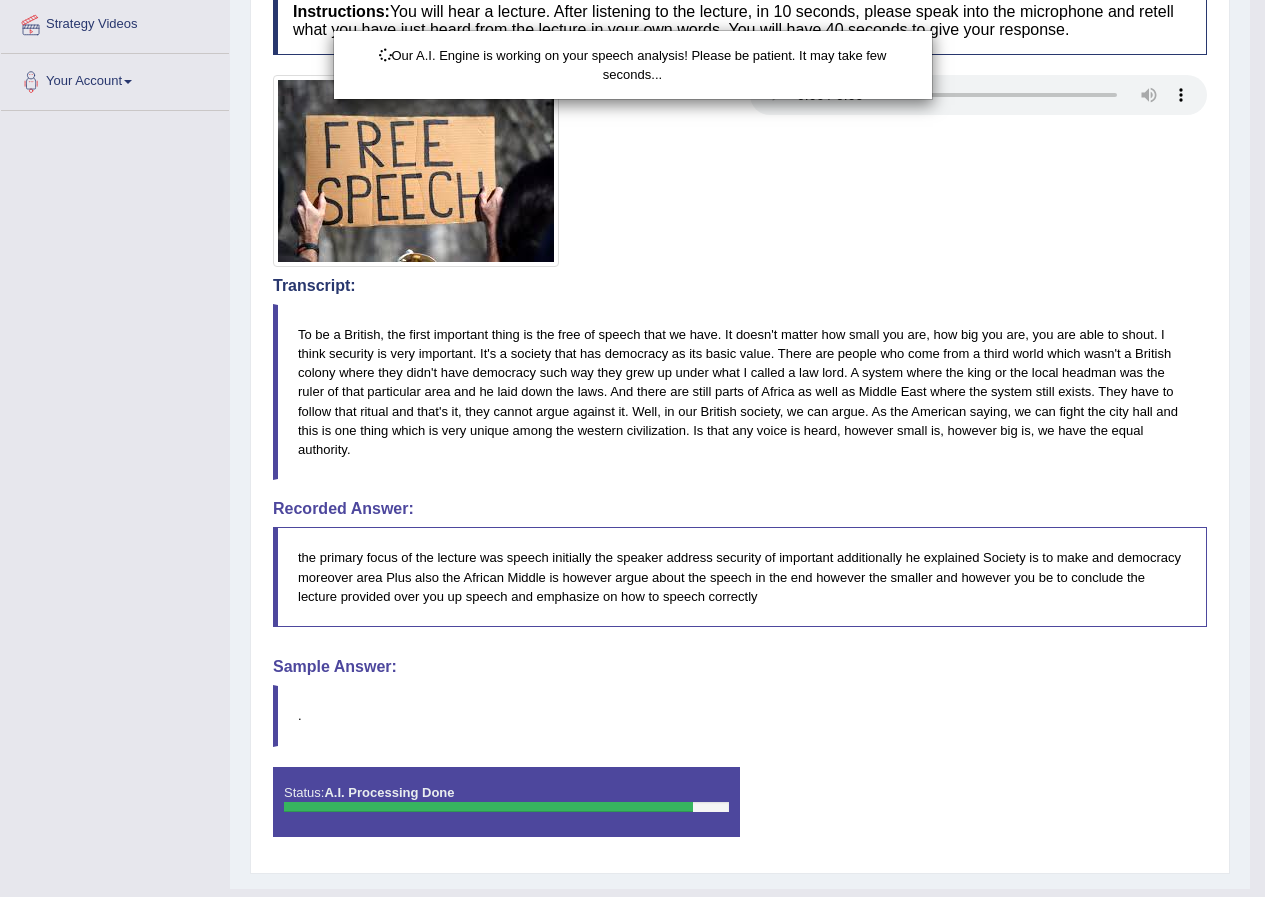 scroll, scrollTop: 429, scrollLeft: 0, axis: vertical 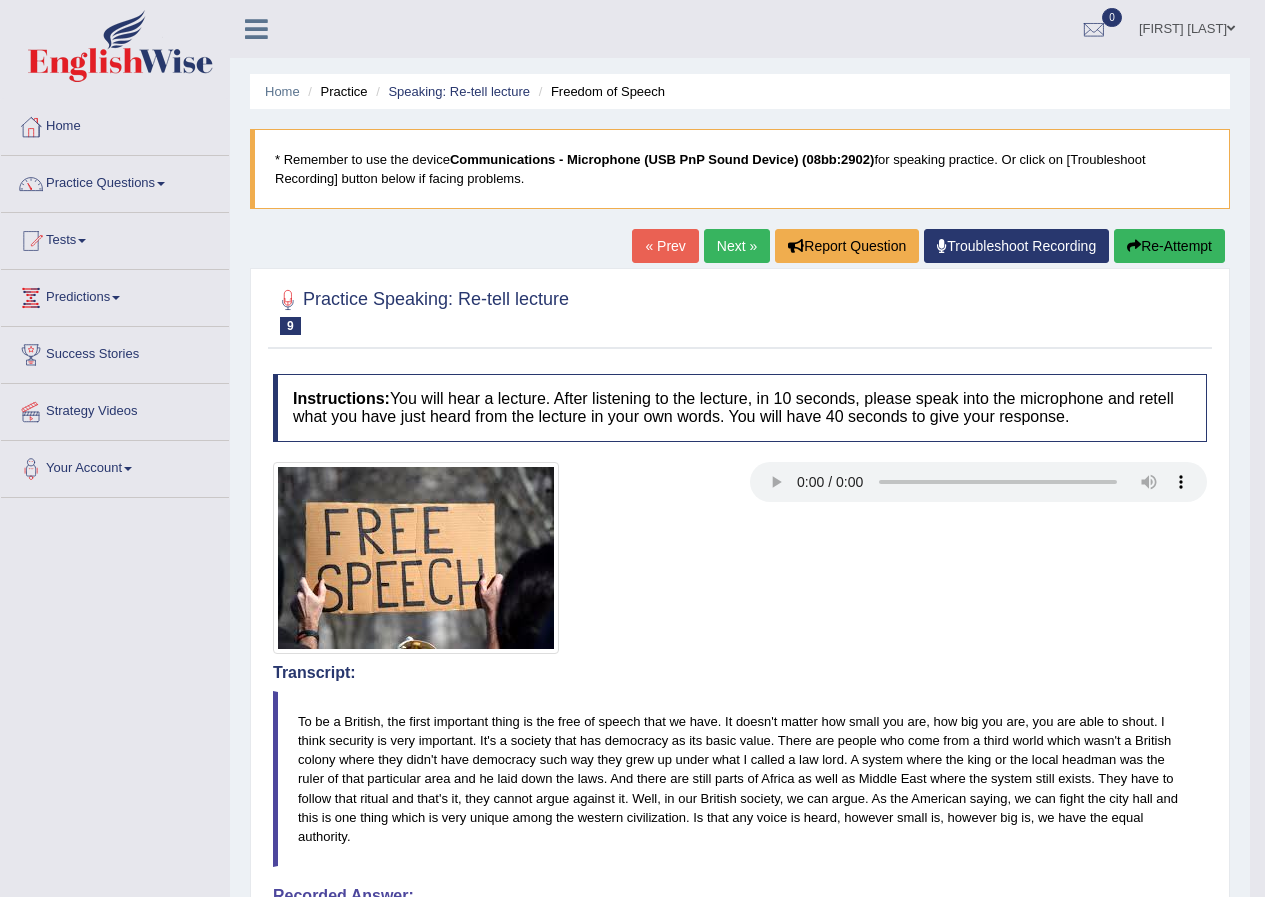 click on "Next »" at bounding box center (737, 246) 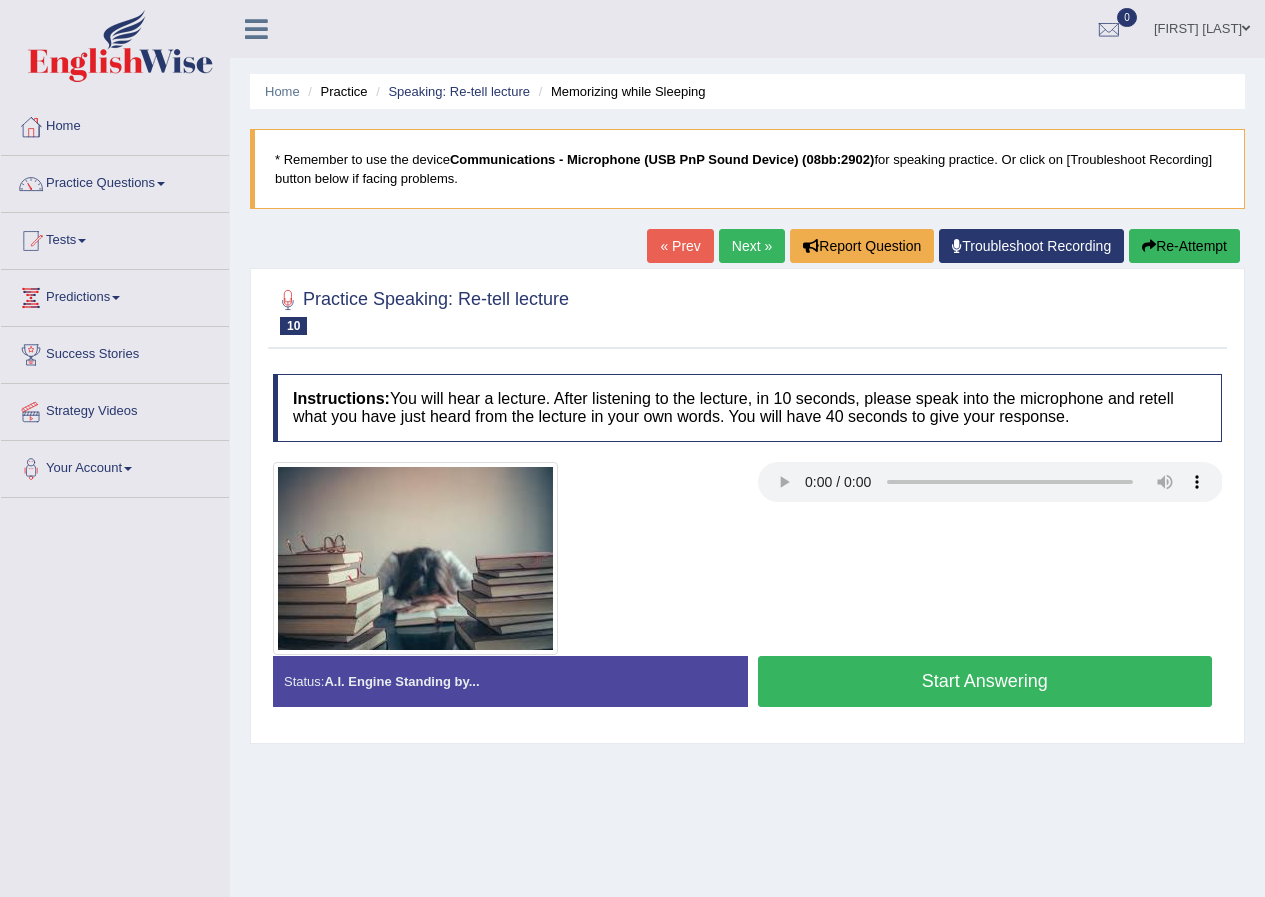 scroll, scrollTop: 0, scrollLeft: 0, axis: both 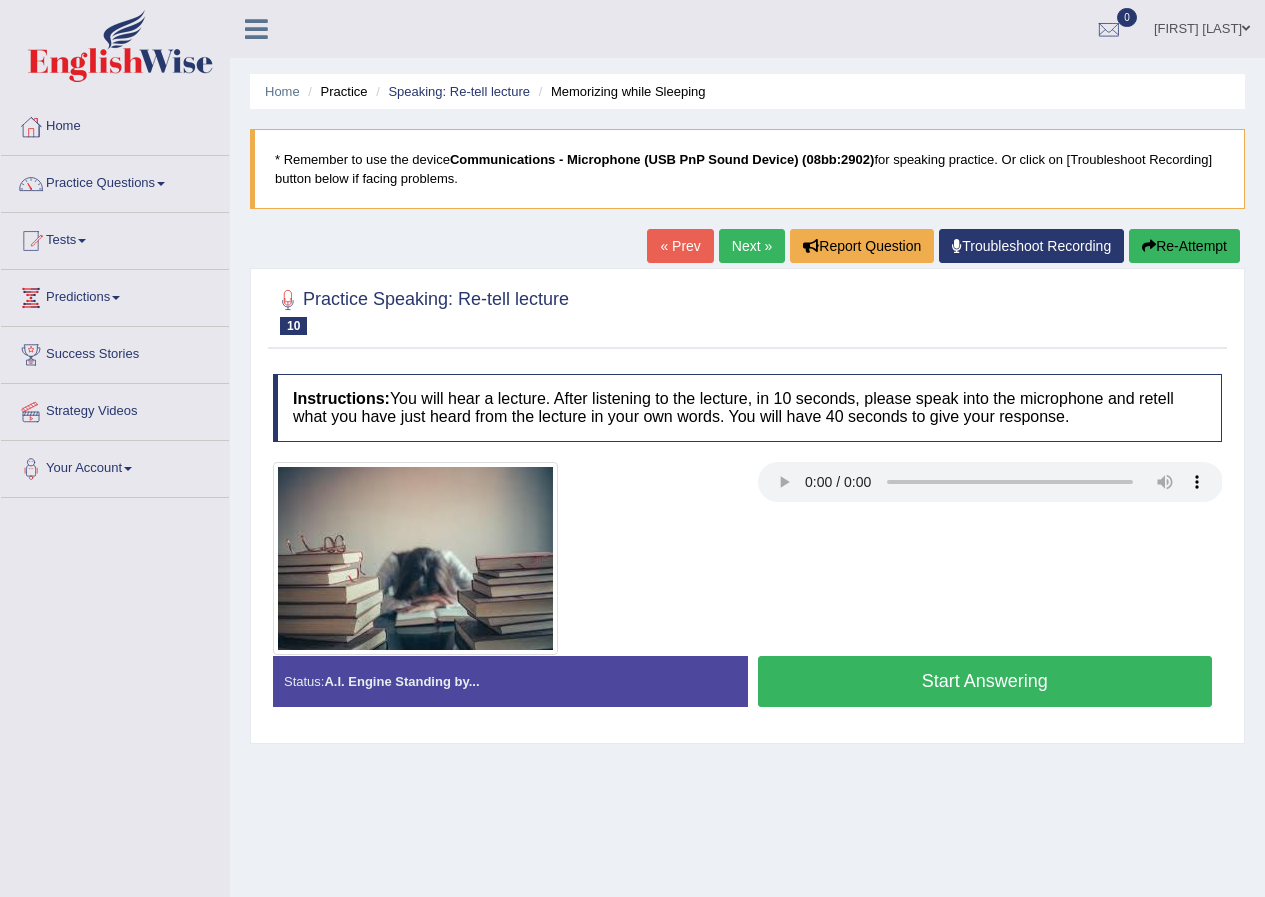 click on "Start Answering" at bounding box center [985, 681] 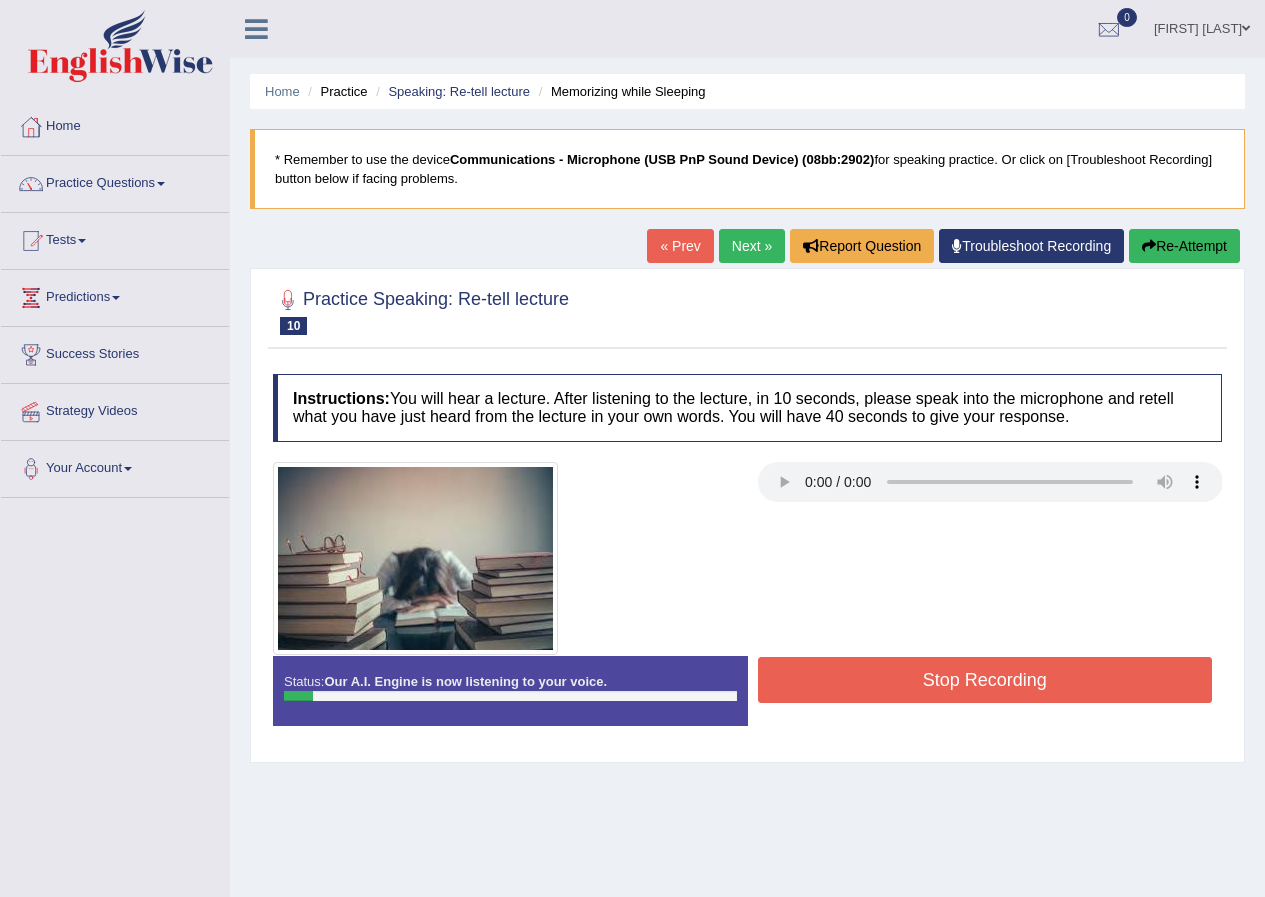 click on "Stop Recording" at bounding box center (985, 680) 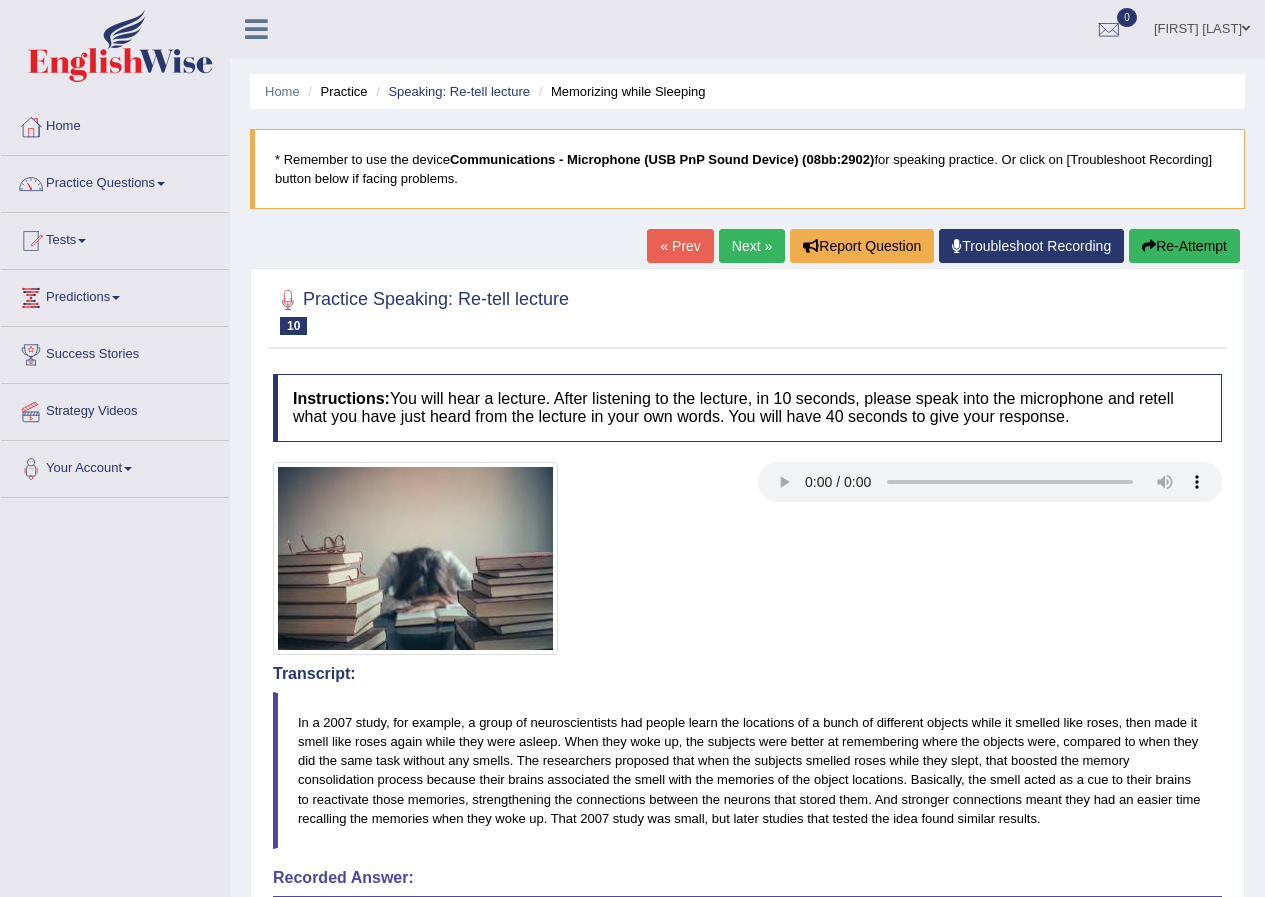 click on "Re-Attempt" at bounding box center [1184, 246] 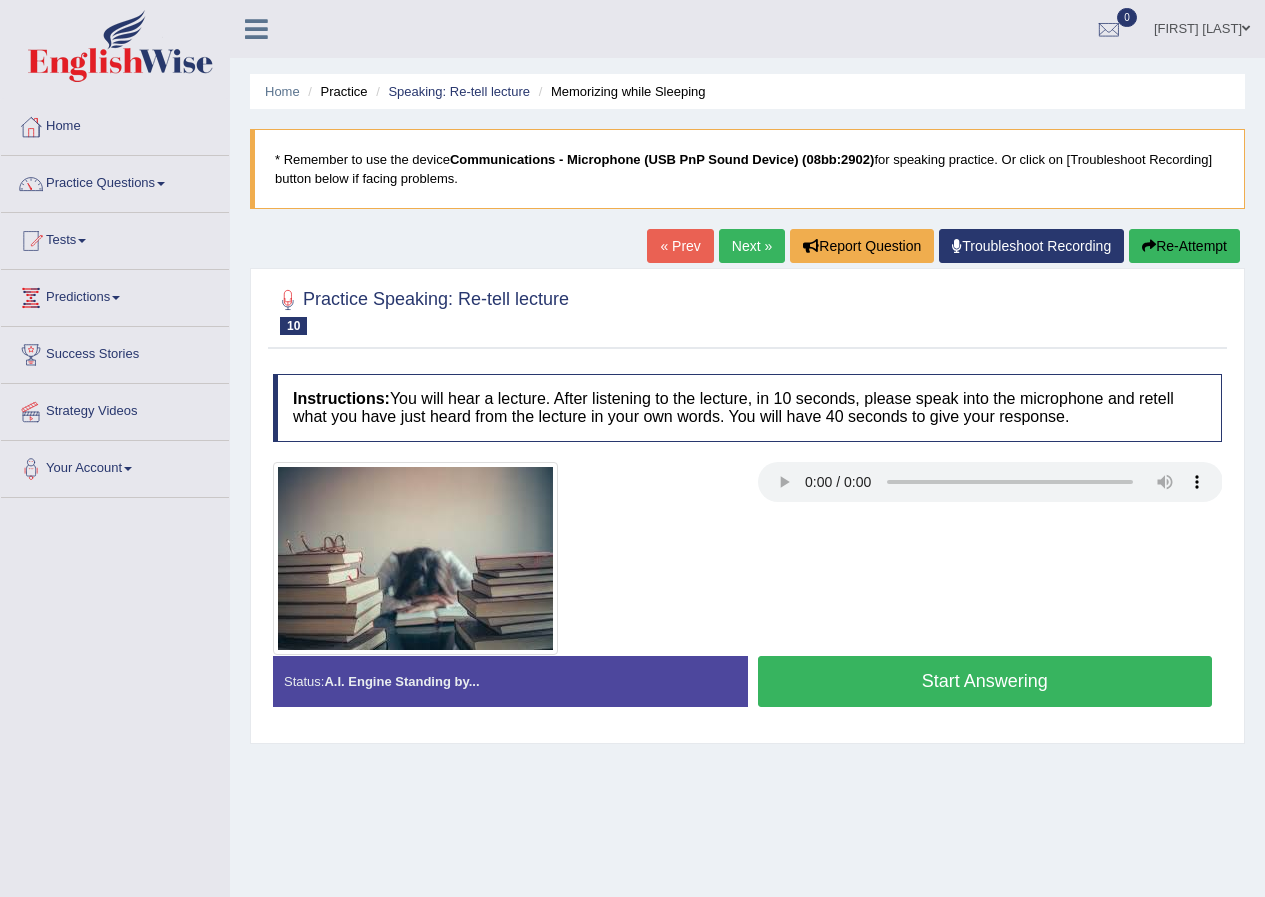 scroll, scrollTop: 0, scrollLeft: 0, axis: both 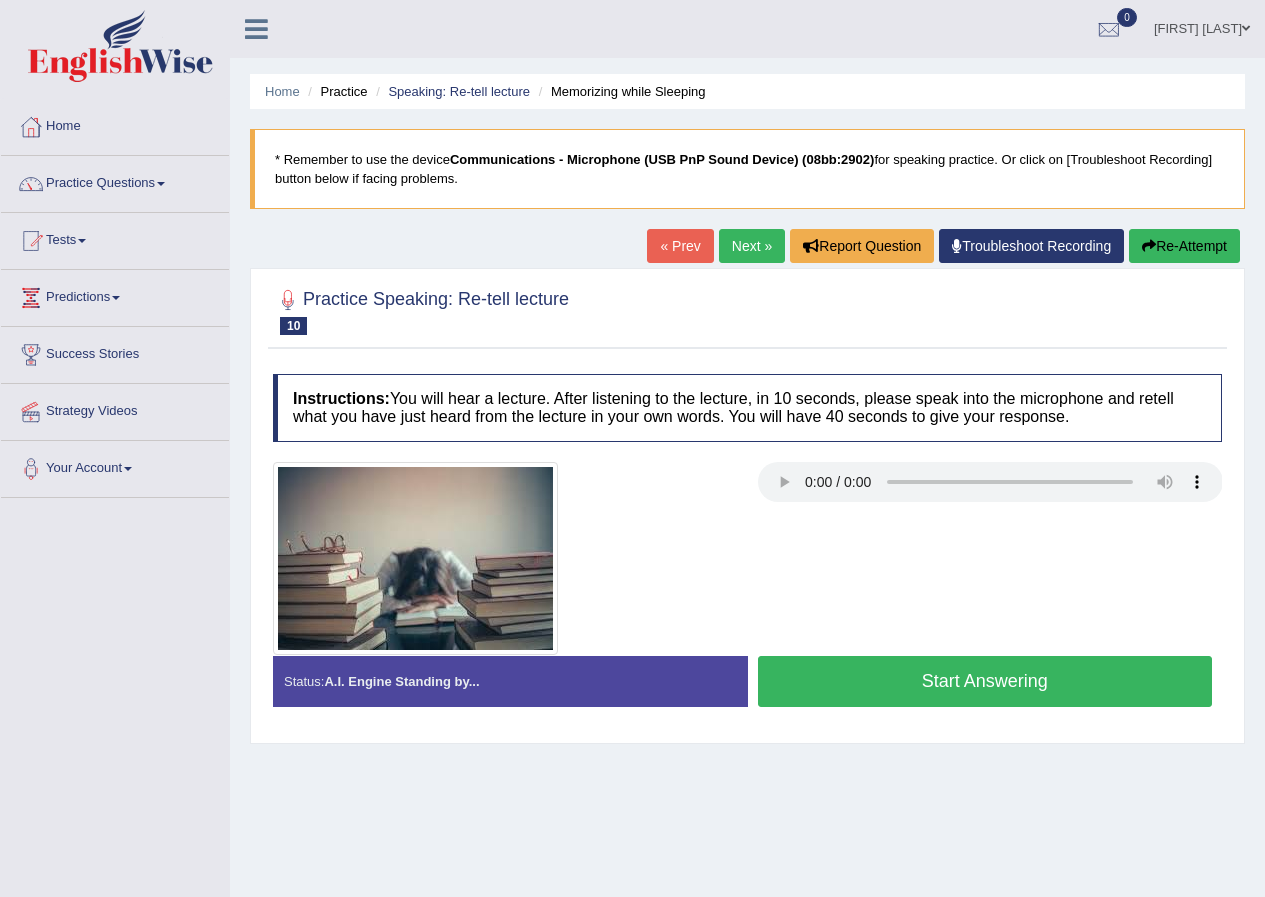 click on "Start Answering" at bounding box center [985, 681] 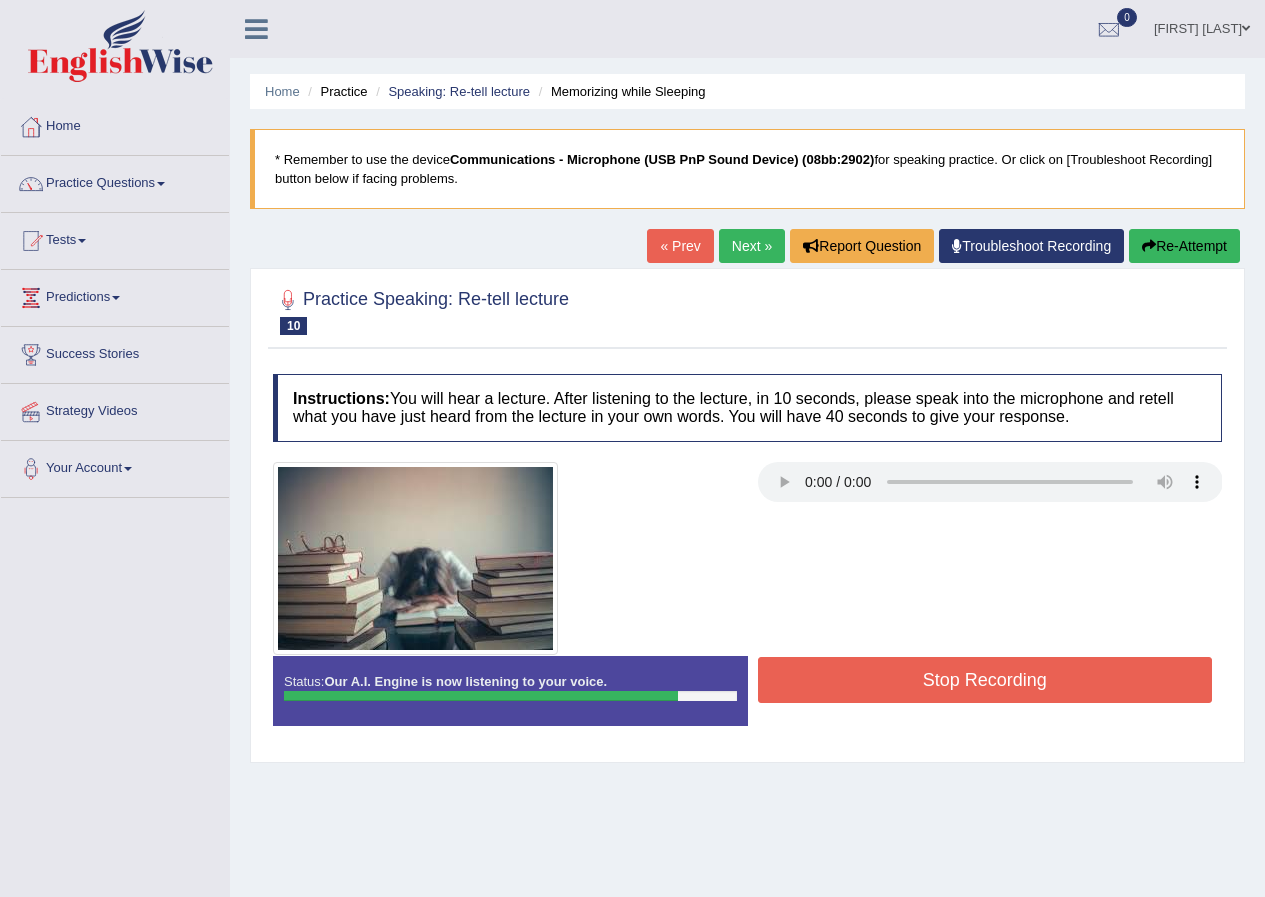 click on "Stop Recording" at bounding box center (985, 680) 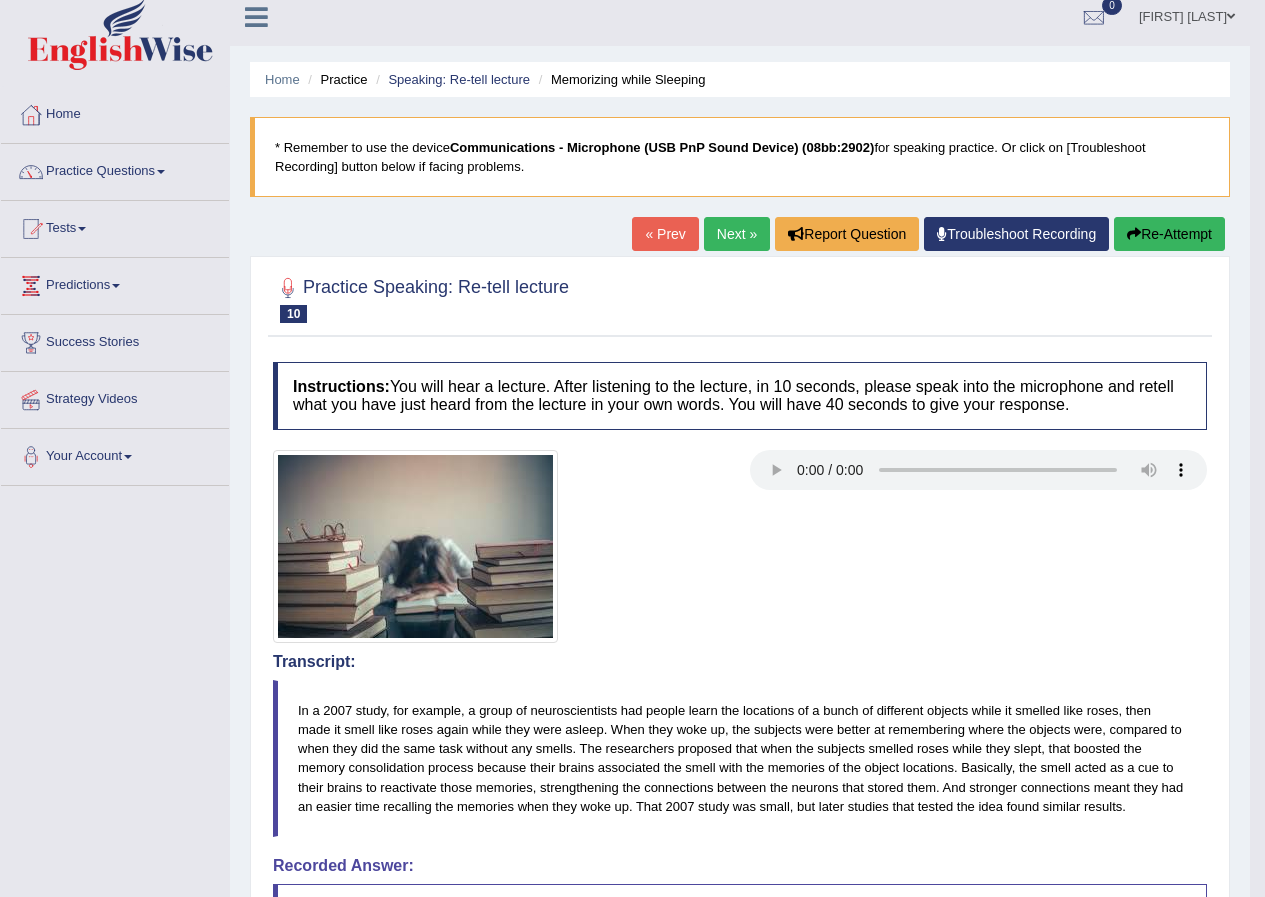scroll, scrollTop: 0, scrollLeft: 0, axis: both 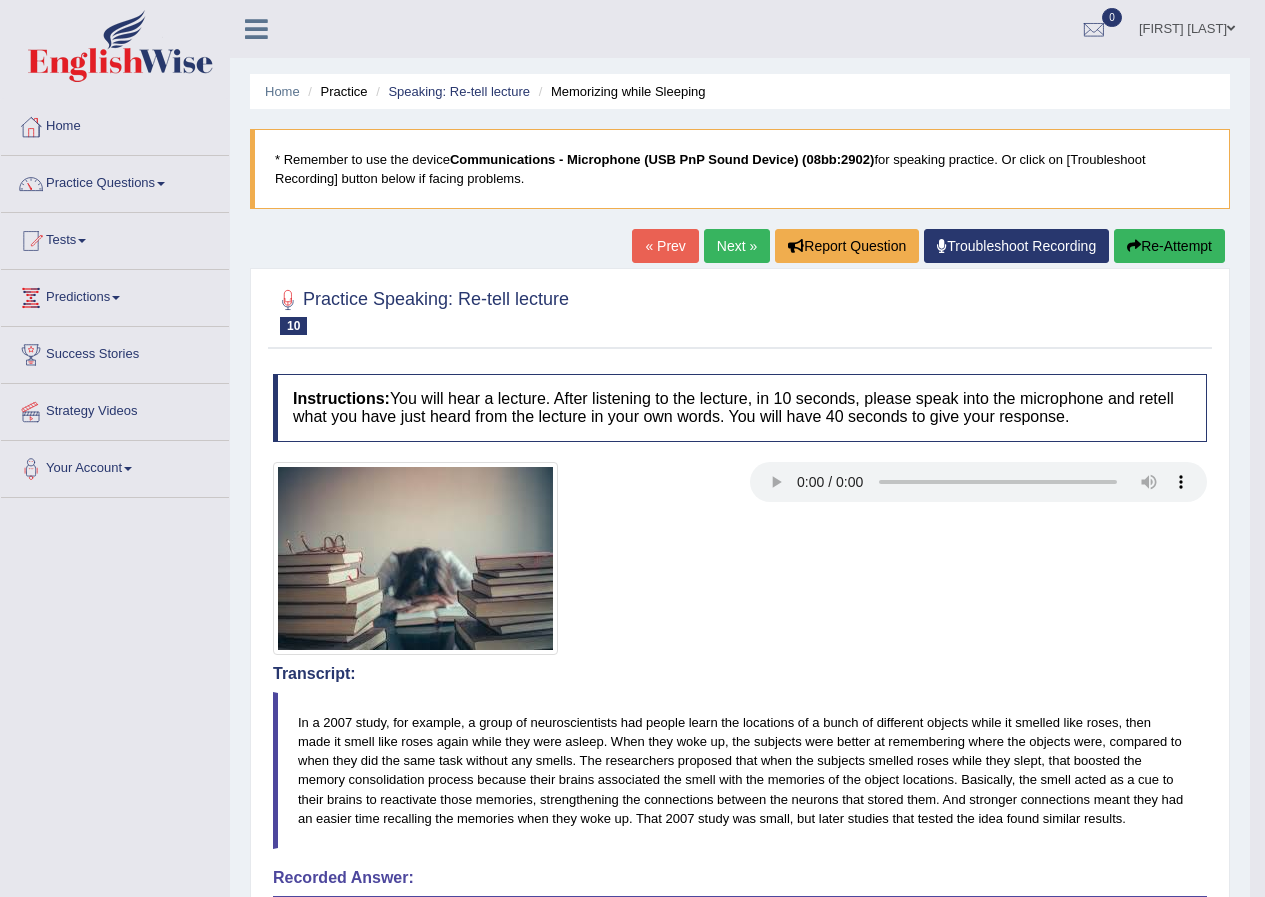 click on "Next »" at bounding box center (737, 246) 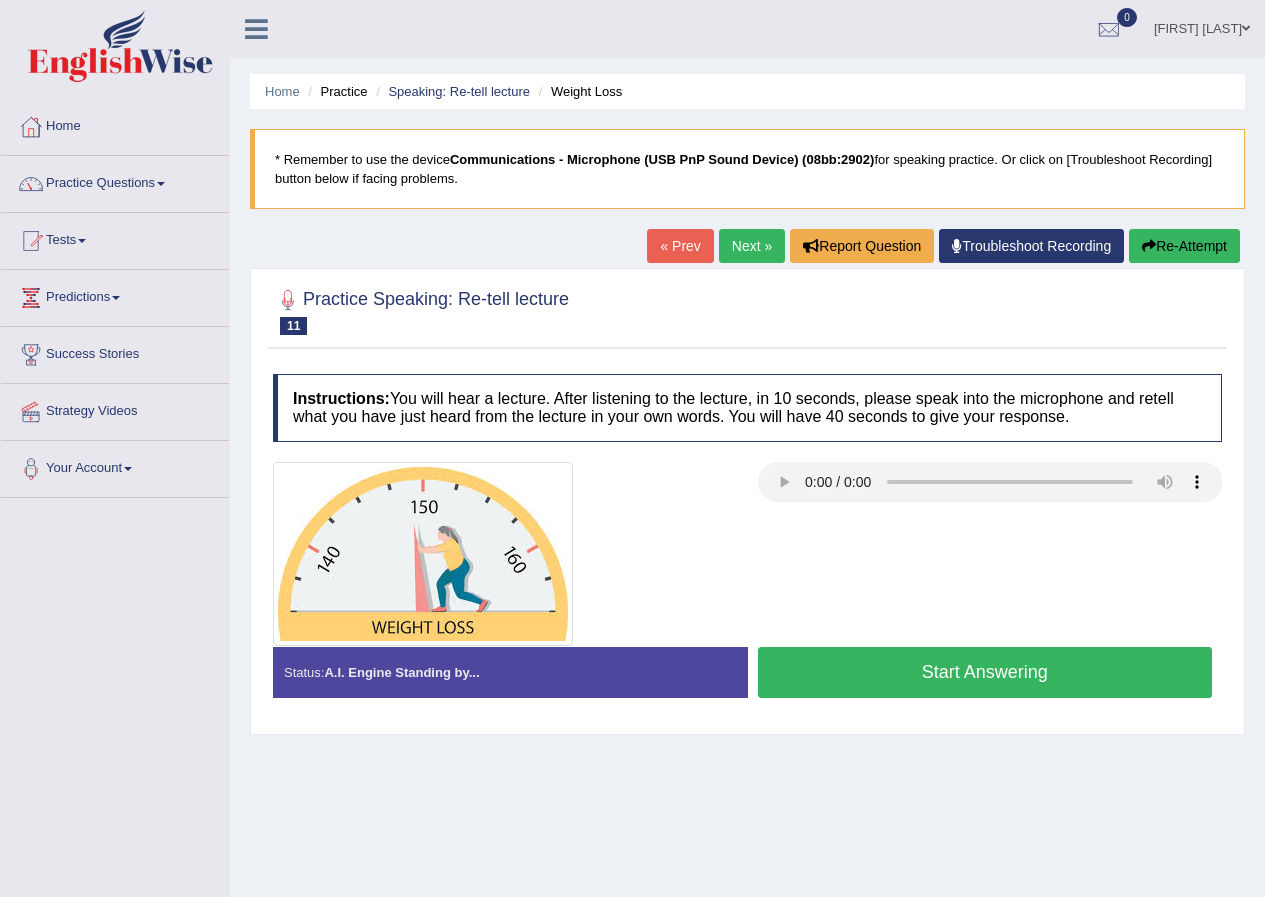 scroll, scrollTop: 0, scrollLeft: 0, axis: both 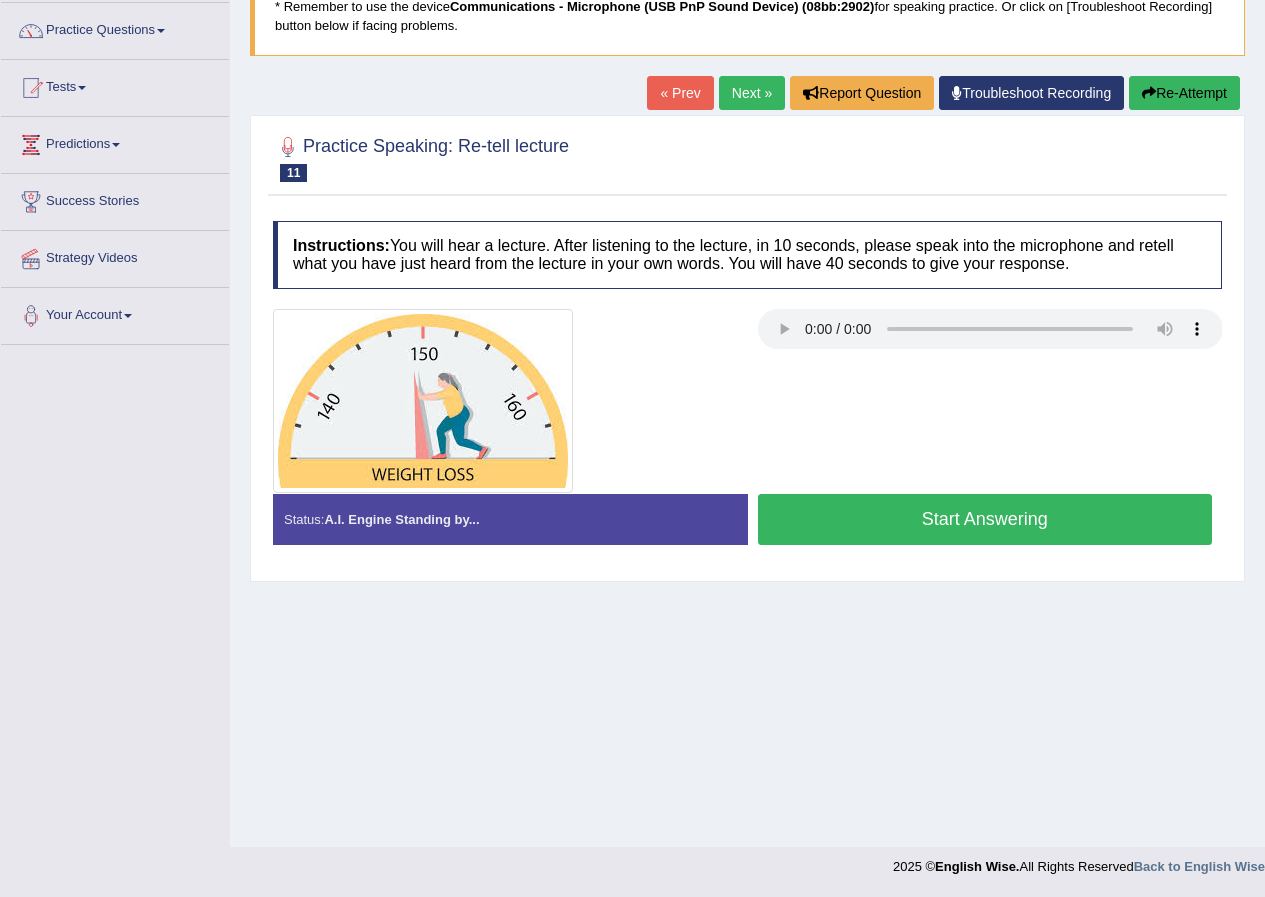 click on "Next »" at bounding box center [752, 93] 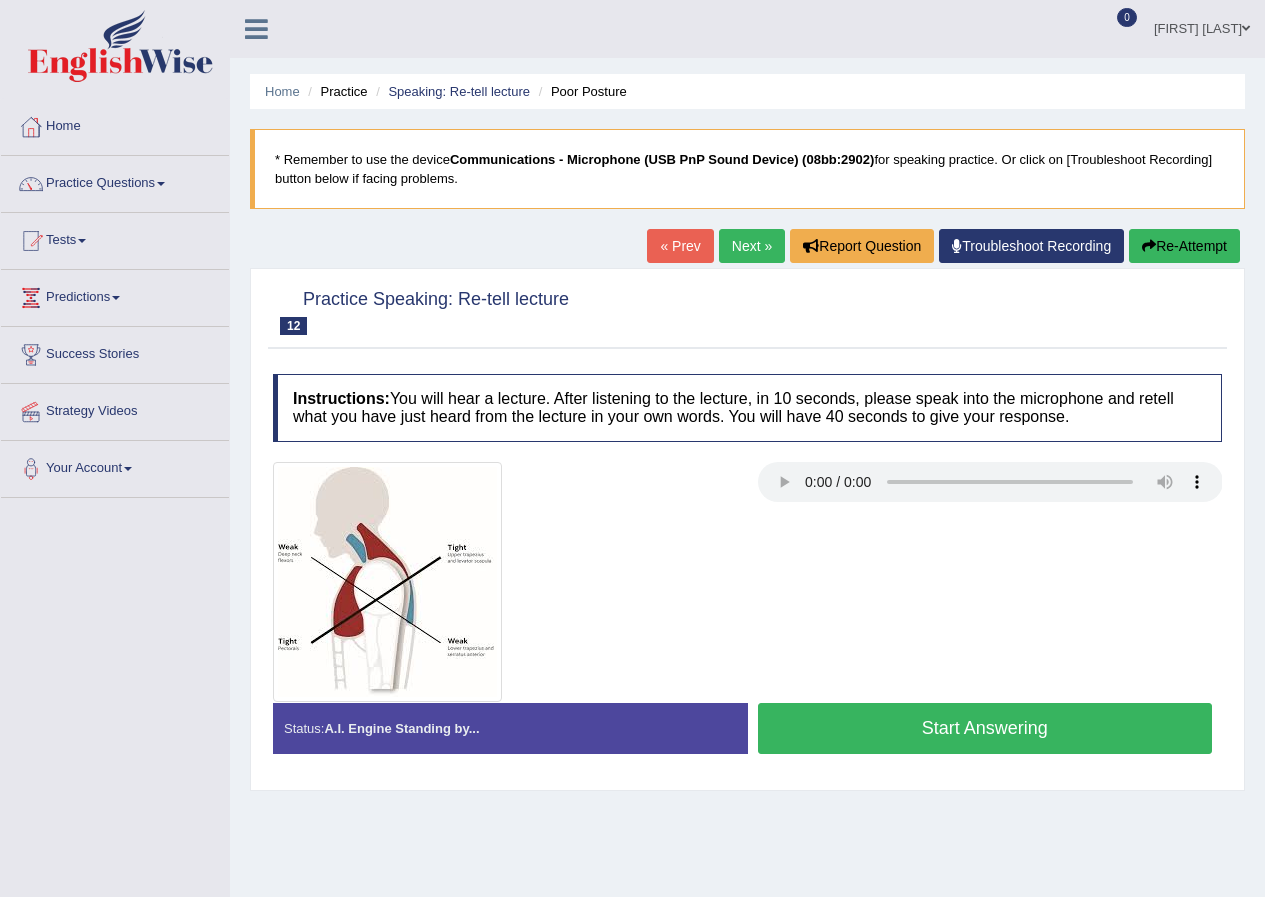 scroll, scrollTop: 0, scrollLeft: 0, axis: both 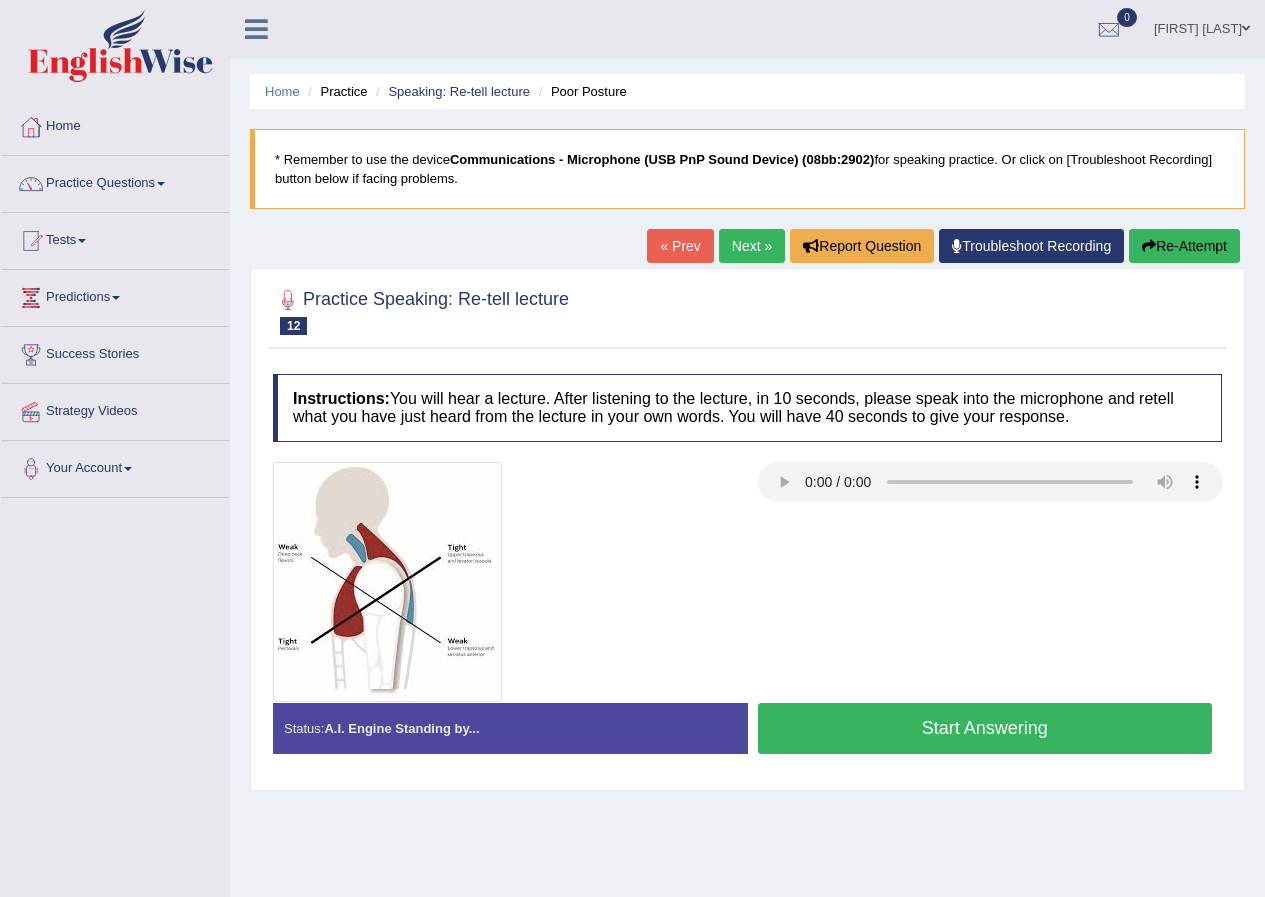 type 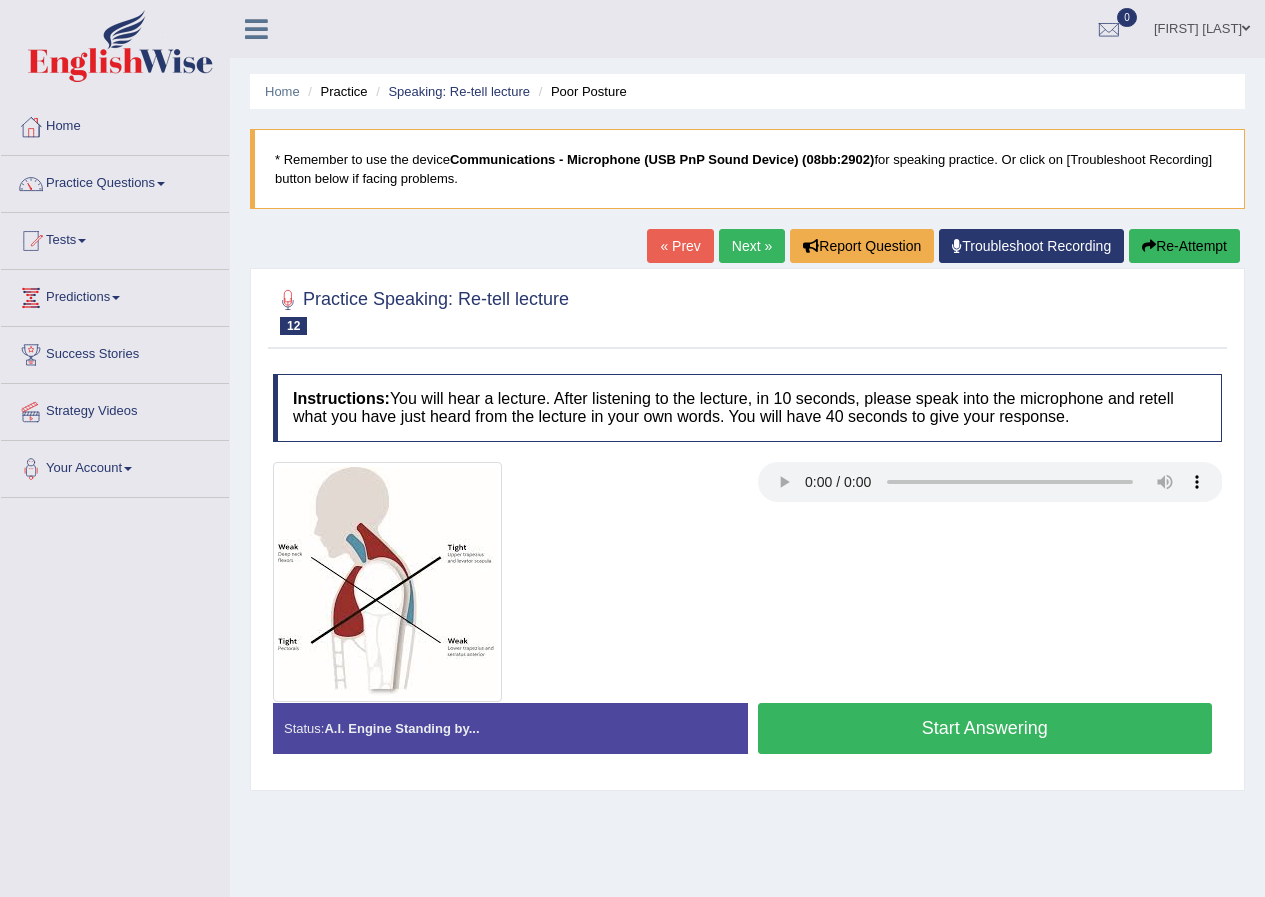 click on "Next »" at bounding box center [752, 246] 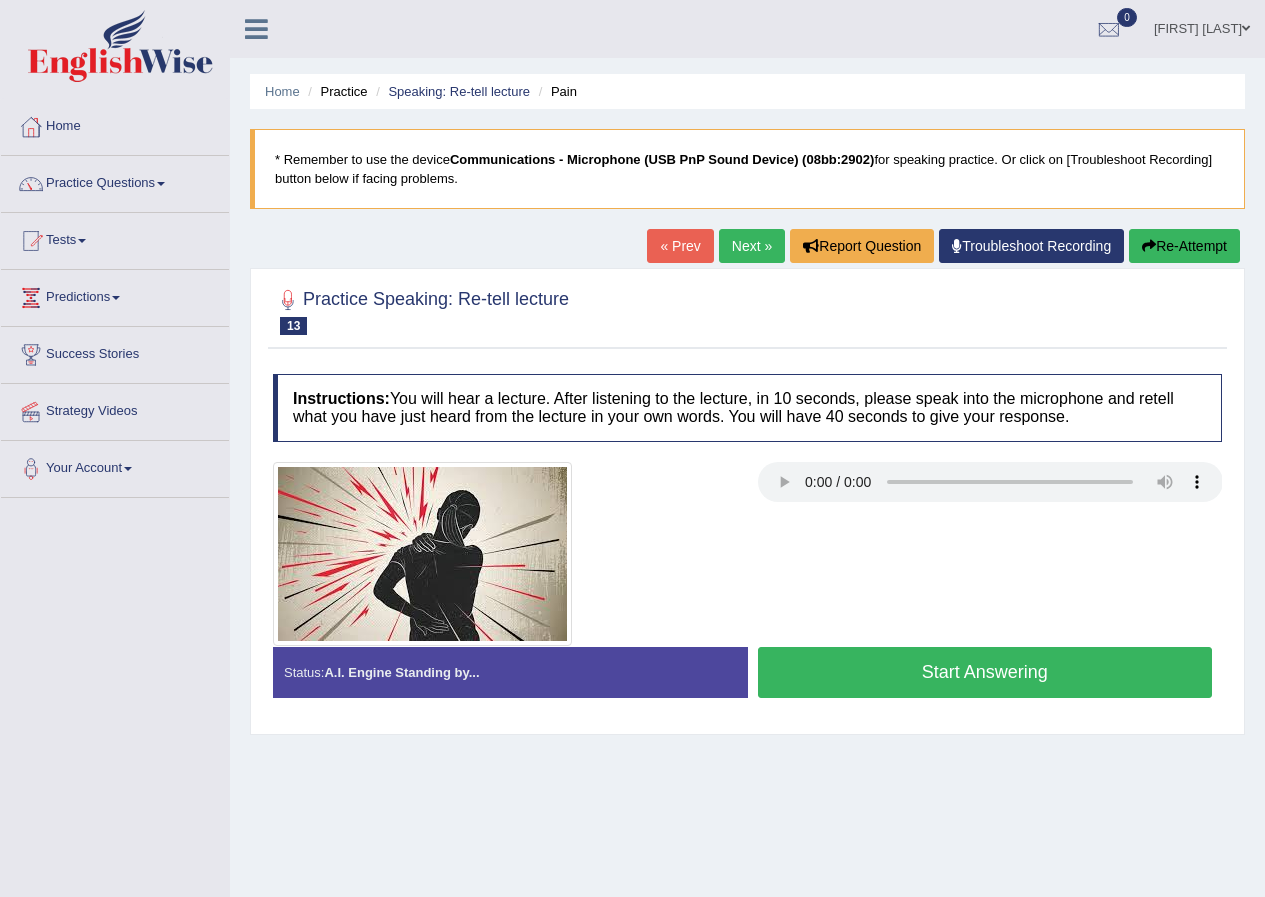 scroll, scrollTop: 0, scrollLeft: 0, axis: both 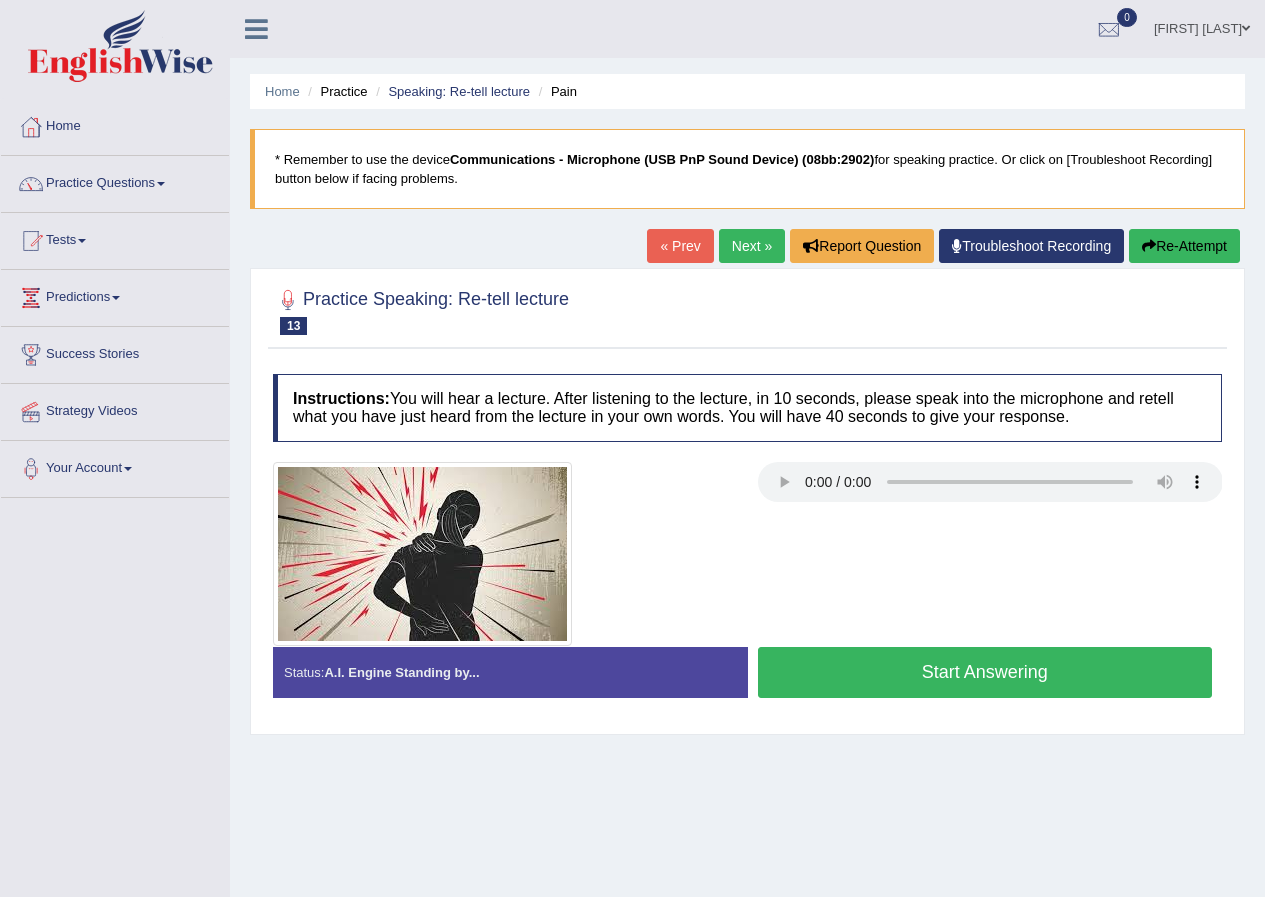 click on "Next »" at bounding box center [752, 246] 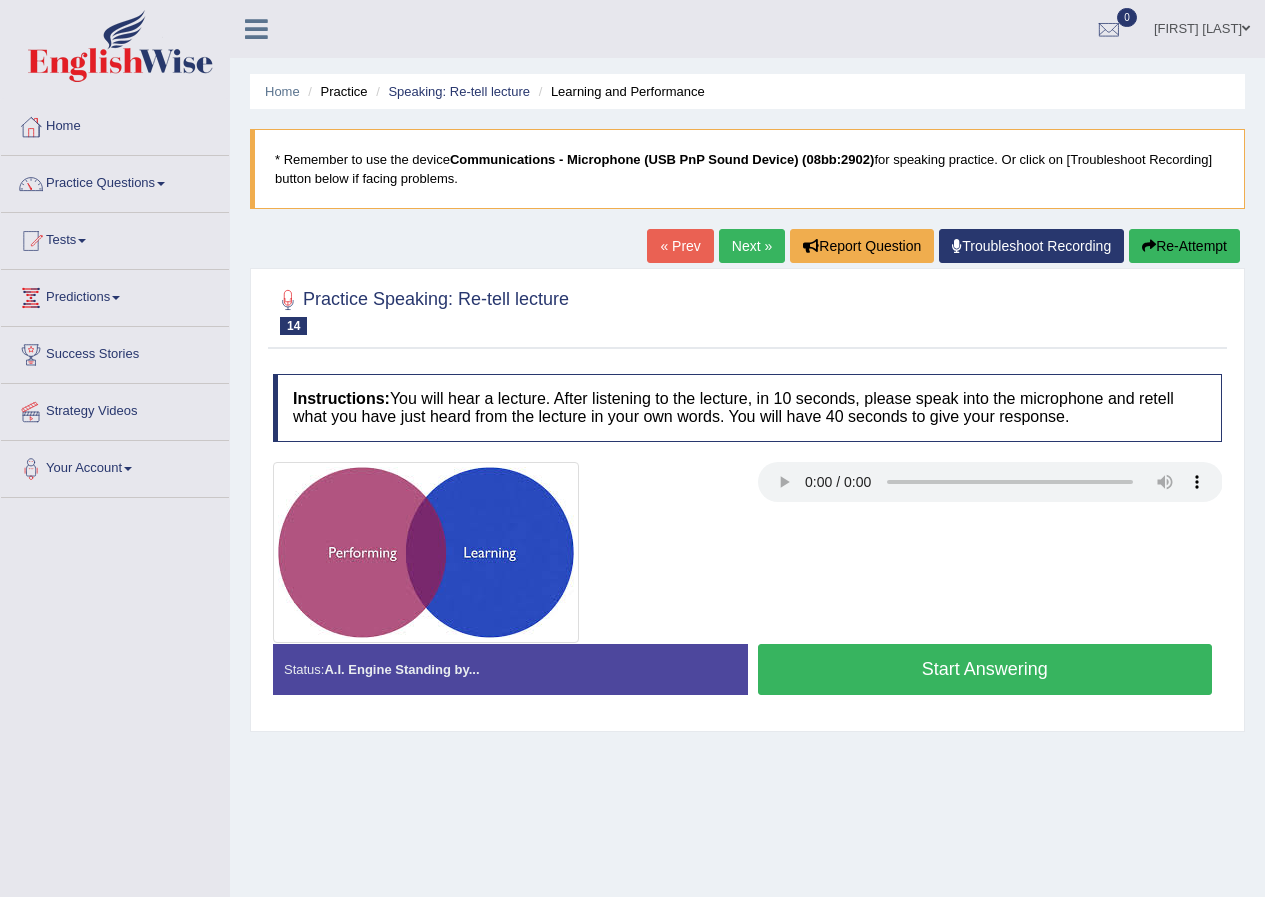 scroll, scrollTop: 0, scrollLeft: 0, axis: both 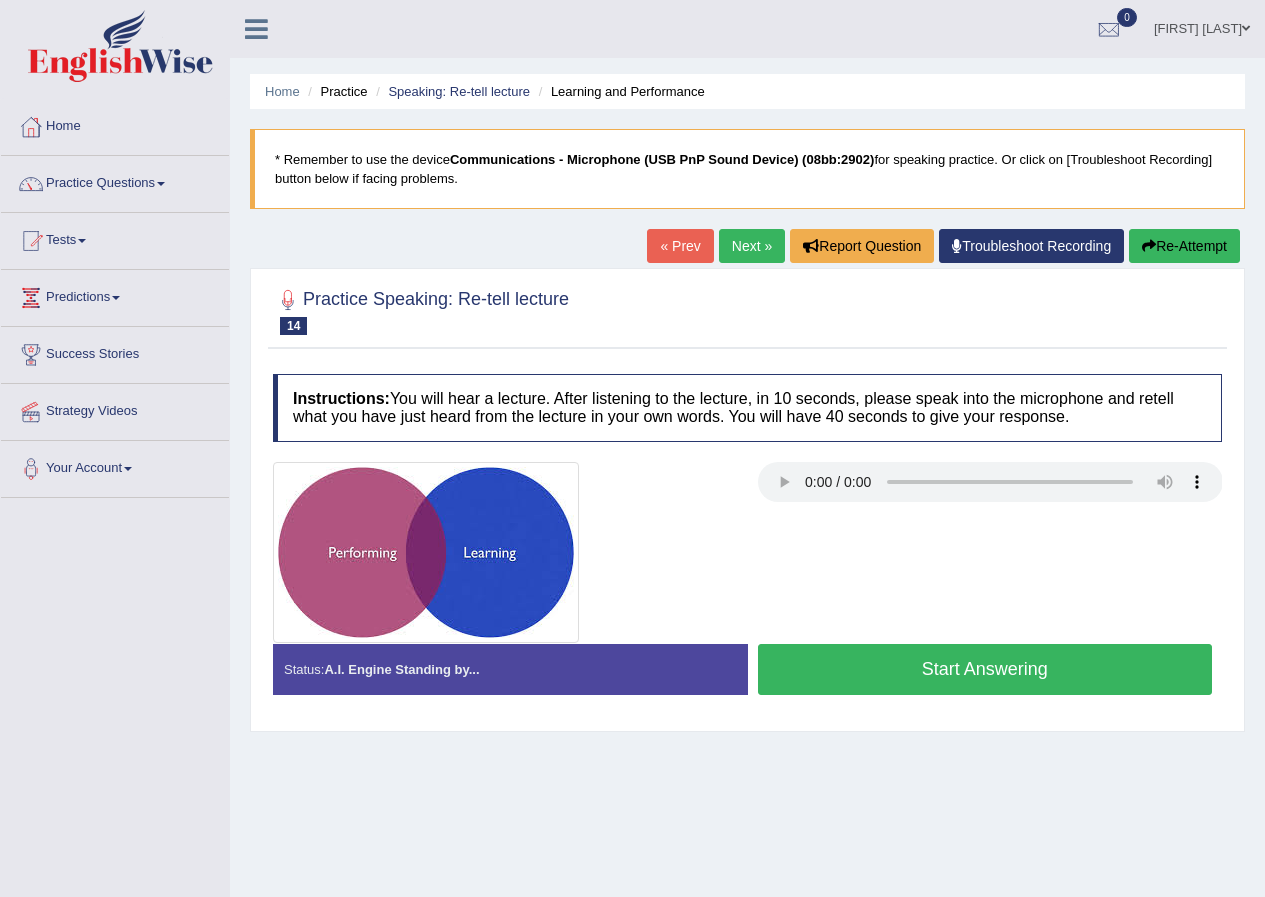 click on "Next »" at bounding box center [752, 246] 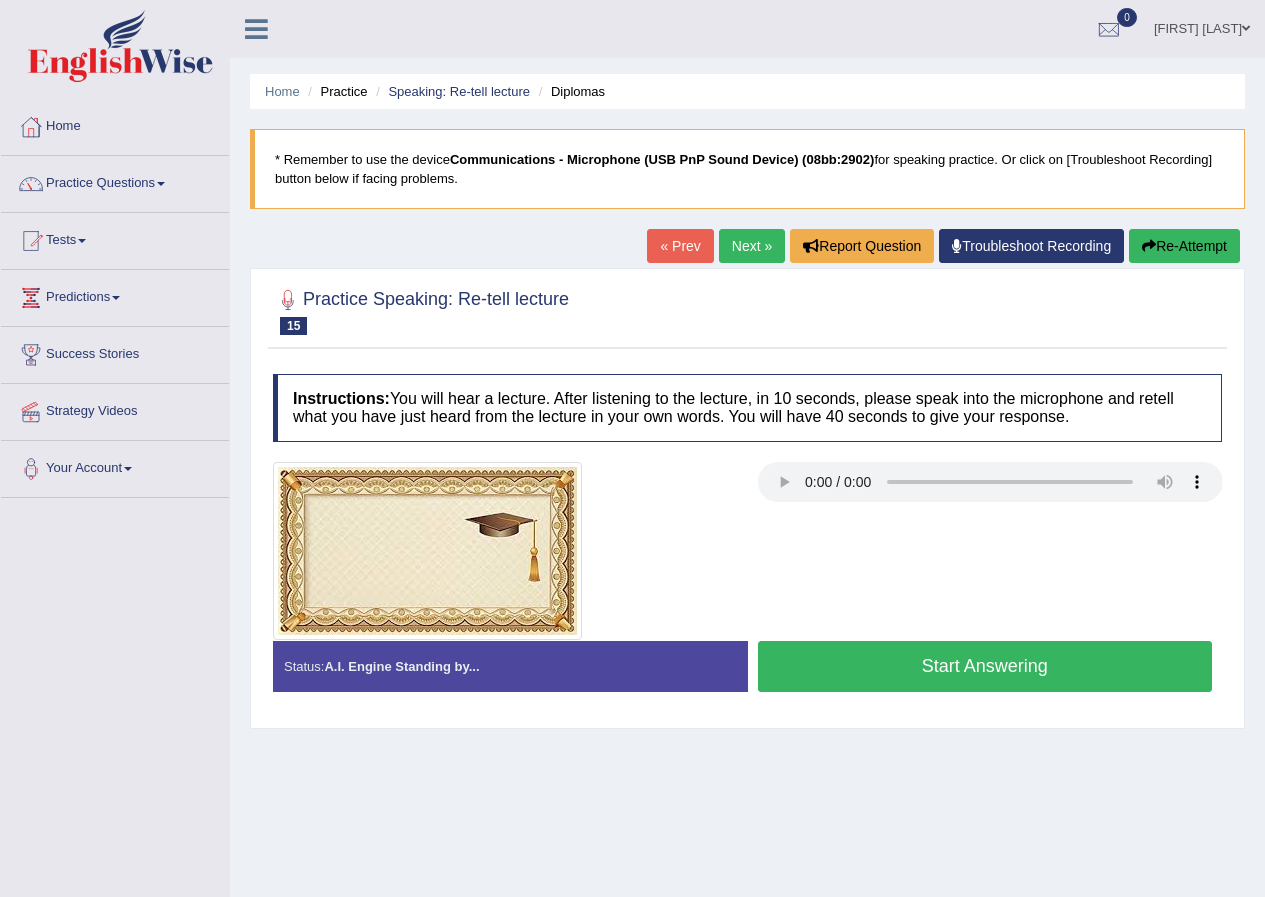 scroll, scrollTop: 0, scrollLeft: 0, axis: both 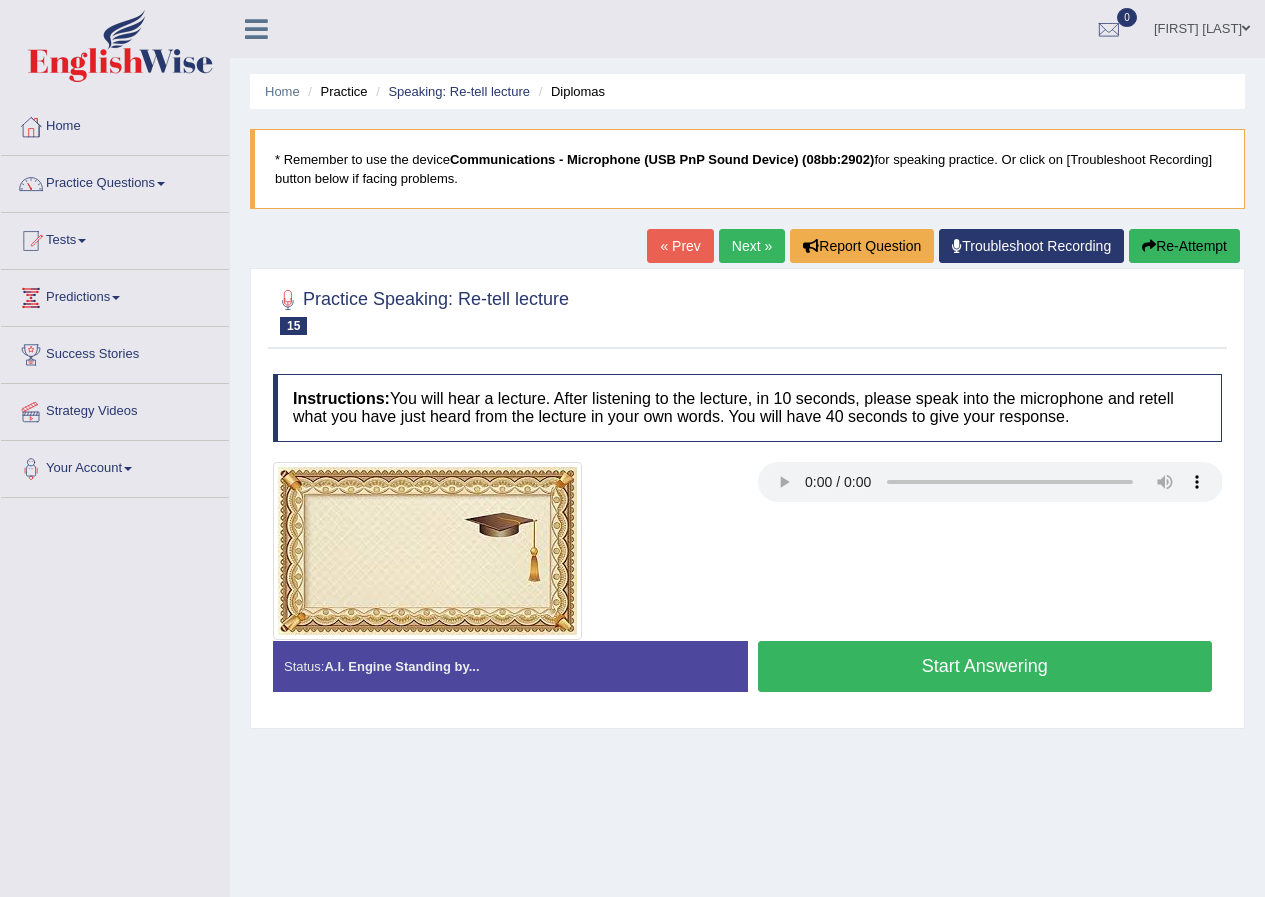 click on "Next »" at bounding box center [752, 246] 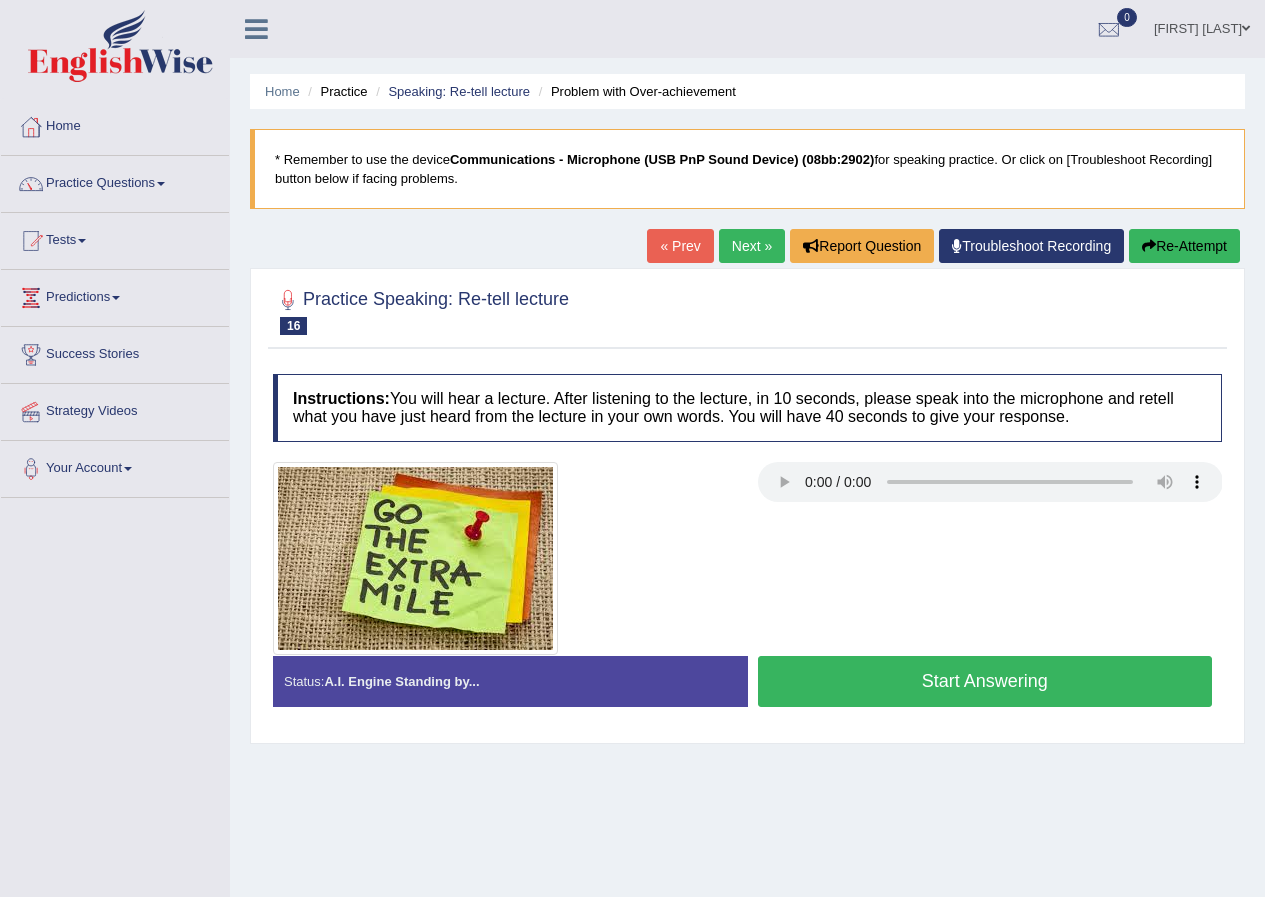 scroll, scrollTop: 0, scrollLeft: 0, axis: both 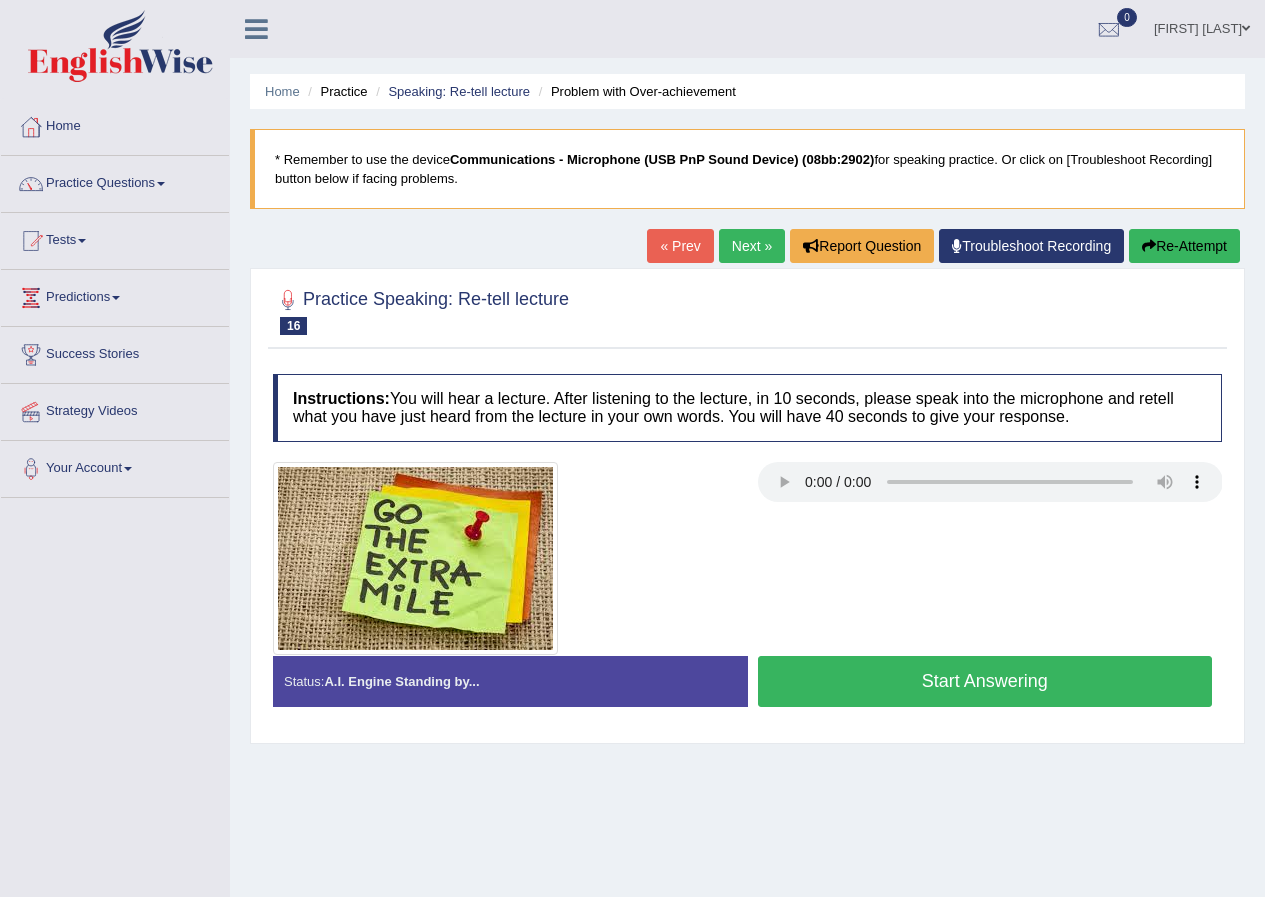 click on "Start Answering" at bounding box center [985, 681] 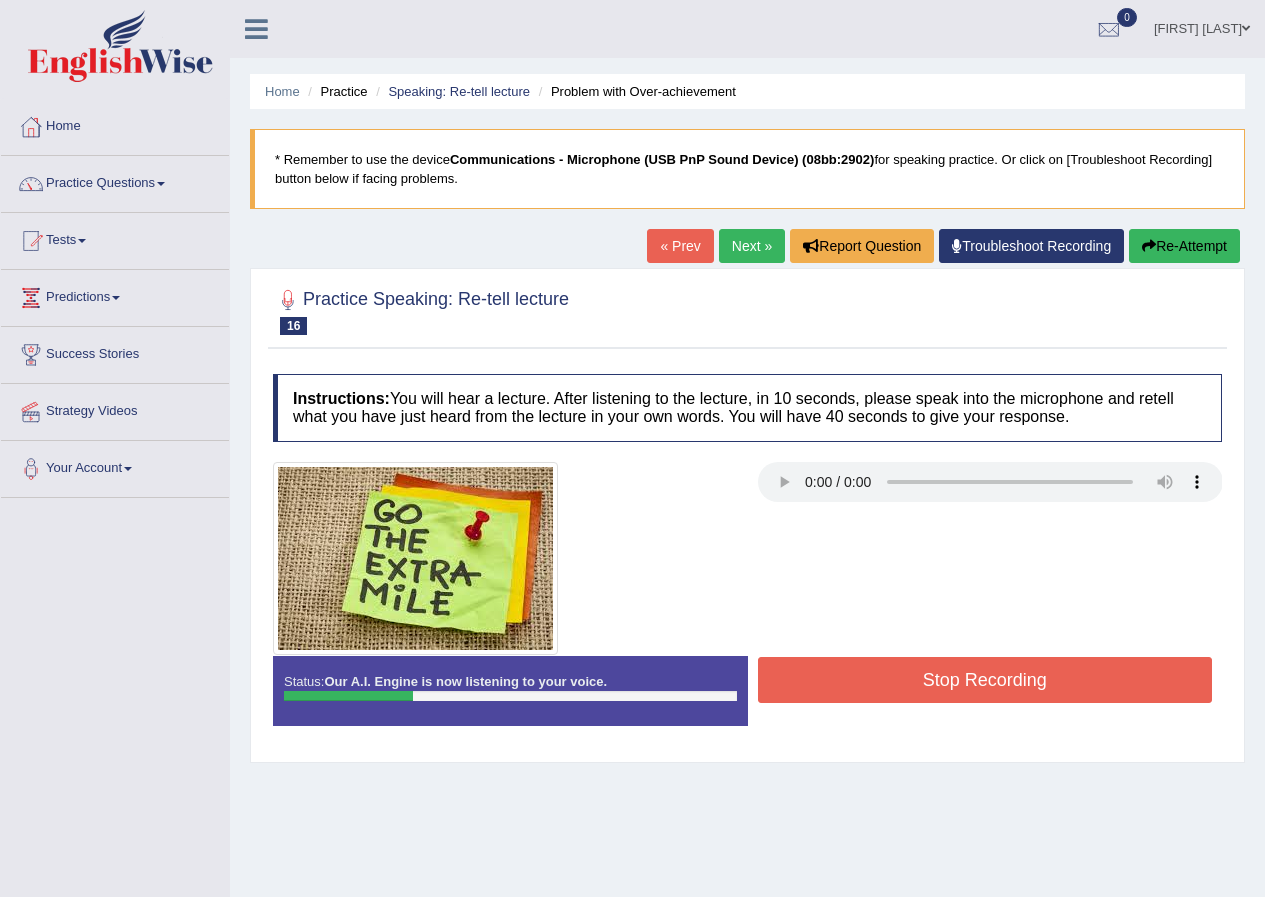 click on "Stop Recording" at bounding box center [985, 680] 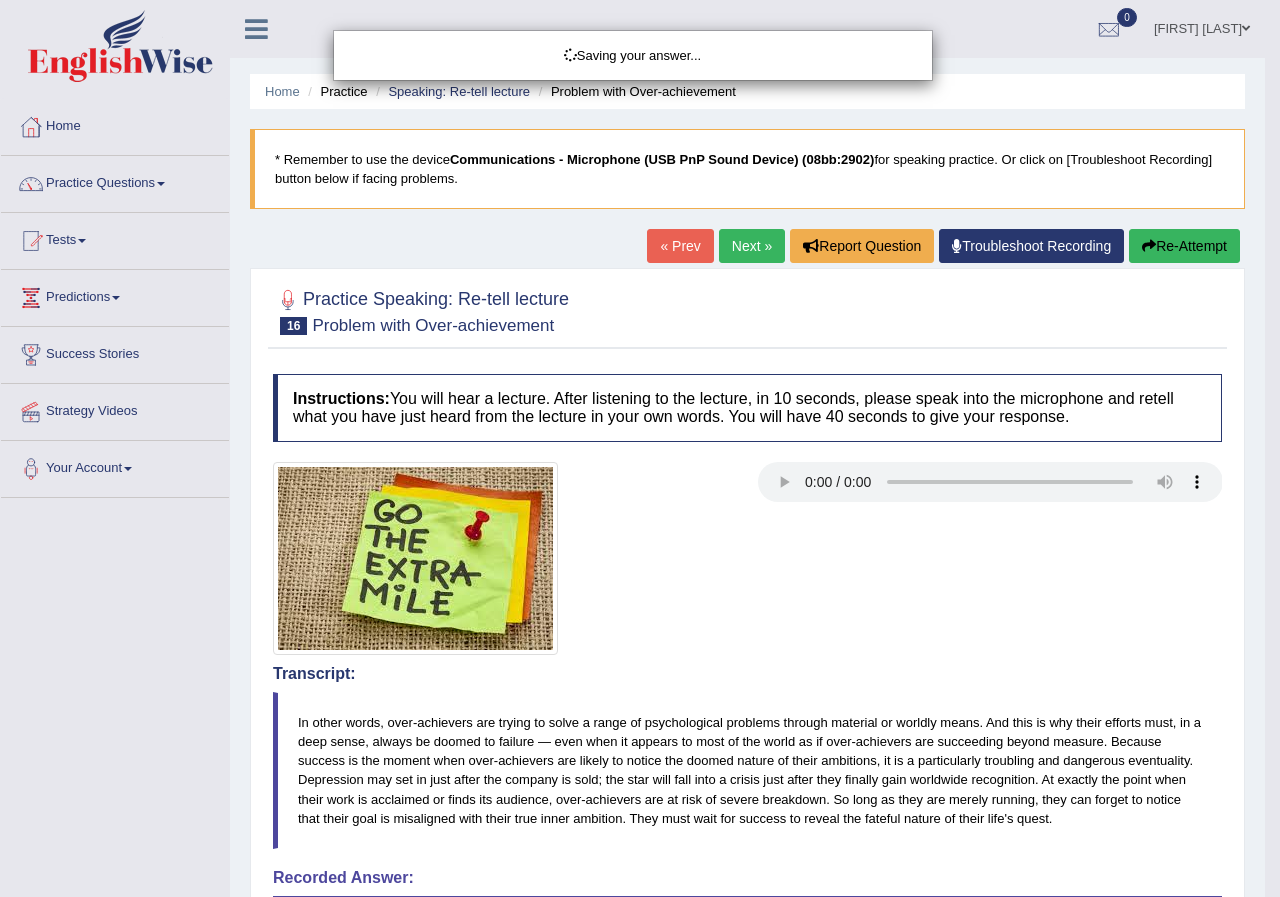 click on "Saving your answer..." at bounding box center [640, 448] 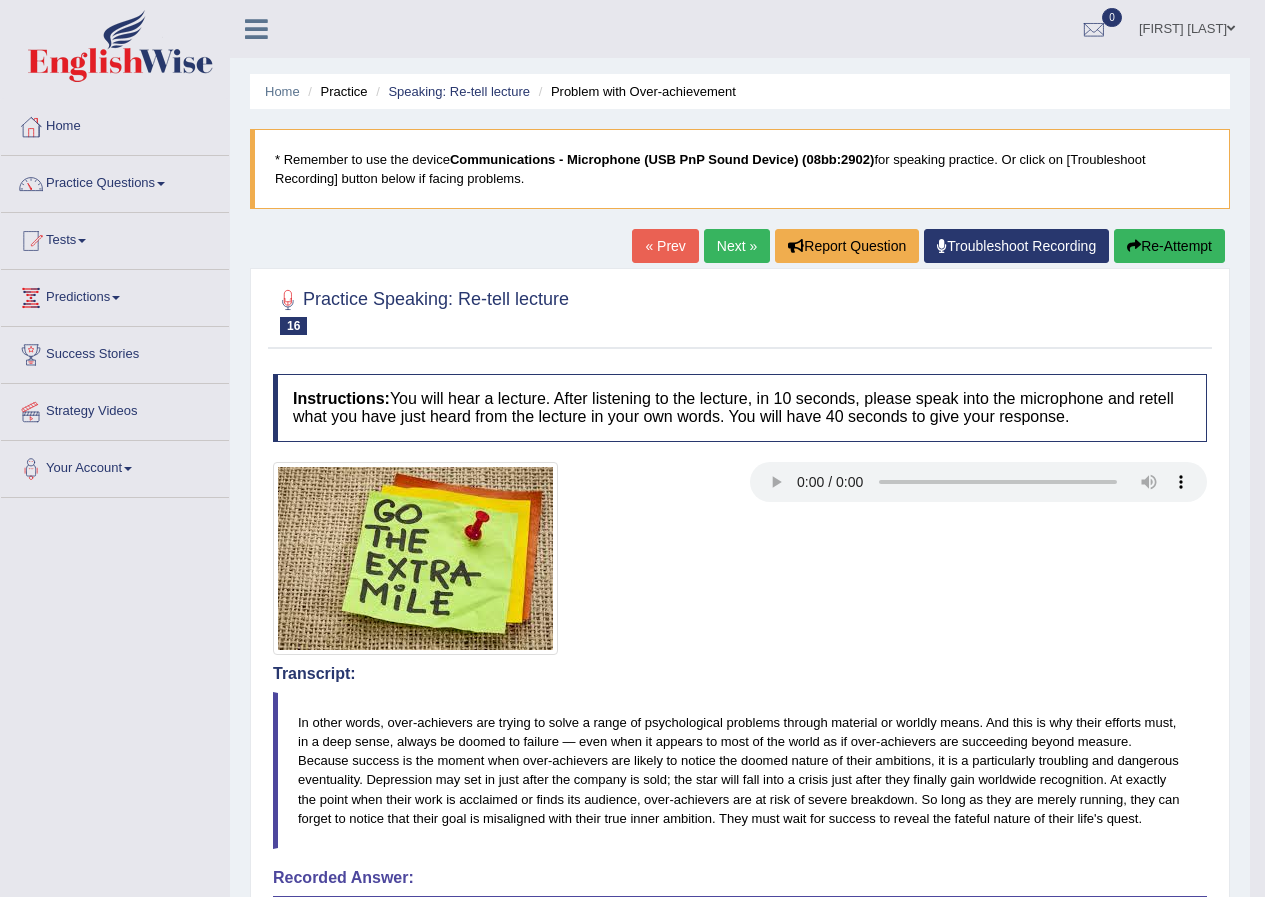 click on "Re-Attempt" at bounding box center [1169, 246] 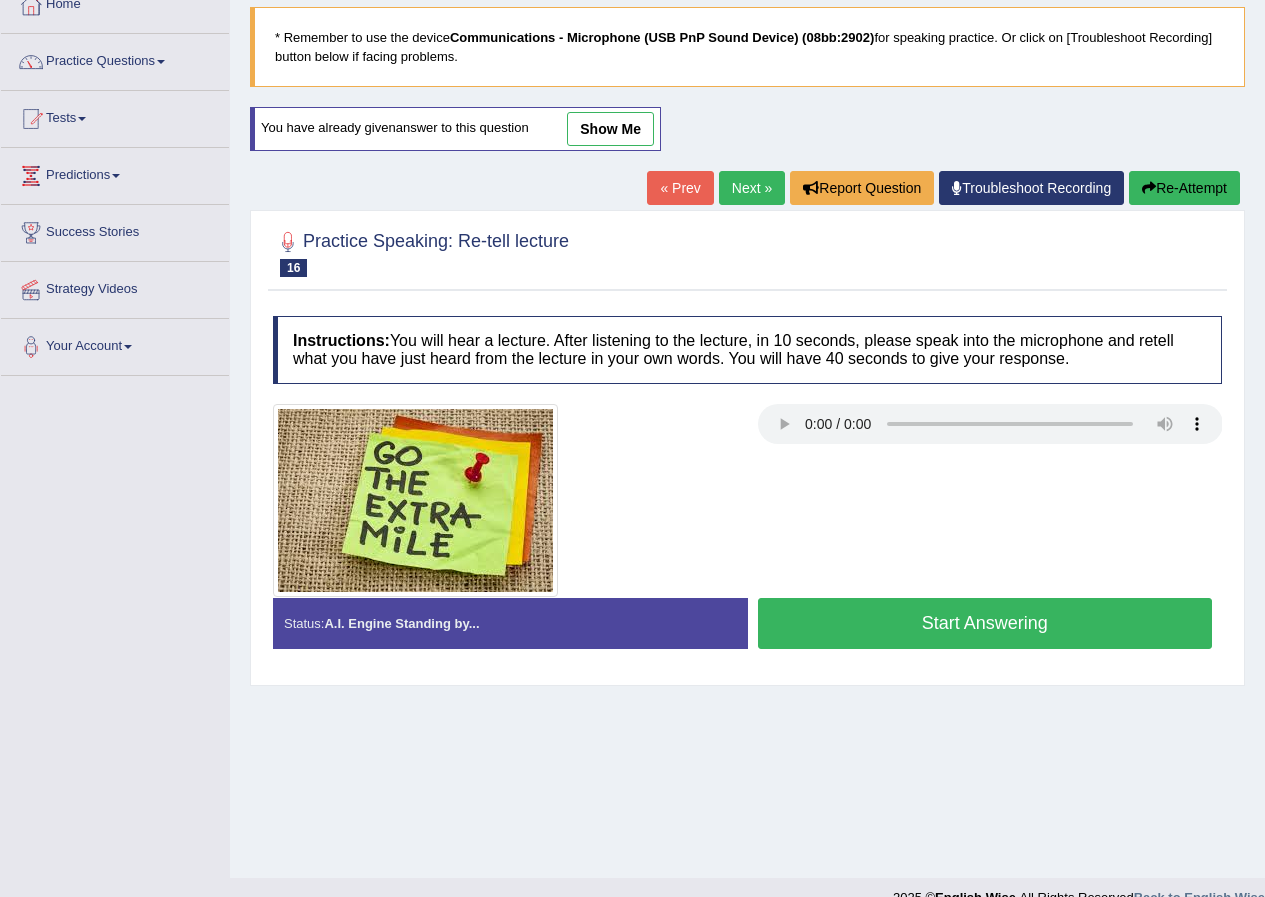 scroll, scrollTop: 153, scrollLeft: 0, axis: vertical 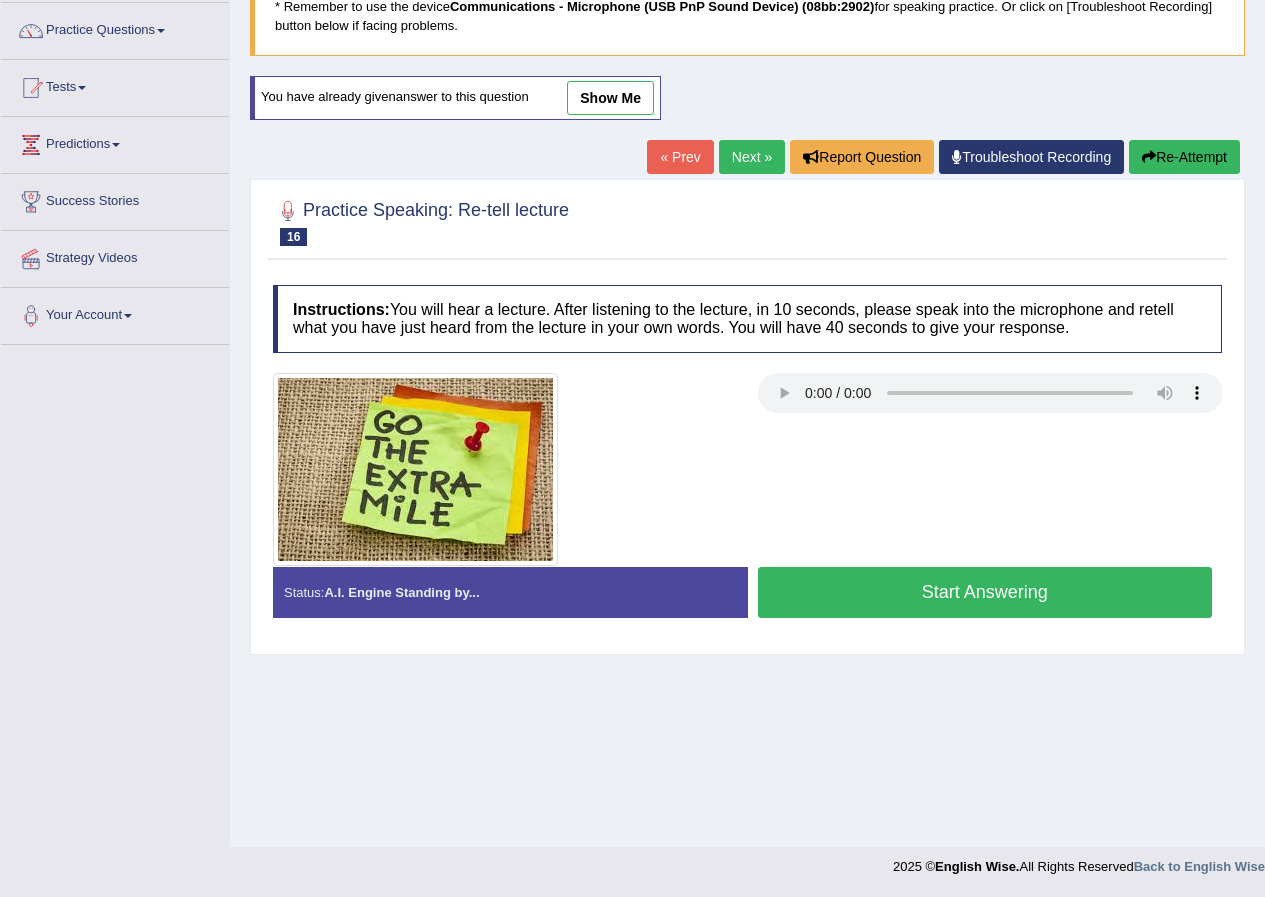 click on "Start Answering" at bounding box center [985, 592] 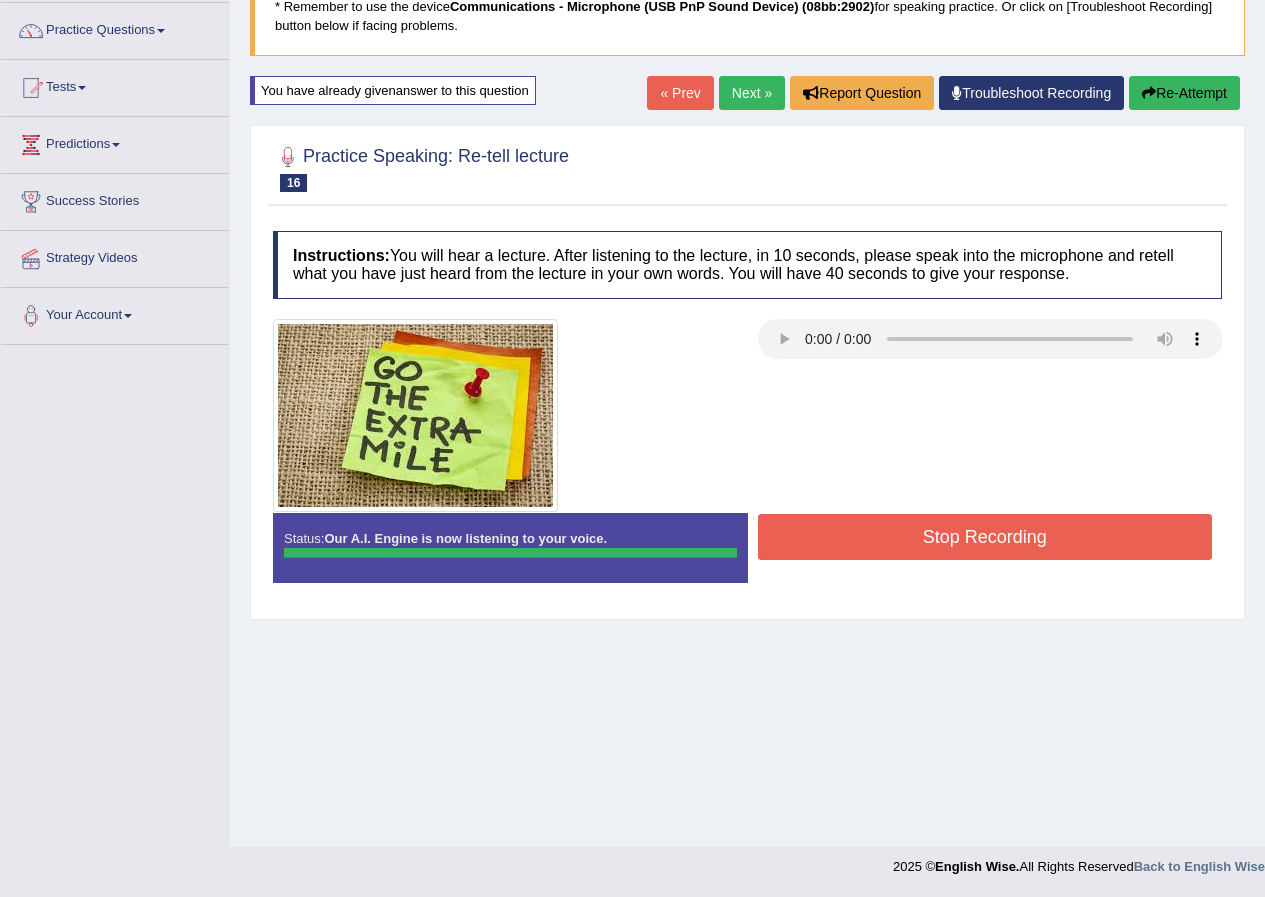 click on "Stop Recording" at bounding box center [985, 537] 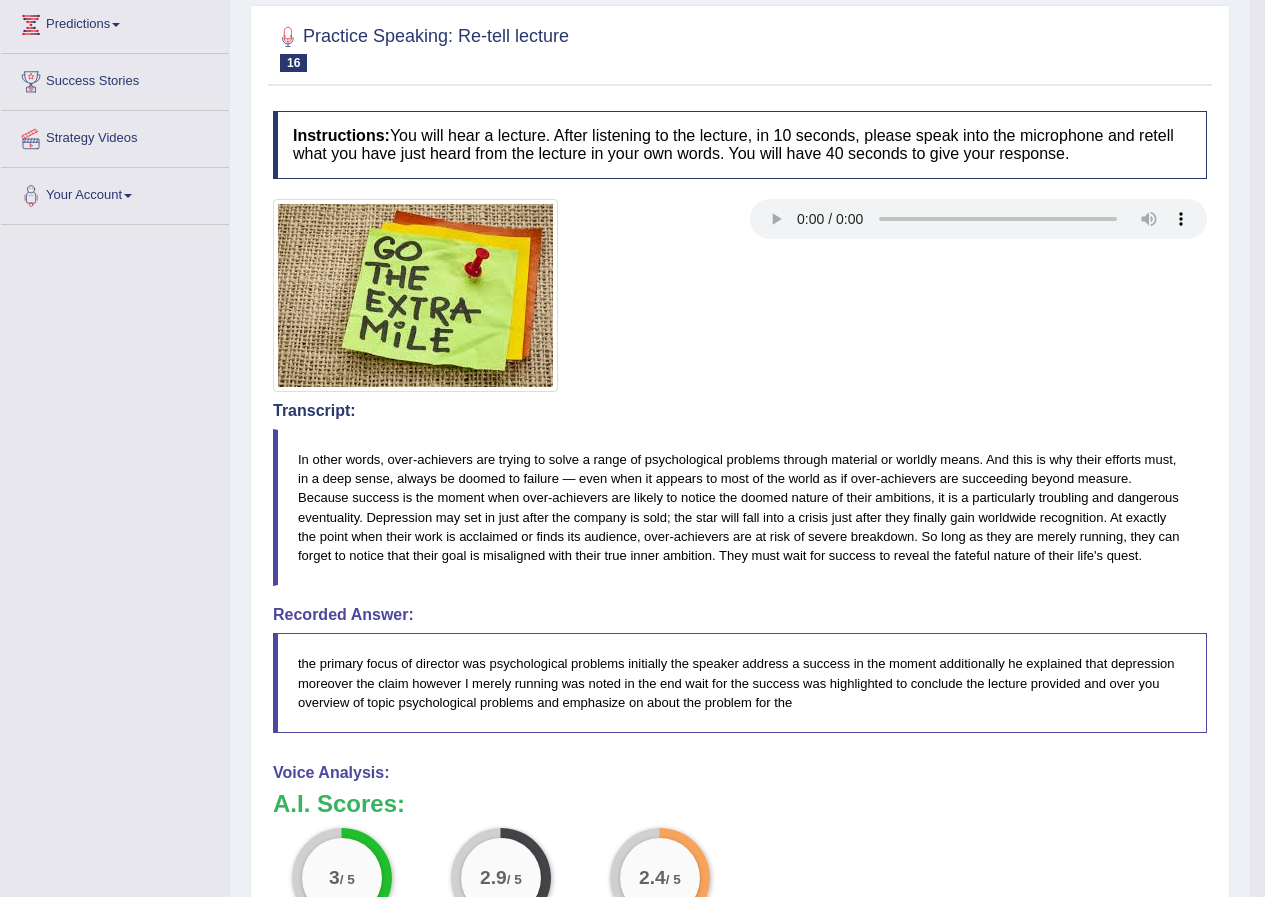 scroll, scrollTop: 207, scrollLeft: 0, axis: vertical 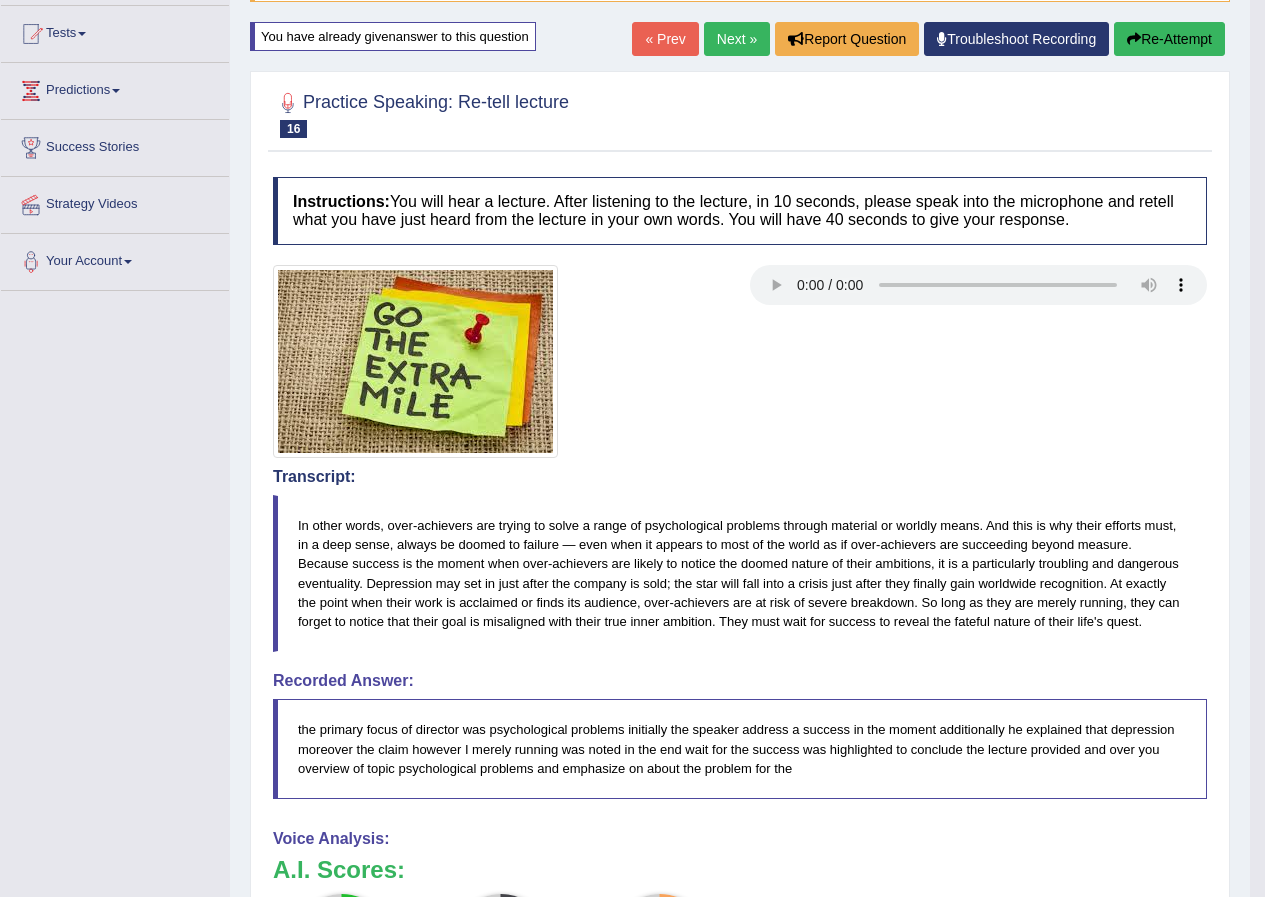 click on "Next »" at bounding box center [737, 39] 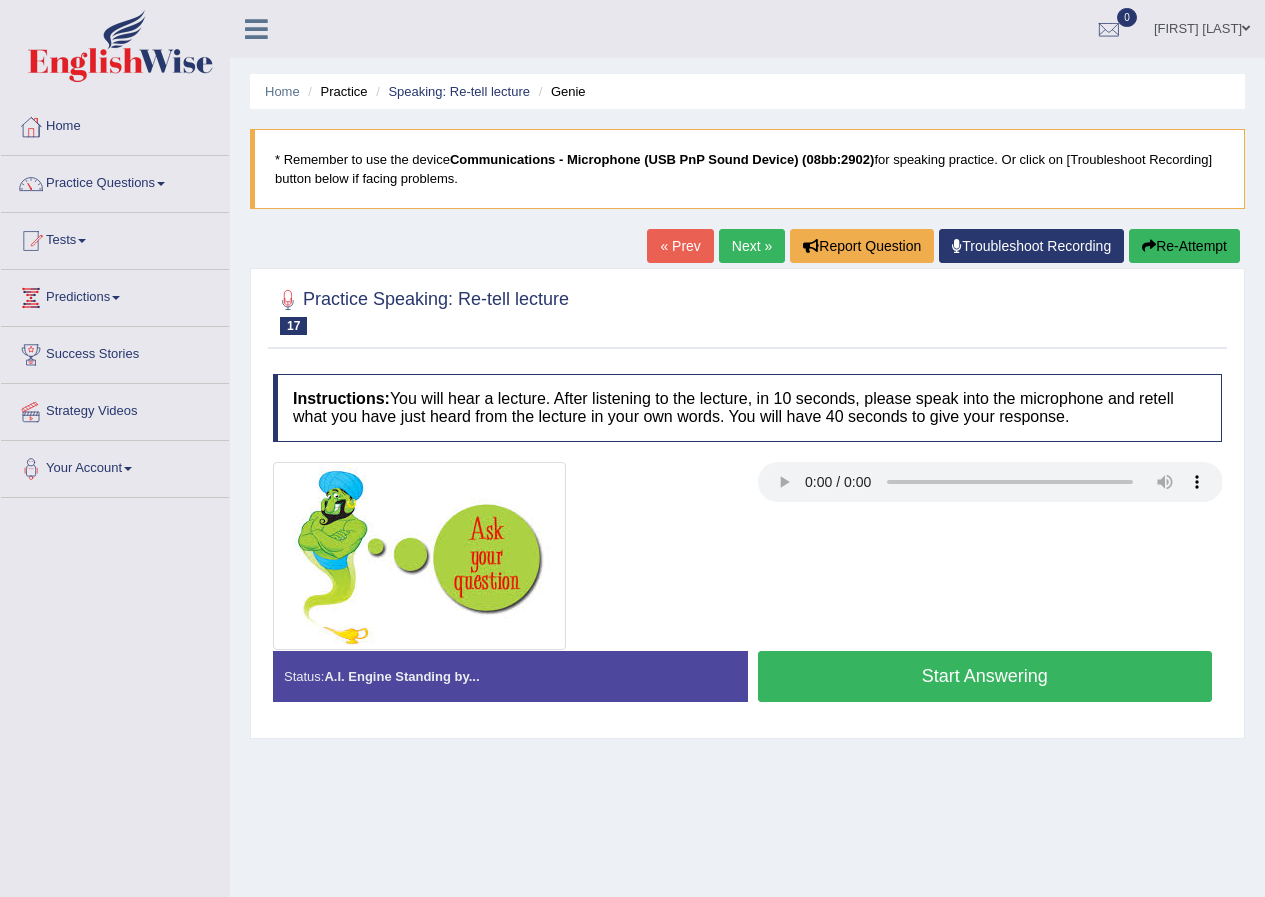 scroll, scrollTop: 0, scrollLeft: 0, axis: both 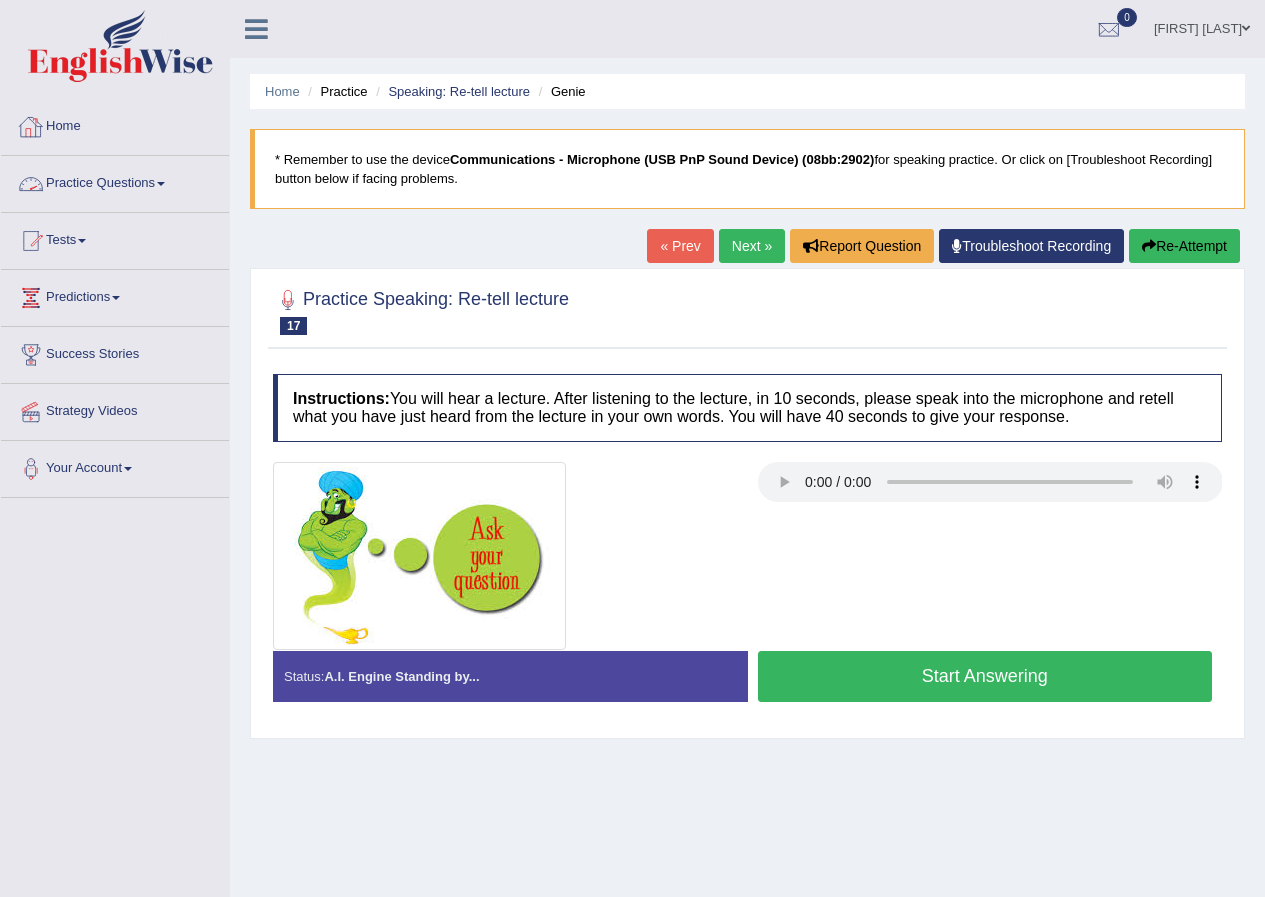 click on "Practice Questions" at bounding box center [115, 181] 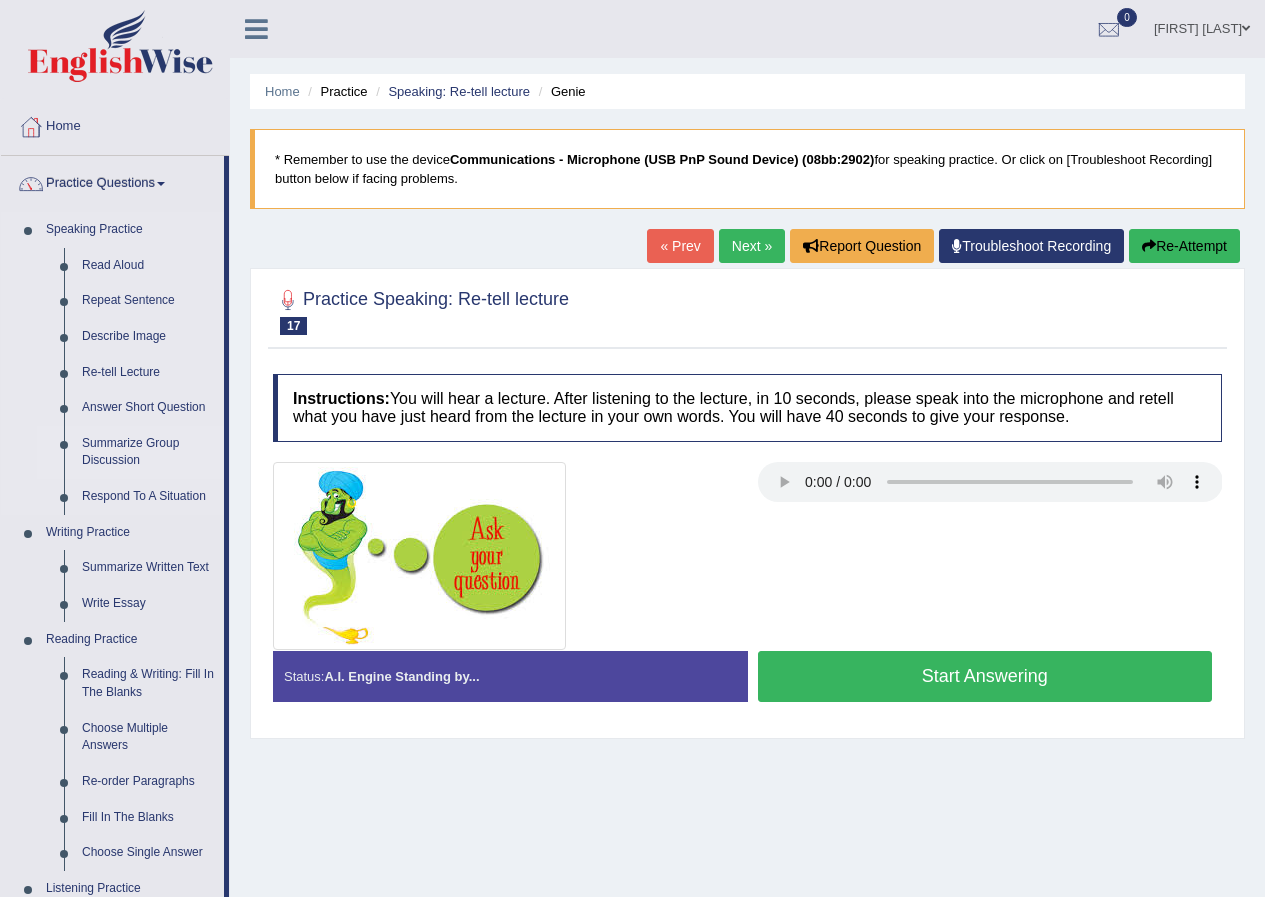 click on "Summarize Group Discussion" at bounding box center (148, 452) 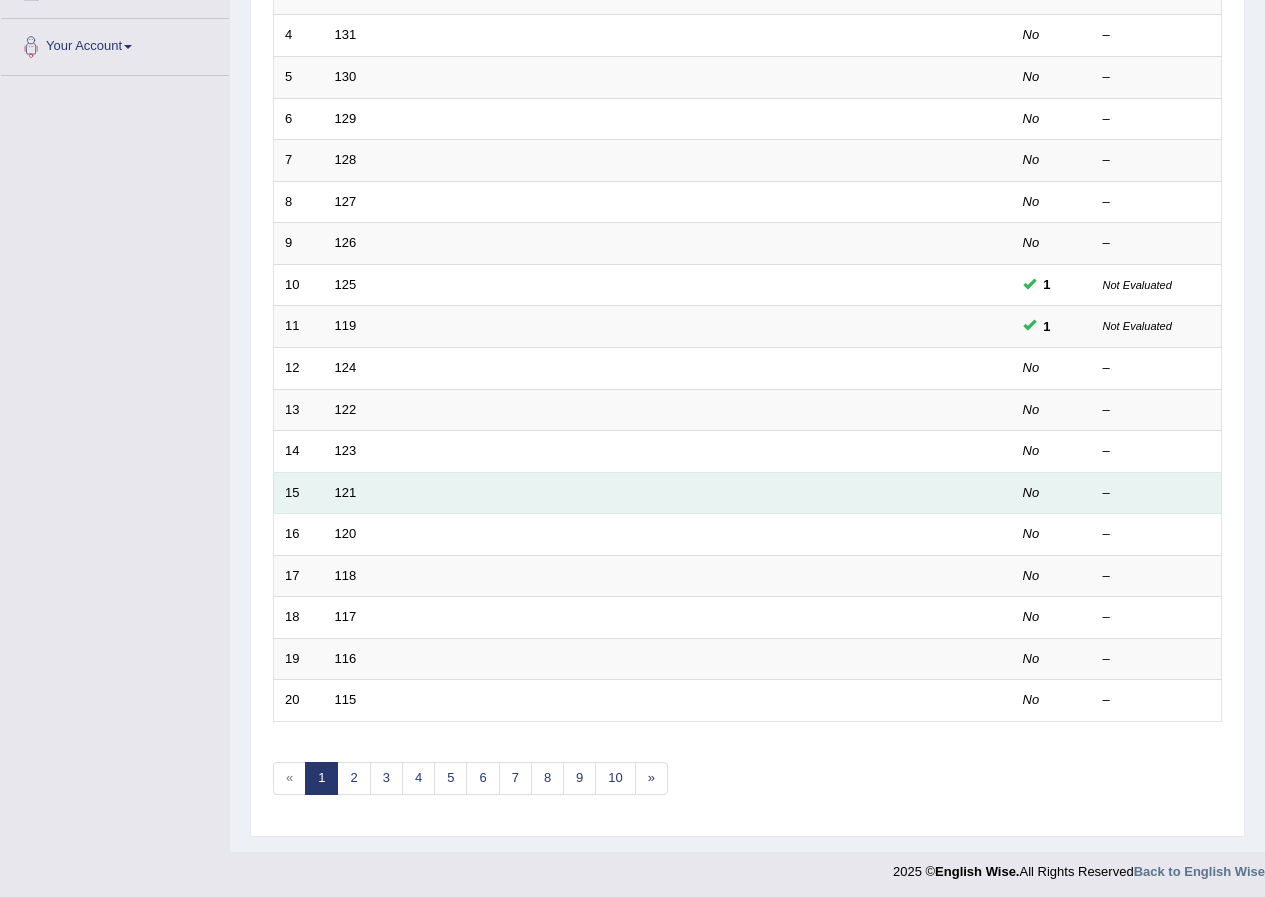 scroll, scrollTop: 0, scrollLeft: 0, axis: both 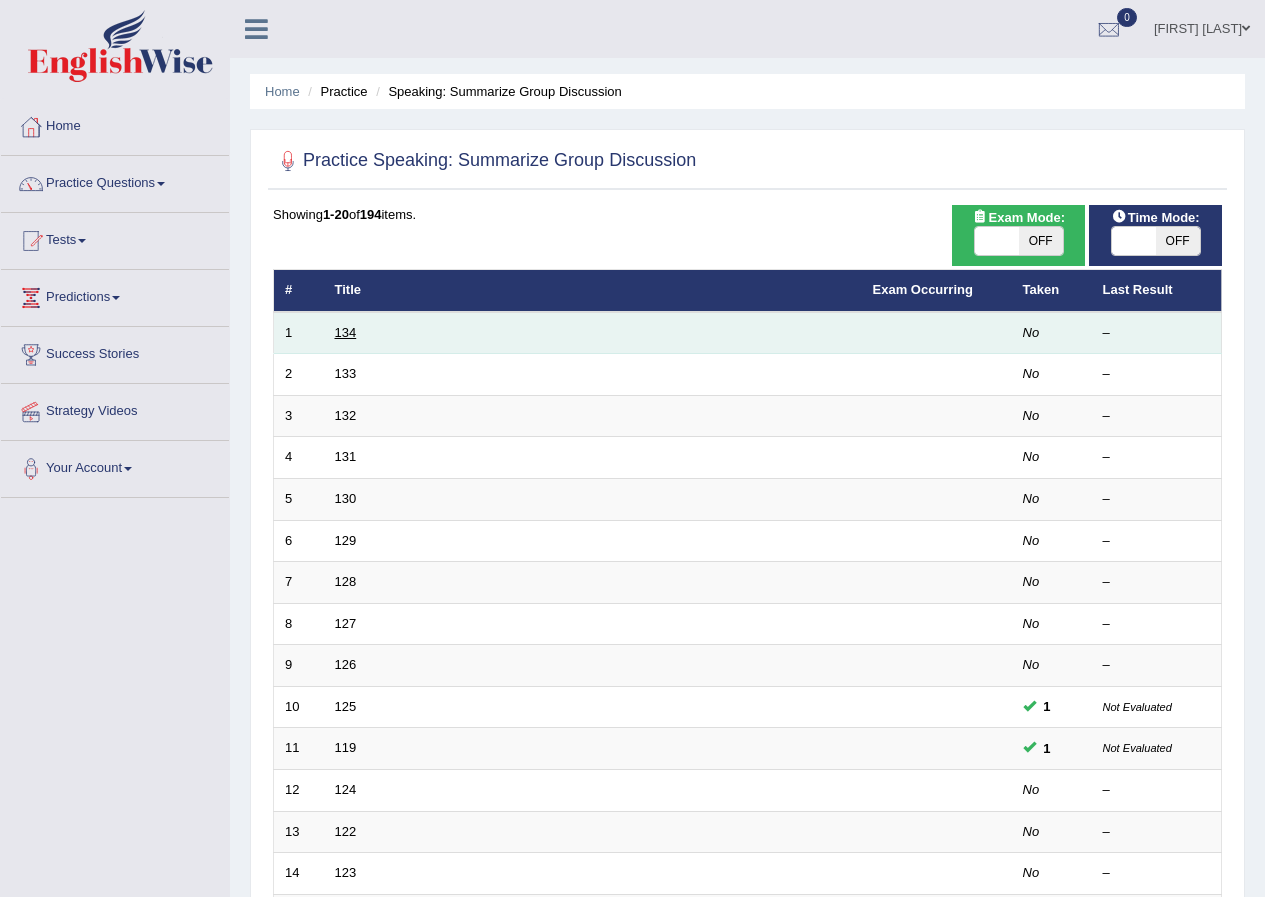 click on "134" at bounding box center [346, 332] 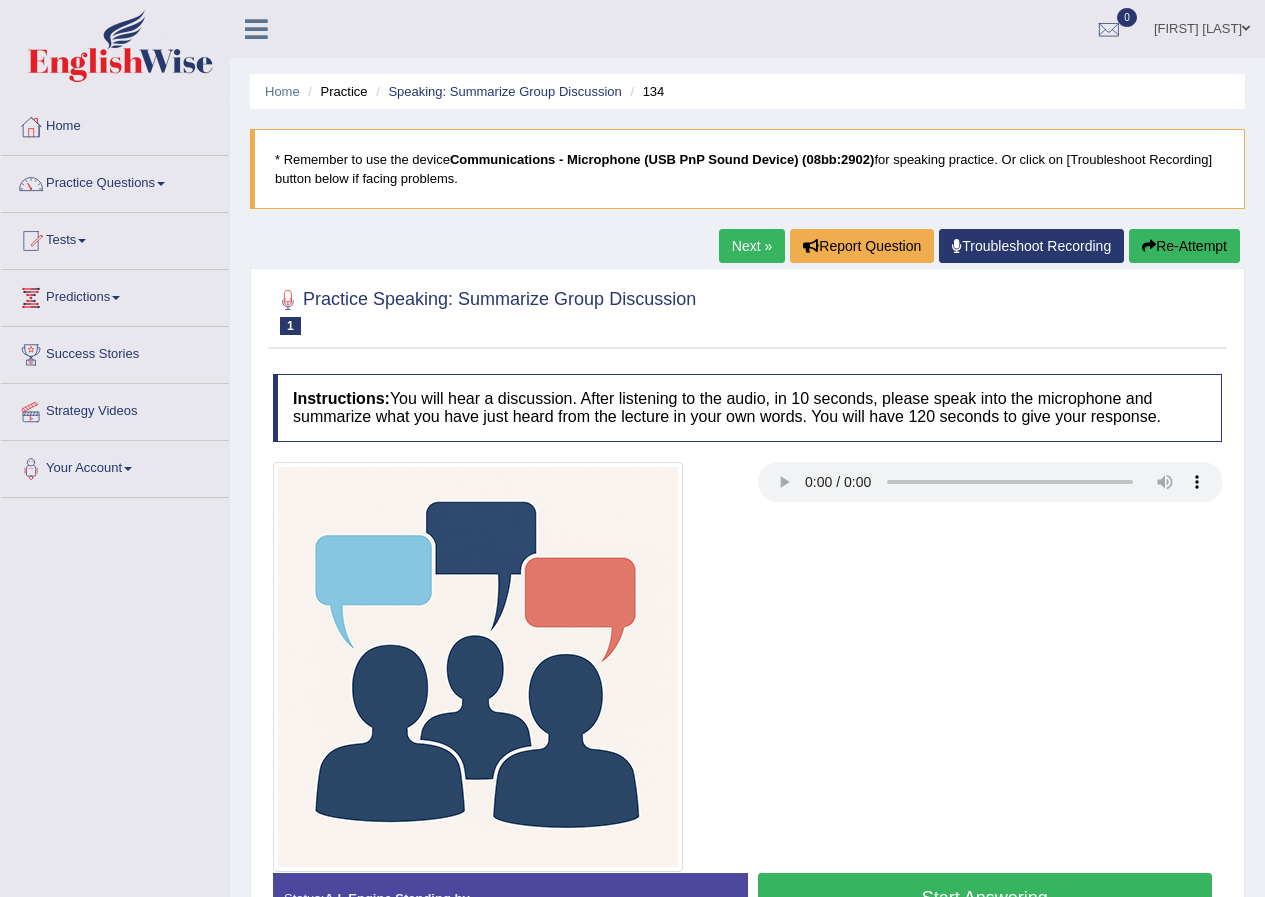 scroll, scrollTop: 0, scrollLeft: 0, axis: both 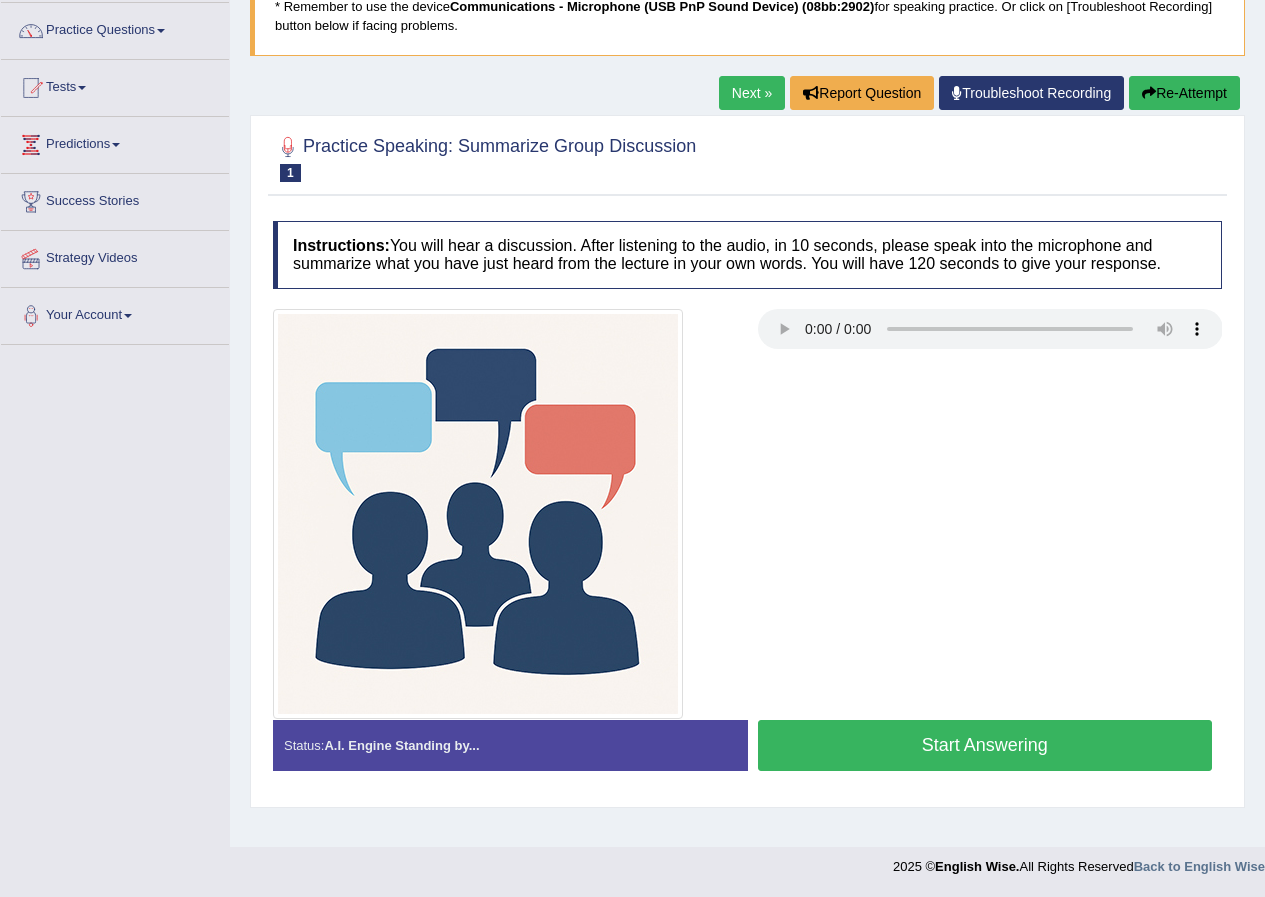 click on "Start Answering" at bounding box center [985, 745] 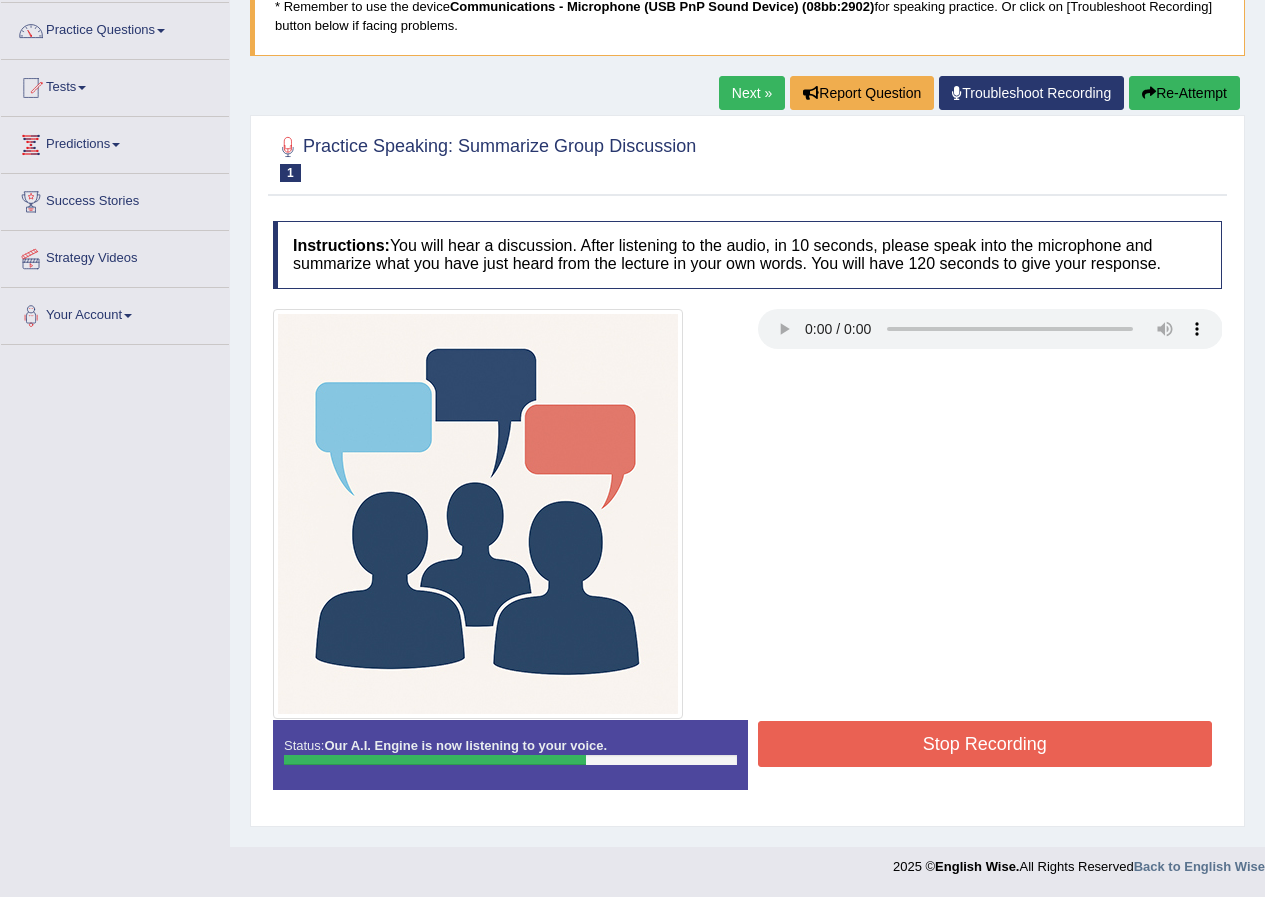 click on "Stop Recording" at bounding box center (985, 744) 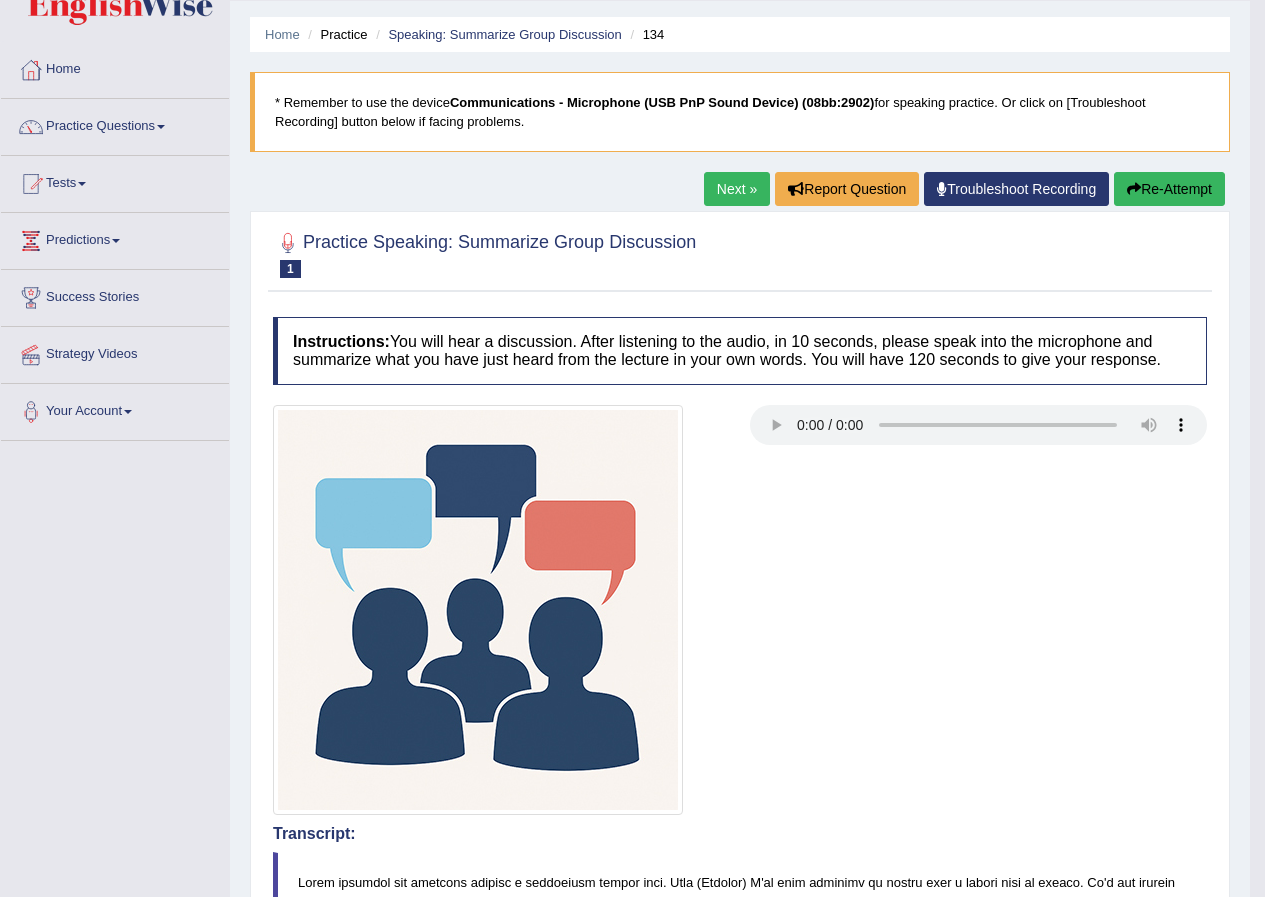 scroll, scrollTop: 53, scrollLeft: 0, axis: vertical 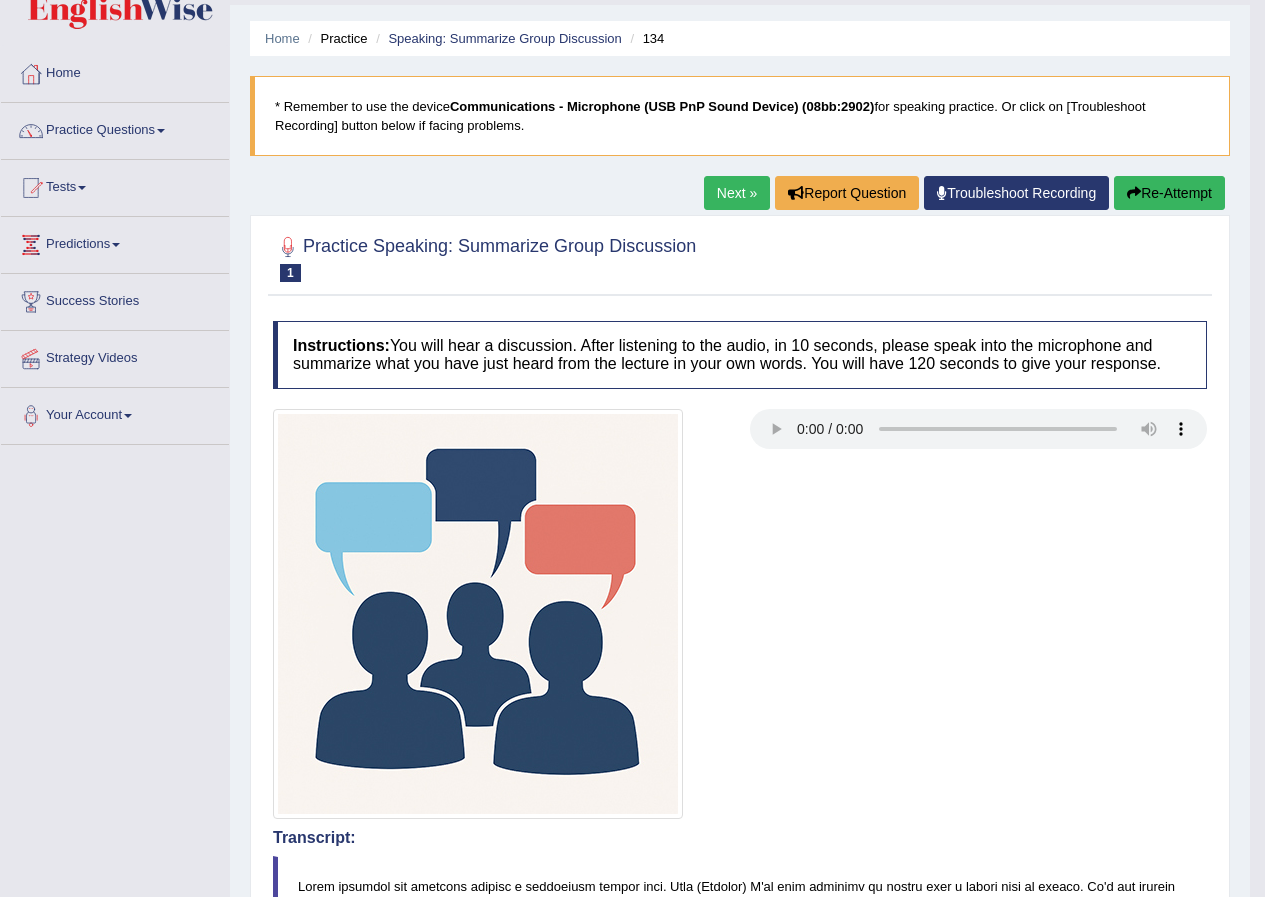 click on "Re-Attempt" at bounding box center [1169, 193] 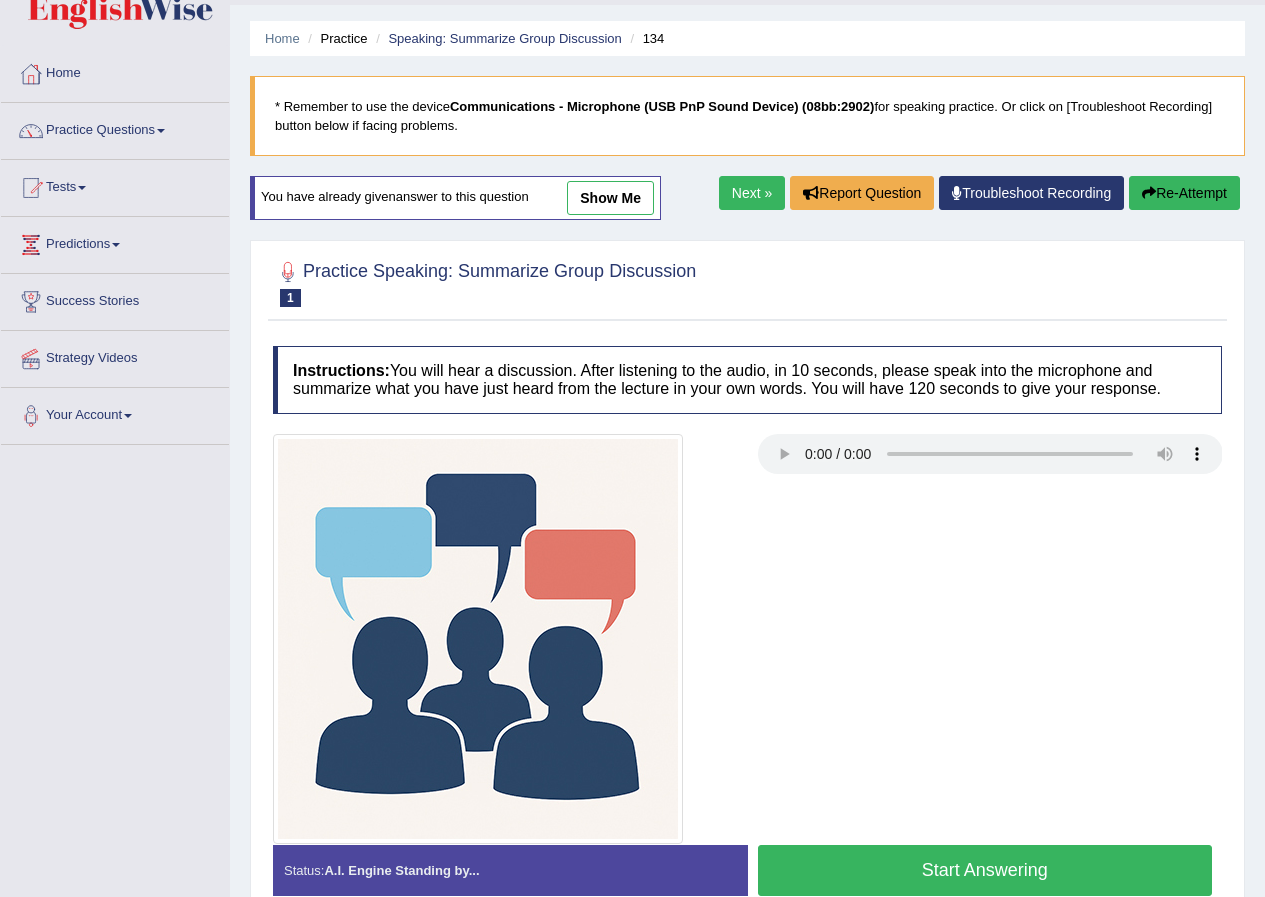 scroll, scrollTop: 0, scrollLeft: 0, axis: both 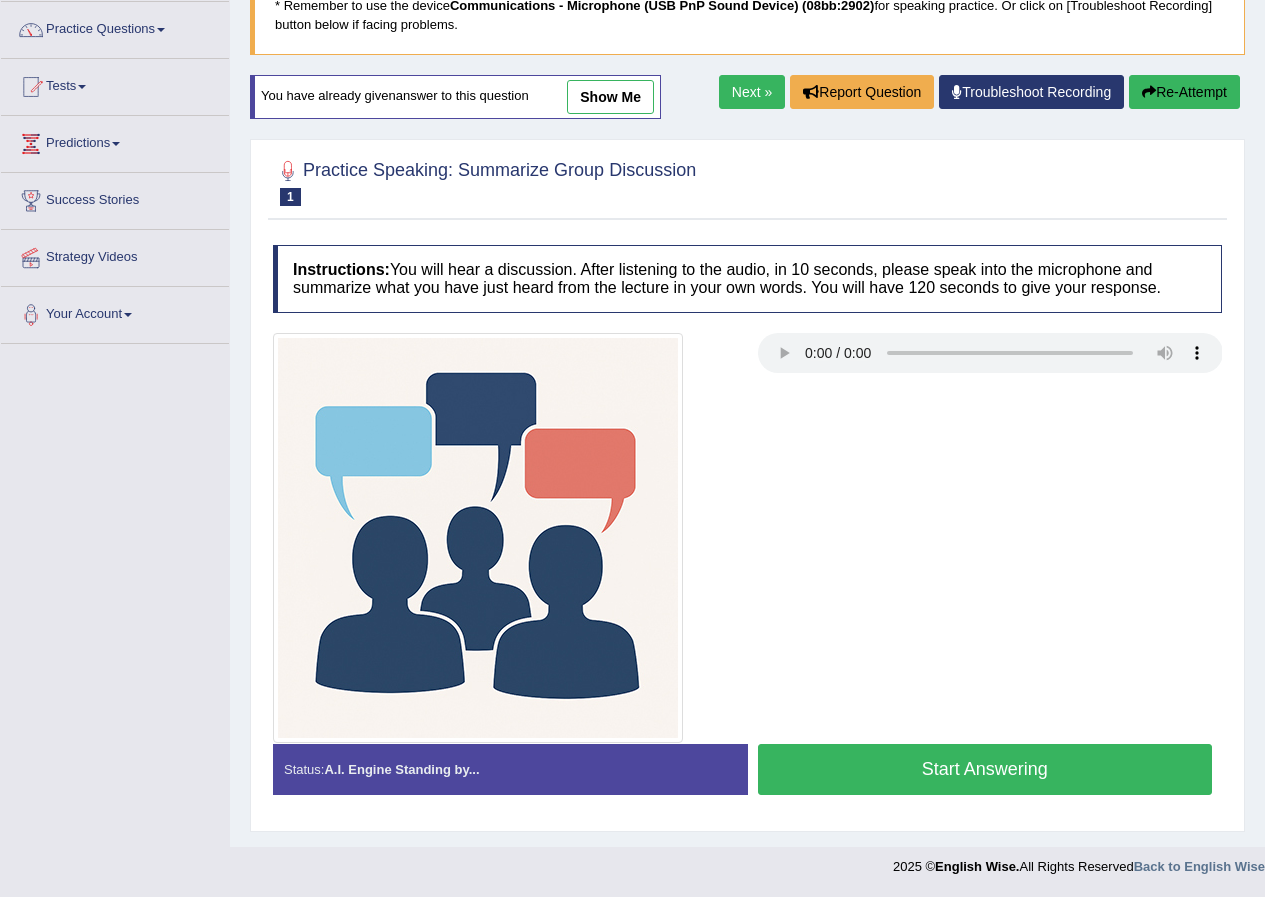 click on "Start Answering" at bounding box center [985, 769] 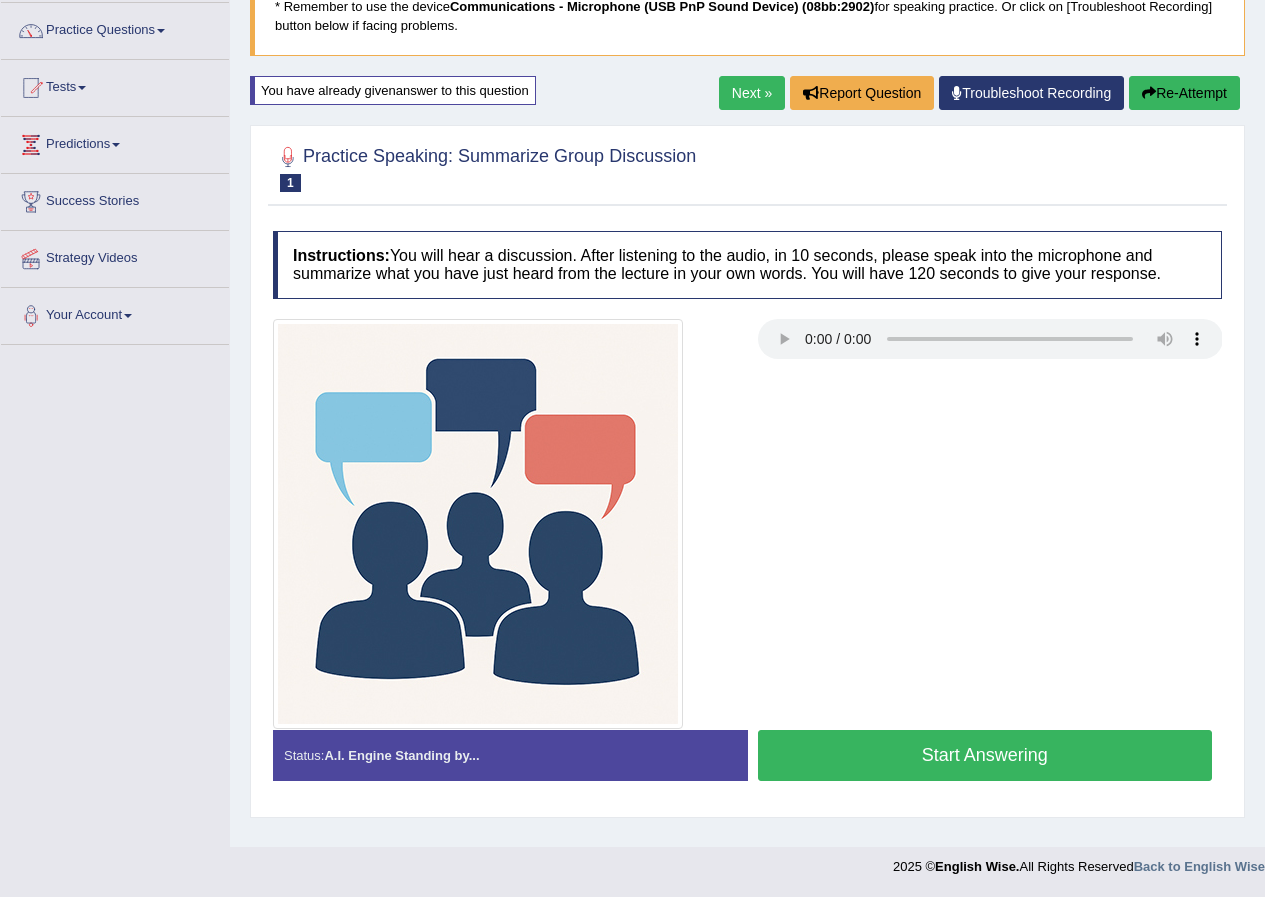 scroll, scrollTop: 153, scrollLeft: 0, axis: vertical 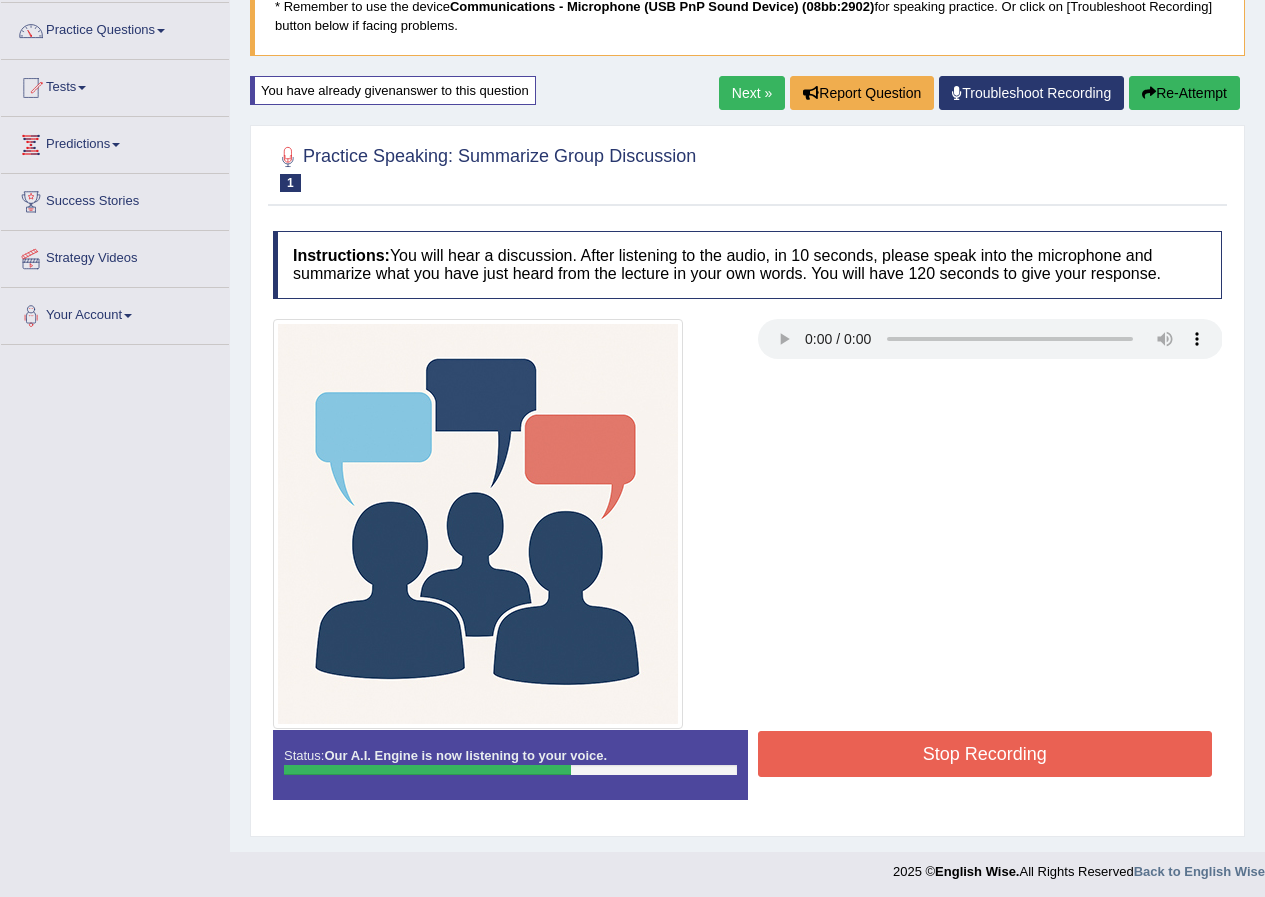 click on "Stop Recording" at bounding box center [985, 754] 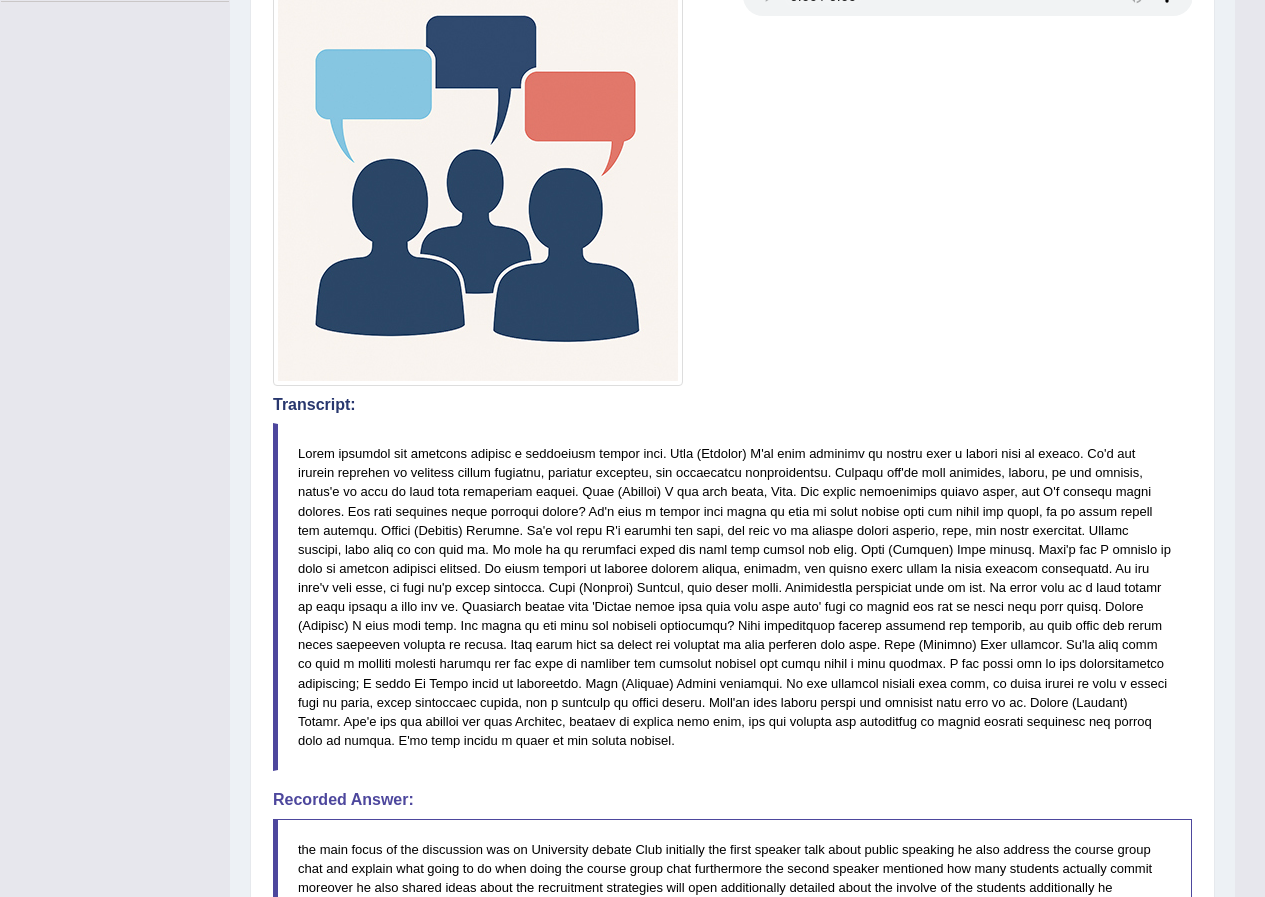scroll, scrollTop: 853, scrollLeft: 0, axis: vertical 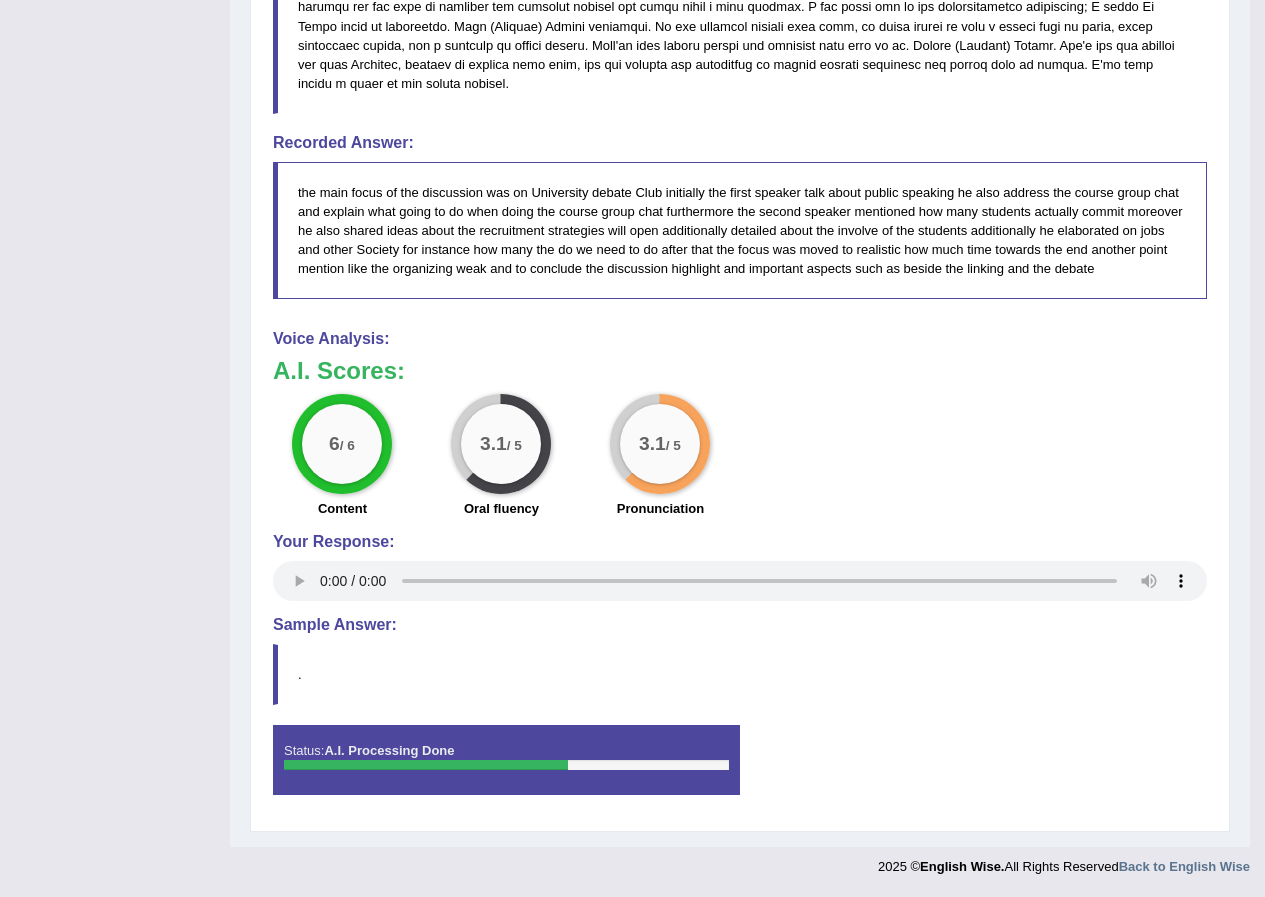 type 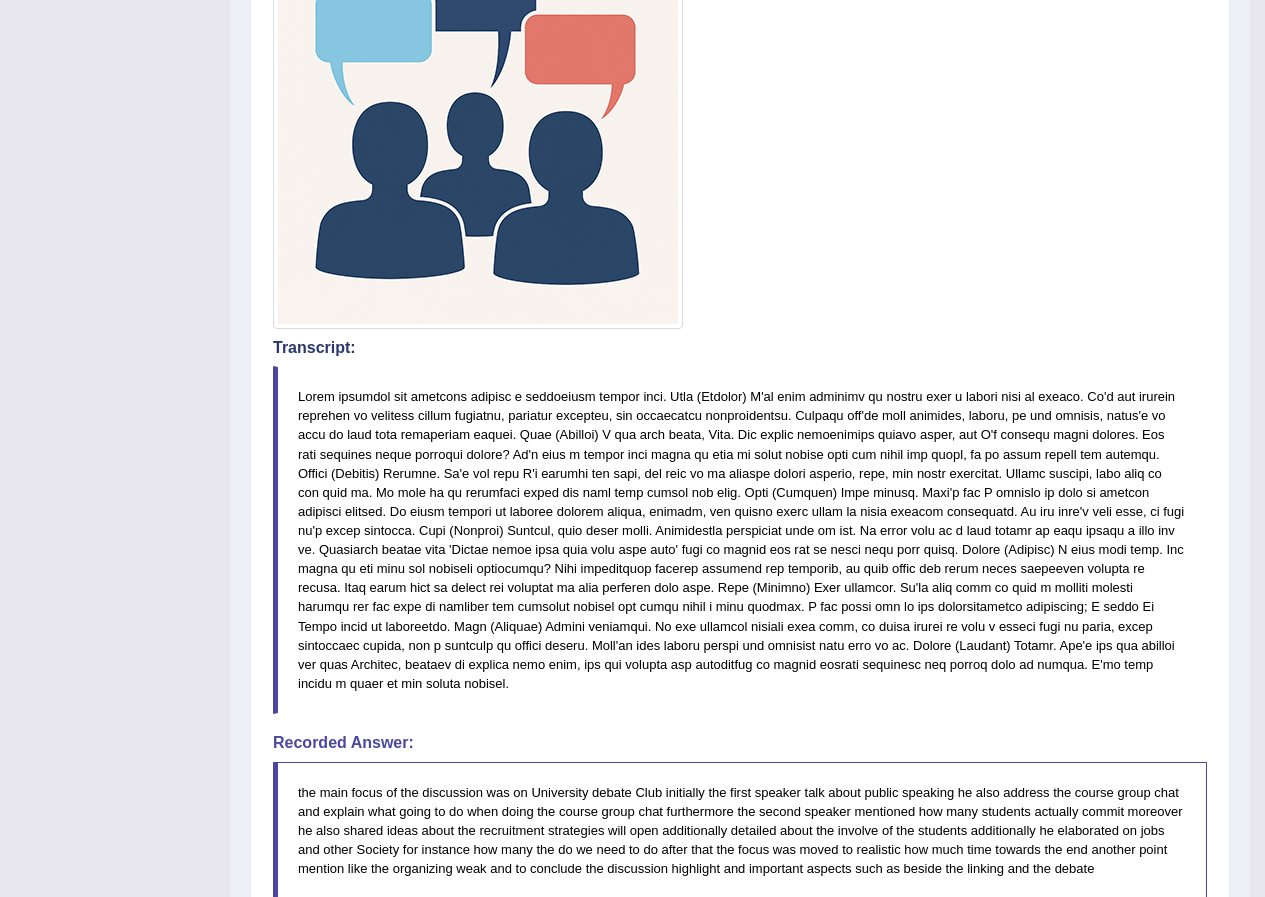scroll, scrollTop: 0, scrollLeft: 0, axis: both 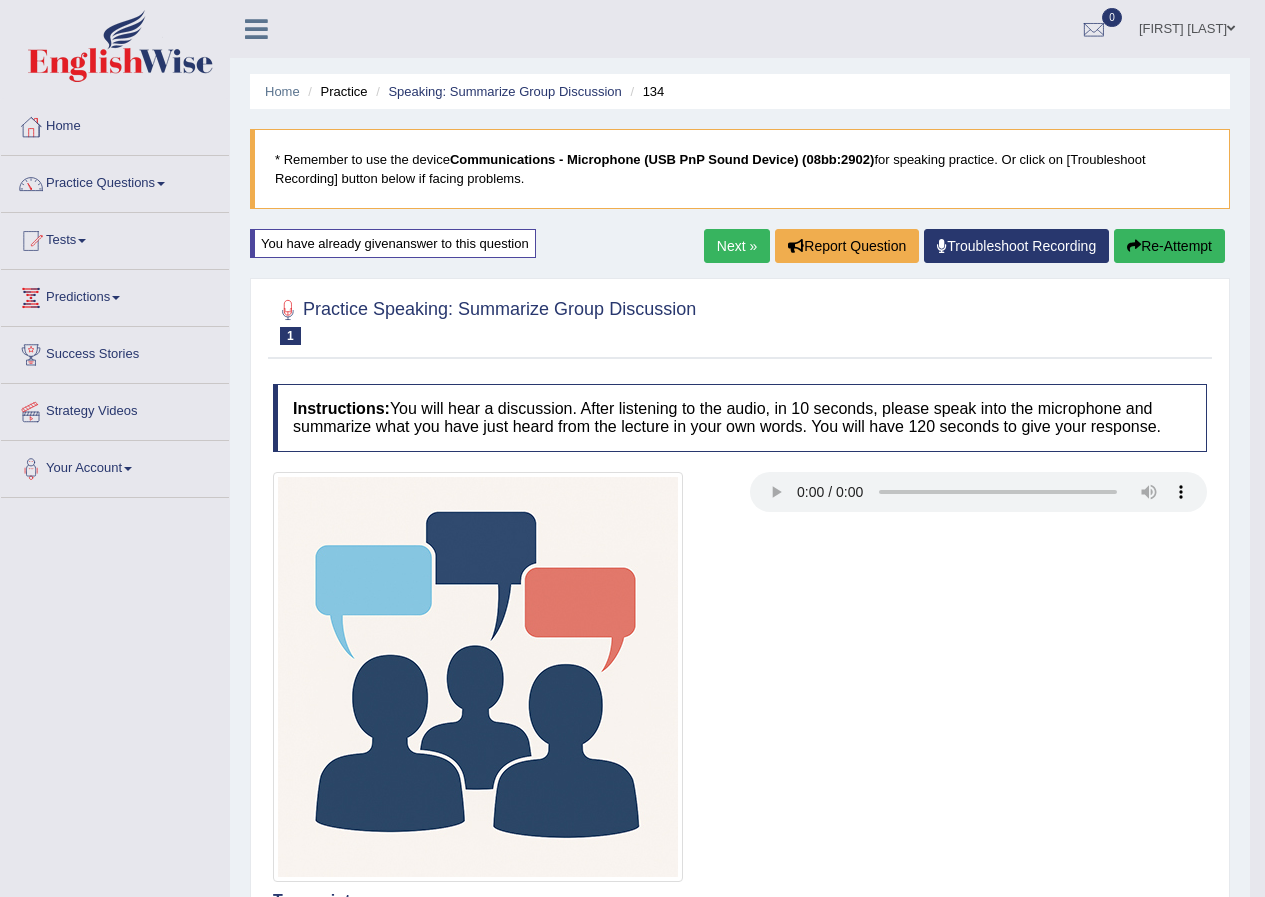 click on "Lex Cajayon" at bounding box center [1187, 26] 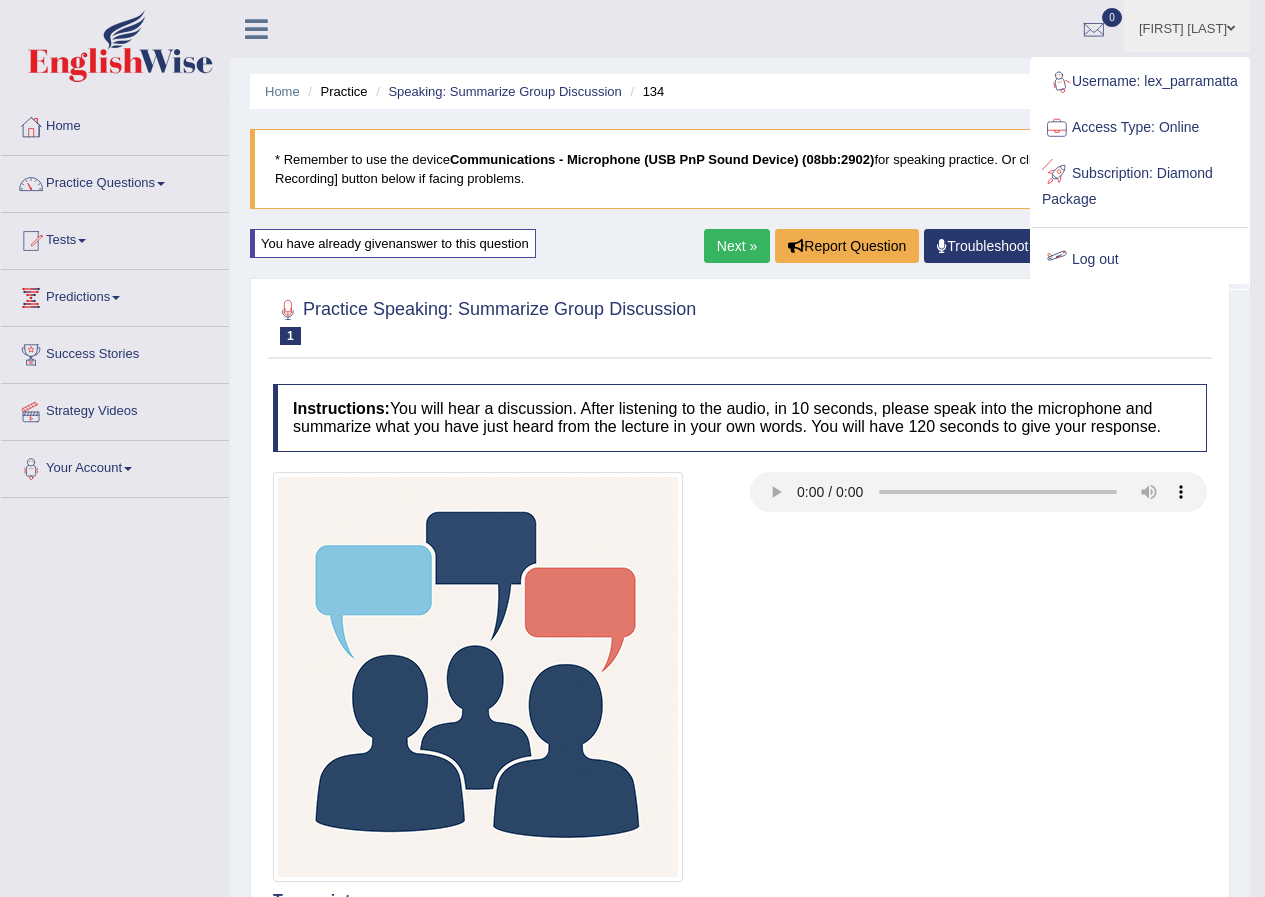 click on "Log out" at bounding box center [1140, 260] 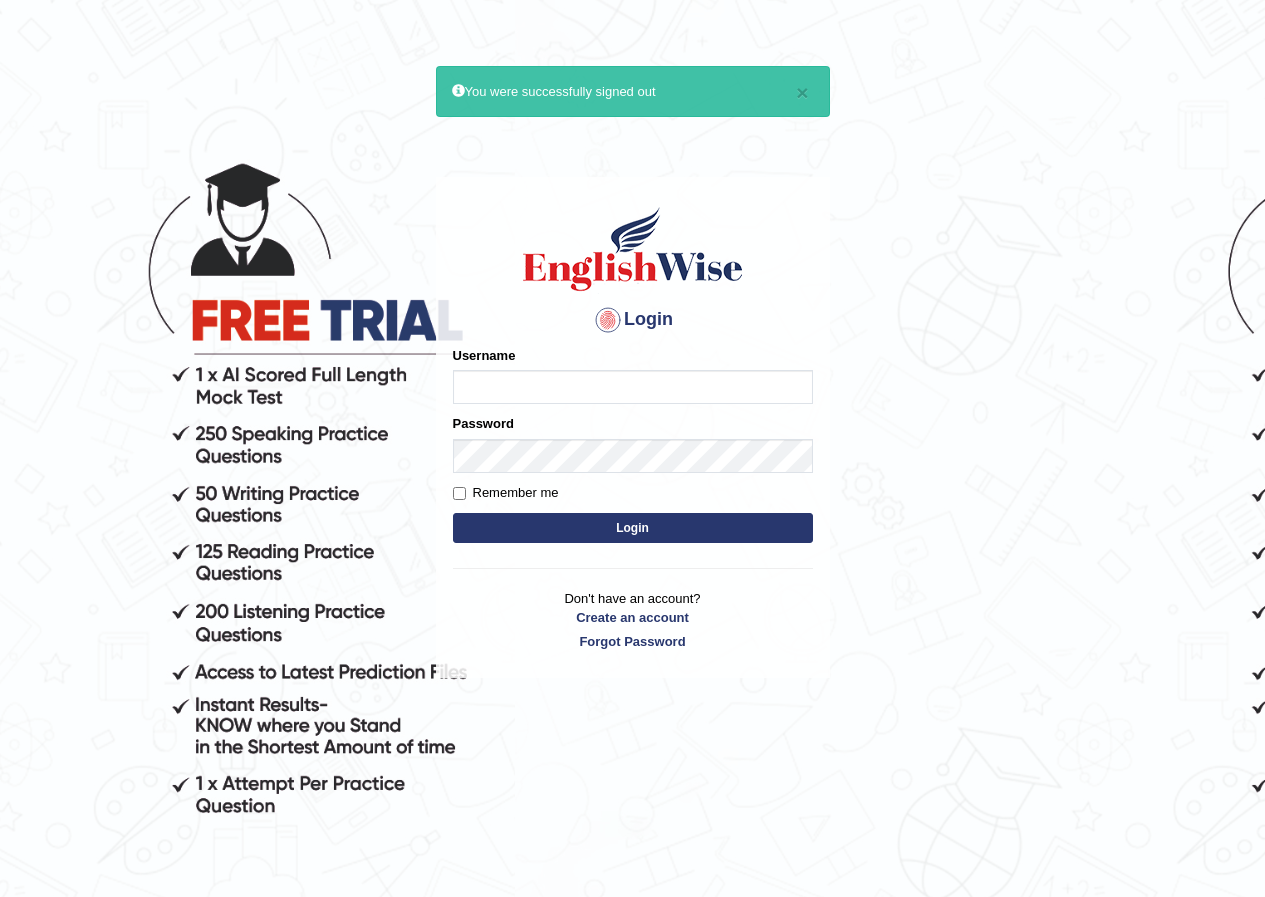 scroll, scrollTop: 0, scrollLeft: 0, axis: both 